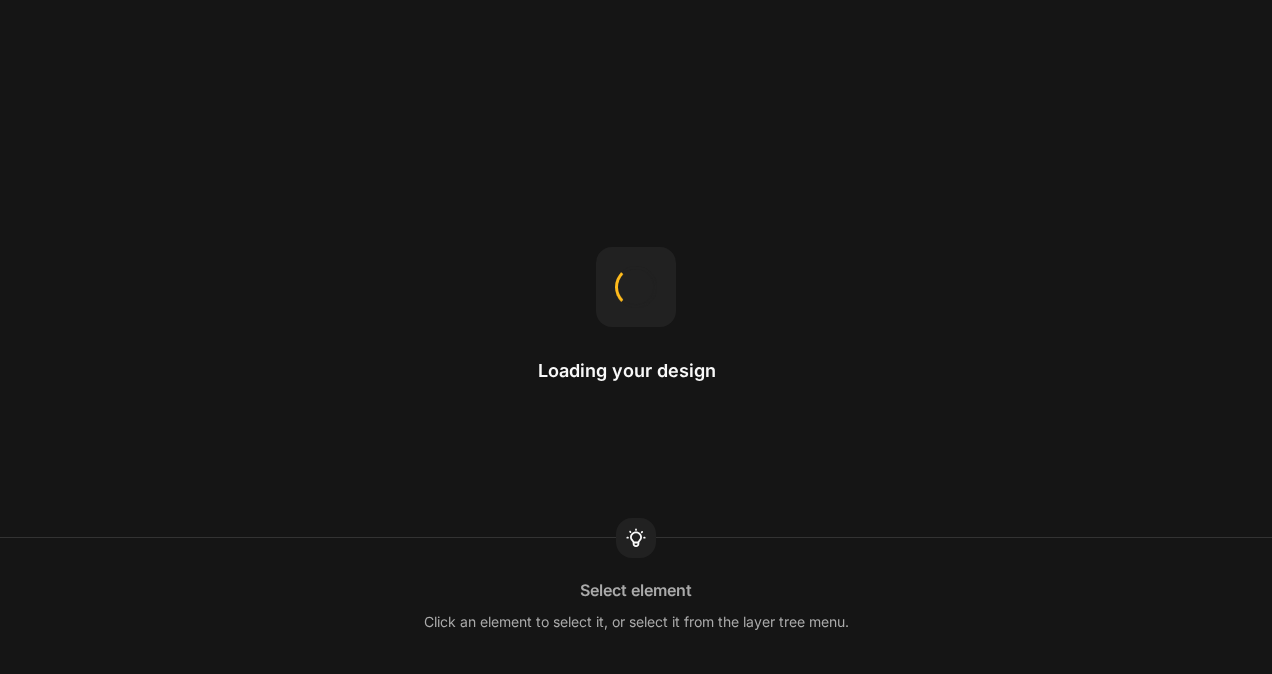 scroll, scrollTop: 0, scrollLeft: 0, axis: both 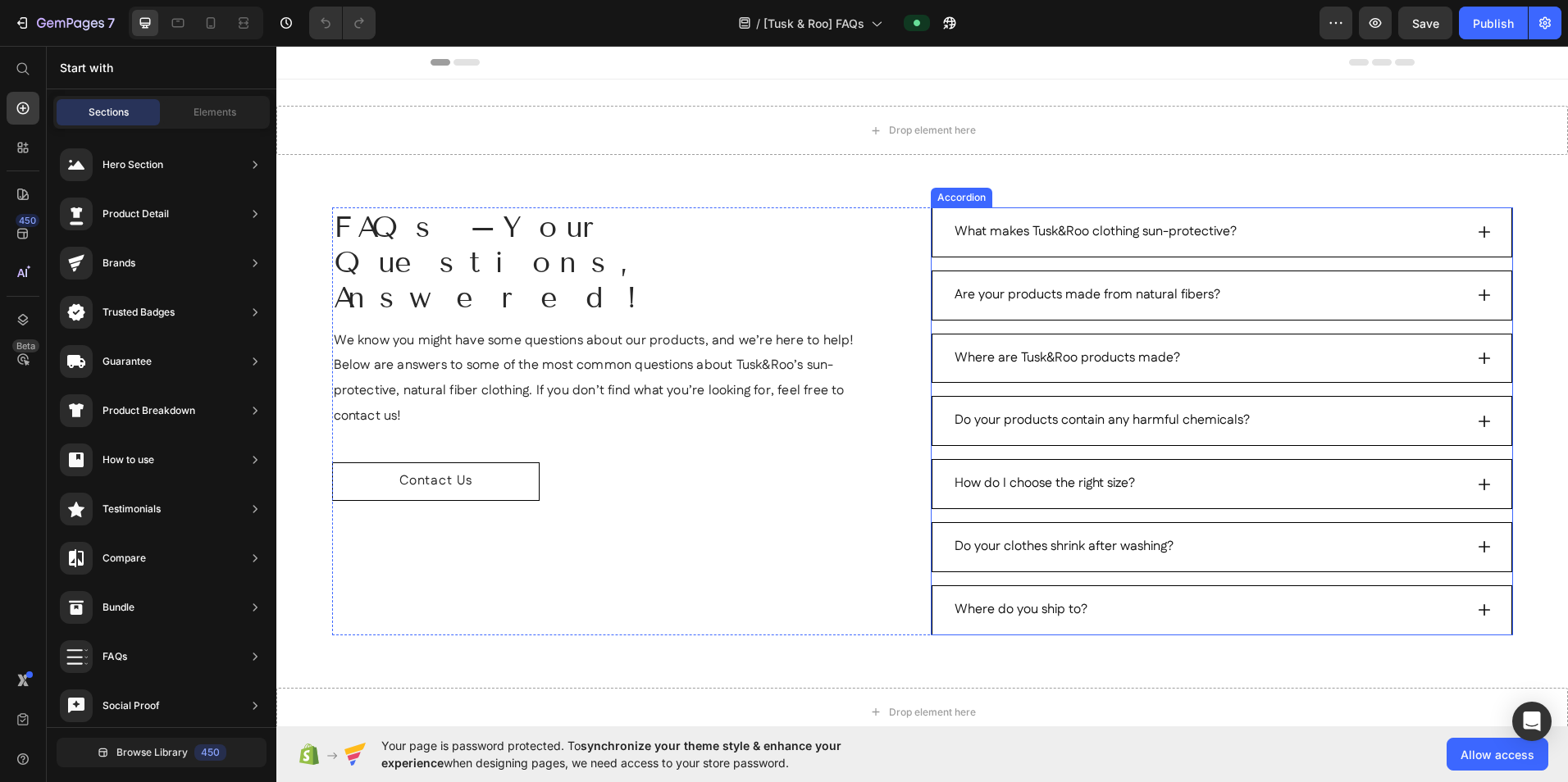 click 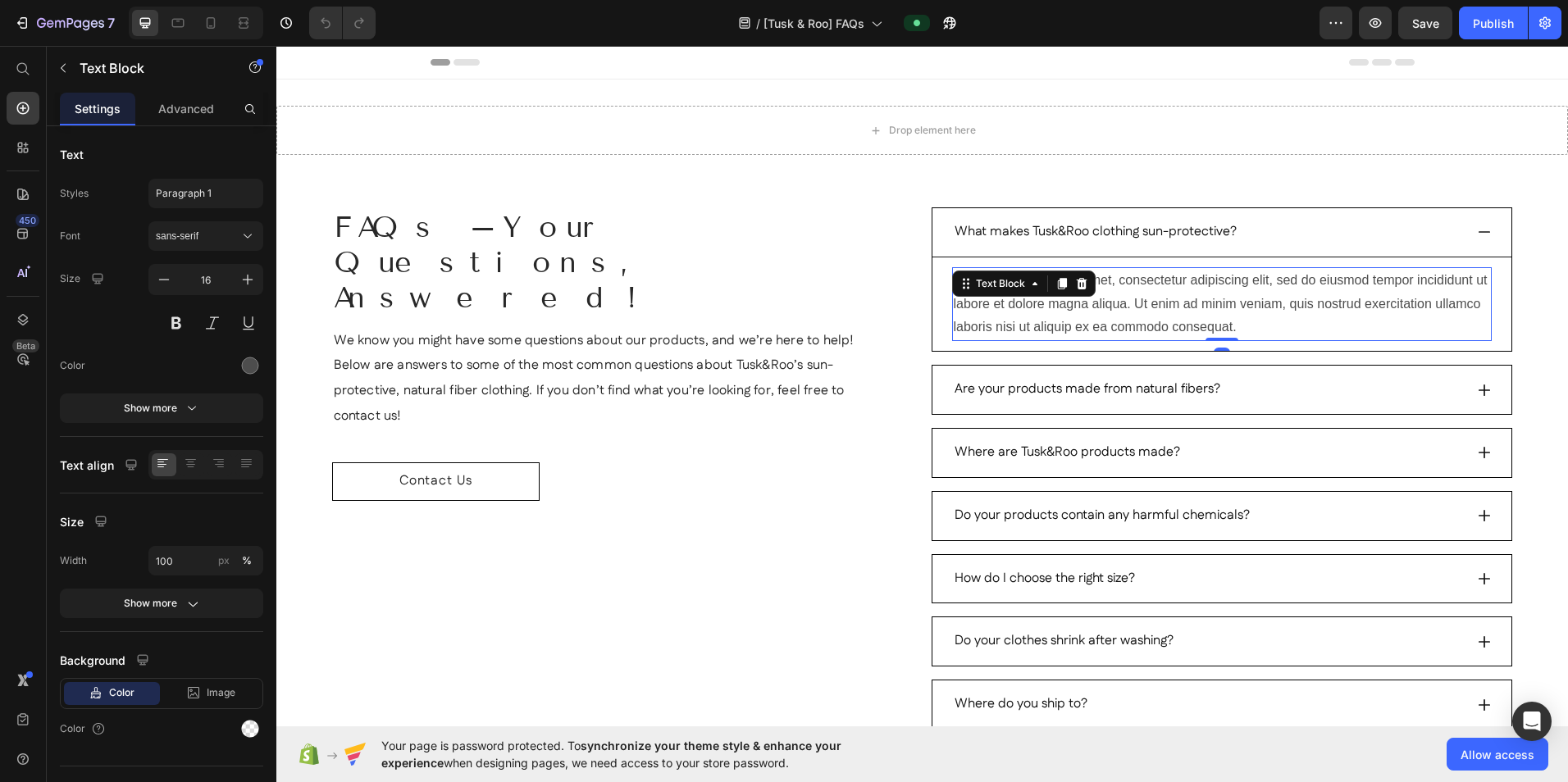 click on "Lorem ipsum dolor sit amet, consectetur adipiscing elit, sed do eiusmod tempor incididunt ut labore et dolore magna aliqua. Ut enim ad minim veniam, quis nostrud exercitation ullamco laboris nisi ut aliquip ex ea commodo consequat." at bounding box center (1222, 304) 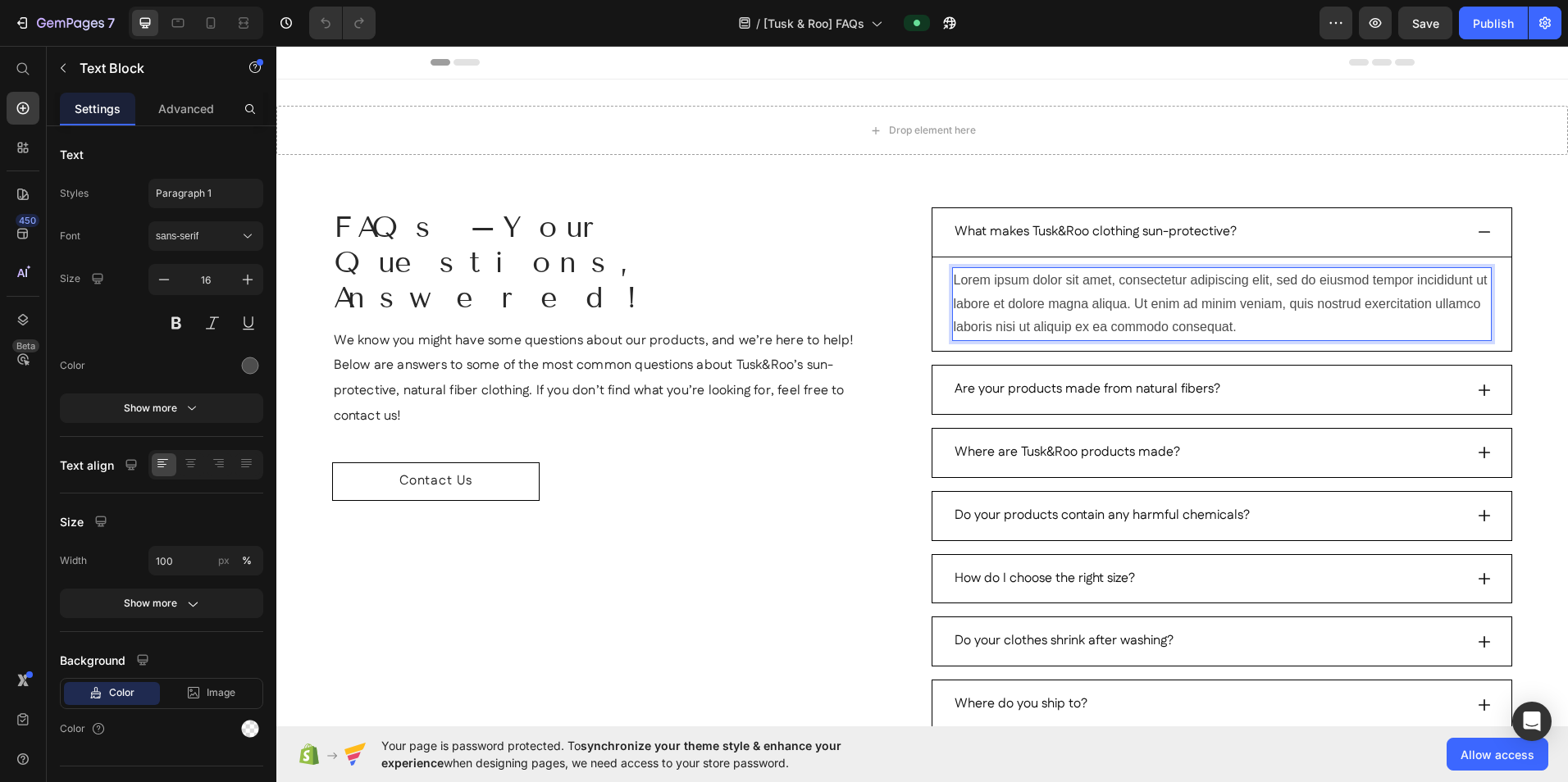 click on "Lorem ipsum dolor sit amet, consectetur adipiscing elit, sed do eiusmod tempor incididunt ut labore et dolore magna aliqua. Ut enim ad minim veniam, quis nostrud exercitation ullamco laboris nisi ut aliquip ex ea commodo consequat." at bounding box center [1222, 304] 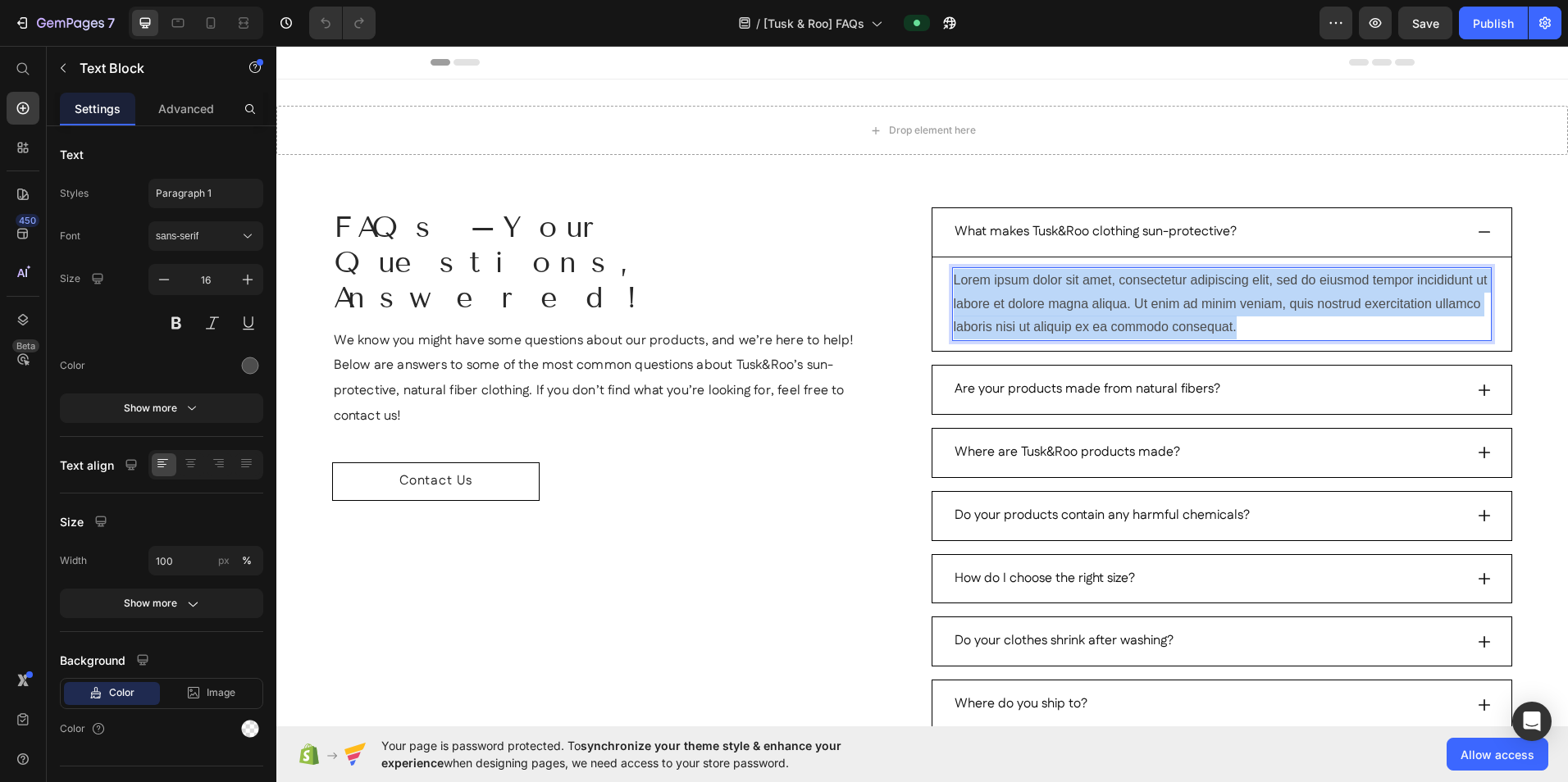 drag, startPoint x: 1237, startPoint y: 323, endPoint x: 949, endPoint y: 285, distance: 290.4961 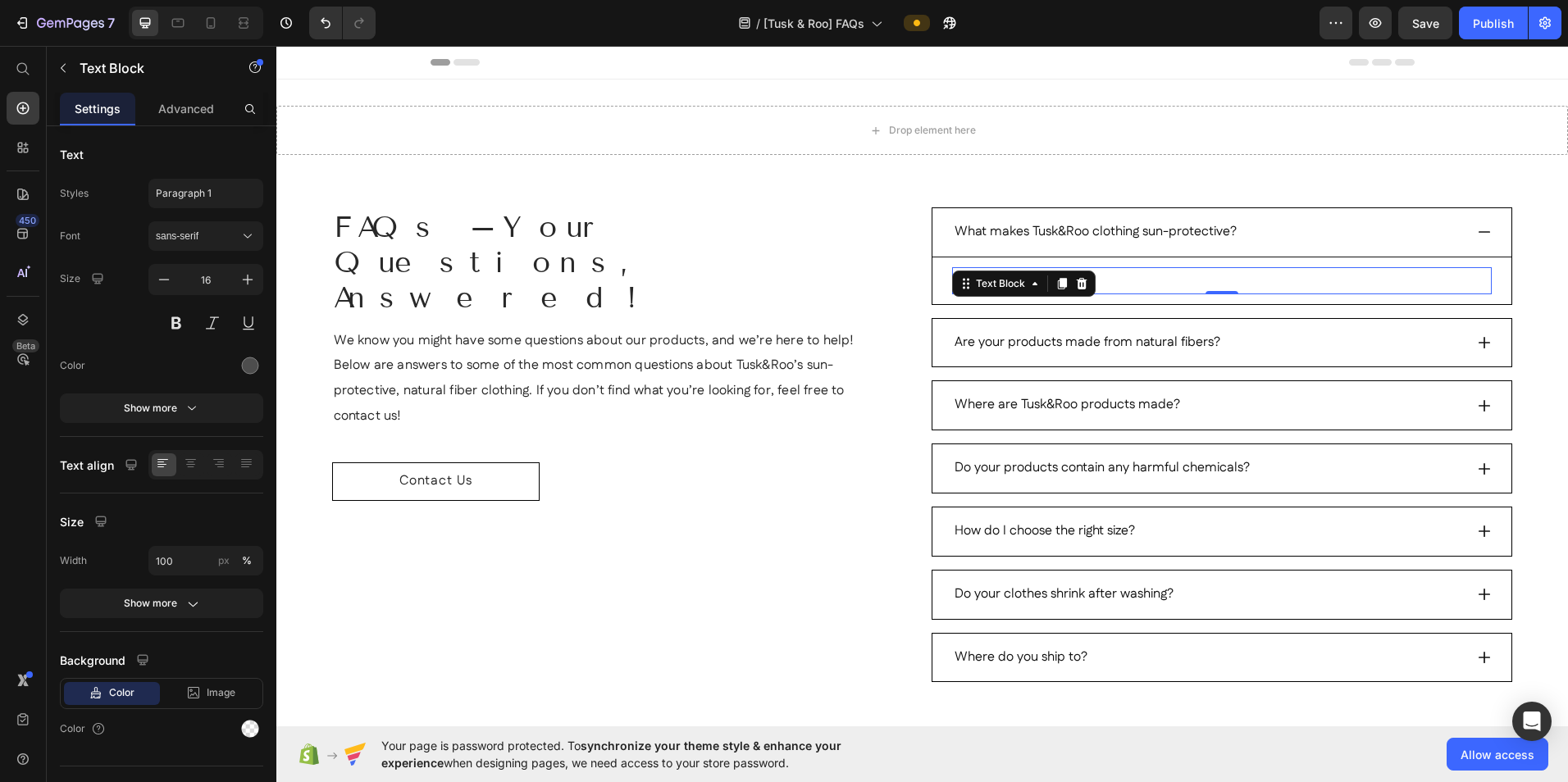 click at bounding box center (1222, 280) 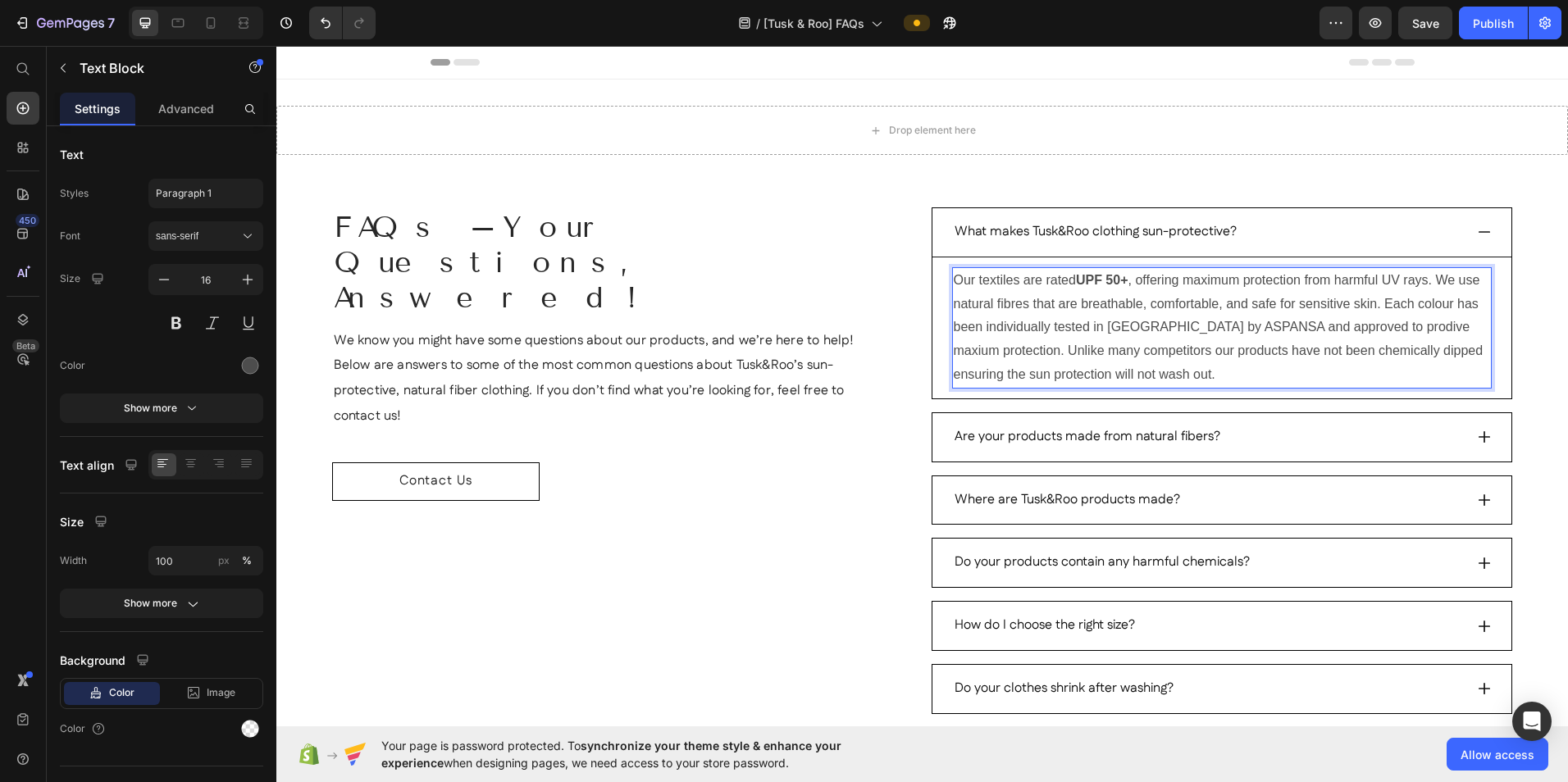 click on "Our textiles are rated  UPF 50+ , offering maximum protection from harmful UV rays. We use natural fibres that are breathable, comfortable, and safe for sensitive skin. Each colour has been individually tested in [GEOGRAPHIC_DATA] by ASPANSA and approved to prodive maxium protection. Unlike many competitors our products have not been chemically dipped ensuring the sun protection will not wash out." at bounding box center [1222, 328] 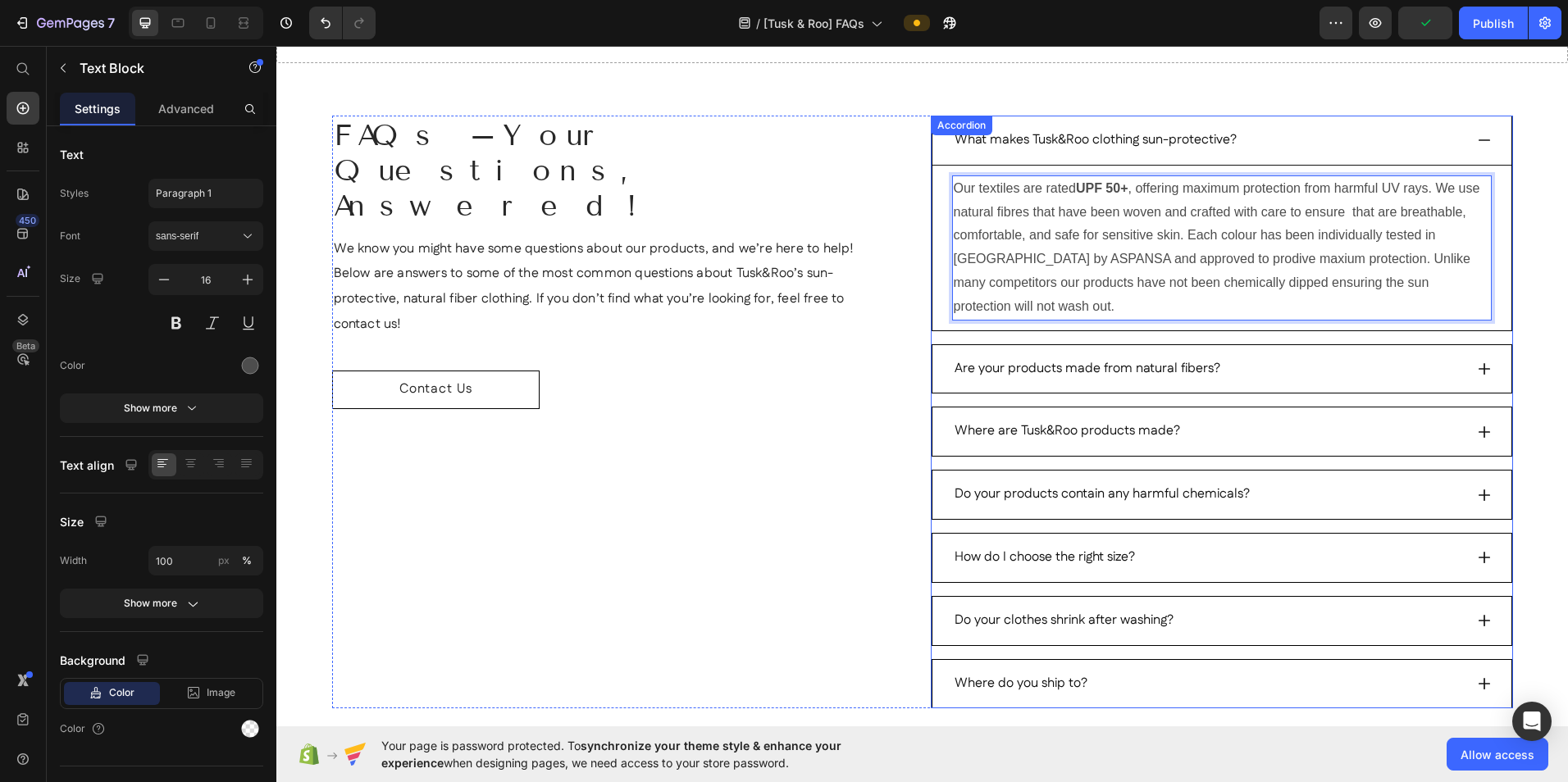 scroll, scrollTop: 0, scrollLeft: 0, axis: both 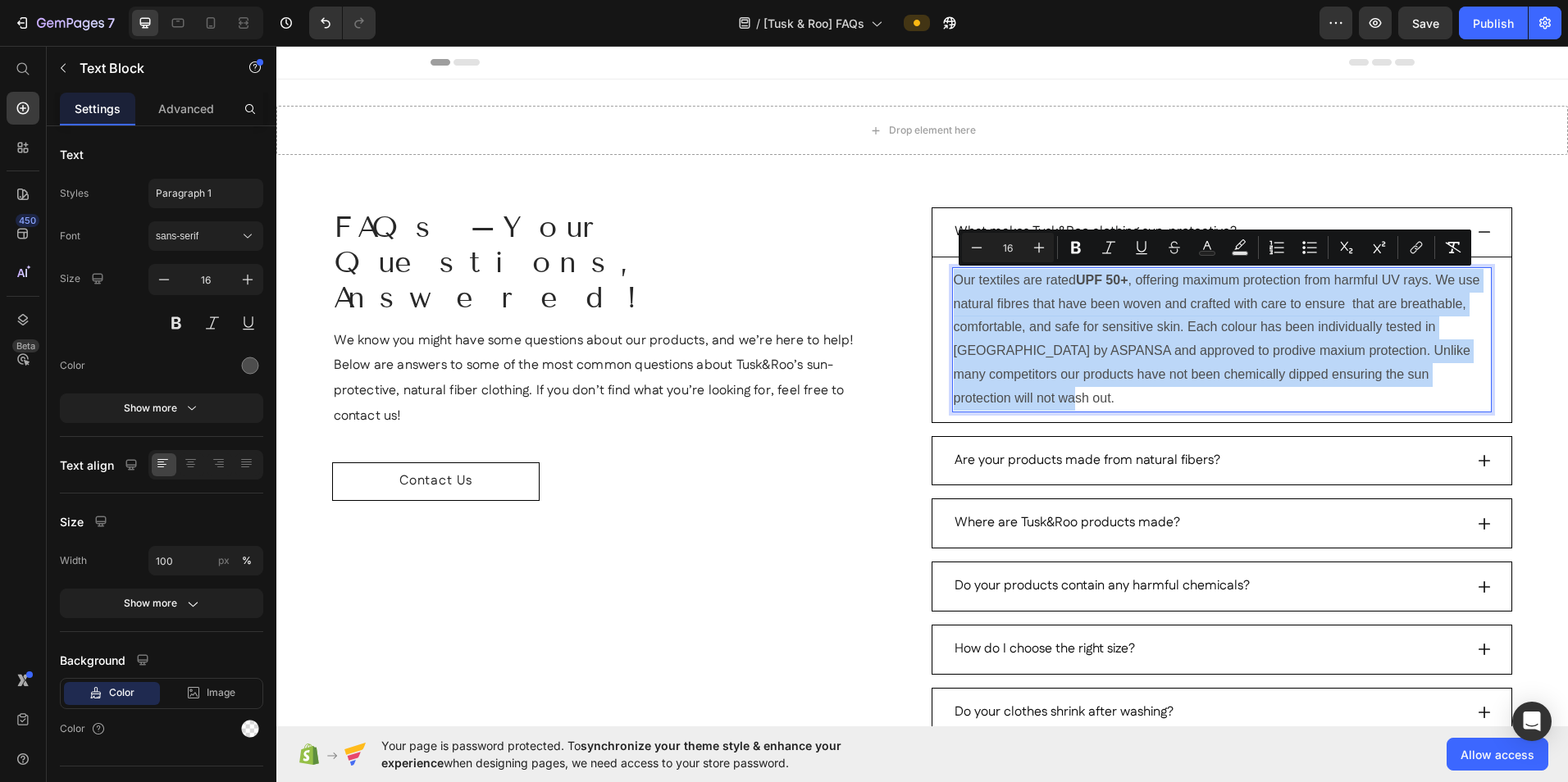 drag, startPoint x: 1462, startPoint y: 375, endPoint x: 950, endPoint y: 285, distance: 519.85 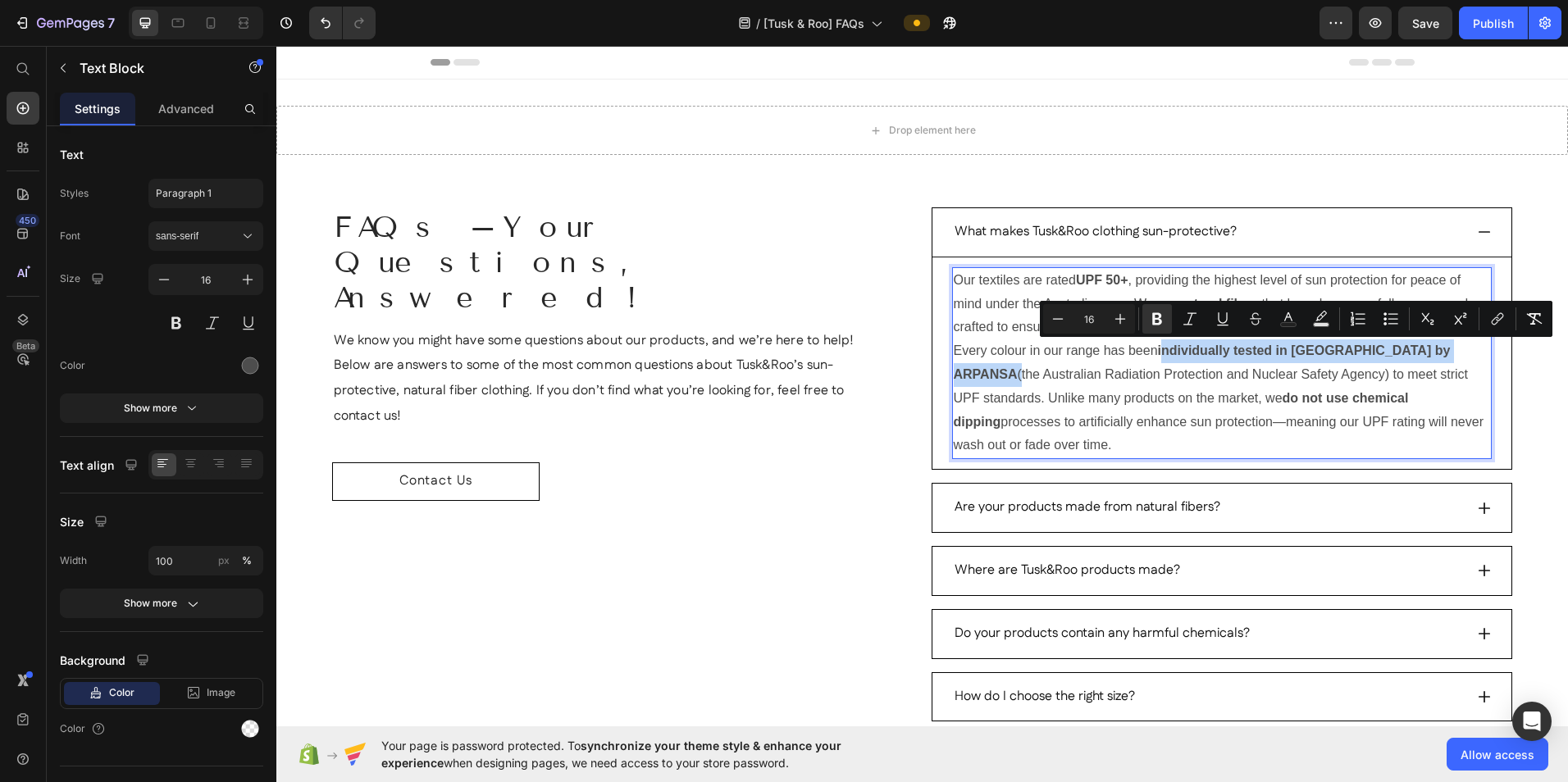 drag, startPoint x: 1158, startPoint y: 351, endPoint x: 1434, endPoint y: 355, distance: 276.029 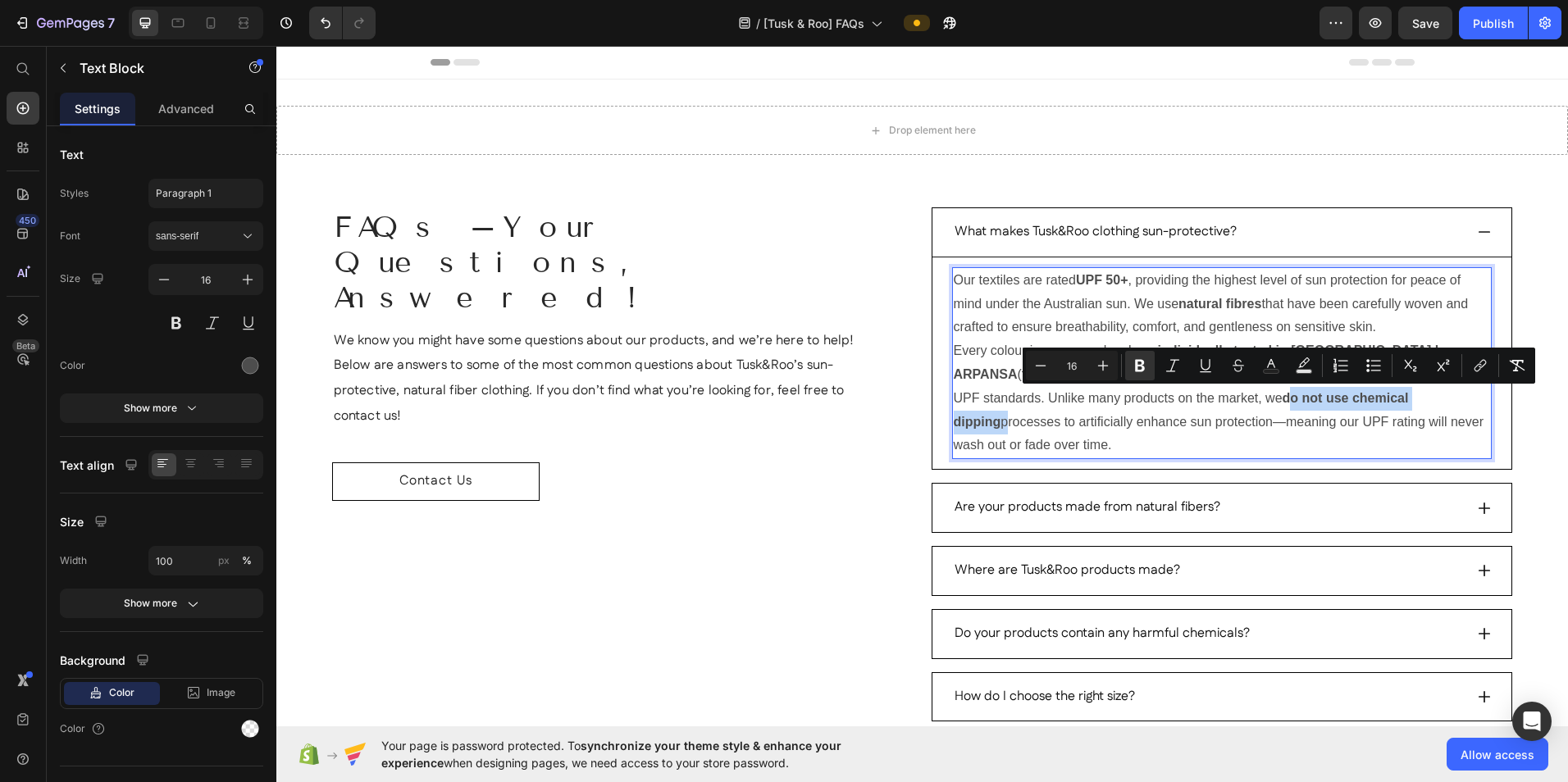 drag, startPoint x: 1190, startPoint y: 394, endPoint x: 1365, endPoint y: 410, distance: 175.72991 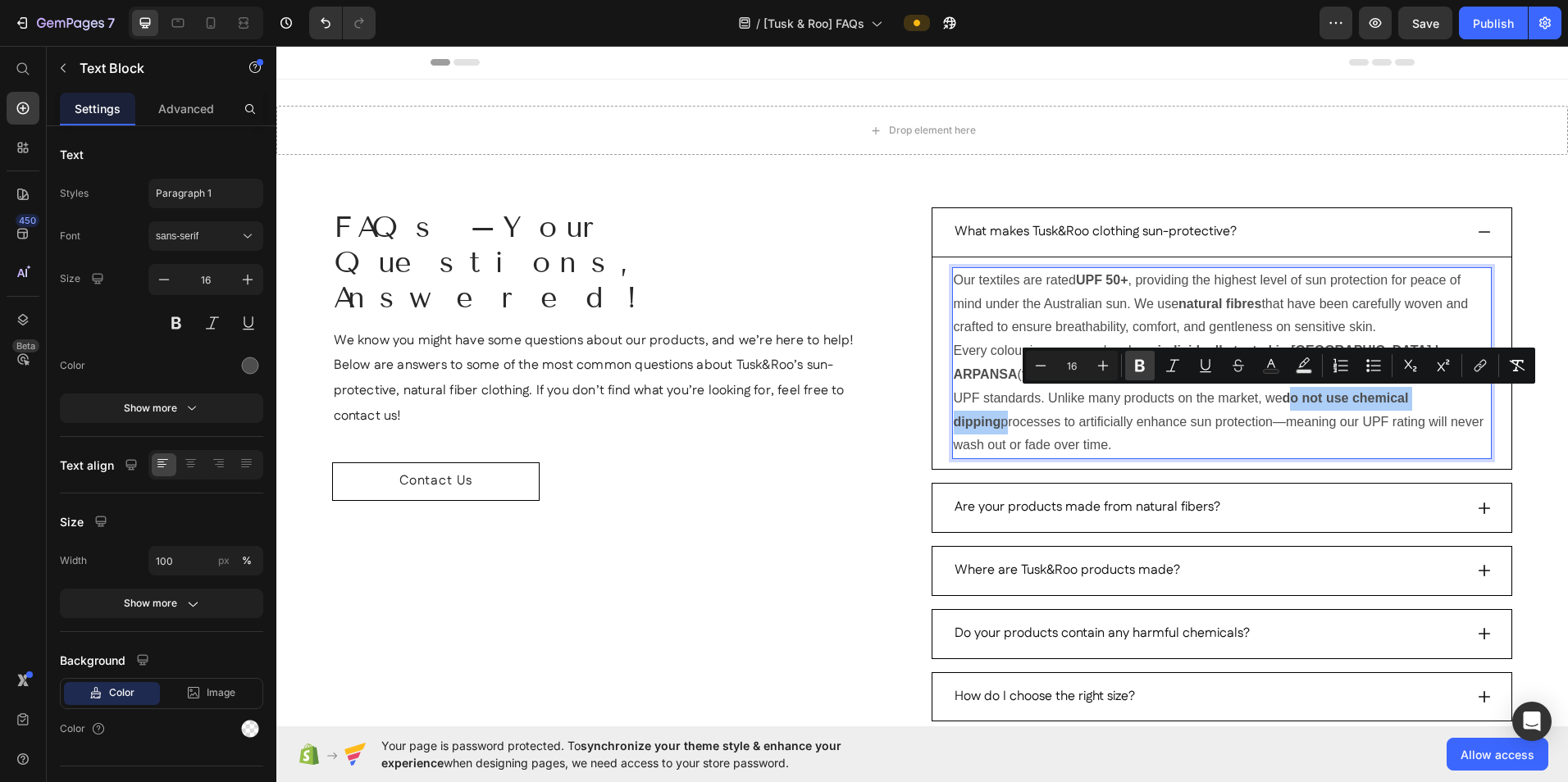 click 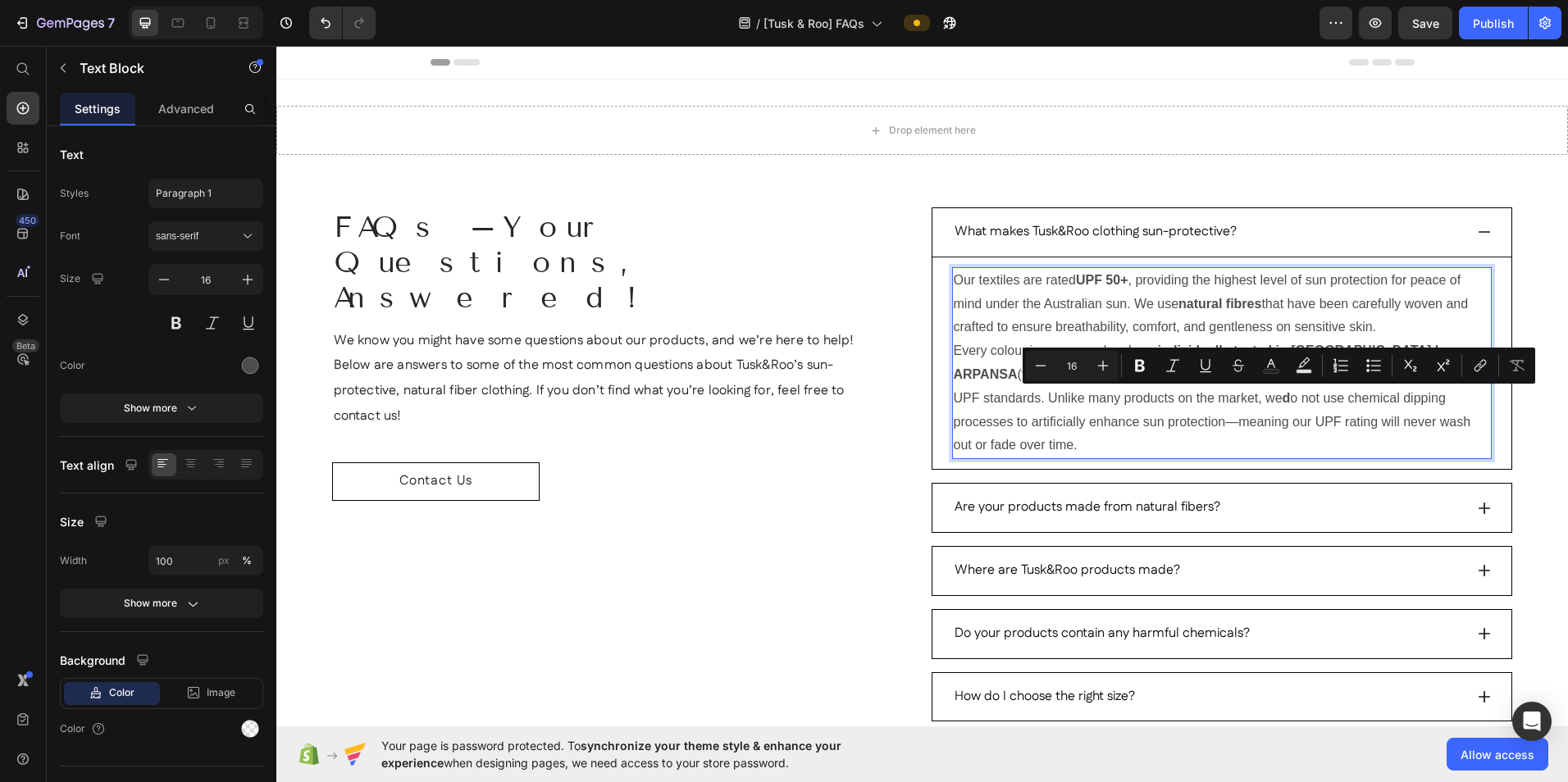 click on "Every colour in our range has been  individually tested in [GEOGRAPHIC_DATA] by ARPANSA  (the Australian Radiation Protection and Nuclear Safety Agency) to meet strict UPF standards. Unlike many products on the market, we  d o not use chemical dipping processes to artificially enhance sun protection—meaning our UPF rating will never wash out or fade over time." at bounding box center [1222, 398] 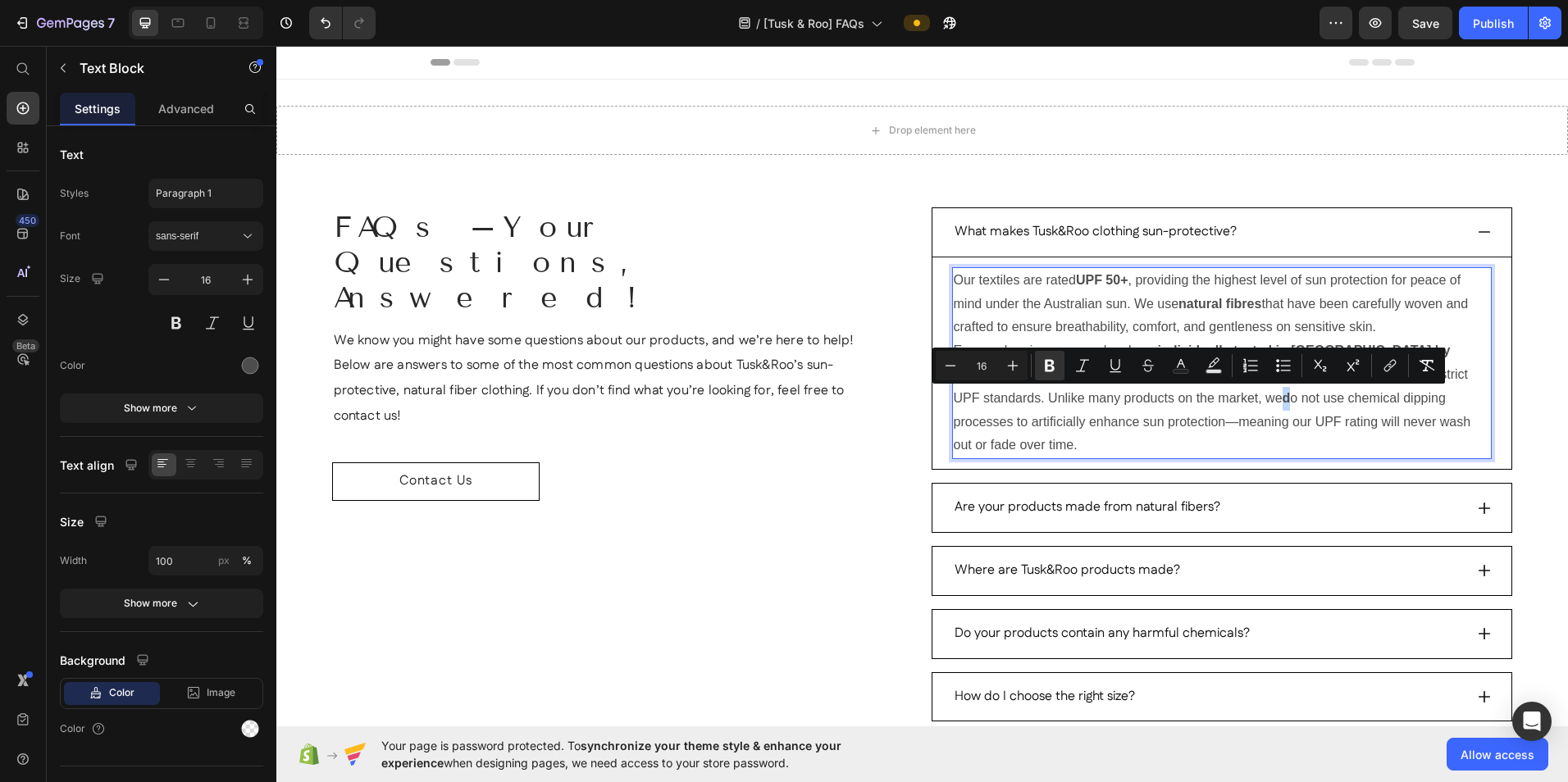 drag, startPoint x: 1196, startPoint y: 397, endPoint x: 1185, endPoint y: 404, distance: 13.038405 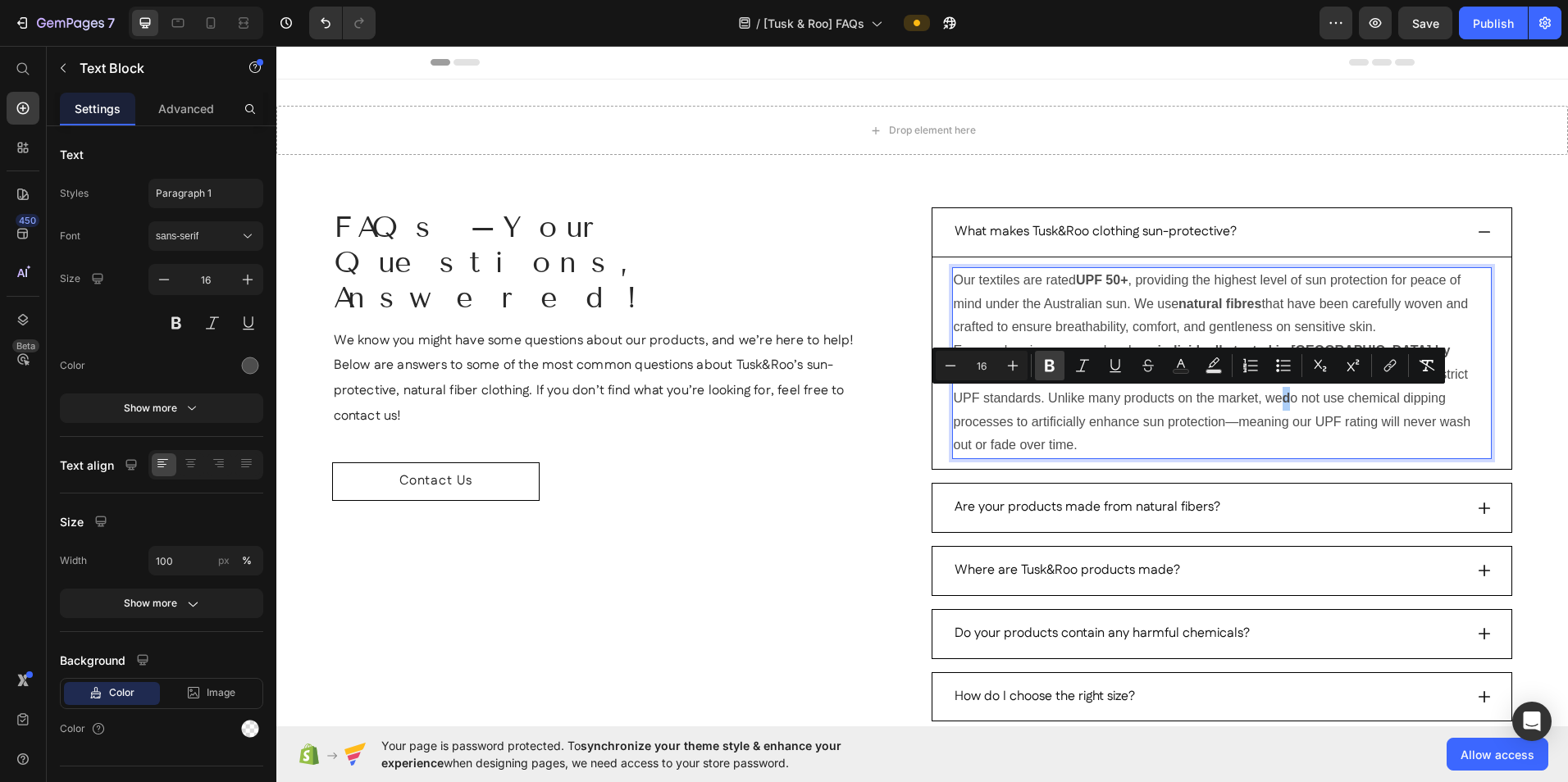 click 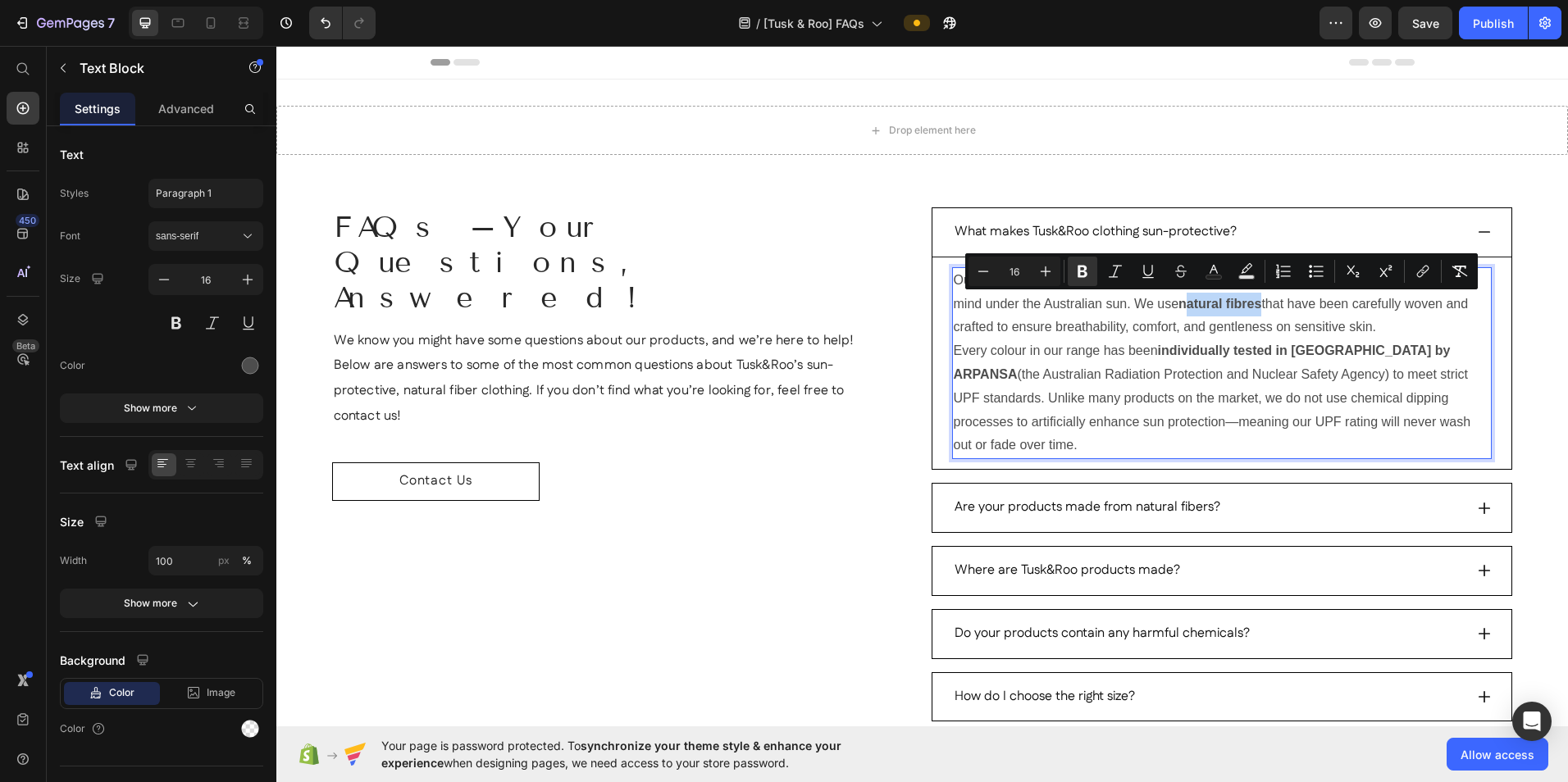 drag, startPoint x: 1182, startPoint y: 303, endPoint x: 1260, endPoint y: 300, distance: 78.057671 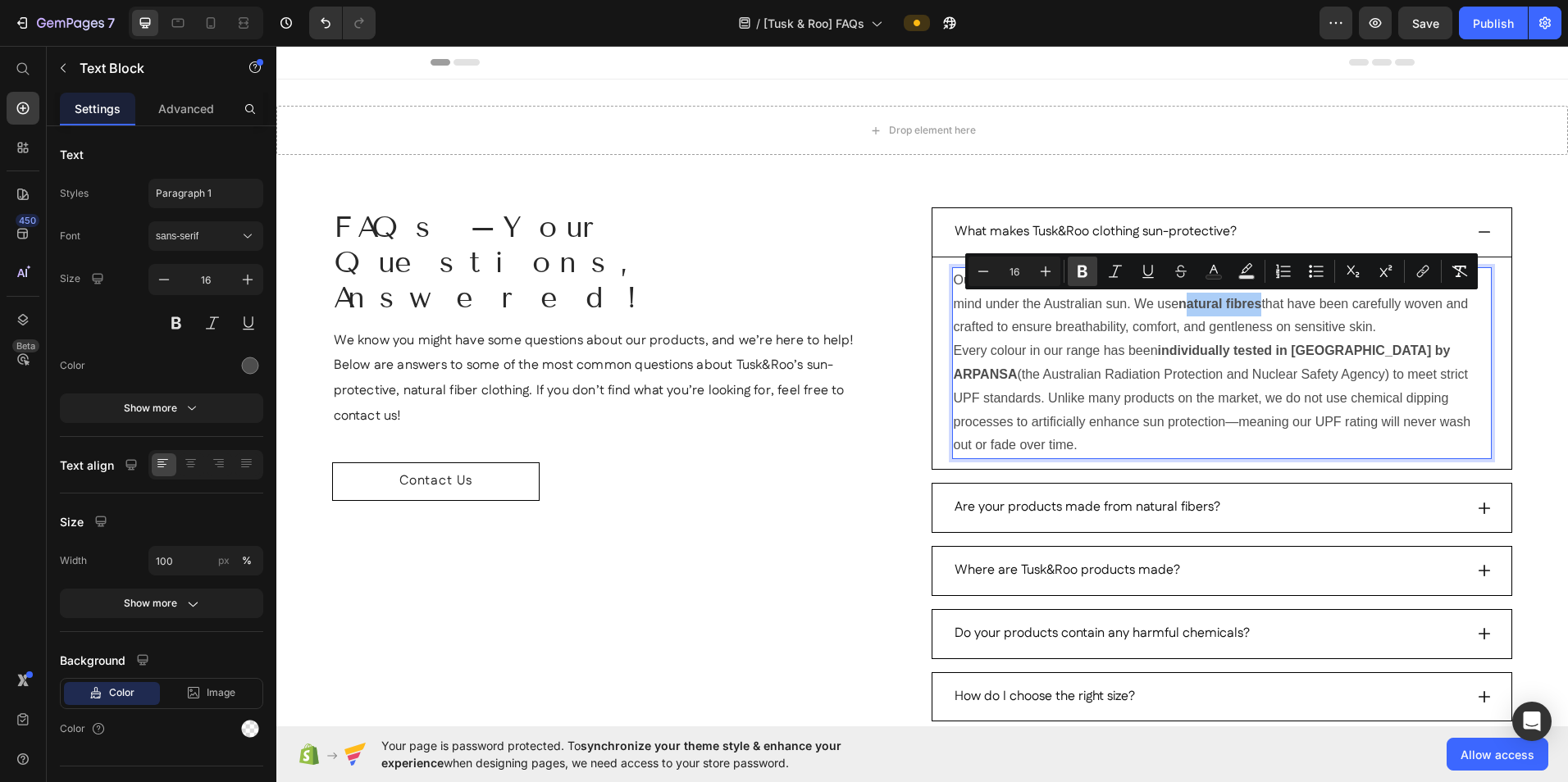 click 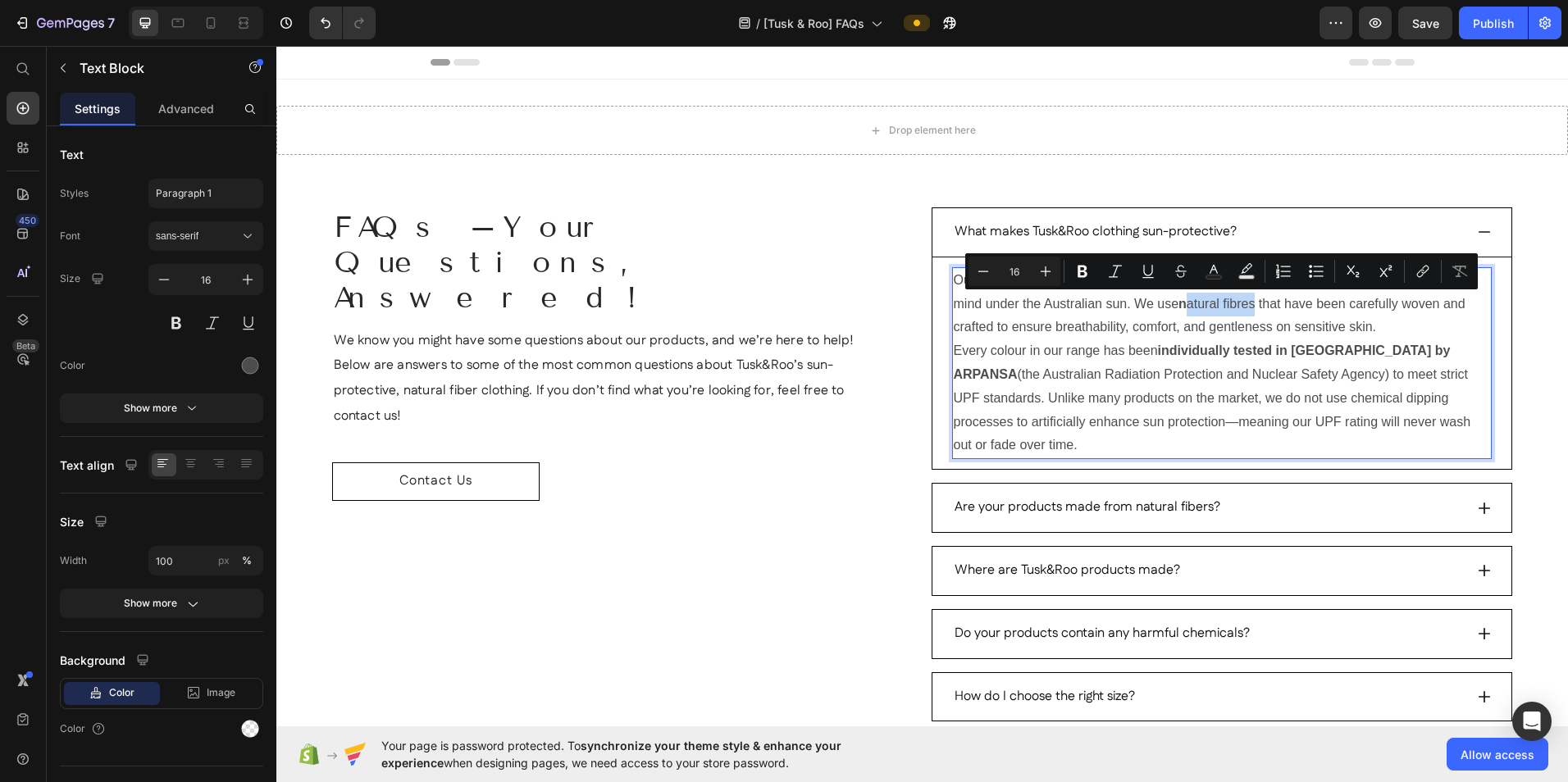 click on "Our textiles are rated  UPF 50+ , providing the highest level of sun protection for peace of mind under the Australian sun. We use  n atural fibres that have been carefully woven and crafted to ensure breathability, comfort, and gentleness on sensitive skin." at bounding box center (1222, 304) 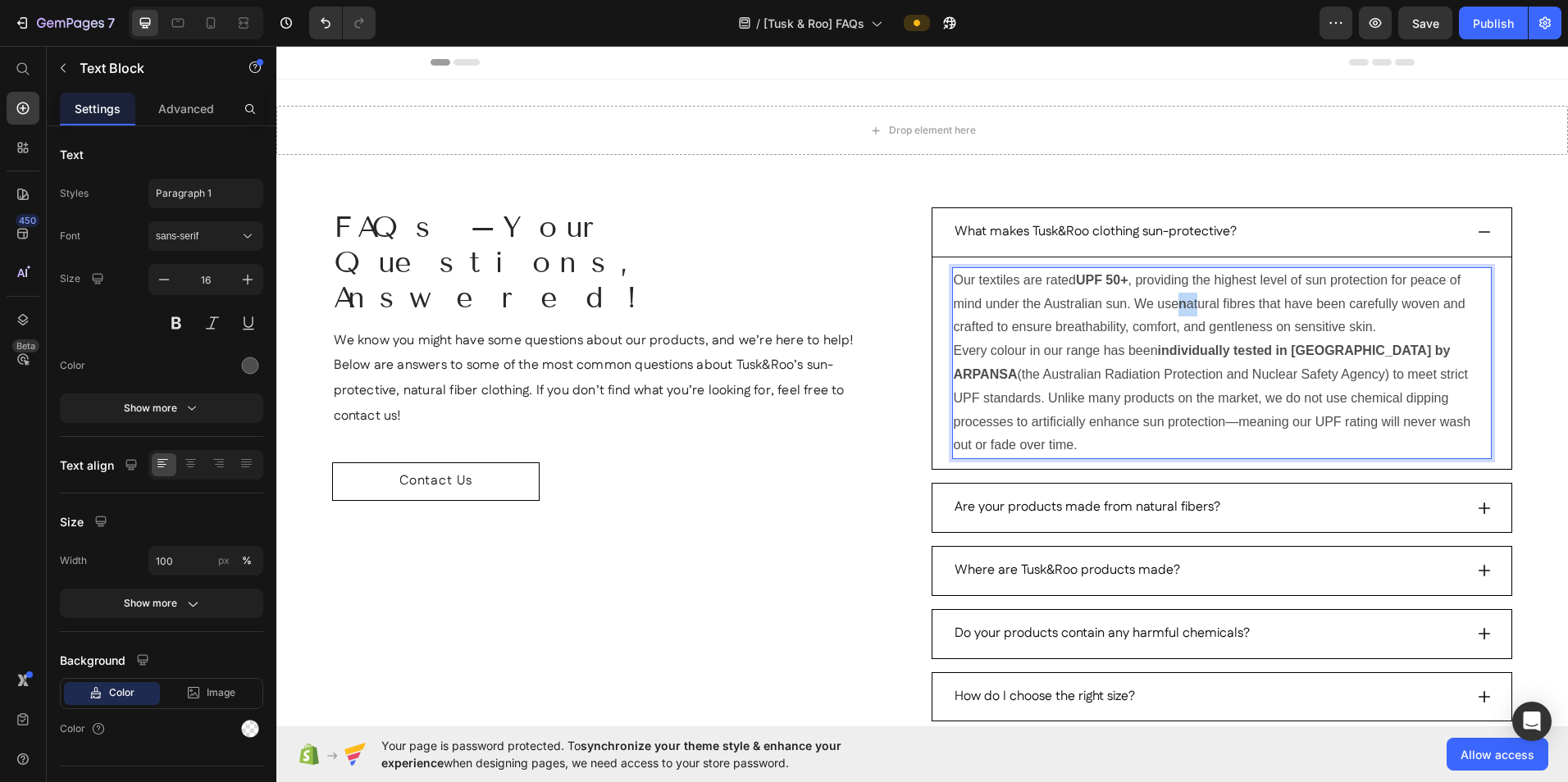 drag, startPoint x: 1195, startPoint y: 307, endPoint x: 1178, endPoint y: 311, distance: 17.464249 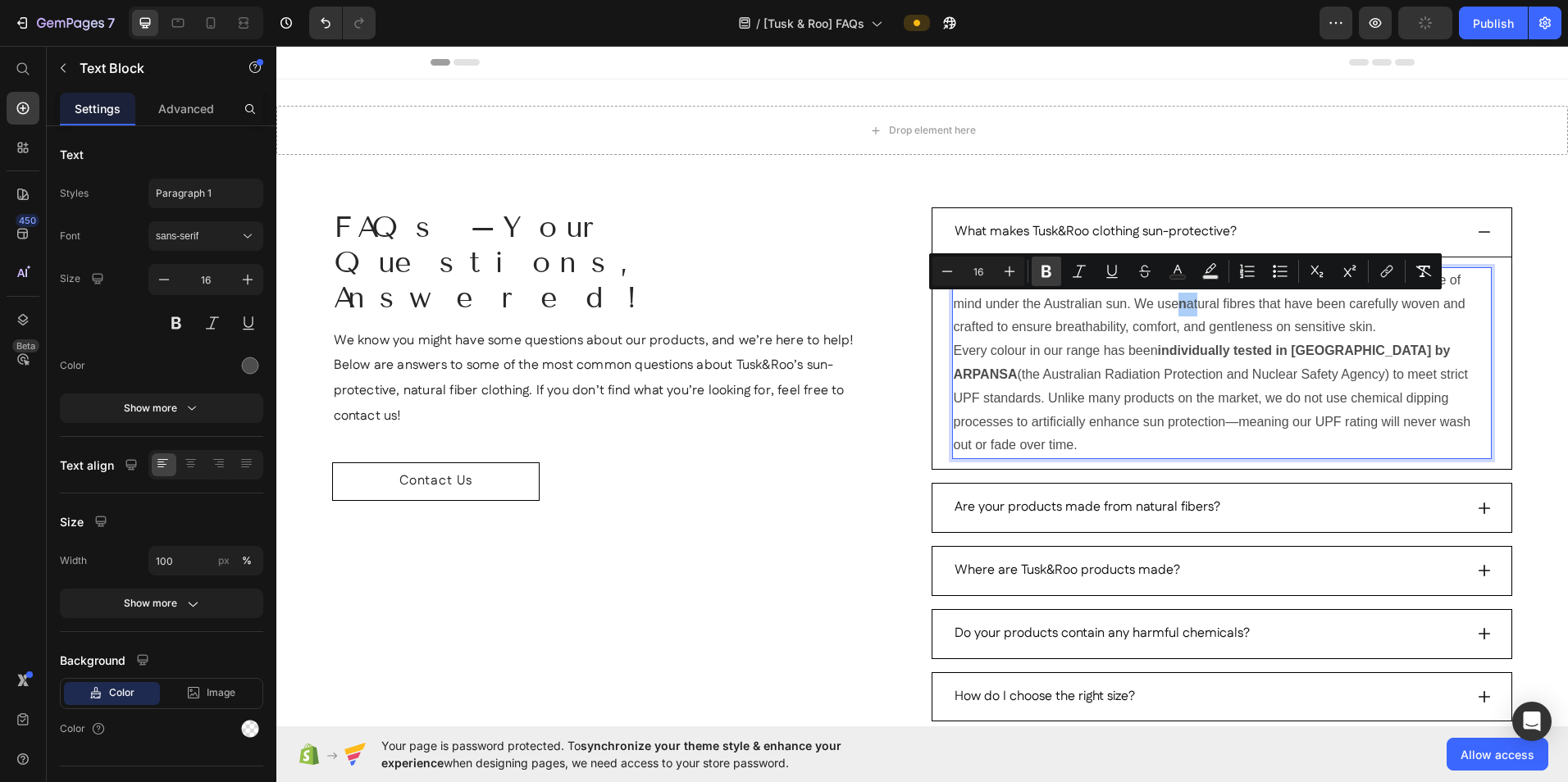 click 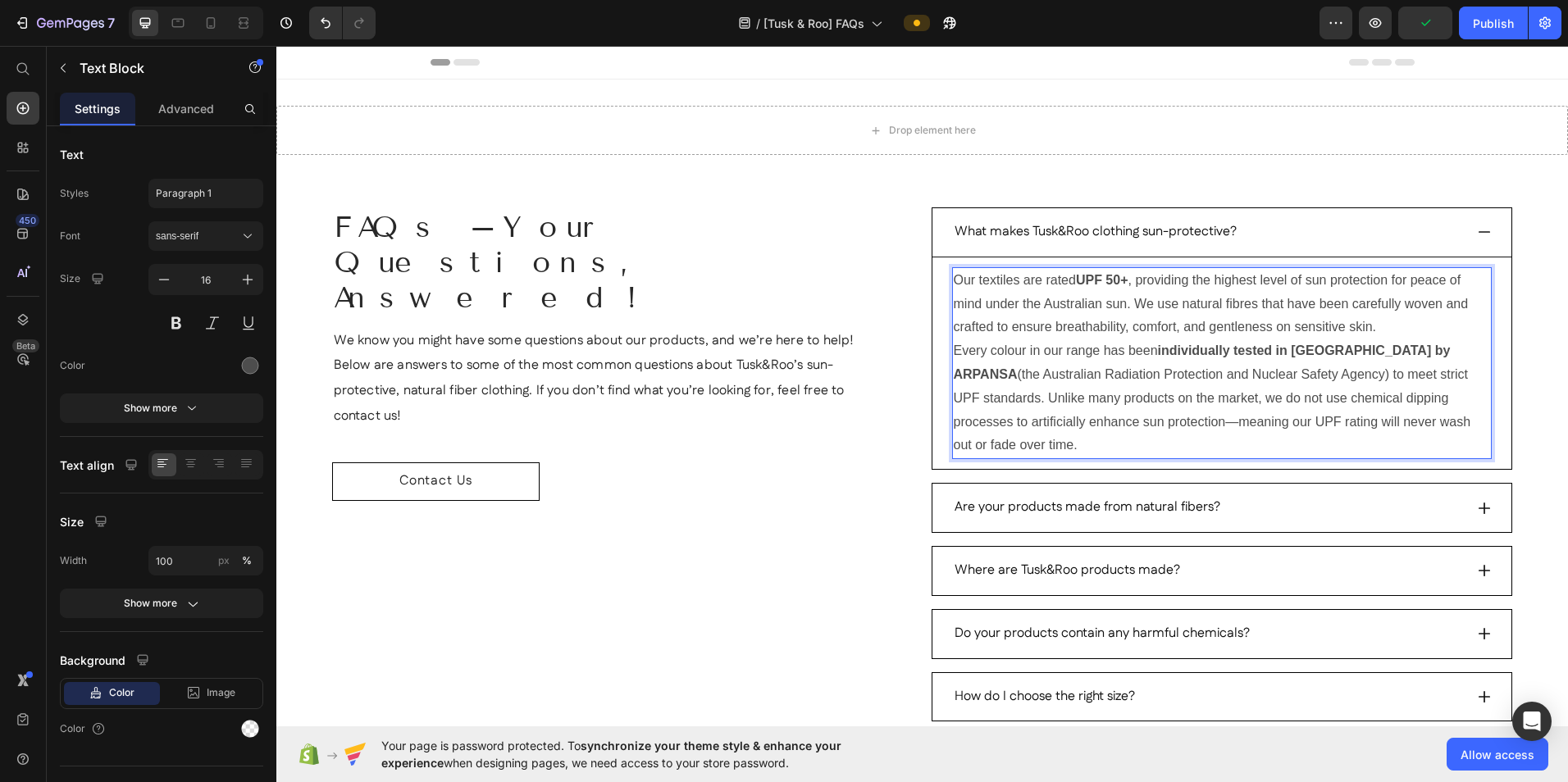 click on "Every colour in our range has been  individually tested in [GEOGRAPHIC_DATA] by ARPANSA  (the Australian Radiation Protection and Nuclear Safety Agency) to meet strict UPF standards. Unlike many products on the market, we do not use chemical dipping processes to artificially enhance sun protection—meaning our UPF rating will never wash out or fade over time." at bounding box center [1222, 398] 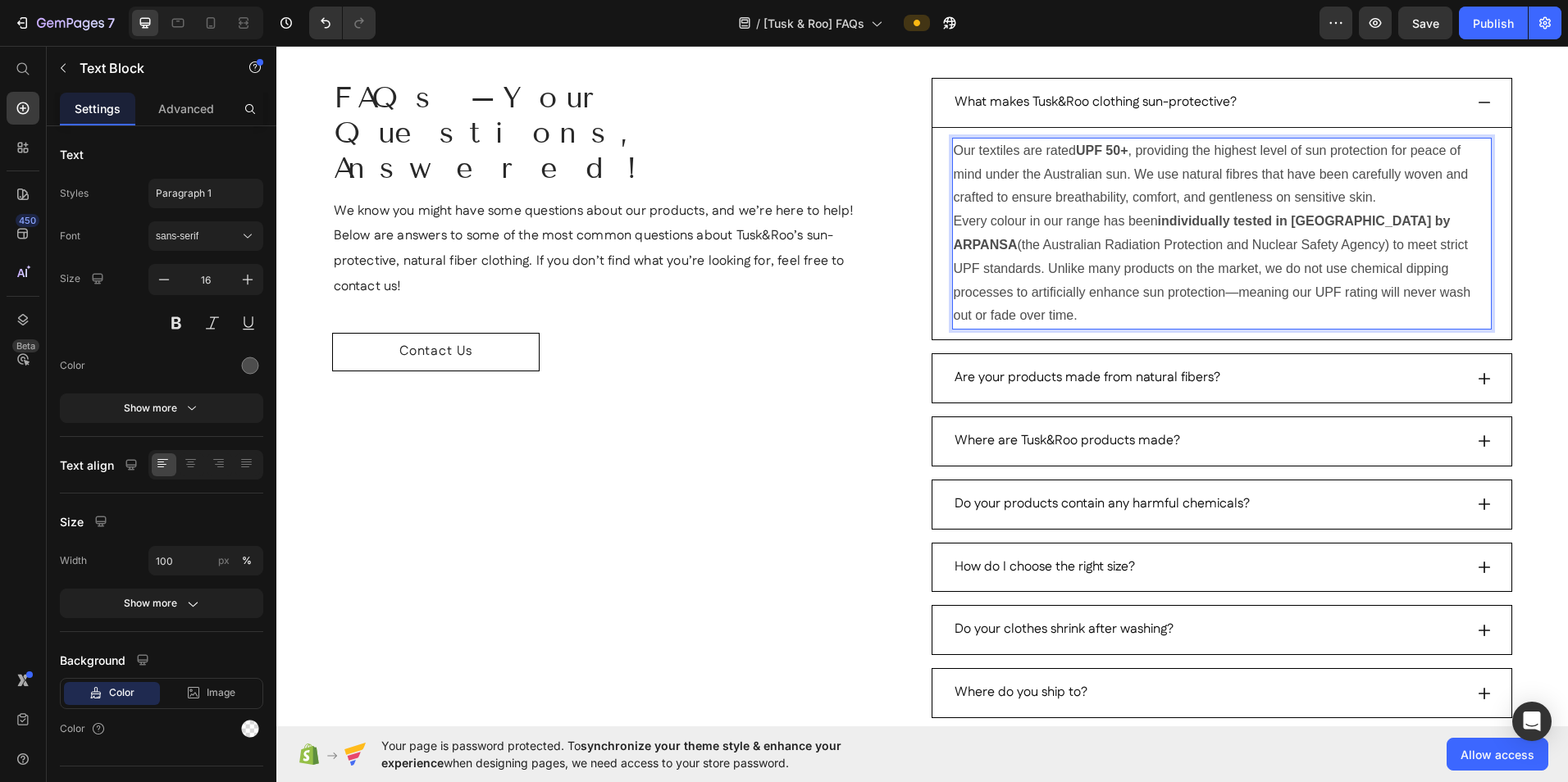 scroll, scrollTop: 82, scrollLeft: 0, axis: vertical 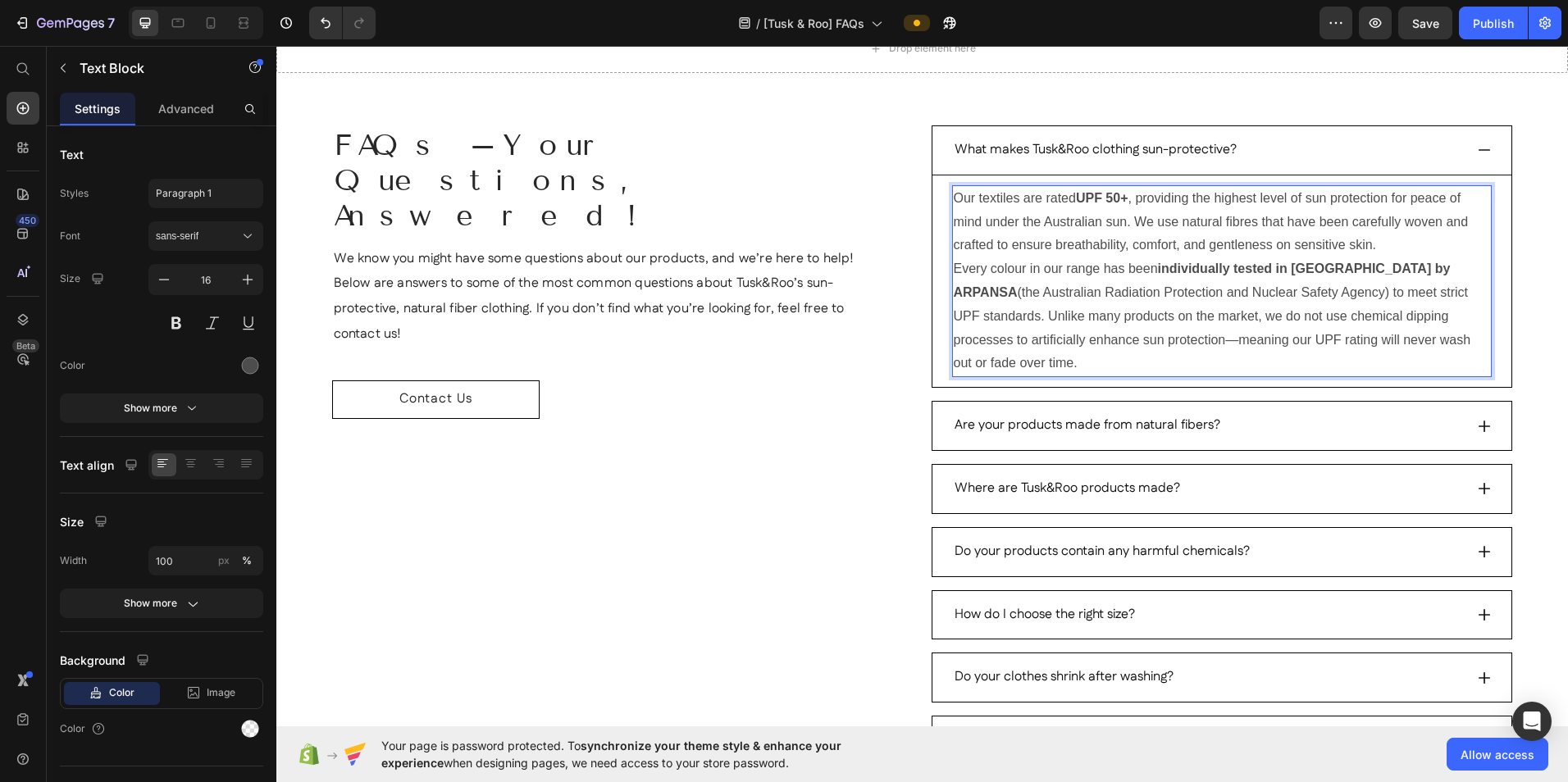 click on "Every colour in our range has been  individually tested in [GEOGRAPHIC_DATA] by ARPANSA  (the Australian Radiation Protection and Nuclear Safety Agency) to meet strict UPF standards. Unlike many products on the market, we do not use chemical dipping processes to artificially enhance sun protection—meaning our UPF rating will never wash out or fade over time." at bounding box center [1222, 316] 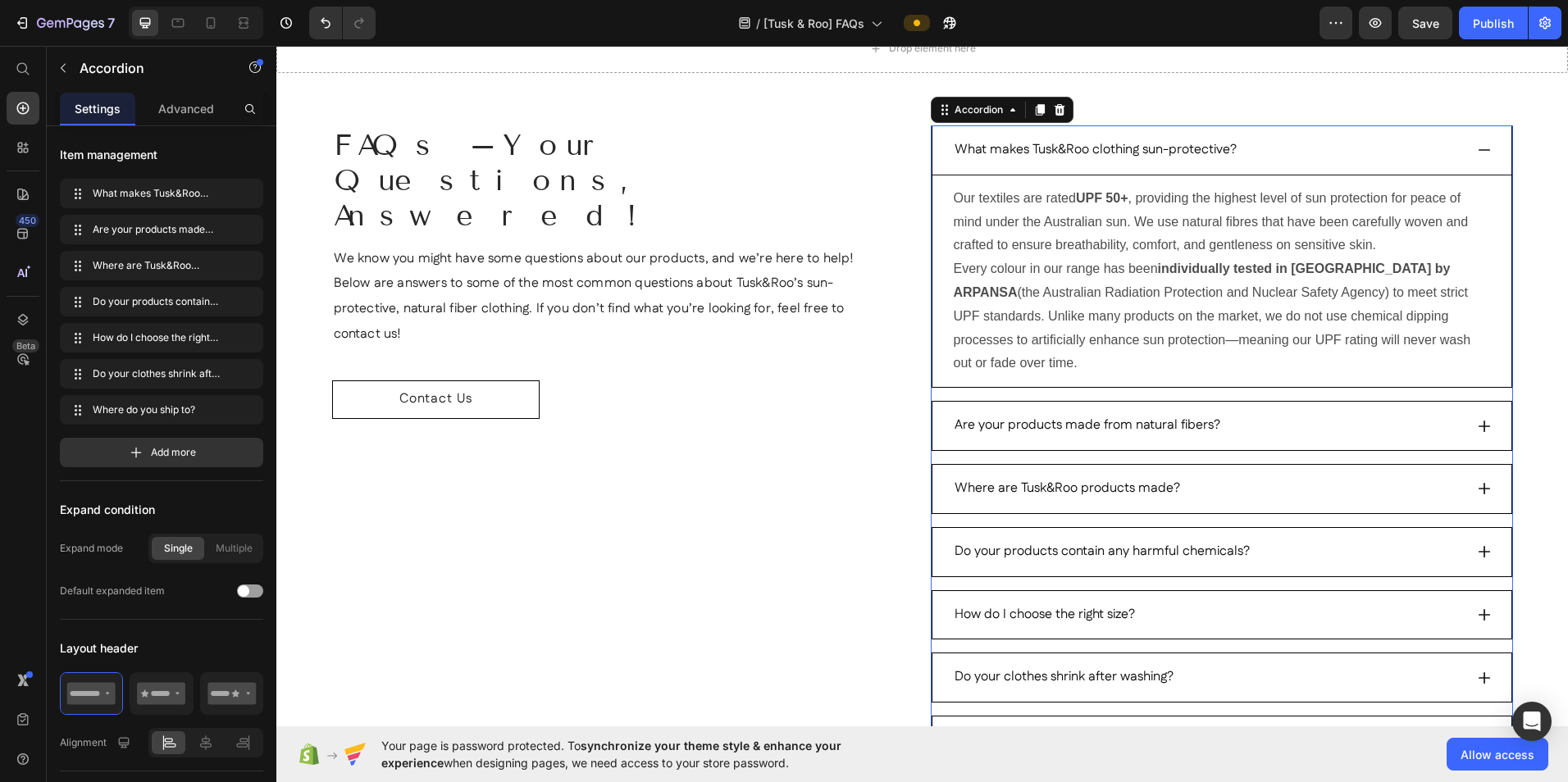 click 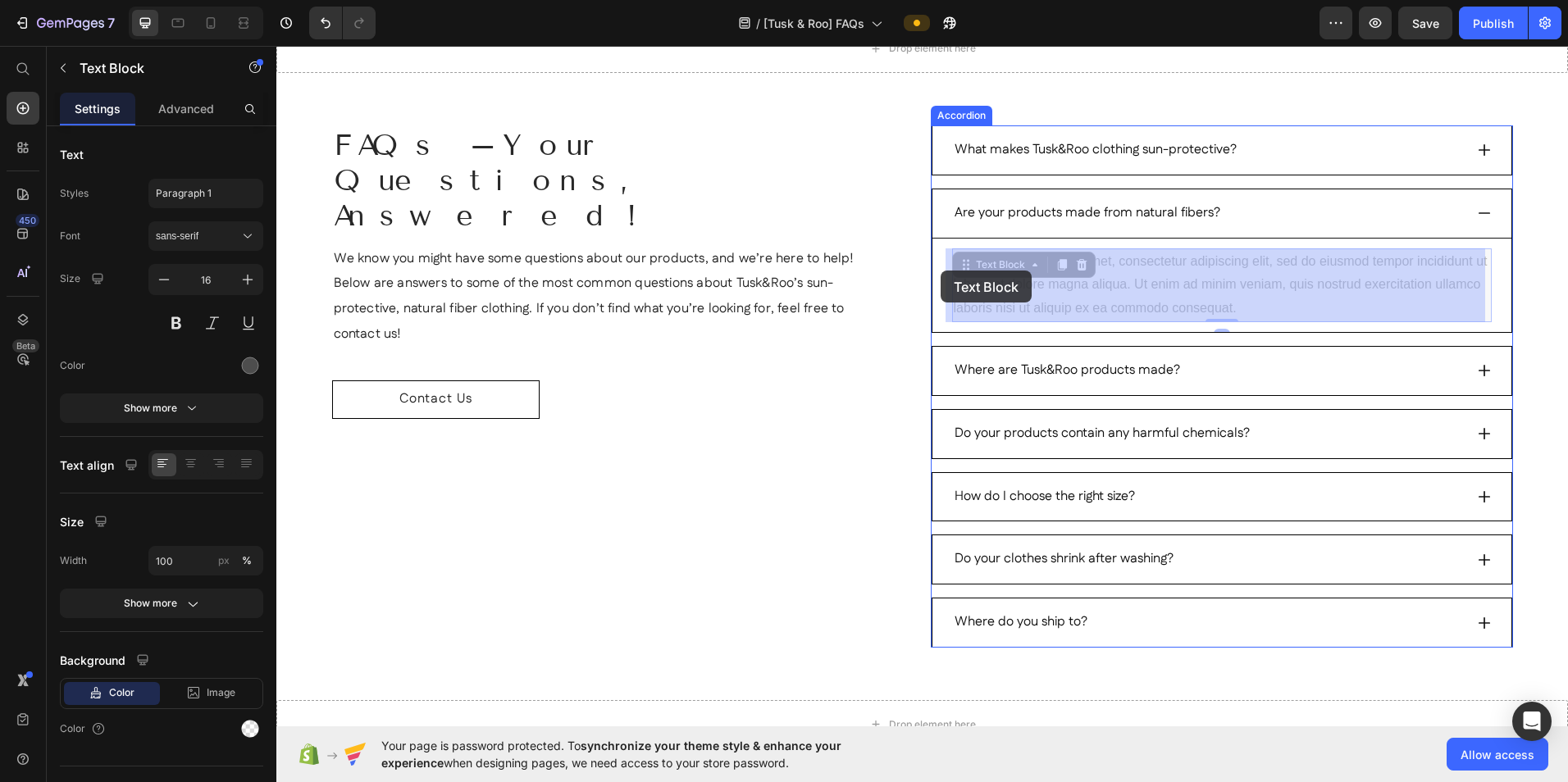 drag, startPoint x: 1248, startPoint y: 308, endPoint x: 941, endPoint y: 271, distance: 309.2216 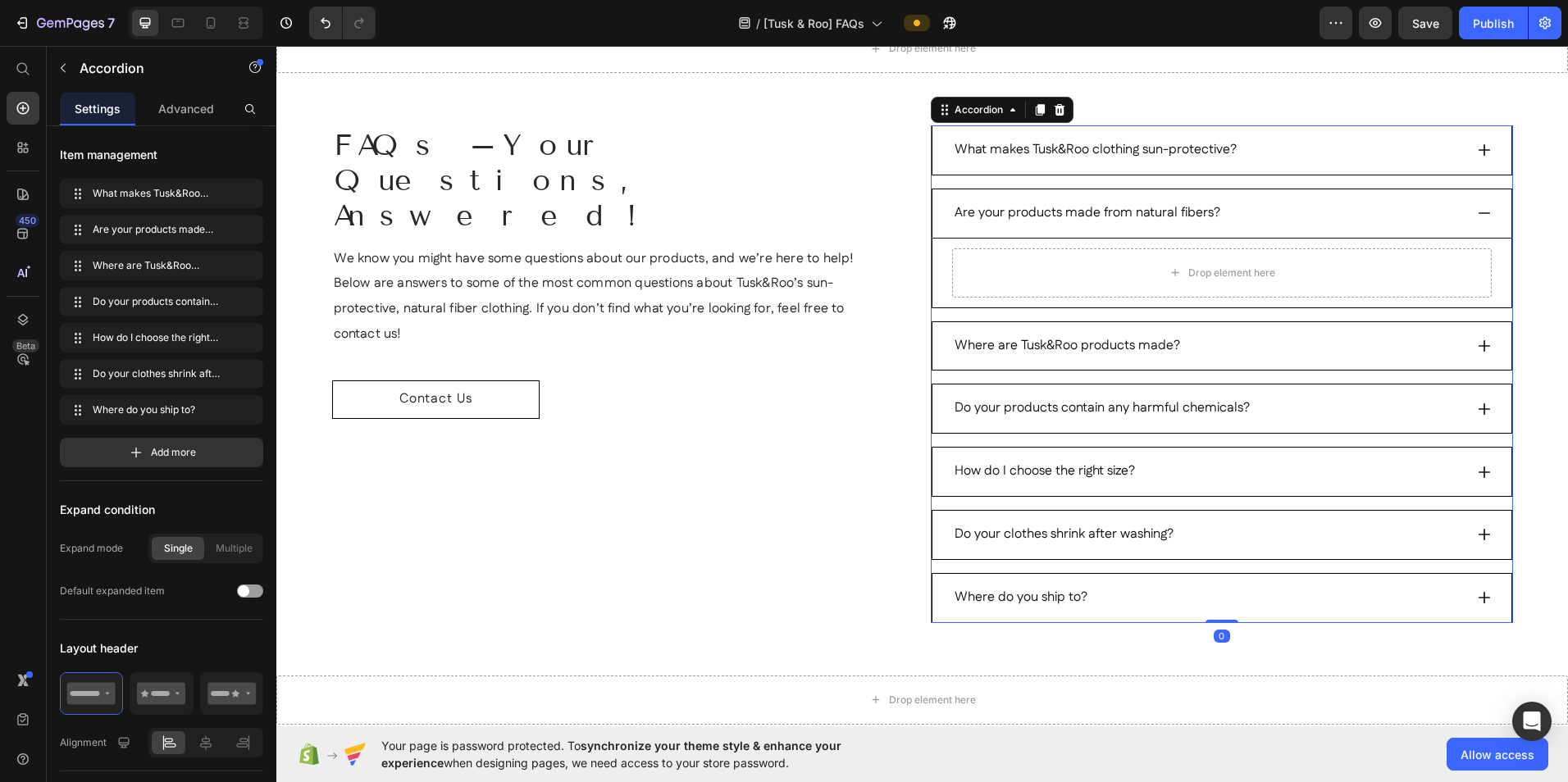 click on "What makes Tusk&Roo clothing sun-protective?" at bounding box center (1096, 150) 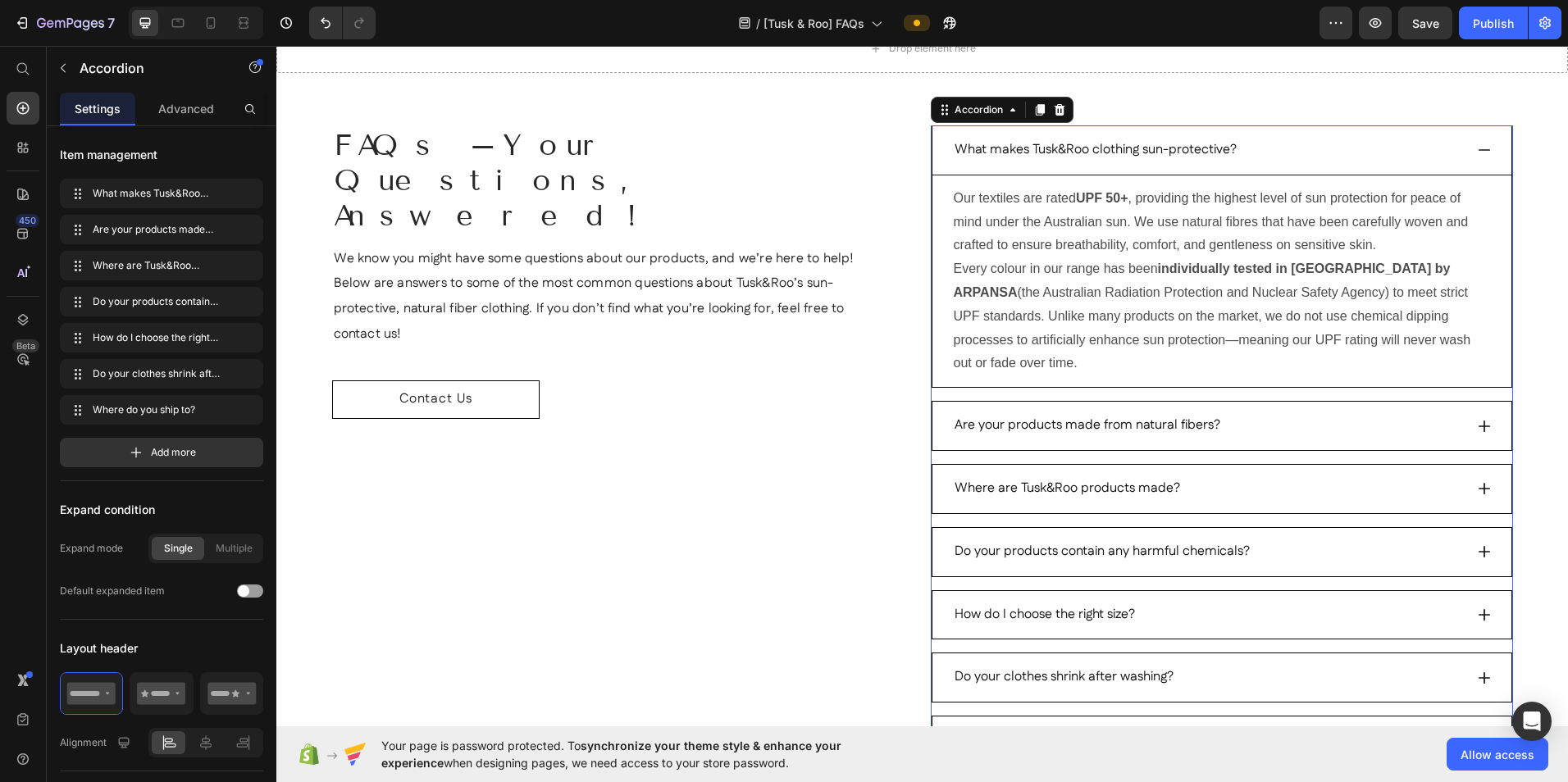 click on "What makes Tusk&Roo clothing sun-protective?" at bounding box center (1222, 151) 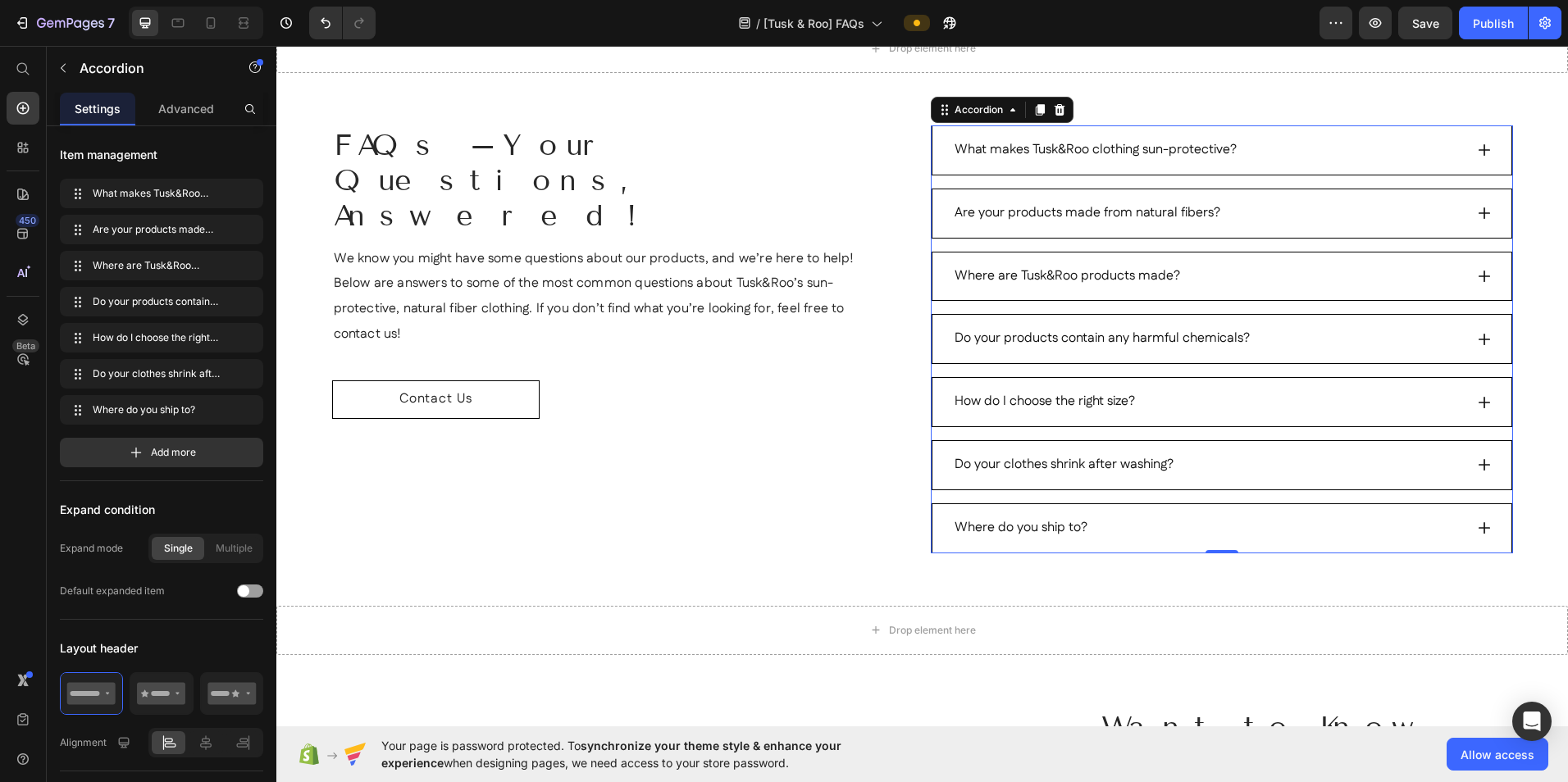 click 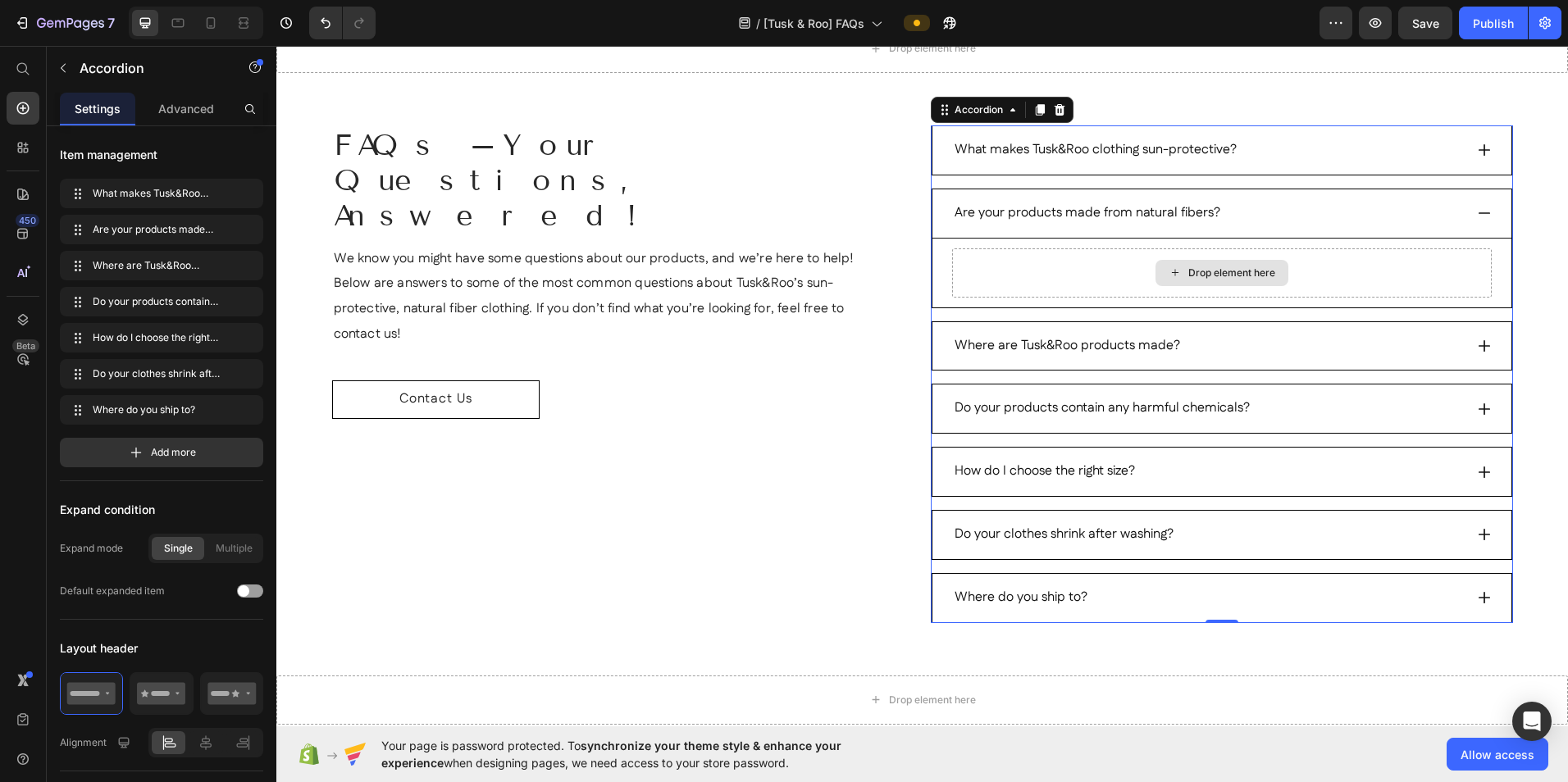 click on "Drop element here" at bounding box center [1222, 273] 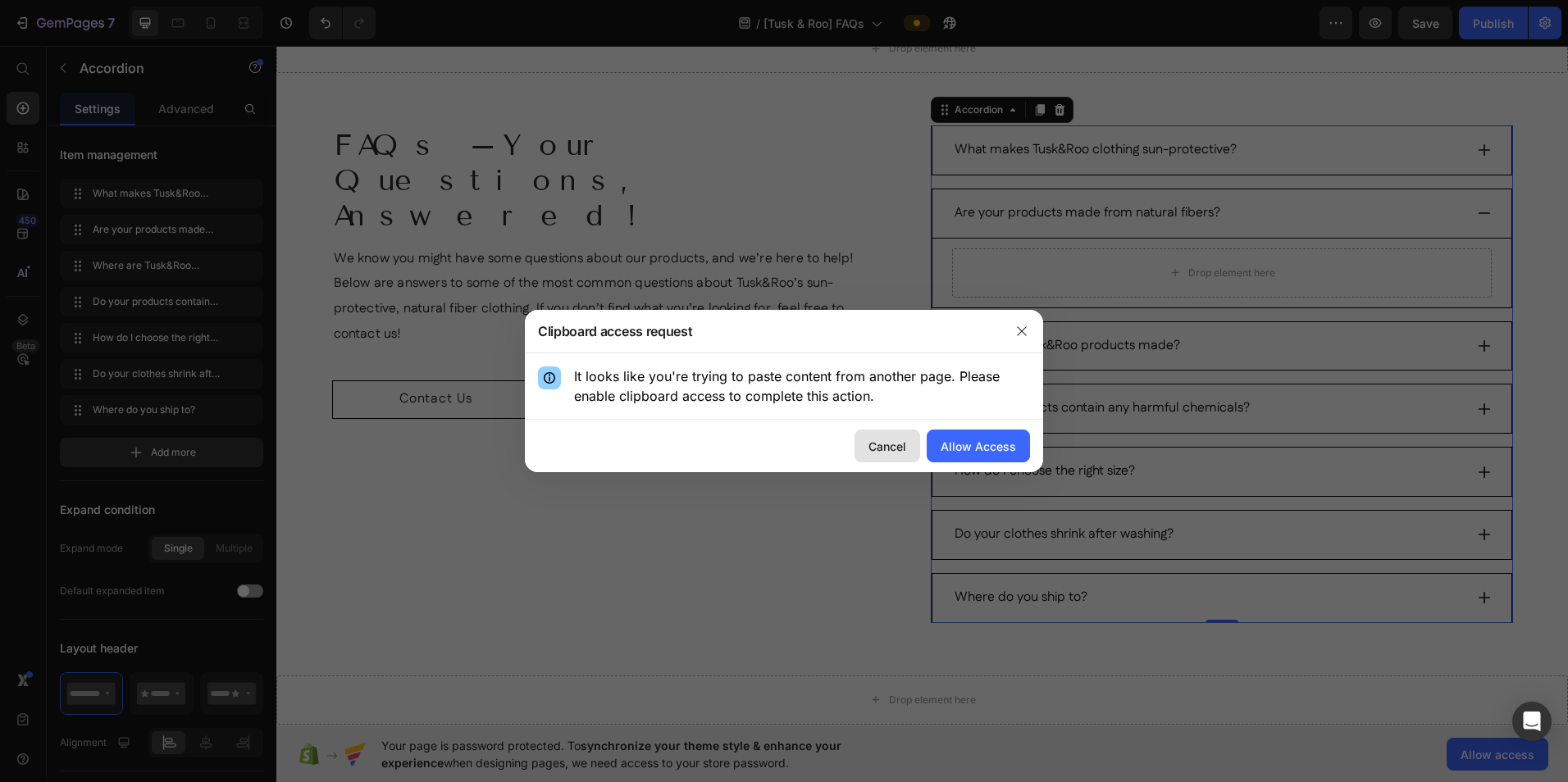 click on "Cancel" at bounding box center [887, 446] 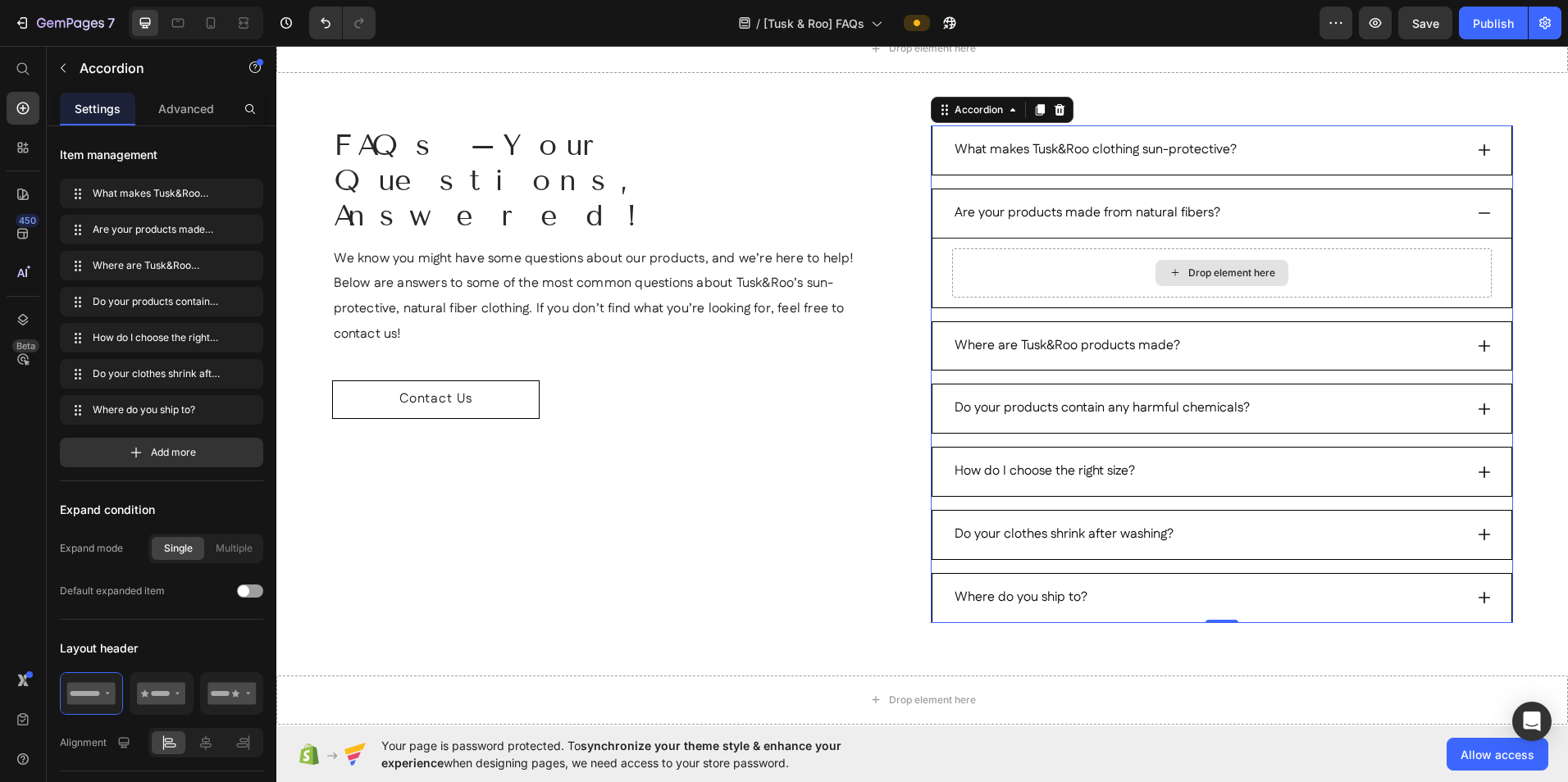 click on "Drop element here" at bounding box center [1222, 273] 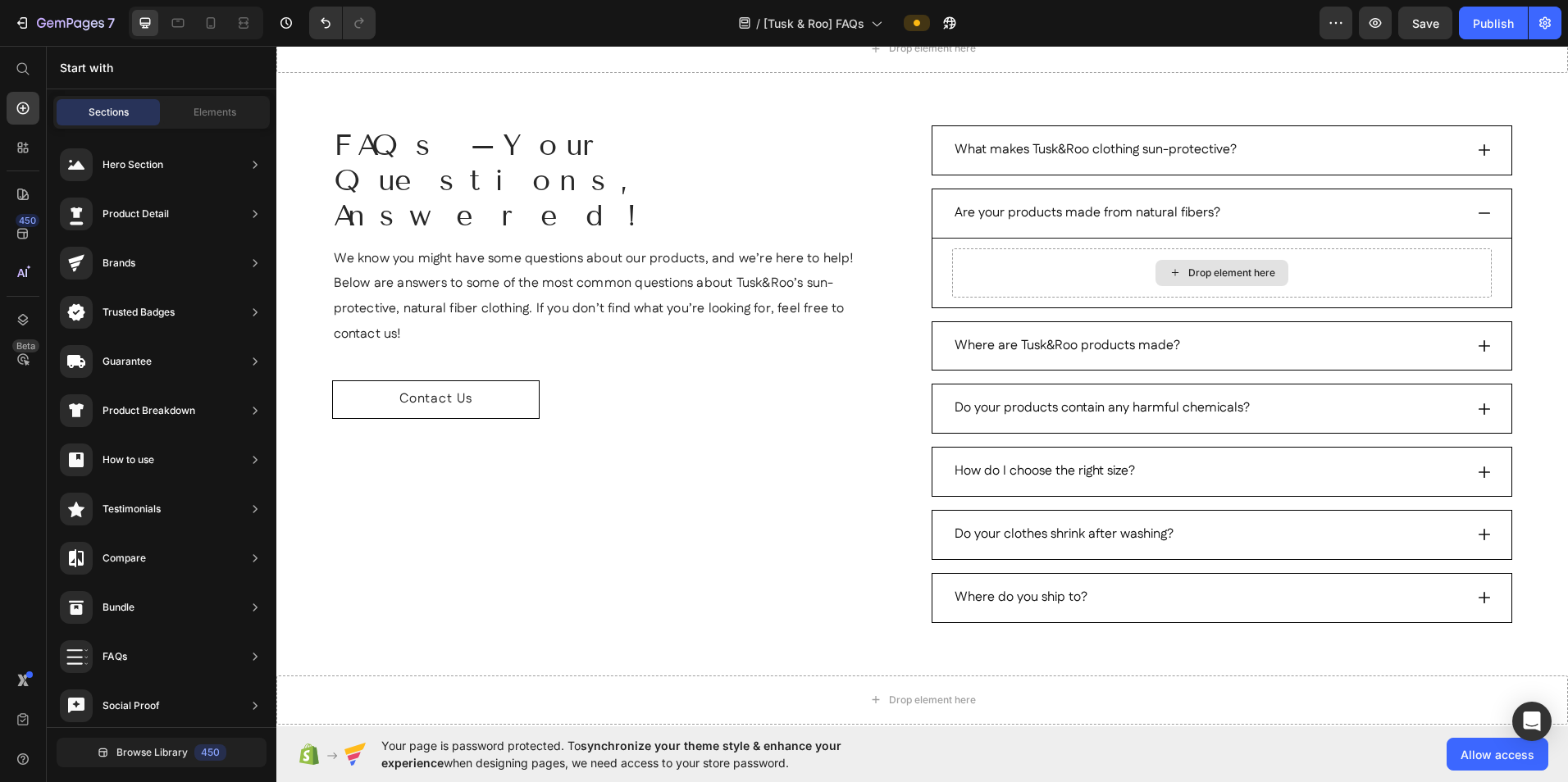 click on "Drop element here" at bounding box center [1232, 273] 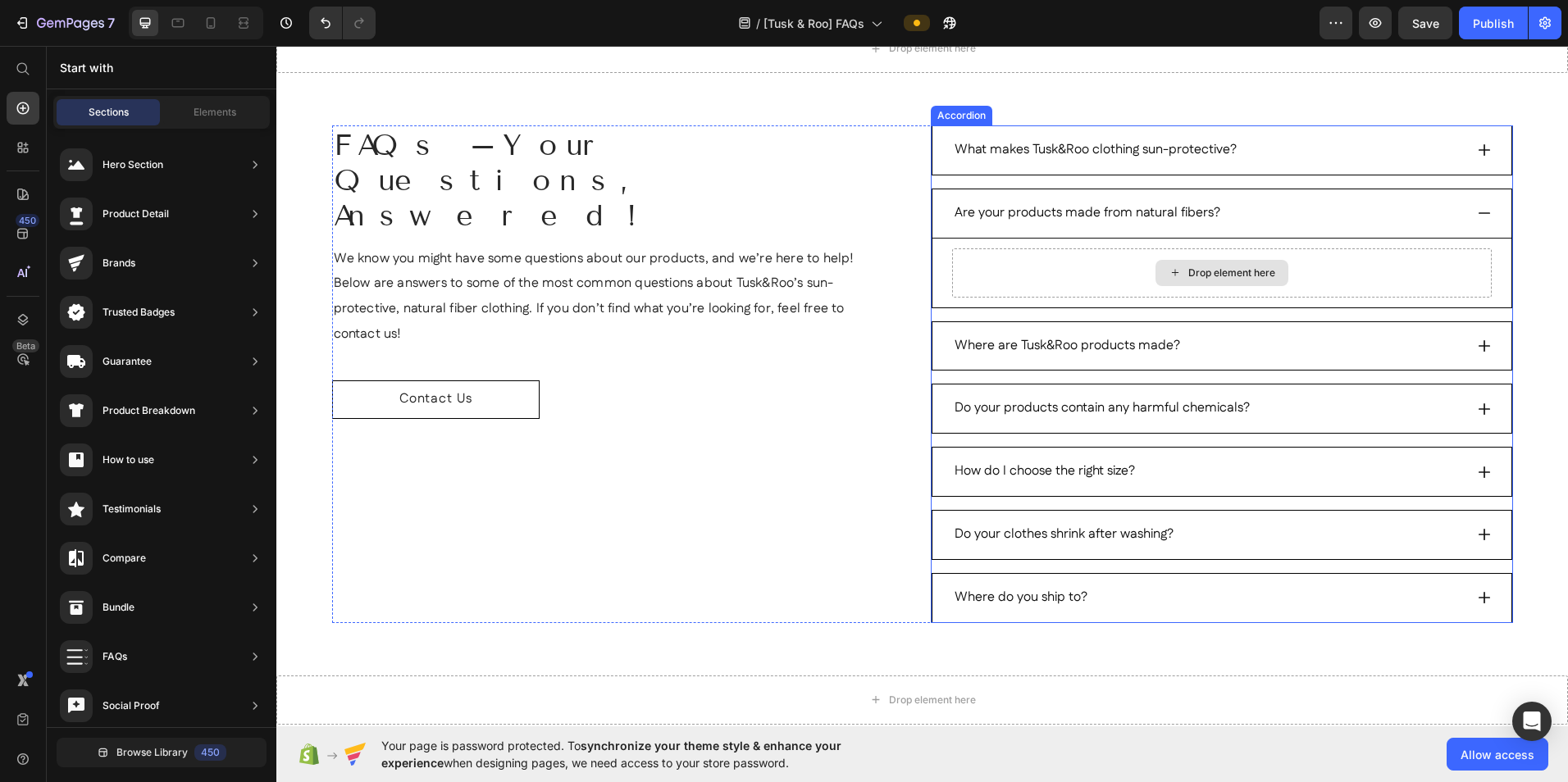 click on "Drop element here" at bounding box center (1222, 273) 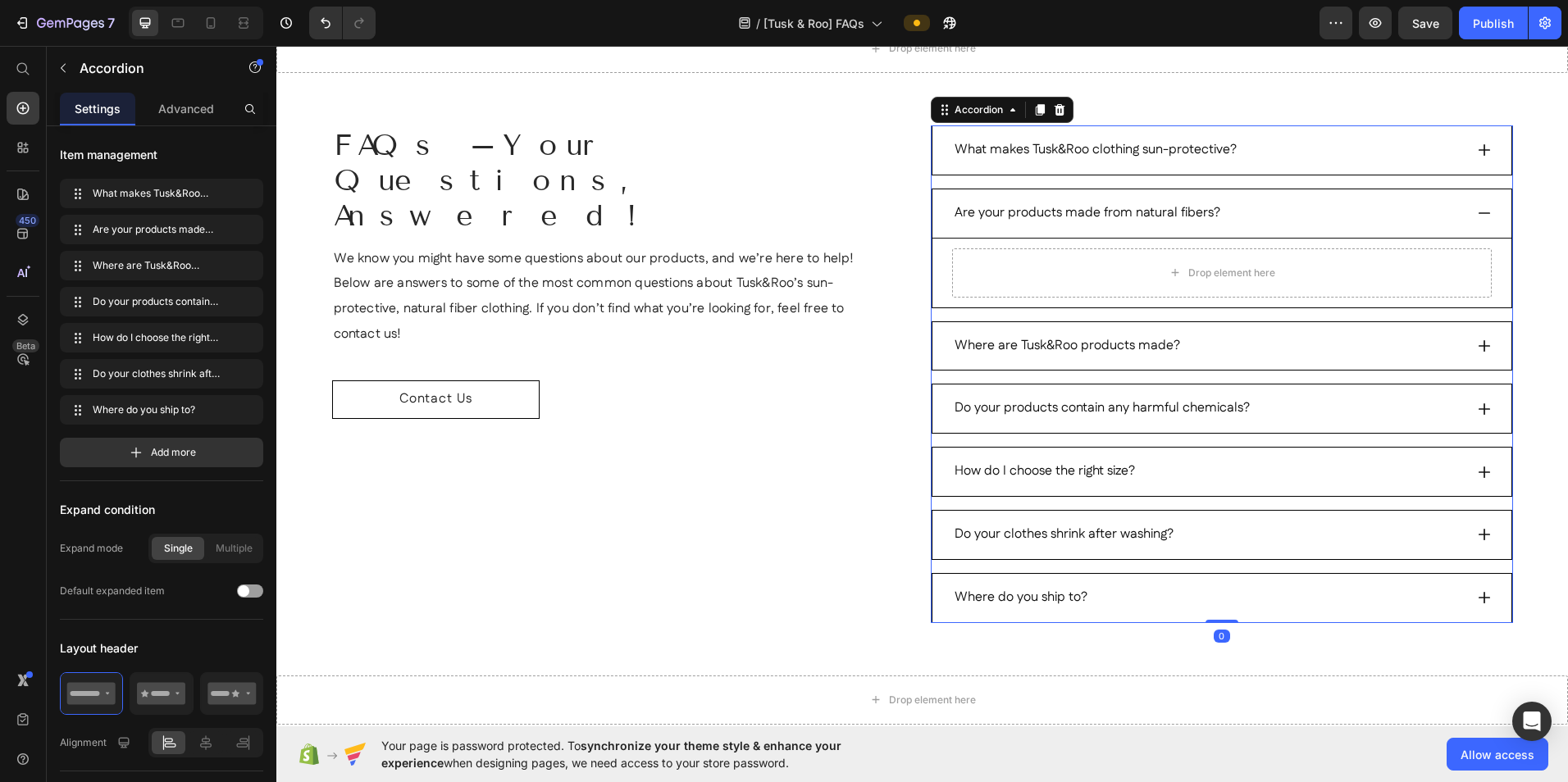 click on "Are your products made from natural fibers?" at bounding box center [1222, 214] 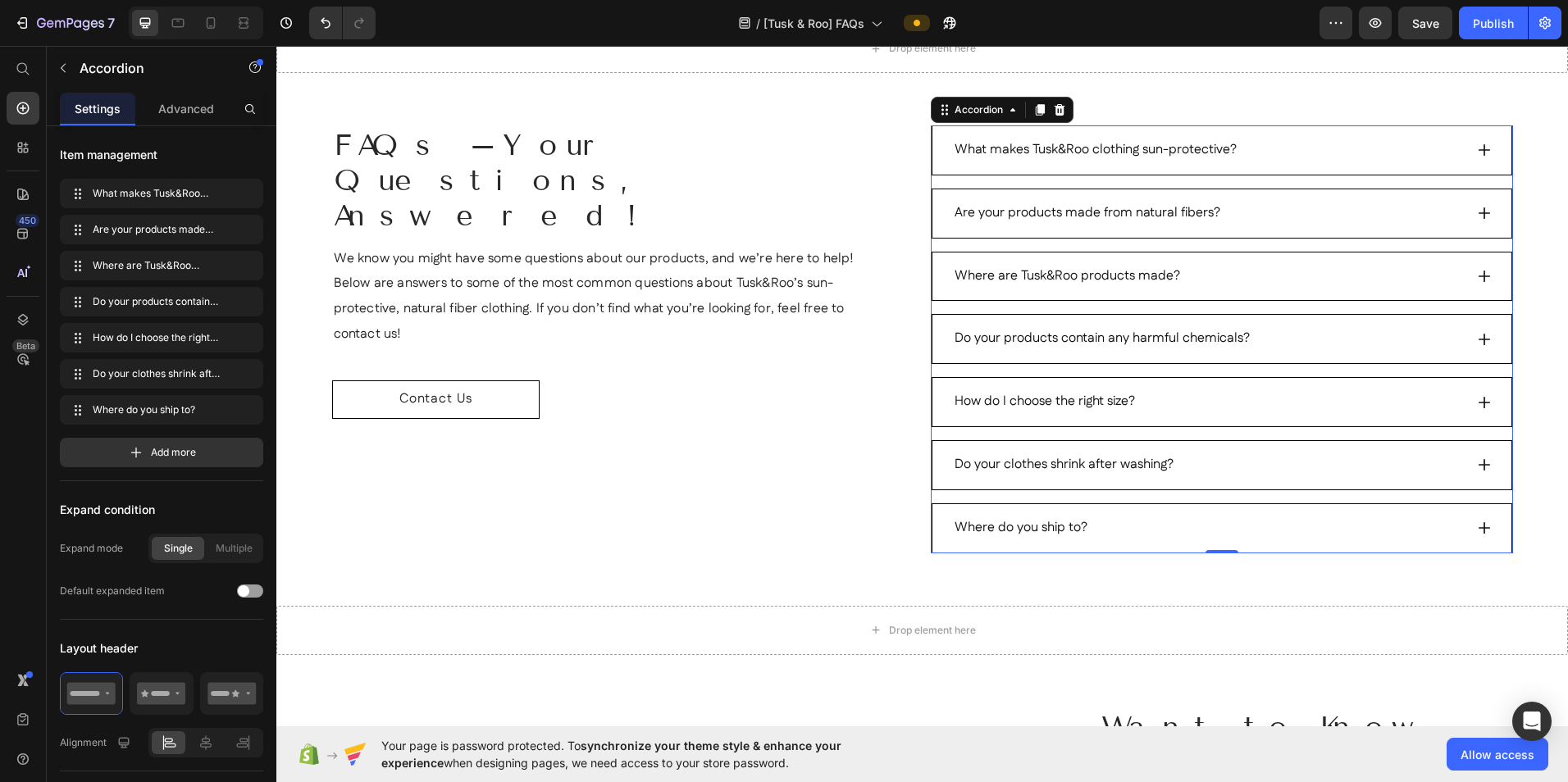 click on "Are your products made from natural fibers?" at bounding box center (1208, 213) 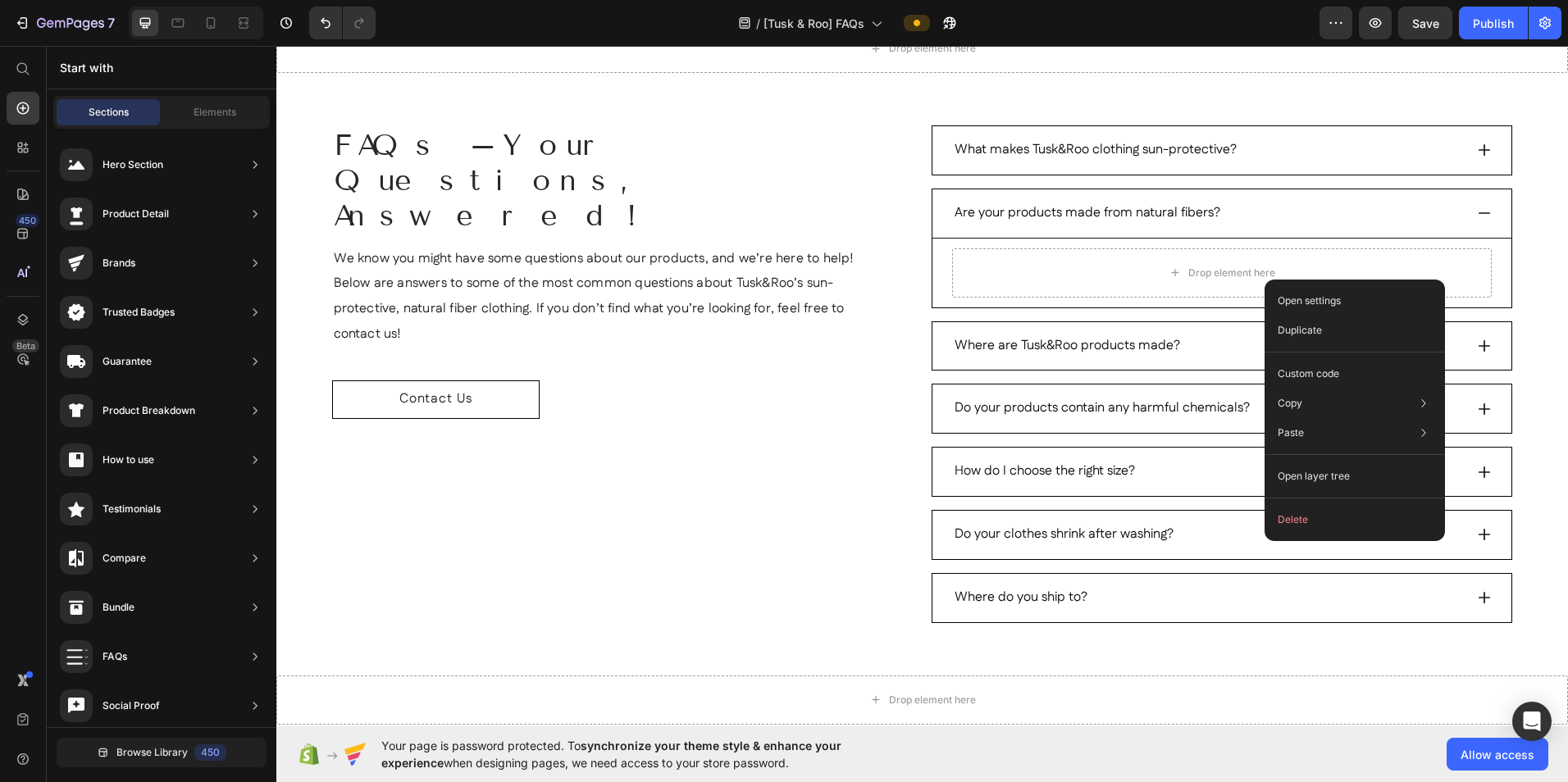 click on "Open settings Duplicate Custom code Copy Copy element  Ctrl + C Copy style  Copy class  .g9ysDBvfgN Paste Paste element  Ctrl + V Paste style  Ctrl + Shift + V  Please allow access tp clipboard to paste content from other pages  Allow Access Open layer tree  Delete" 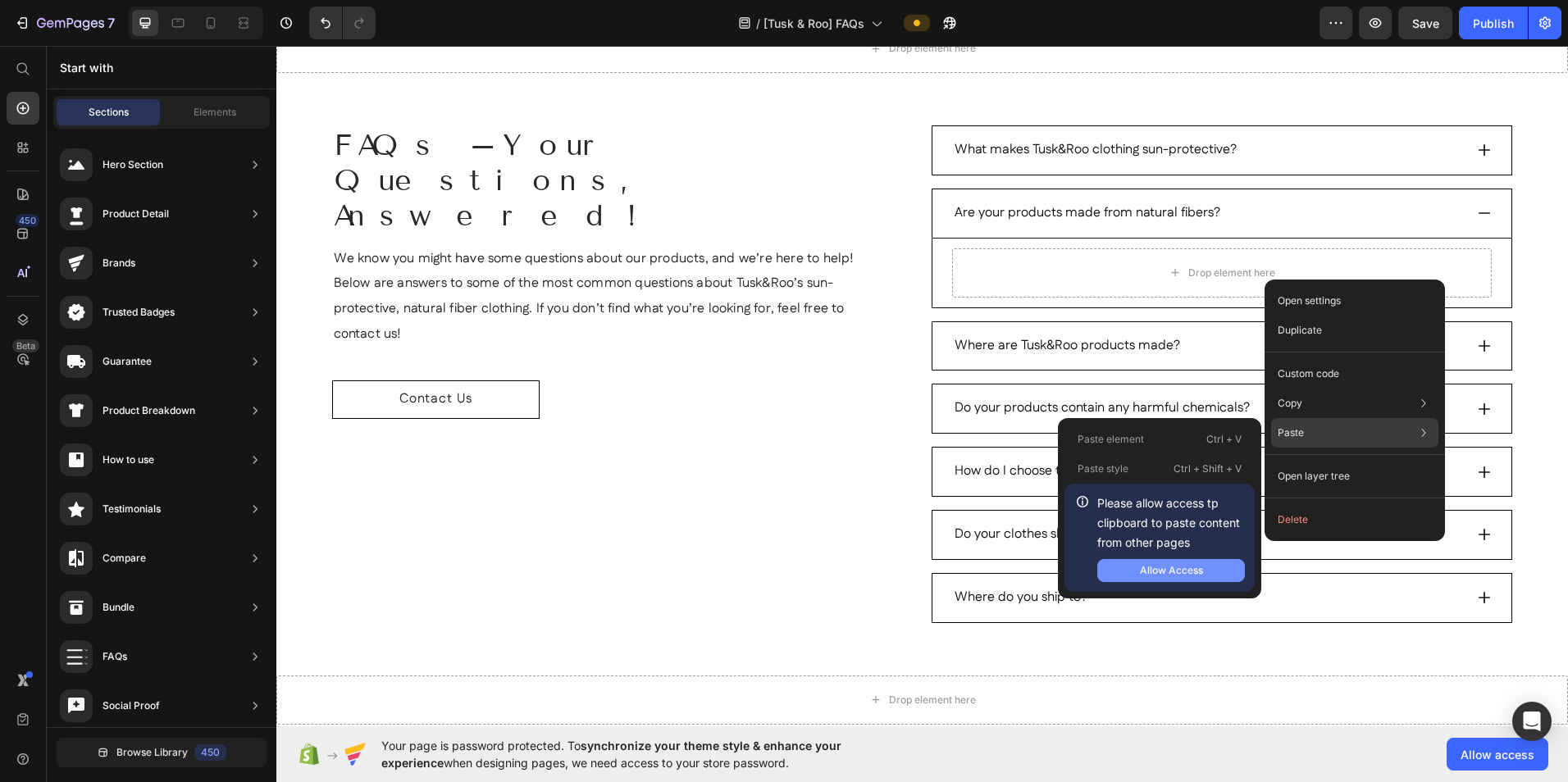 click on "Allow Access" at bounding box center [1171, 571] 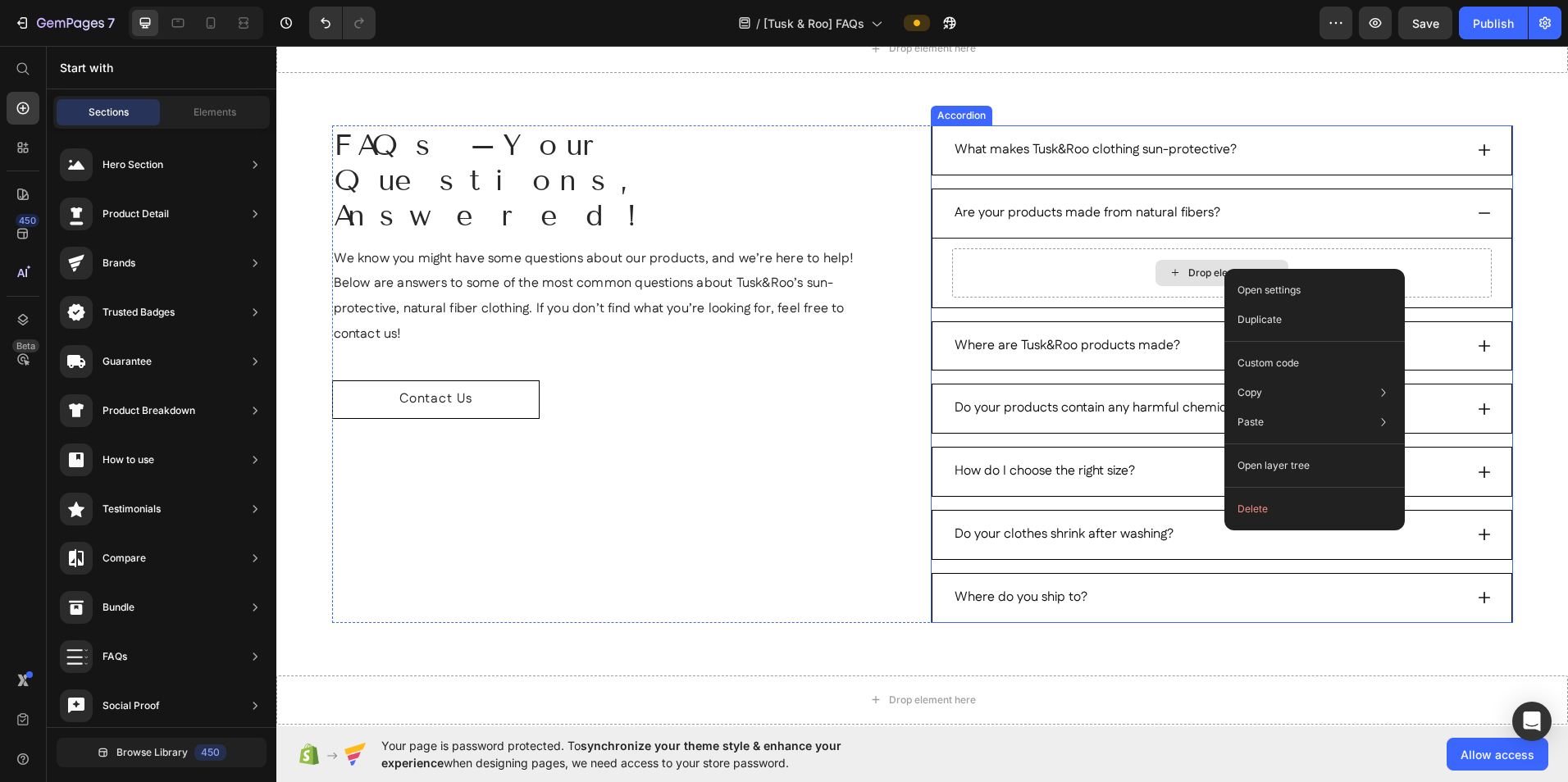 click 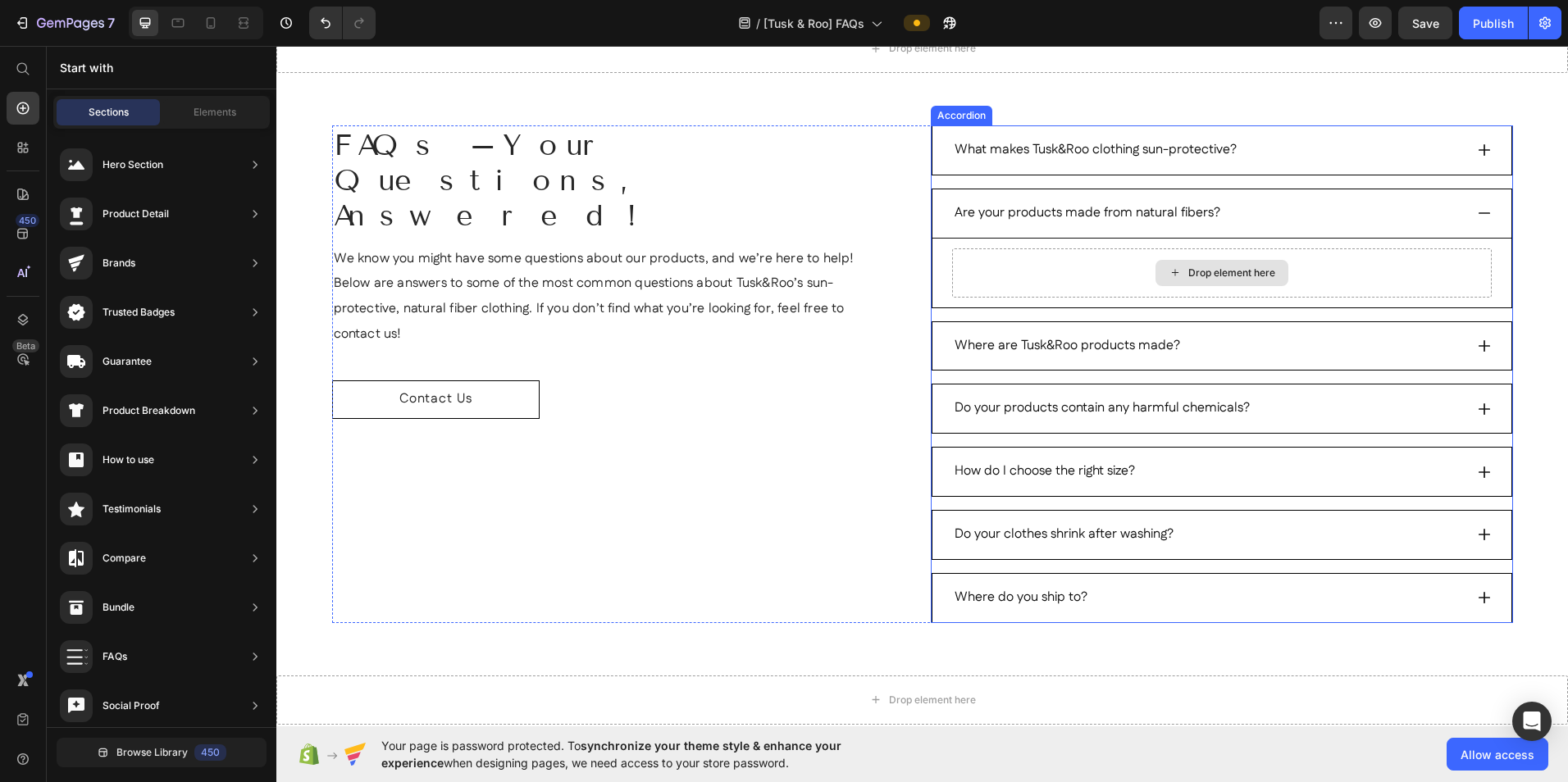 click on "Drop element here" at bounding box center (1222, 273) 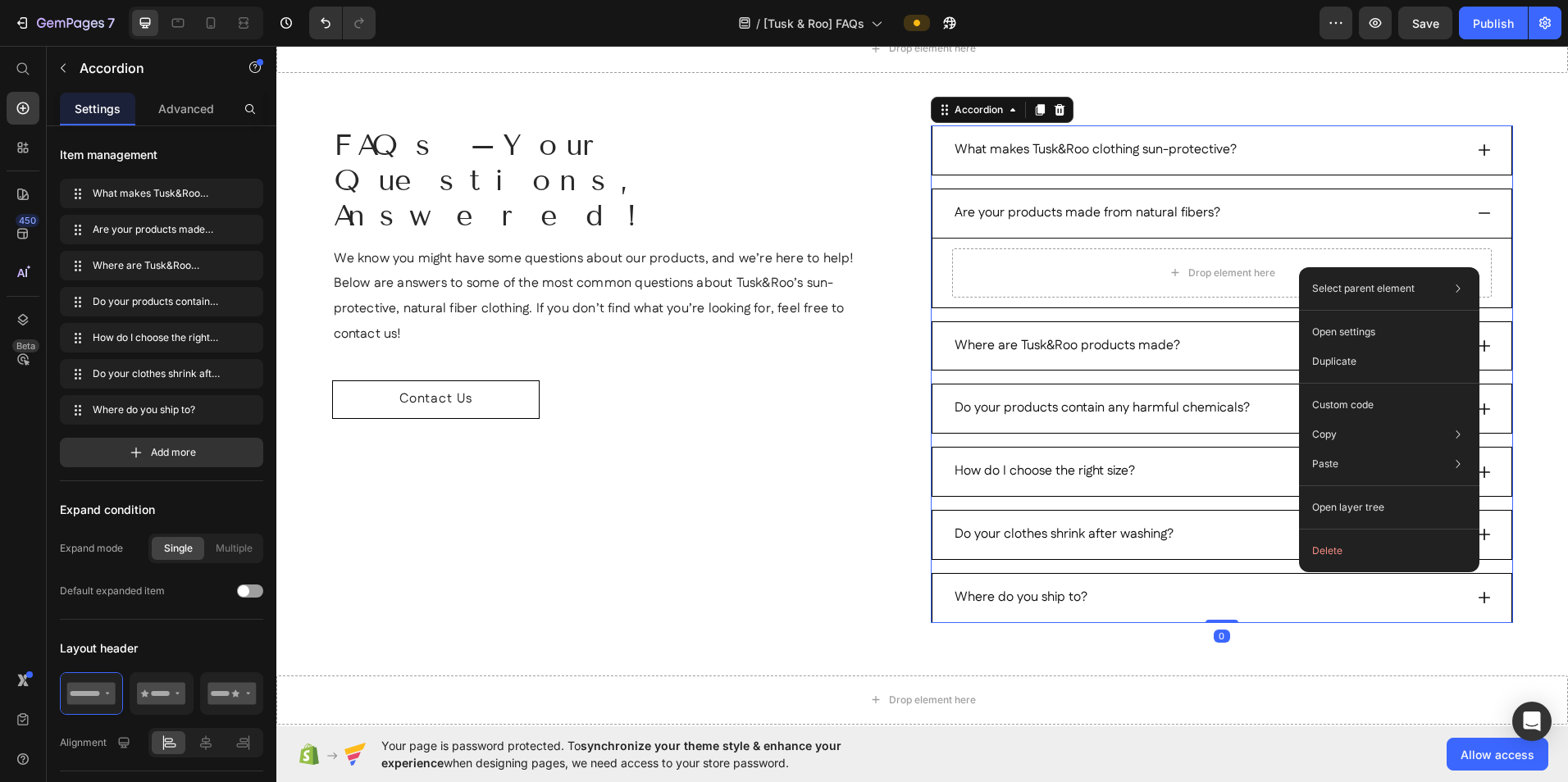 click on "Select parent element Section Row 2 cols Accordion Open settings Duplicate Custom code Copy Copy element  Ctrl + C Copy style  Copy class  .g9ysDBvfgN Paste Paste element  Ctrl + V Paste style  Ctrl + Shift + V Open layer tree  Delete" 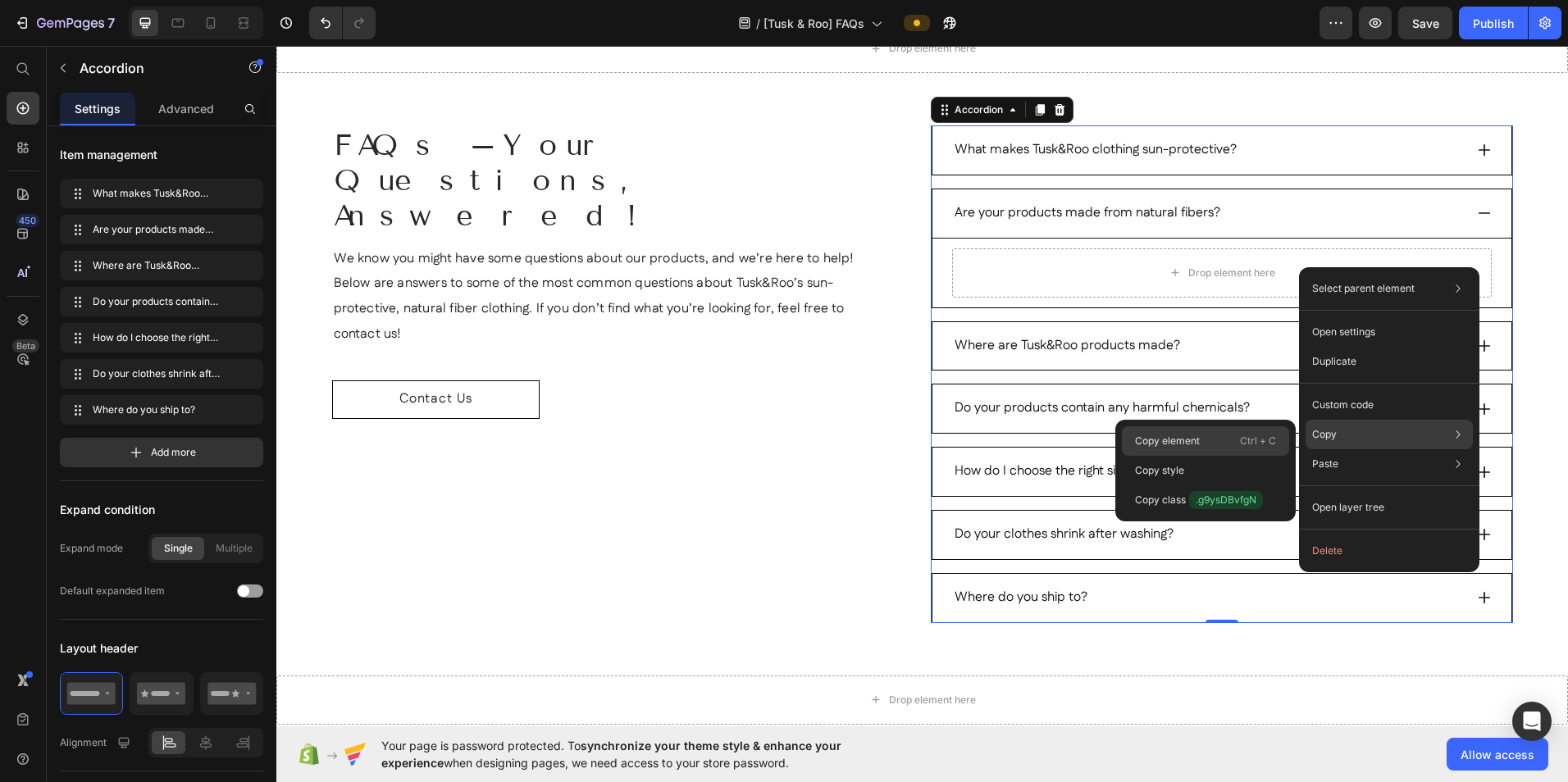 click on "Copy element  Ctrl + C" 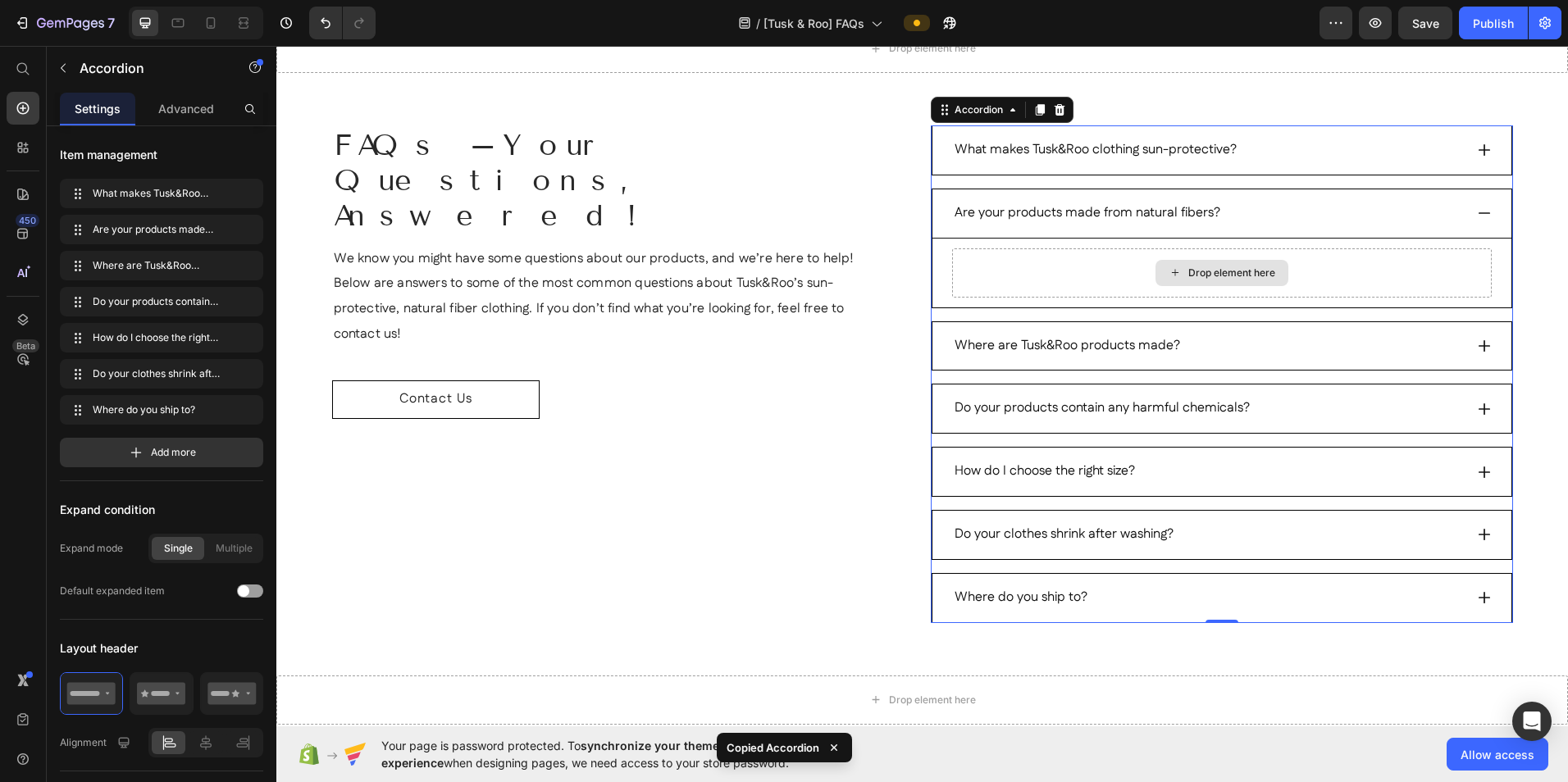 click on "Drop element here" at bounding box center (1222, 273) 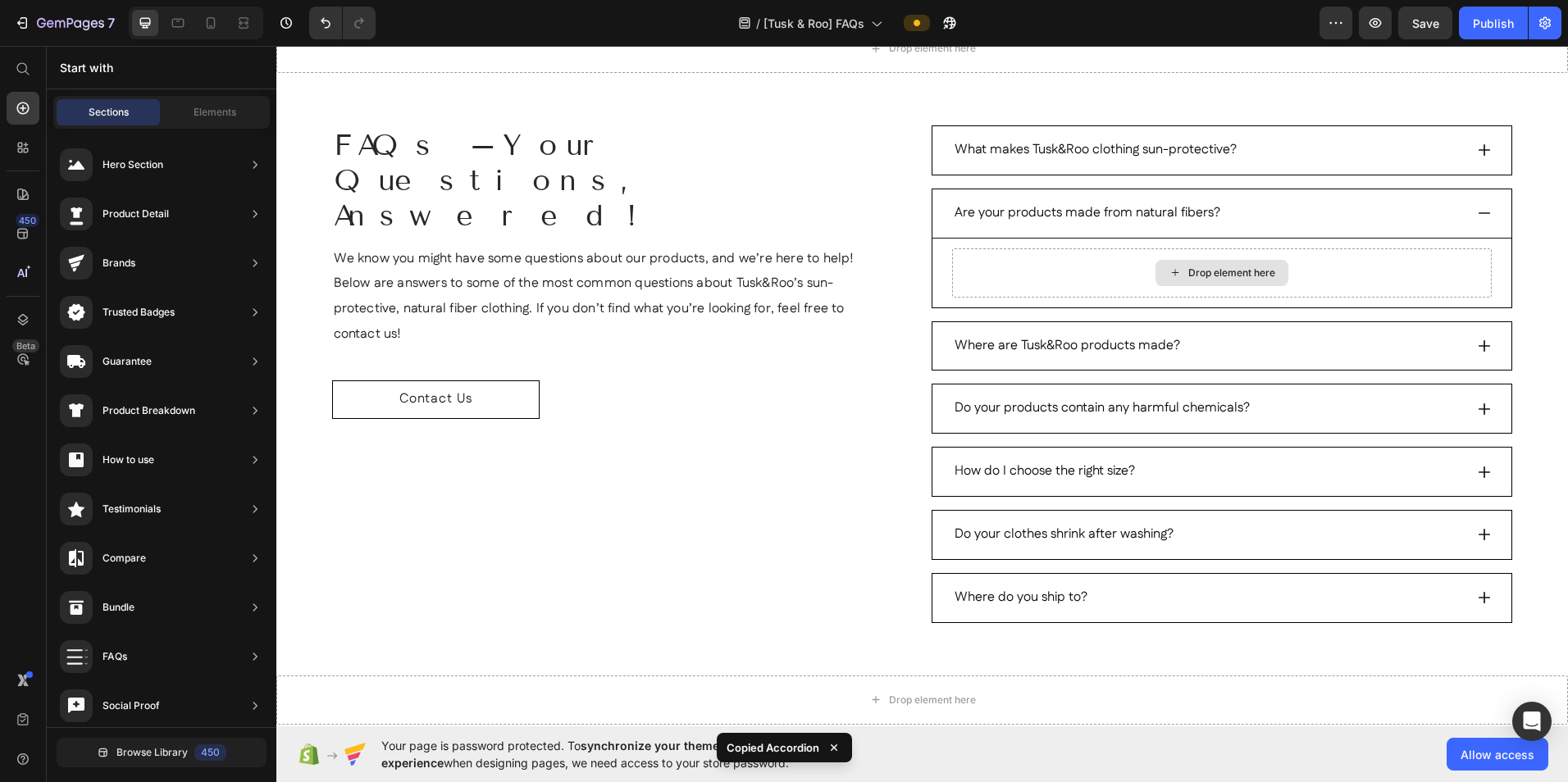 click on "Drop element here" at bounding box center [1232, 273] 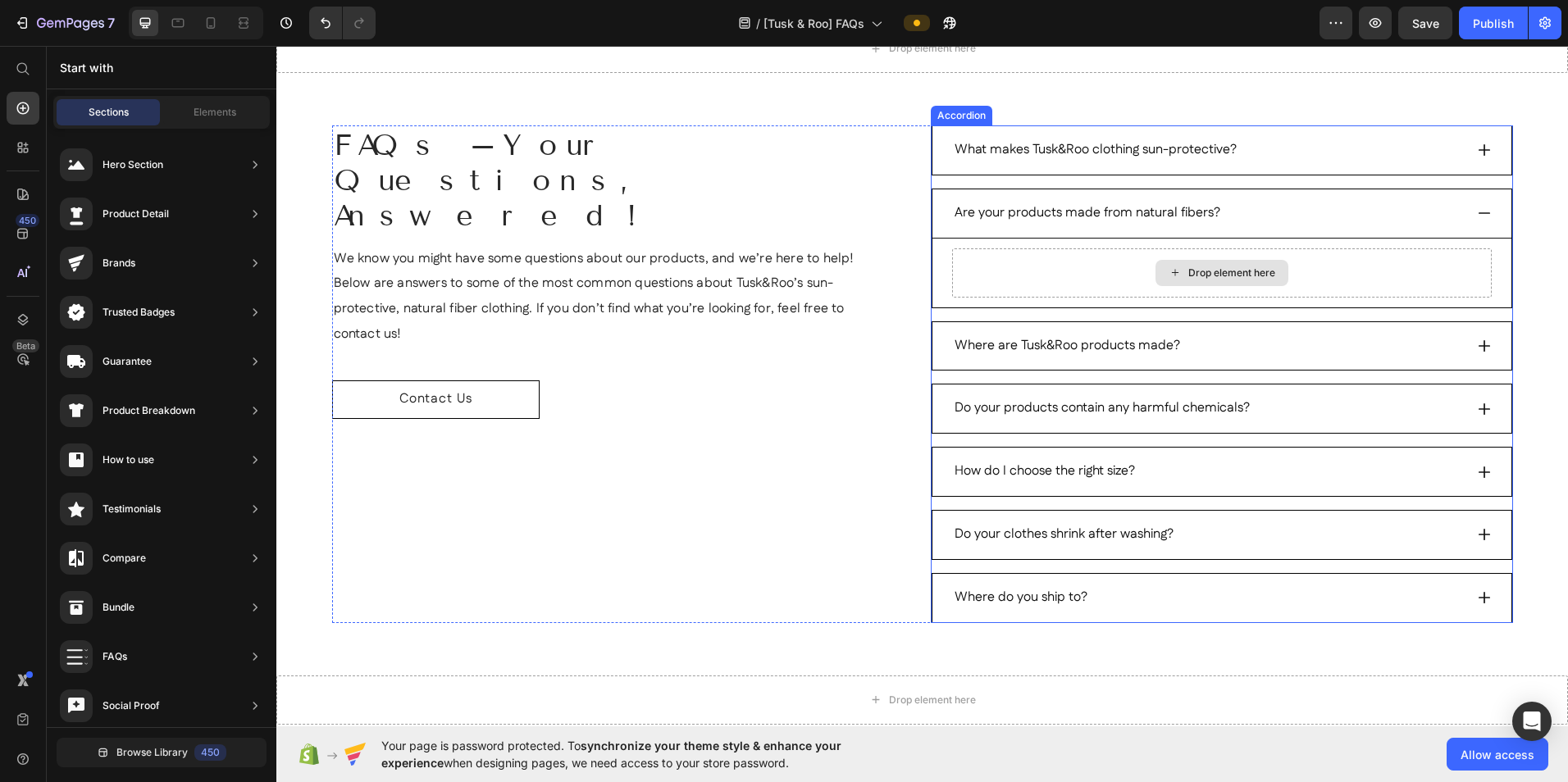 click on "Drop element here" at bounding box center (1232, 273) 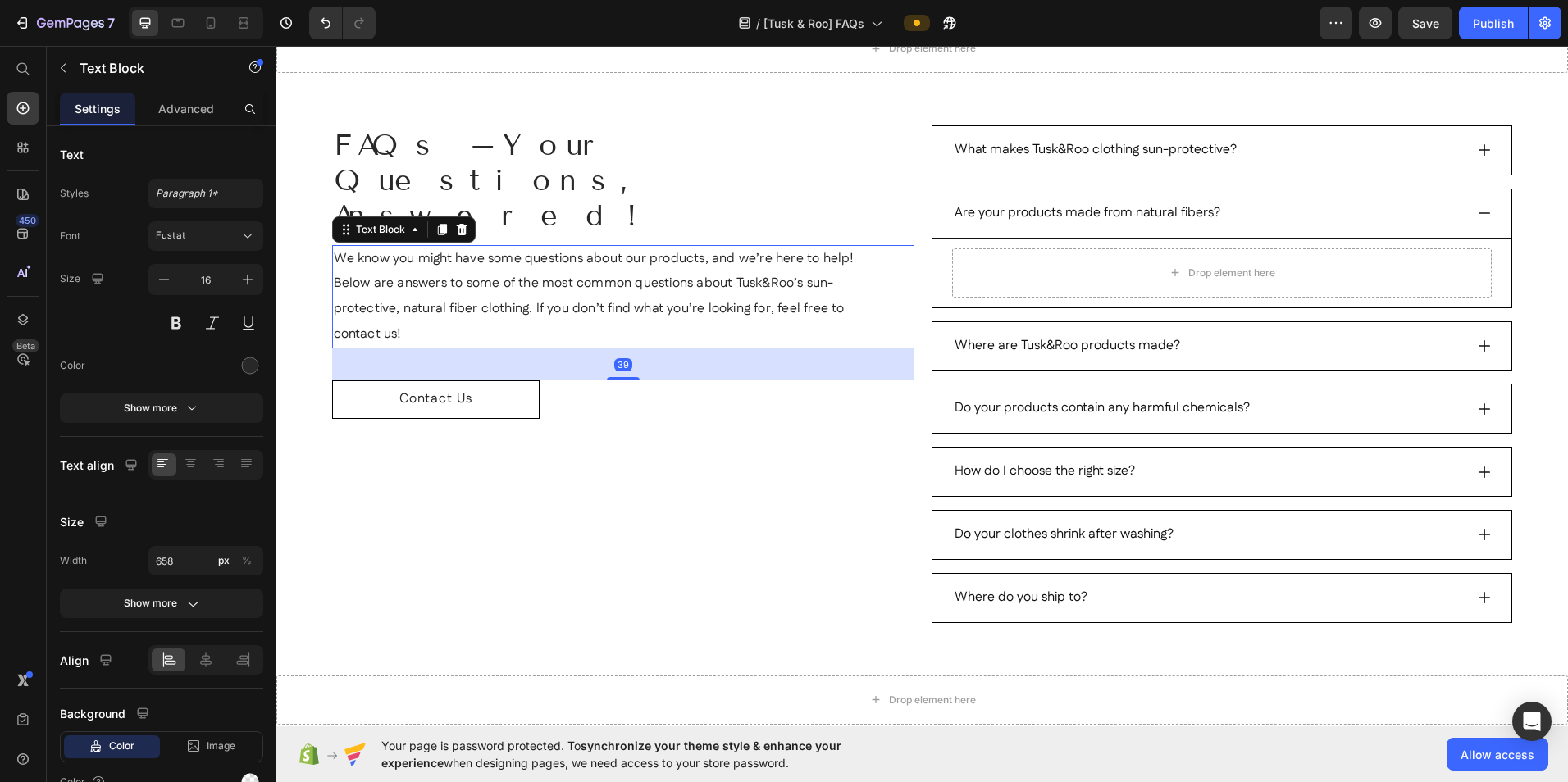click on "We know you might have some questions about our products, and we’re here to help! Below are answers to some of the most common questions about Tusk&Roo’s sun-protective, natural fiber clothing. If you don’t find what you’re looking for, feel free to contact us!" at bounding box center (602, 297) 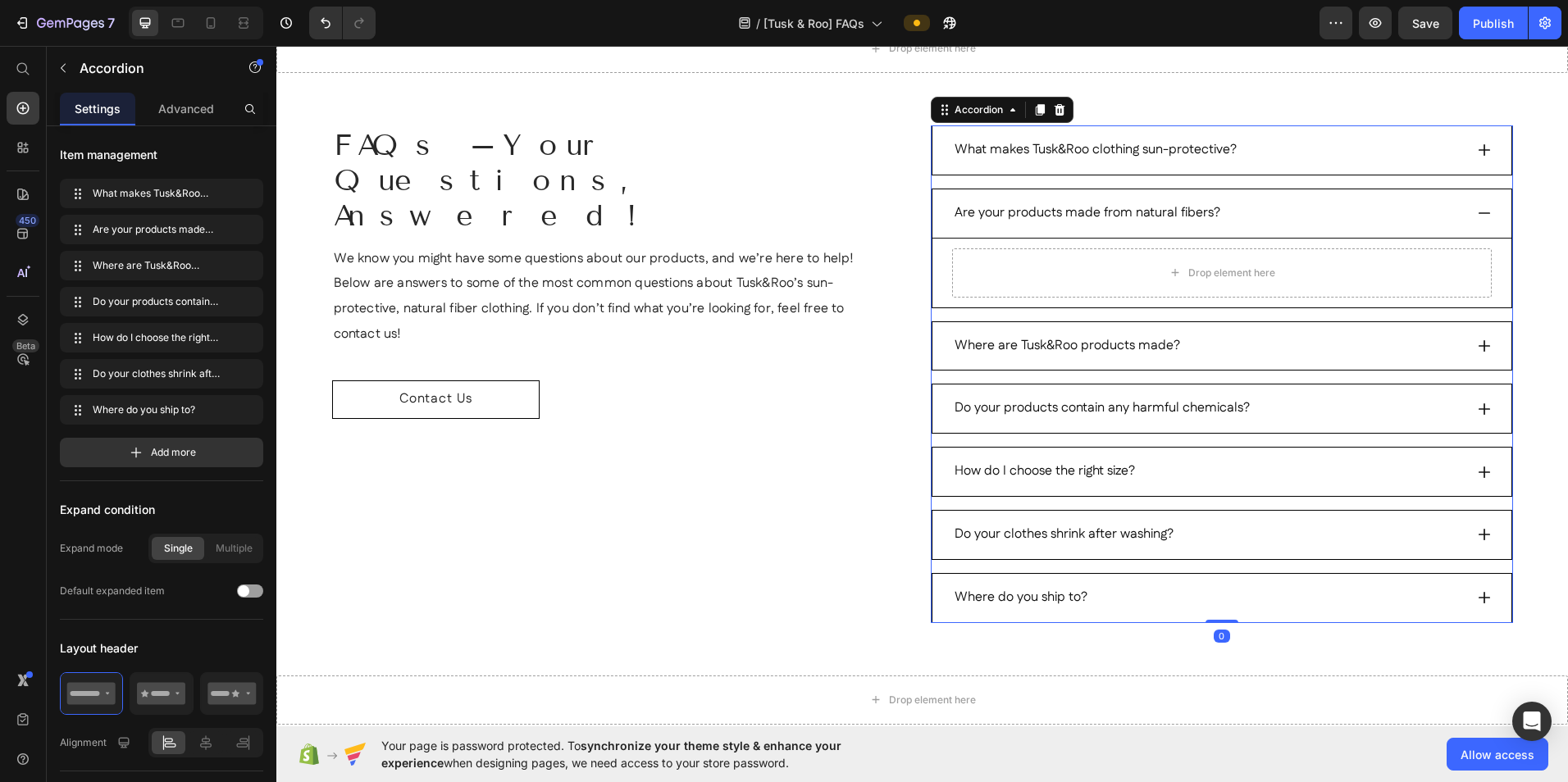 click on "What makes Tusk&Roo clothing sun-protective?" at bounding box center (1208, 150) 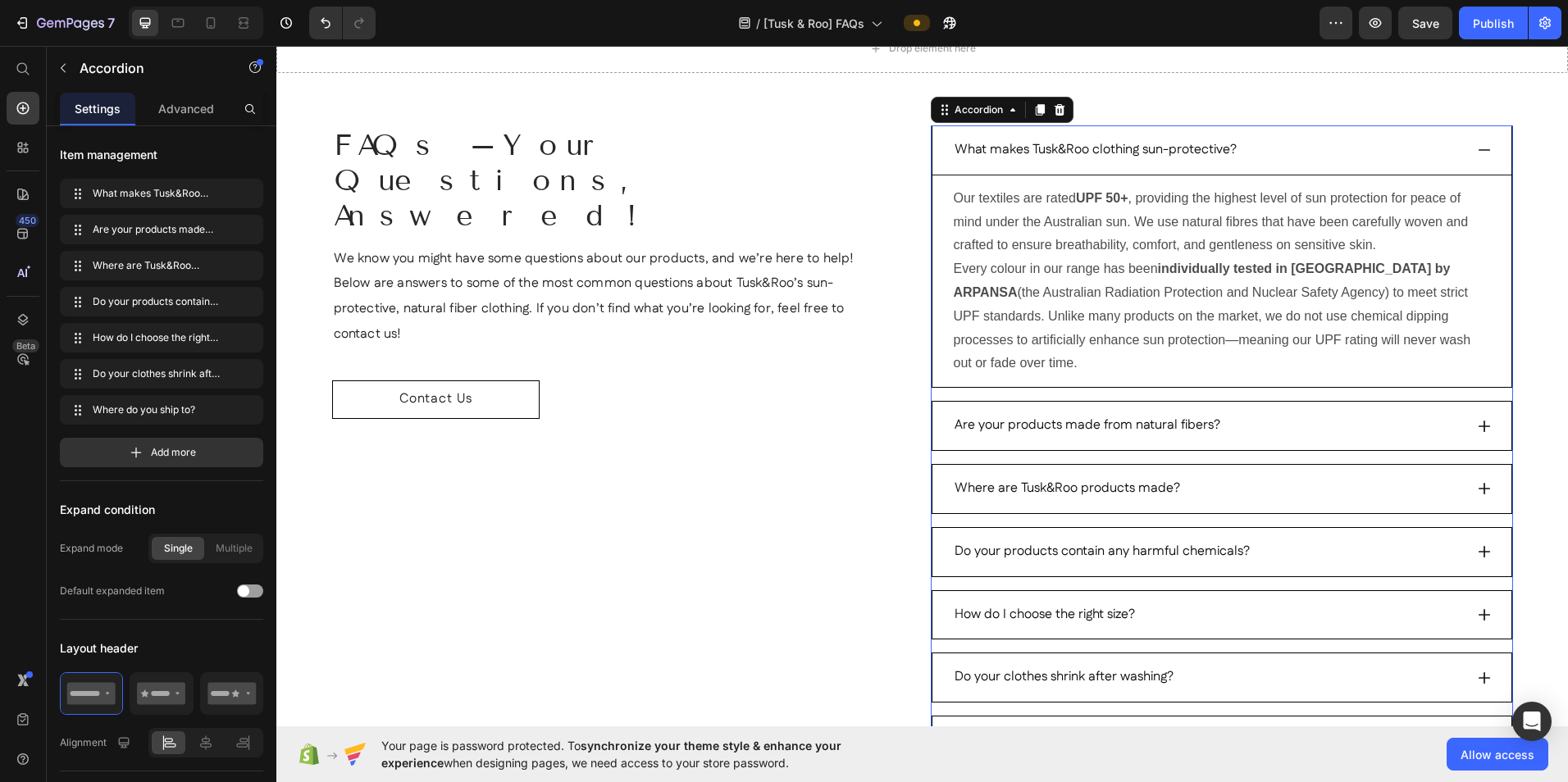 click 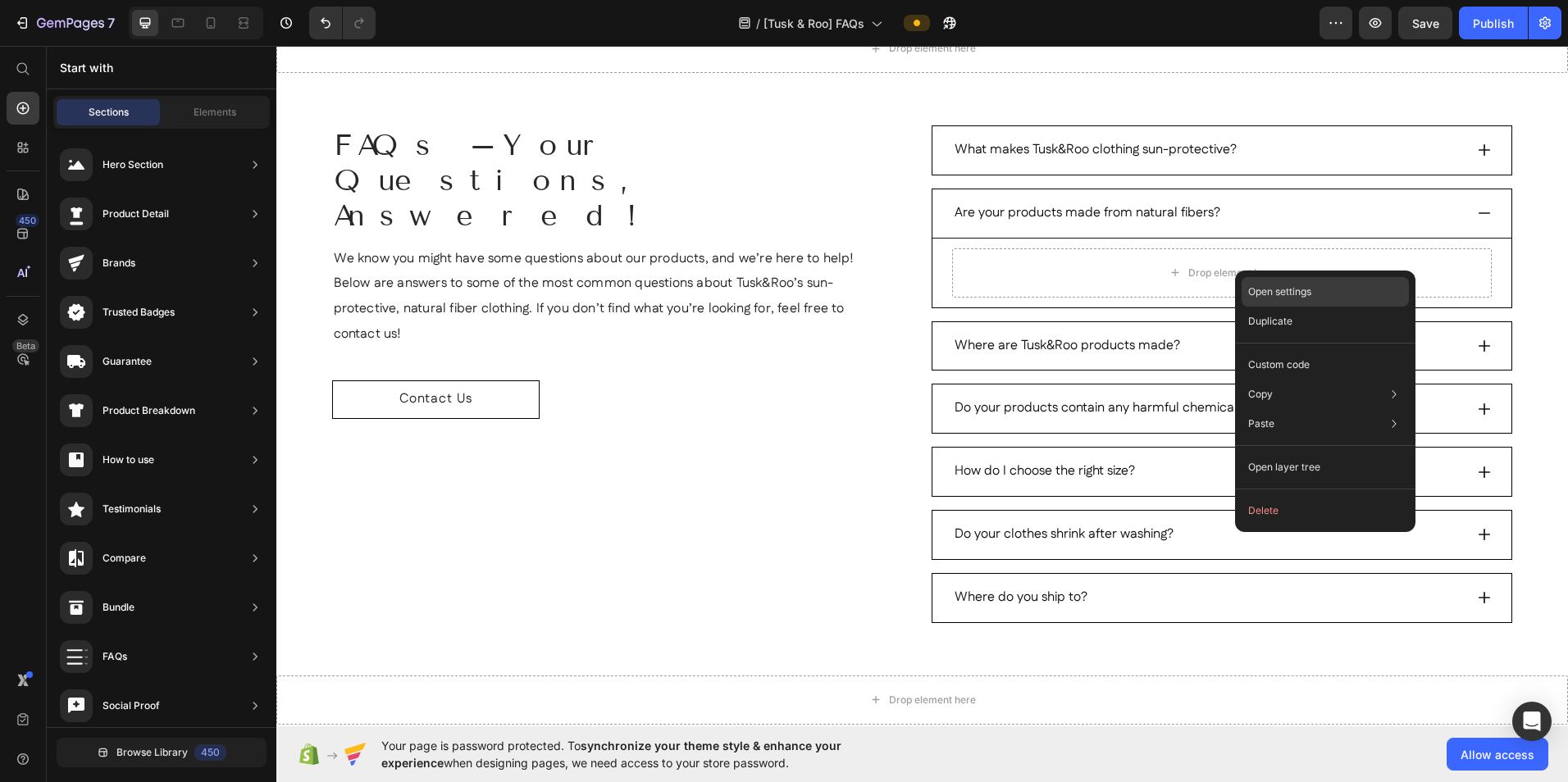 click on "Open settings" 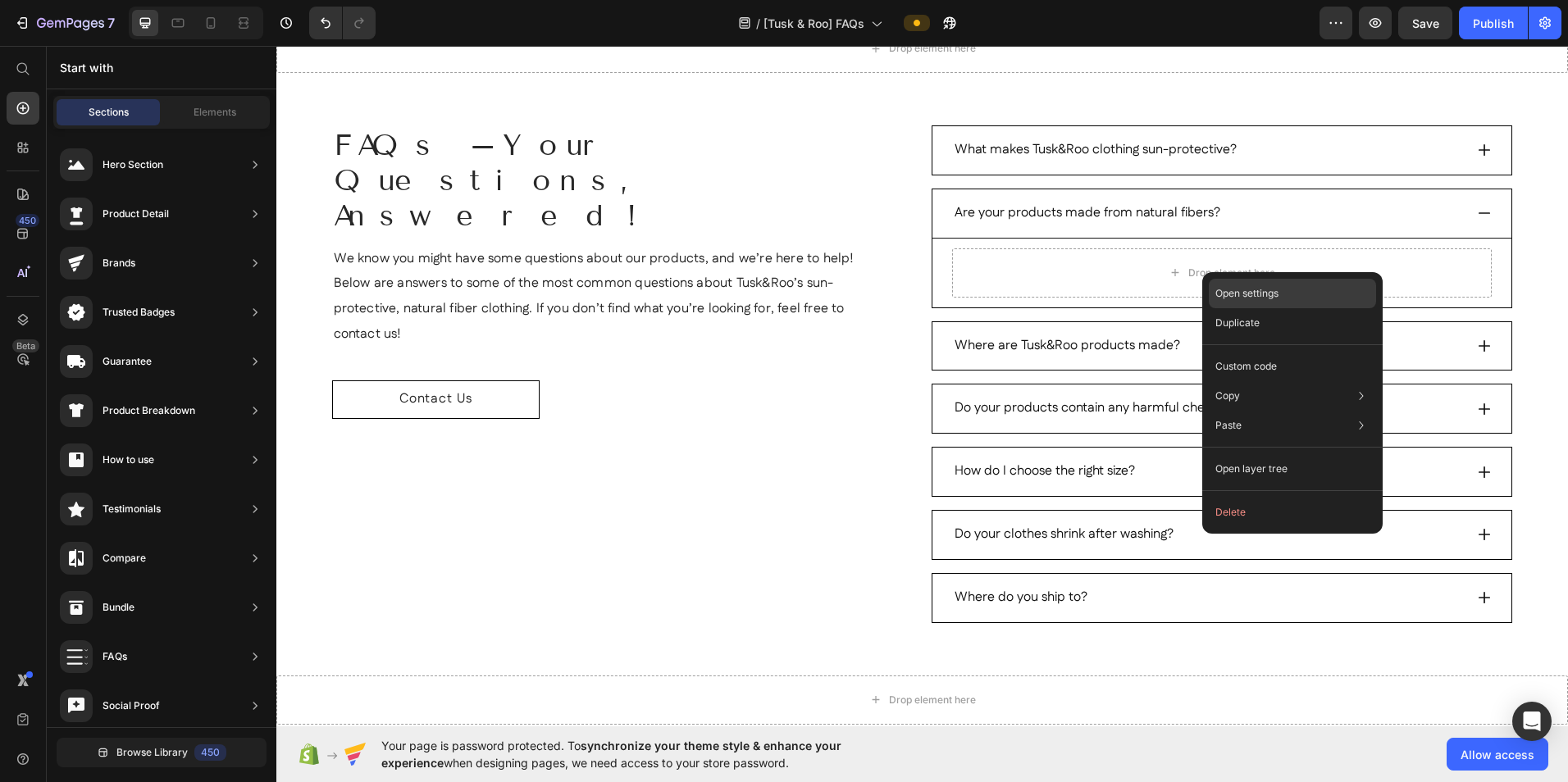 click on "Open settings" 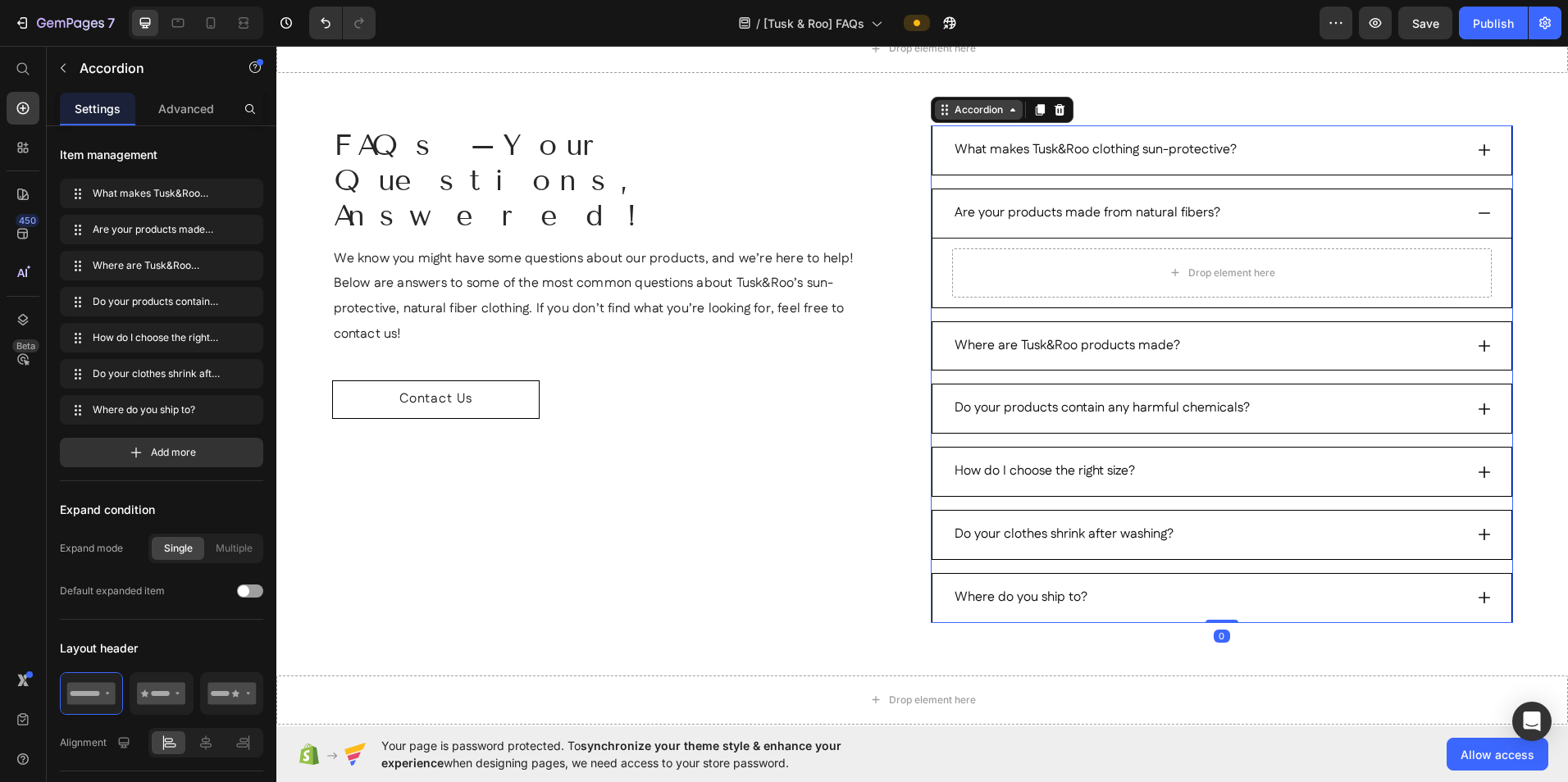 click on "Accordion" at bounding box center [978, 110] 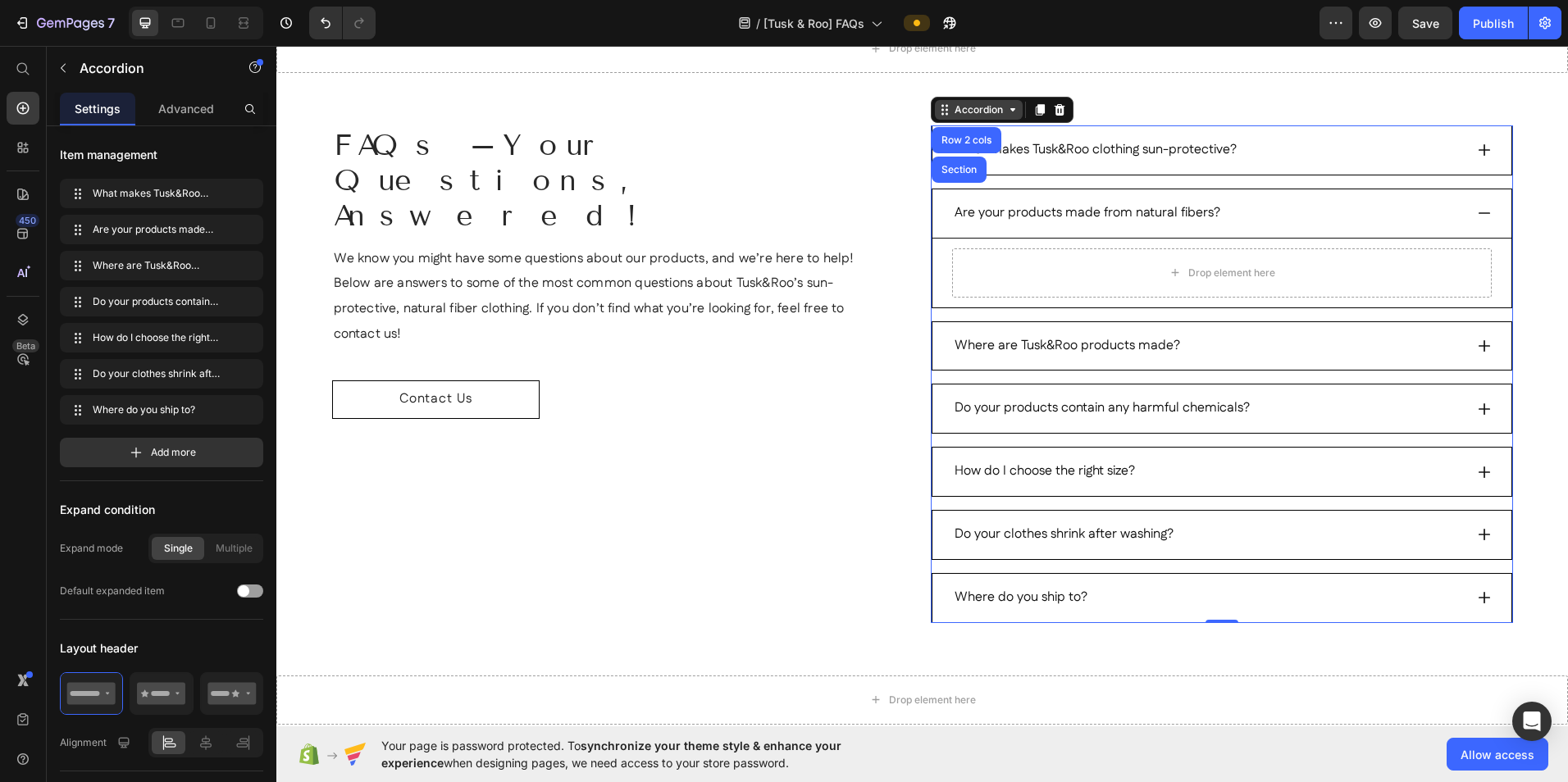 click on "Accordion" at bounding box center [978, 110] 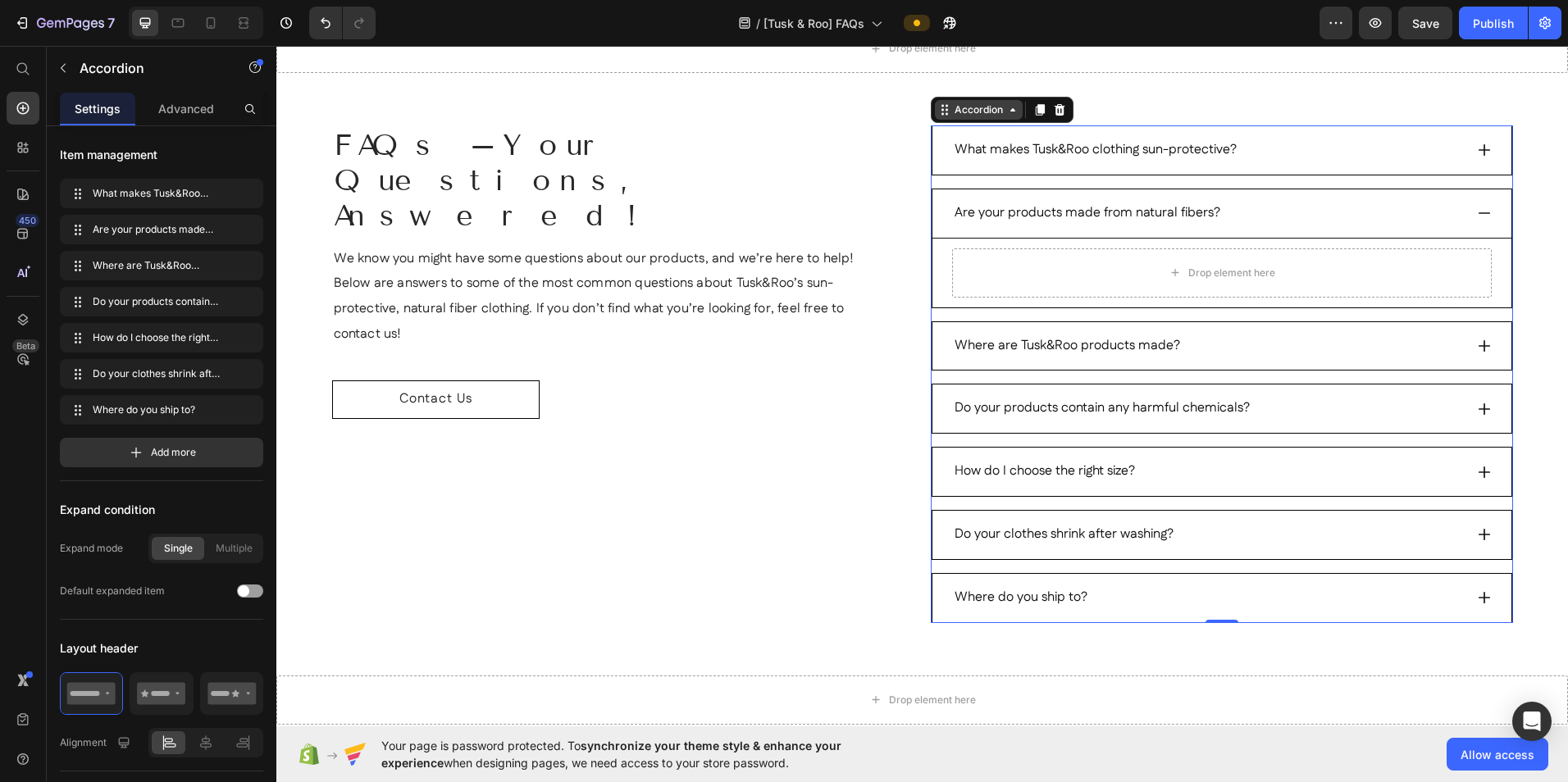 click on "Accordion" at bounding box center (978, 110) 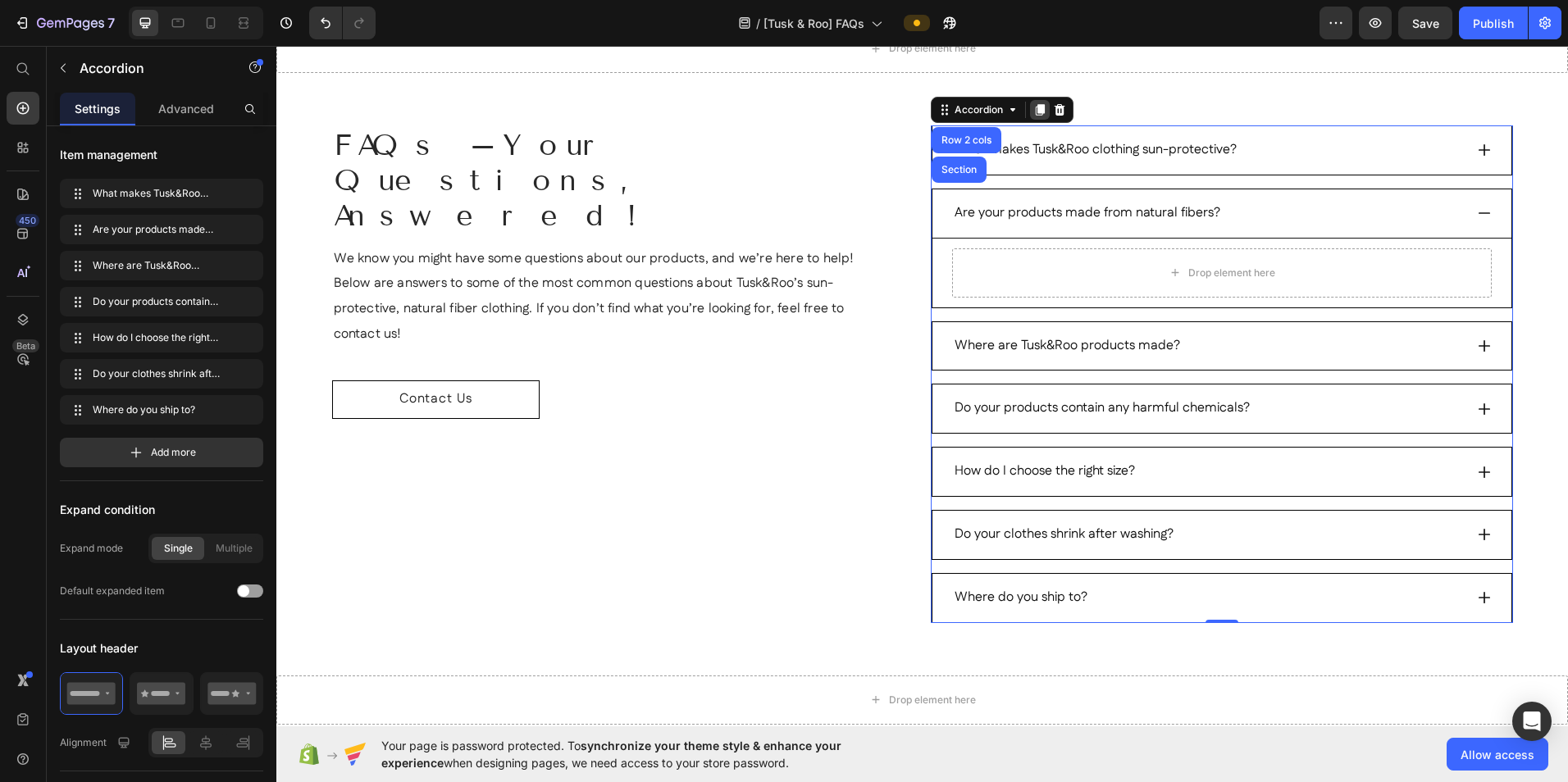 click at bounding box center (1040, 110) 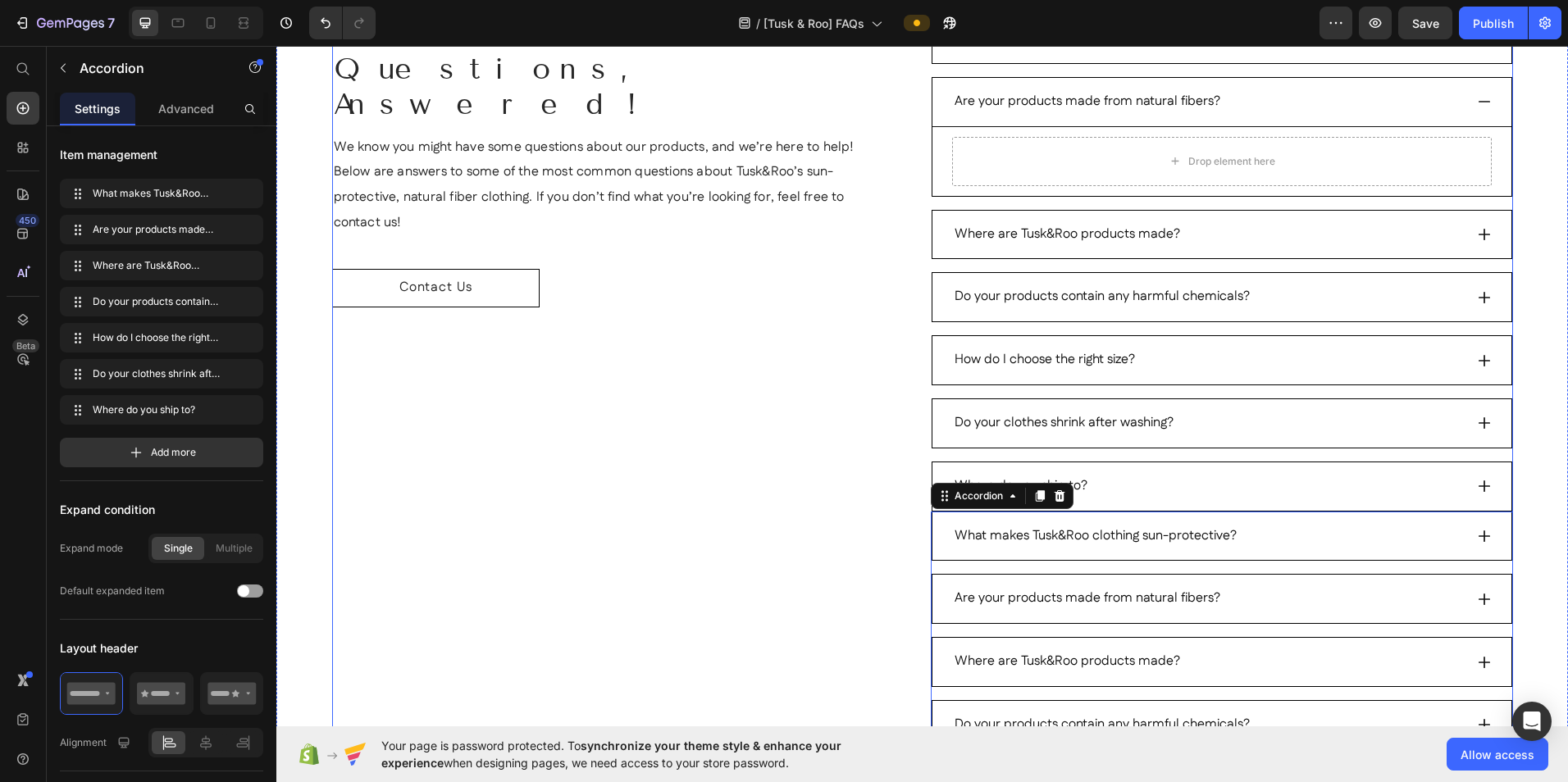 scroll, scrollTop: 192, scrollLeft: 0, axis: vertical 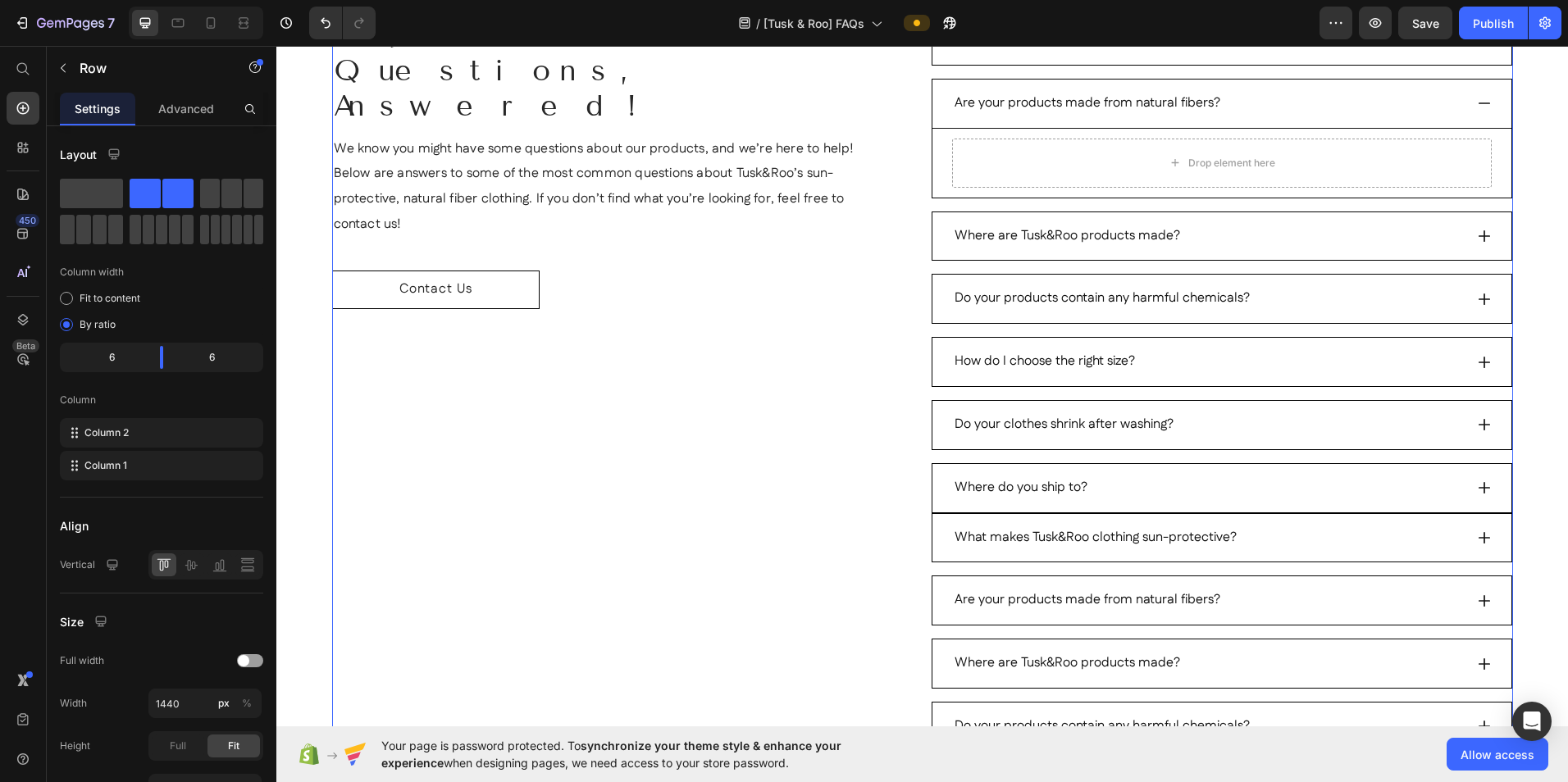 click on "FAQs – Your Questions,  Answered! Heading We know you might have some questions about our products, and we’re here to help! Below are answers to some of the most common questions about Tusk&Roo’s sun-protective, natural fiber clothing. If you don’t find what you’re looking for, feel free to contact us! Text Block Contact Us Button" at bounding box center [623, 478] 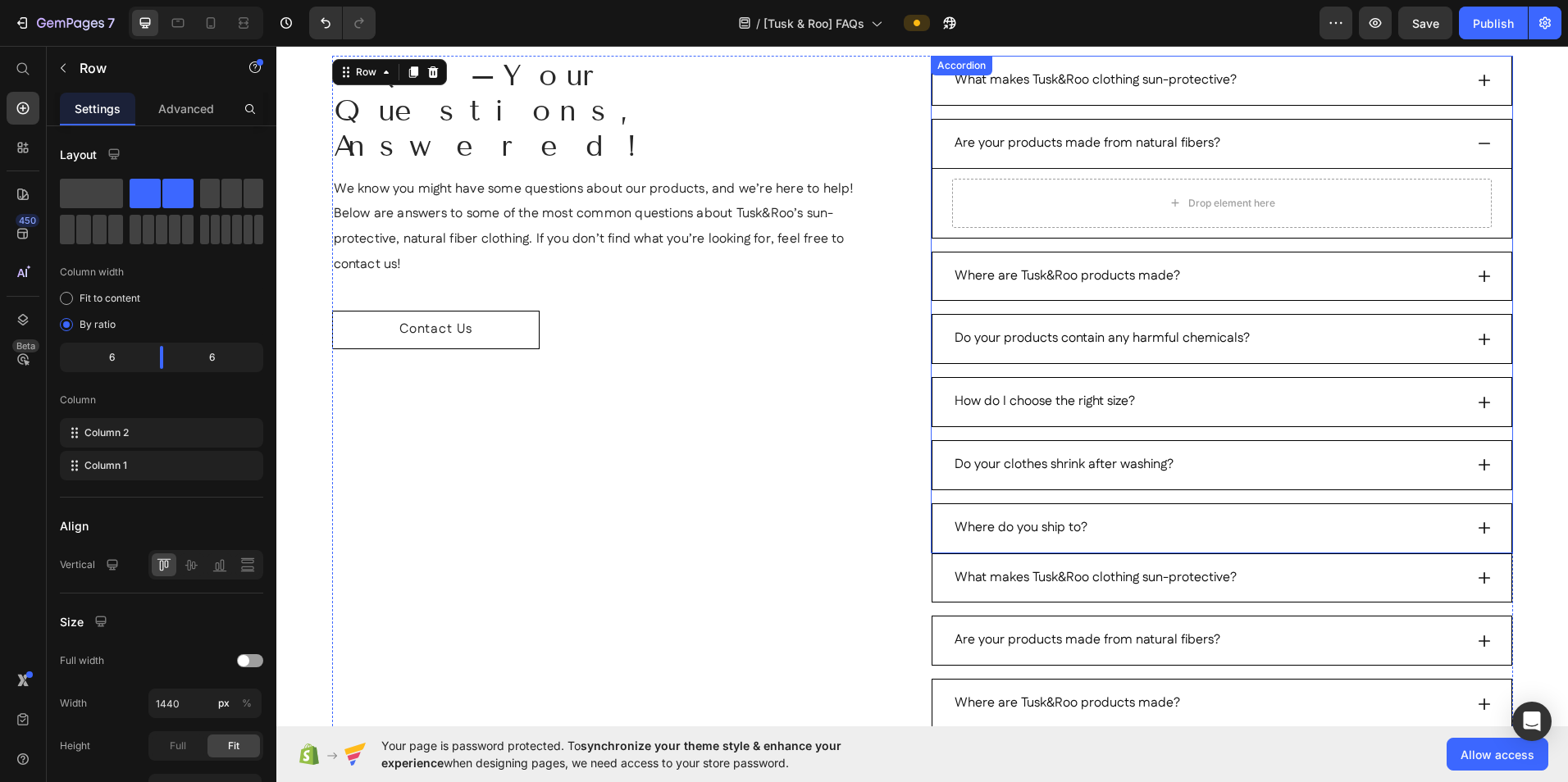 scroll, scrollTop: 192, scrollLeft: 0, axis: vertical 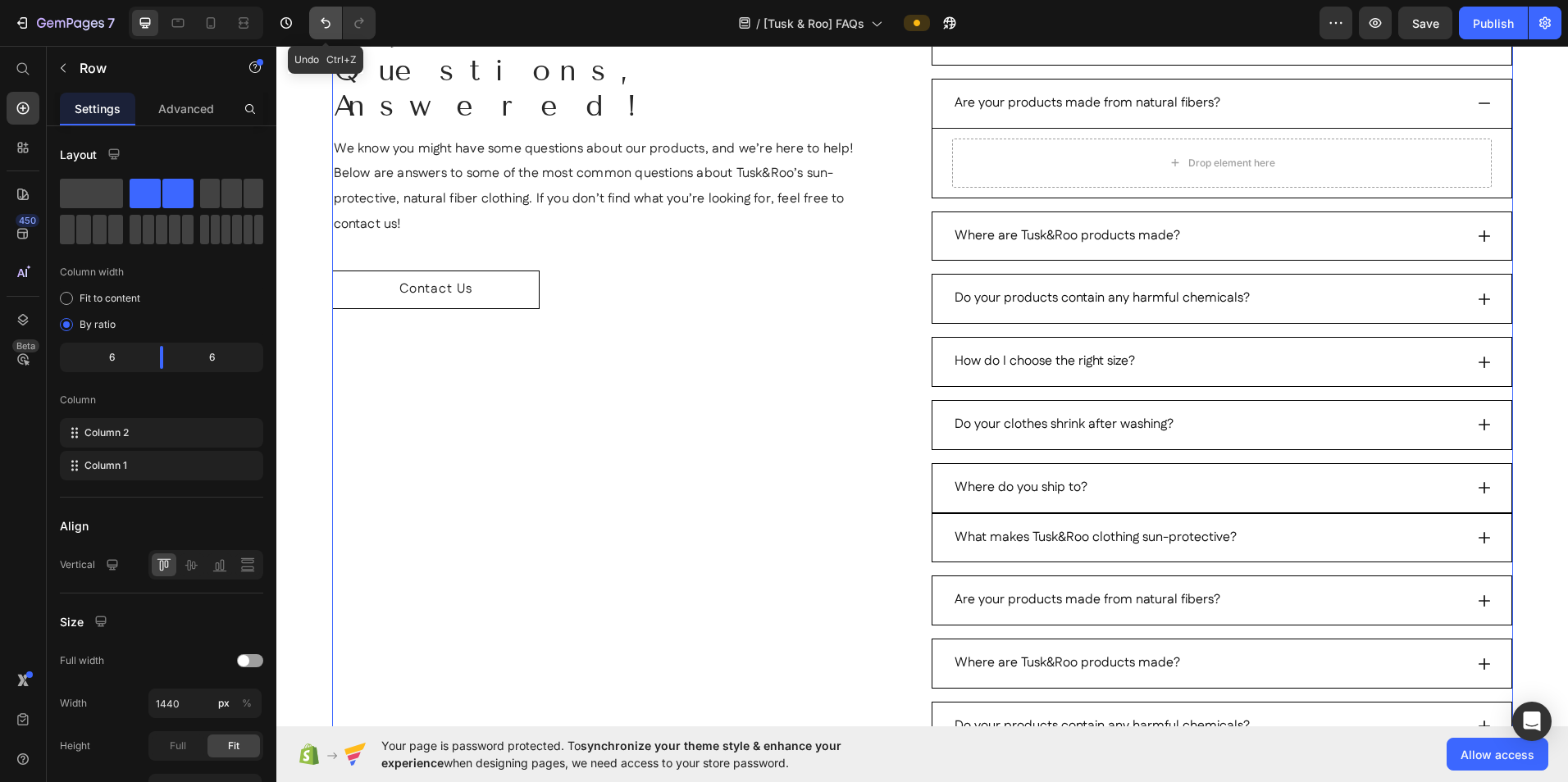 click 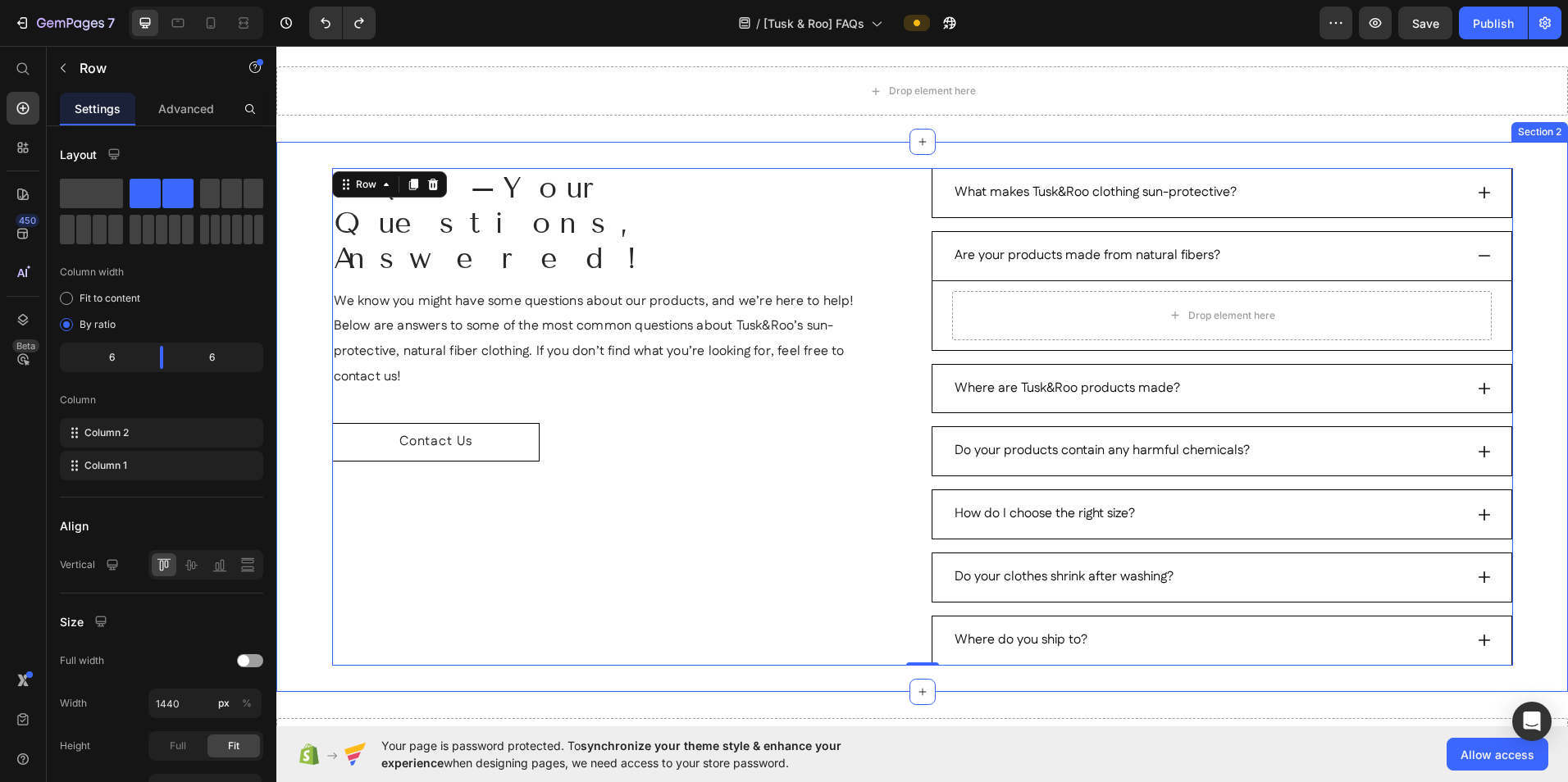 scroll, scrollTop: 0, scrollLeft: 0, axis: both 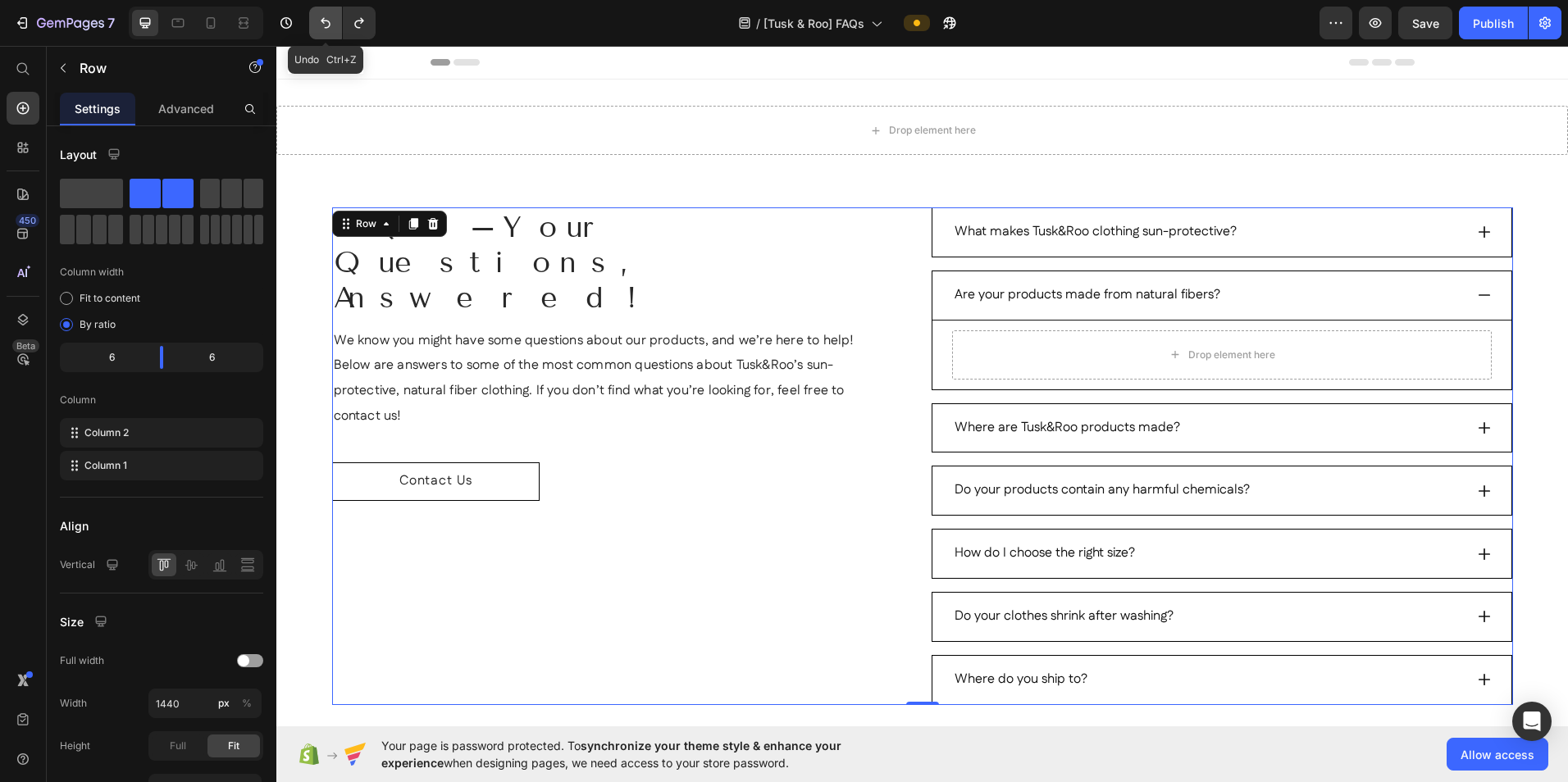 click 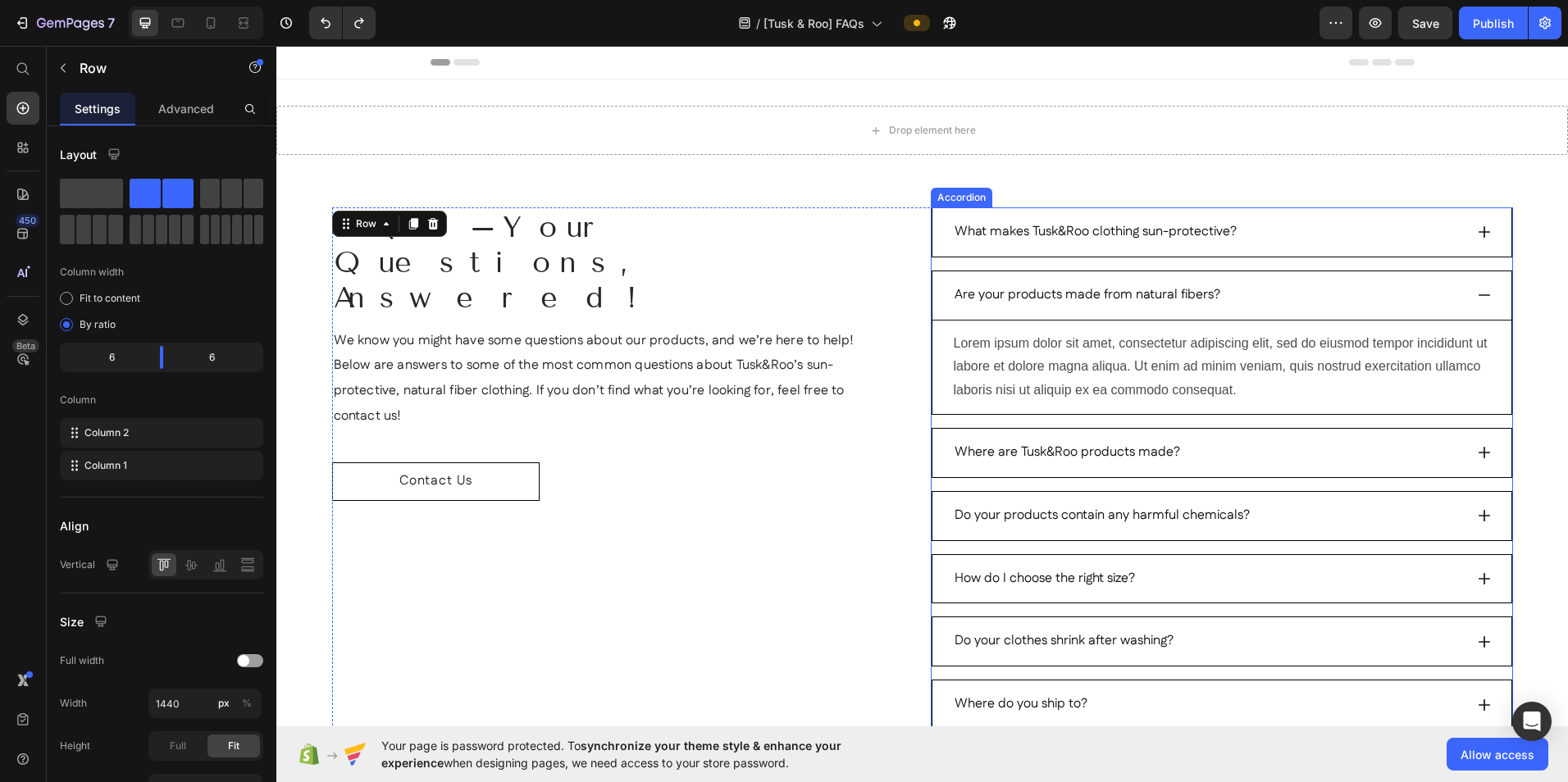 click on "Lorem ipsum dolor sit amet, consectetur adipiscing elit, sed do eiusmod tempor incididunt ut labore et dolore magna aliqua. Ut enim ad minim veniam, quis nostrud exercitation ullamco laboris nisi ut aliquip ex ea commodo consequat." at bounding box center [1222, 367] 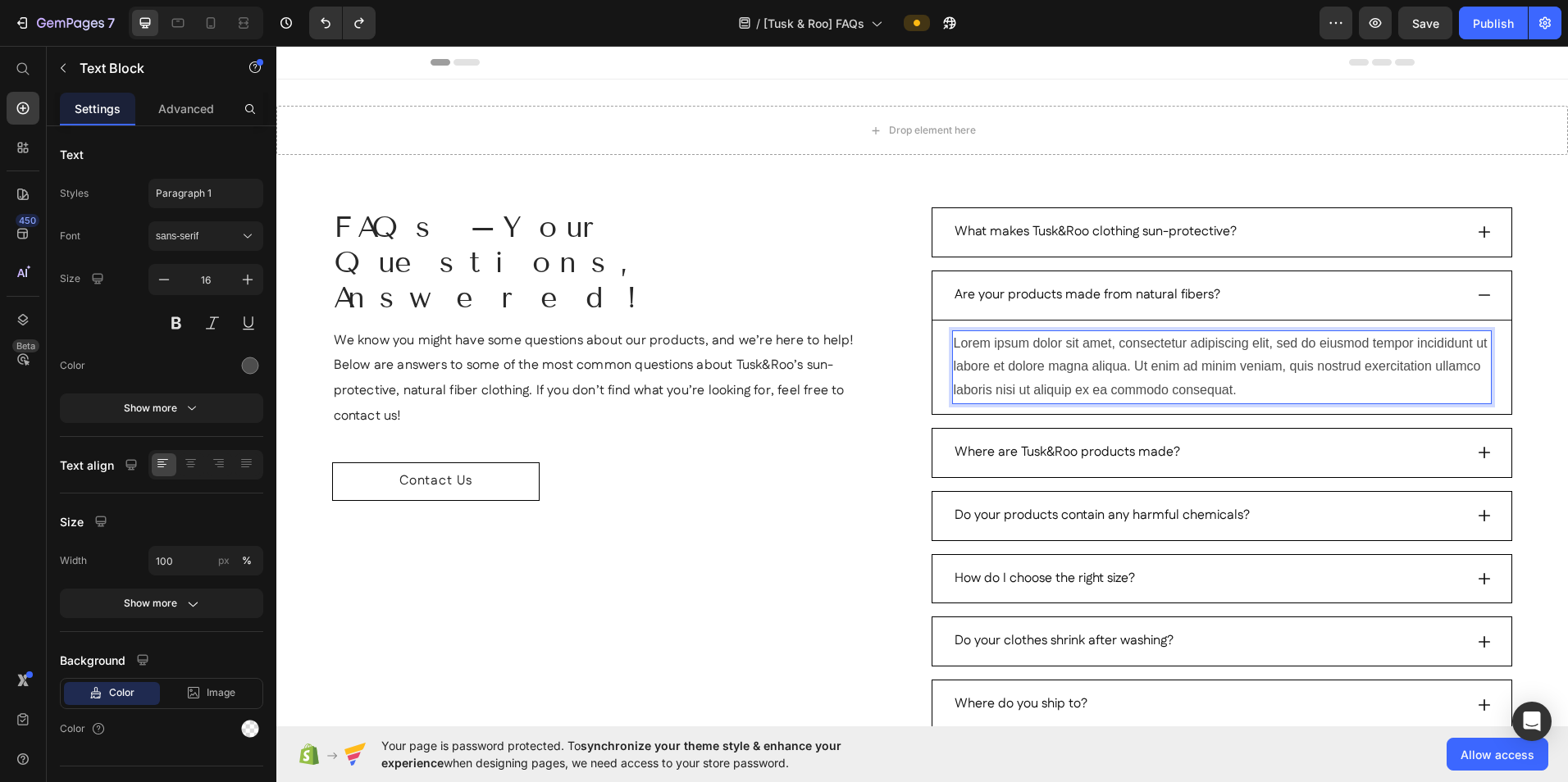 click on "Lorem ipsum dolor sit amet, consectetur adipiscing elit, sed do eiusmod tempor incididunt ut labore et dolore magna aliqua. Ut enim ad minim veniam, quis nostrud exercitation ullamco laboris nisi ut aliquip ex ea commodo consequat." at bounding box center (1222, 367) 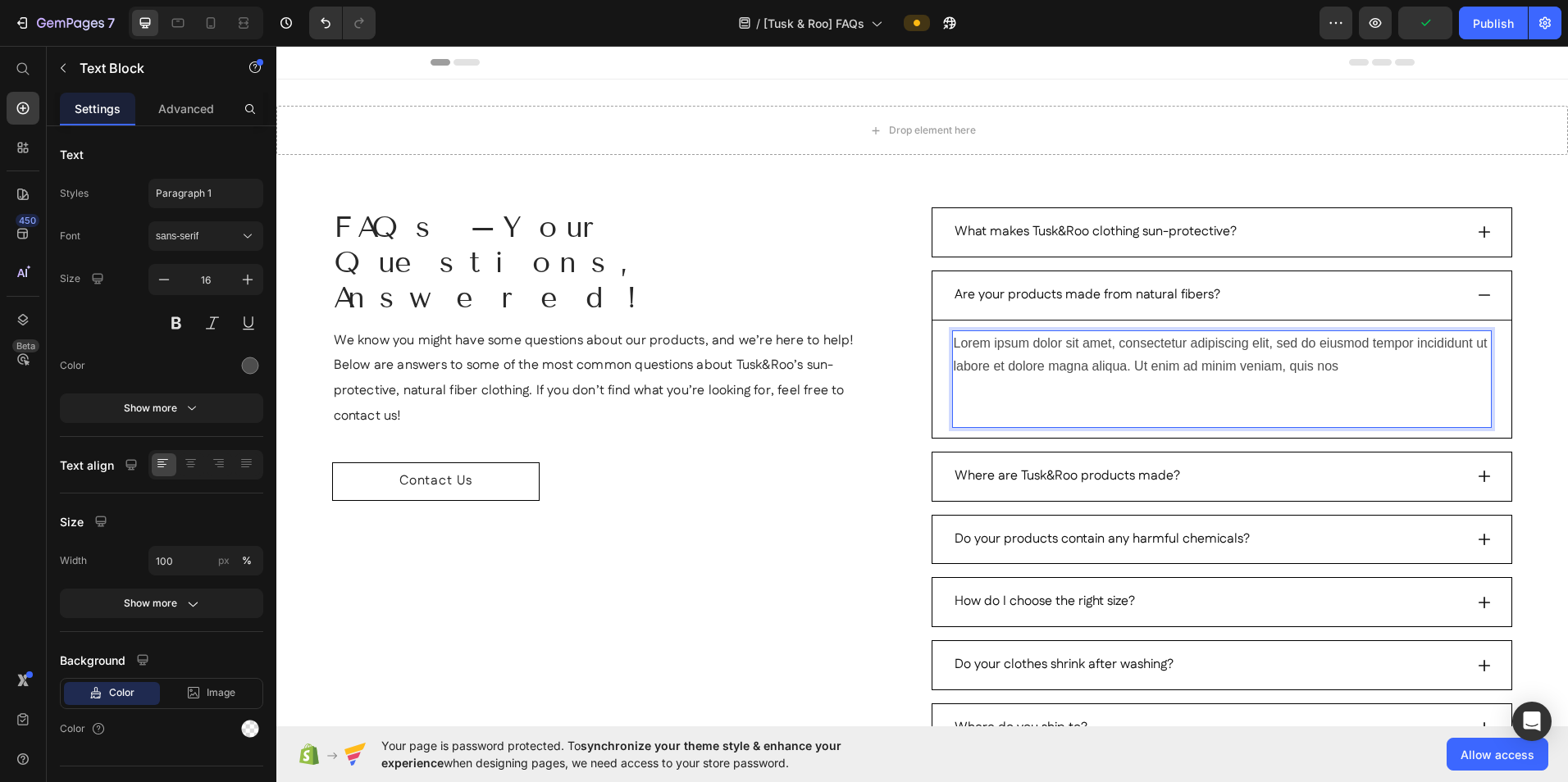 click at bounding box center (1222, 390) 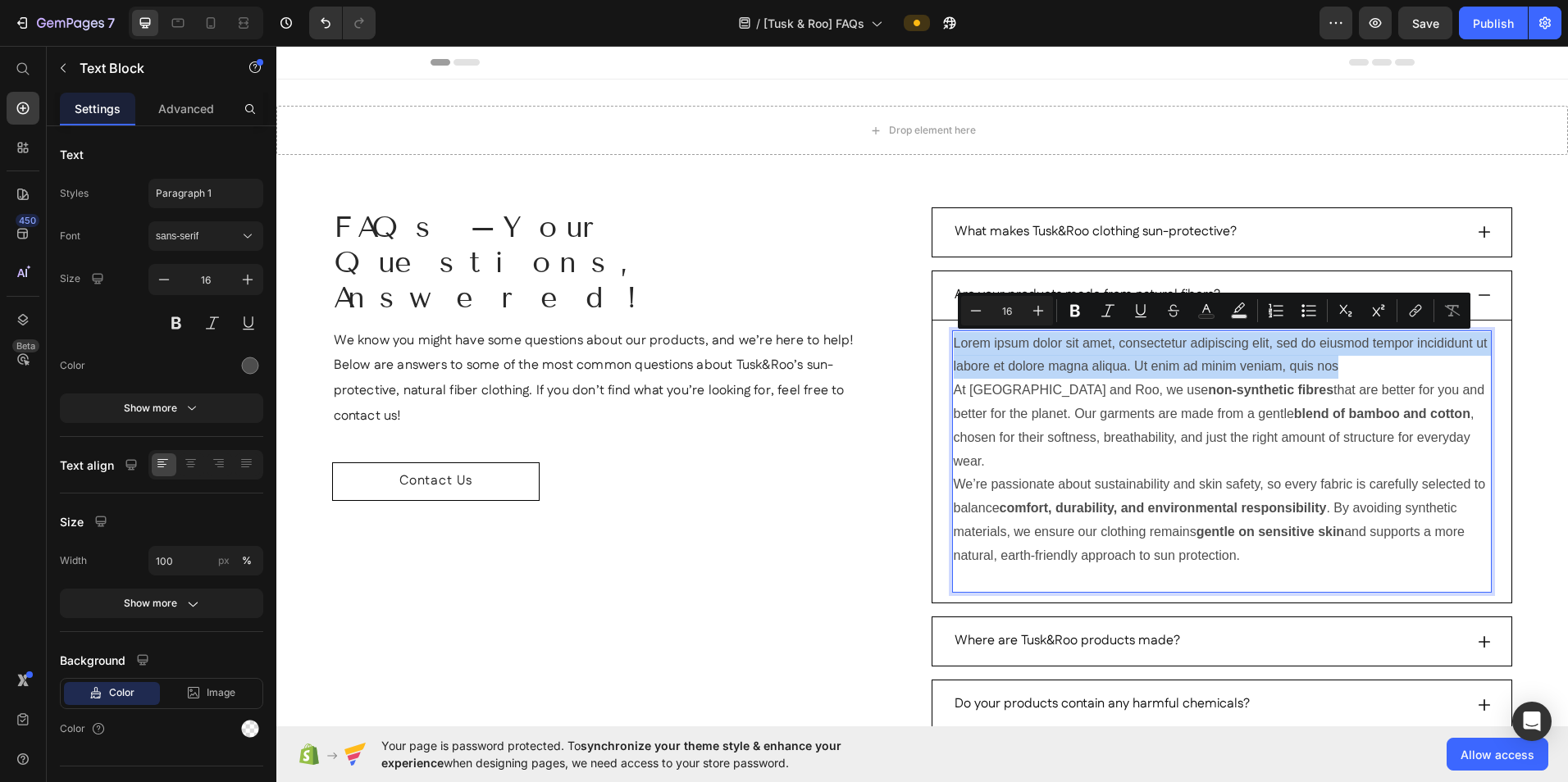 drag, startPoint x: 1338, startPoint y: 369, endPoint x: 946, endPoint y: 348, distance: 392.5621 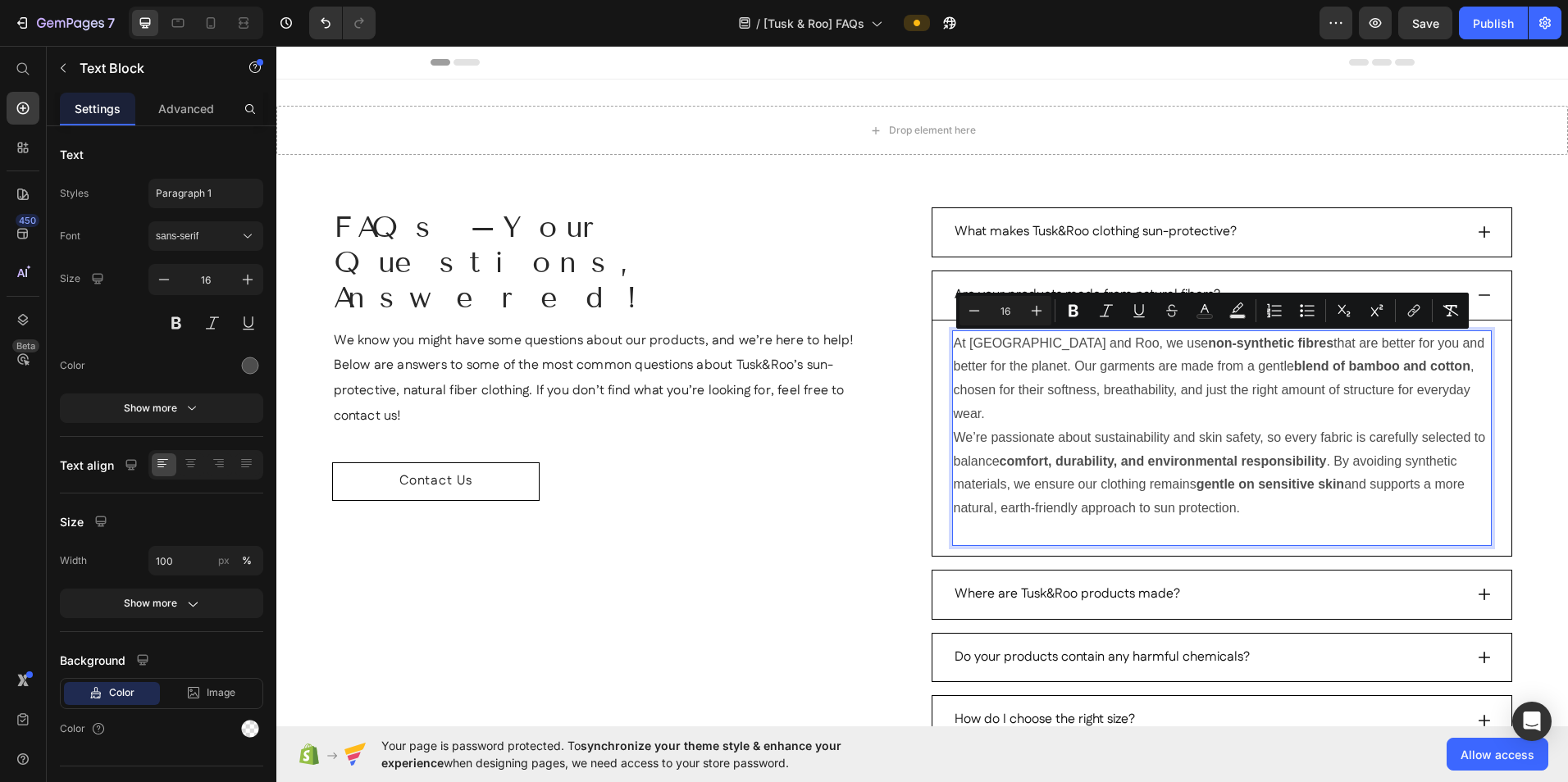 drag, startPoint x: 1265, startPoint y: 487, endPoint x: 1092, endPoint y: 343, distance: 225.08887 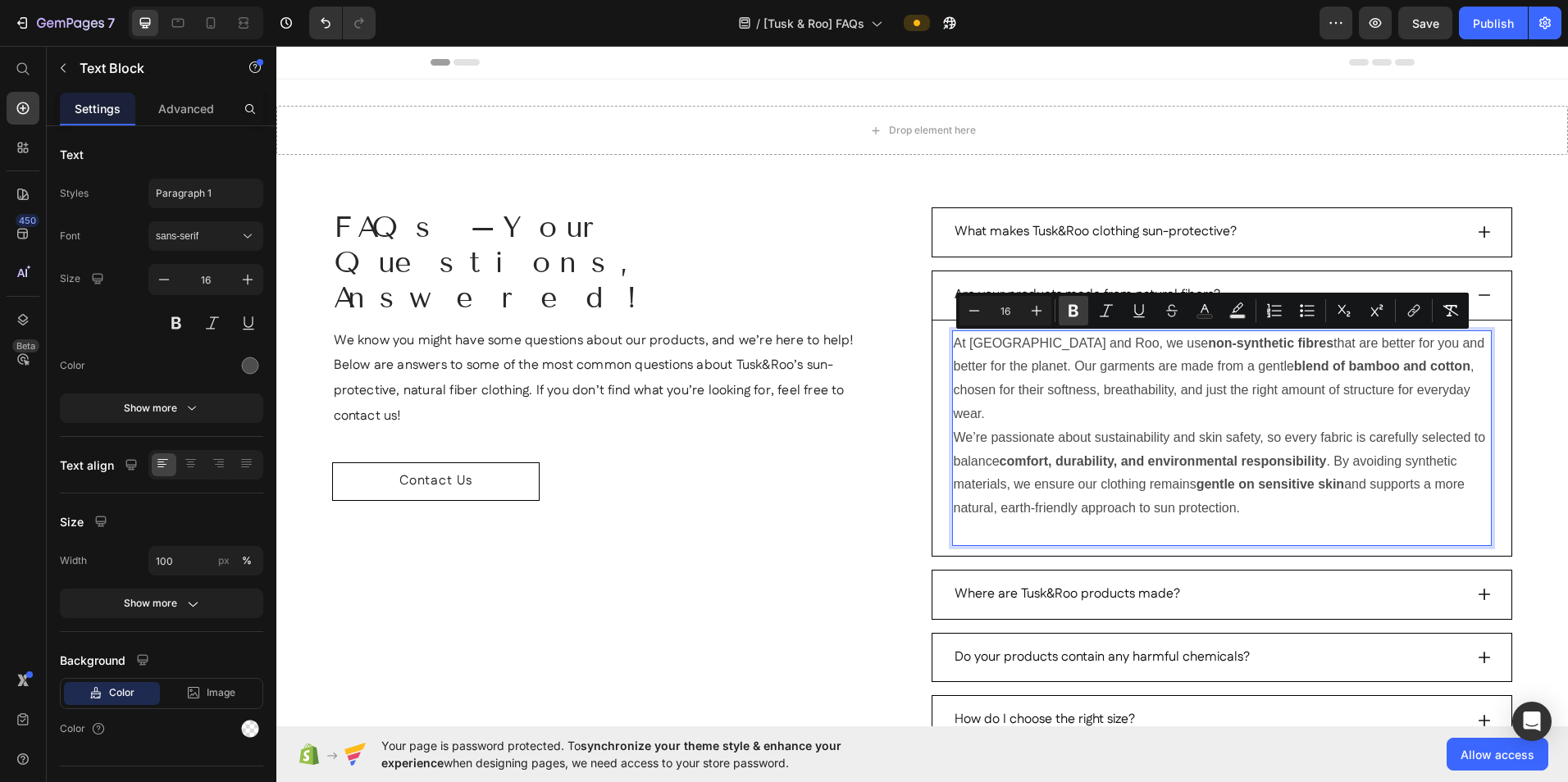 click 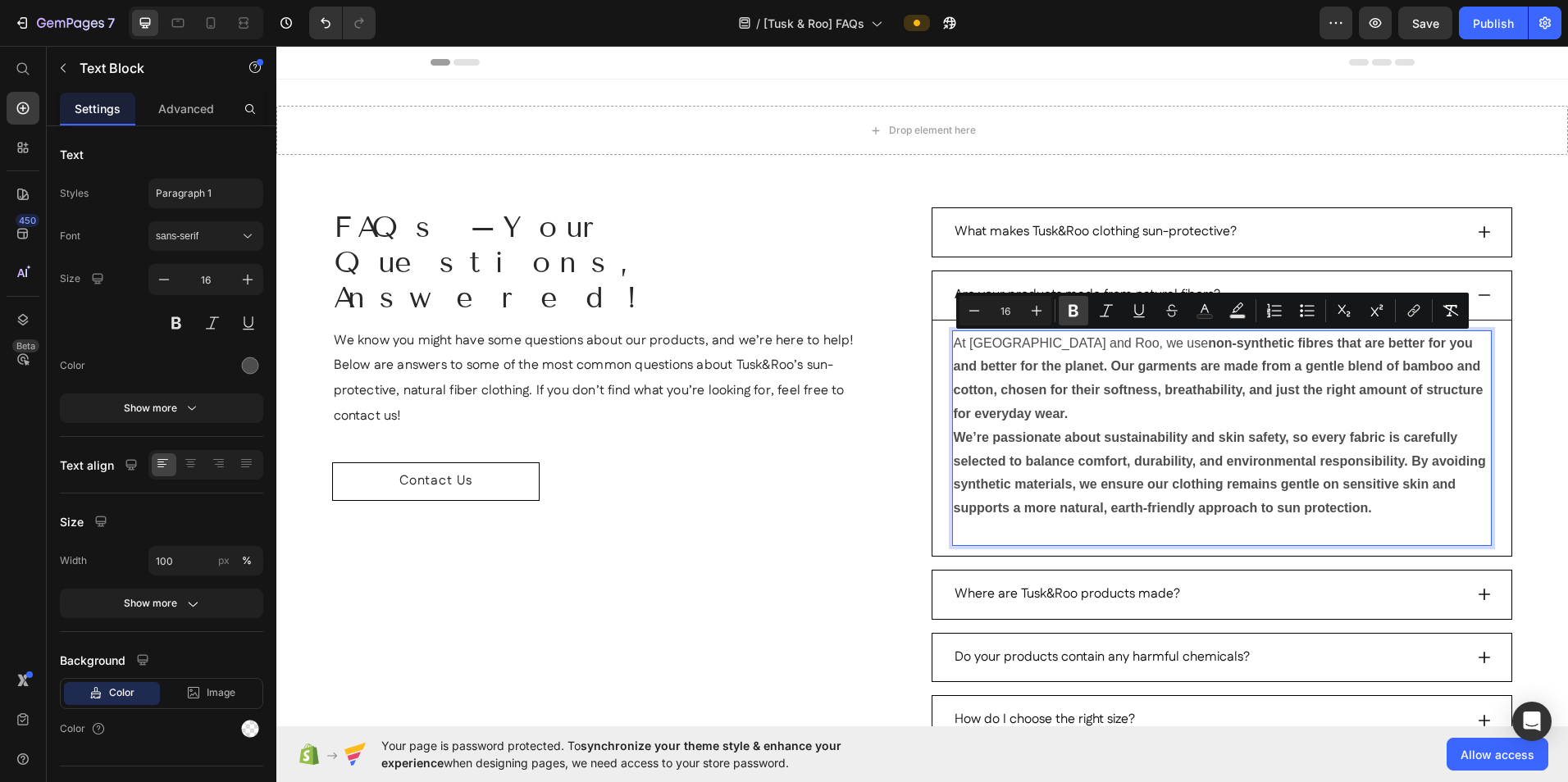 click 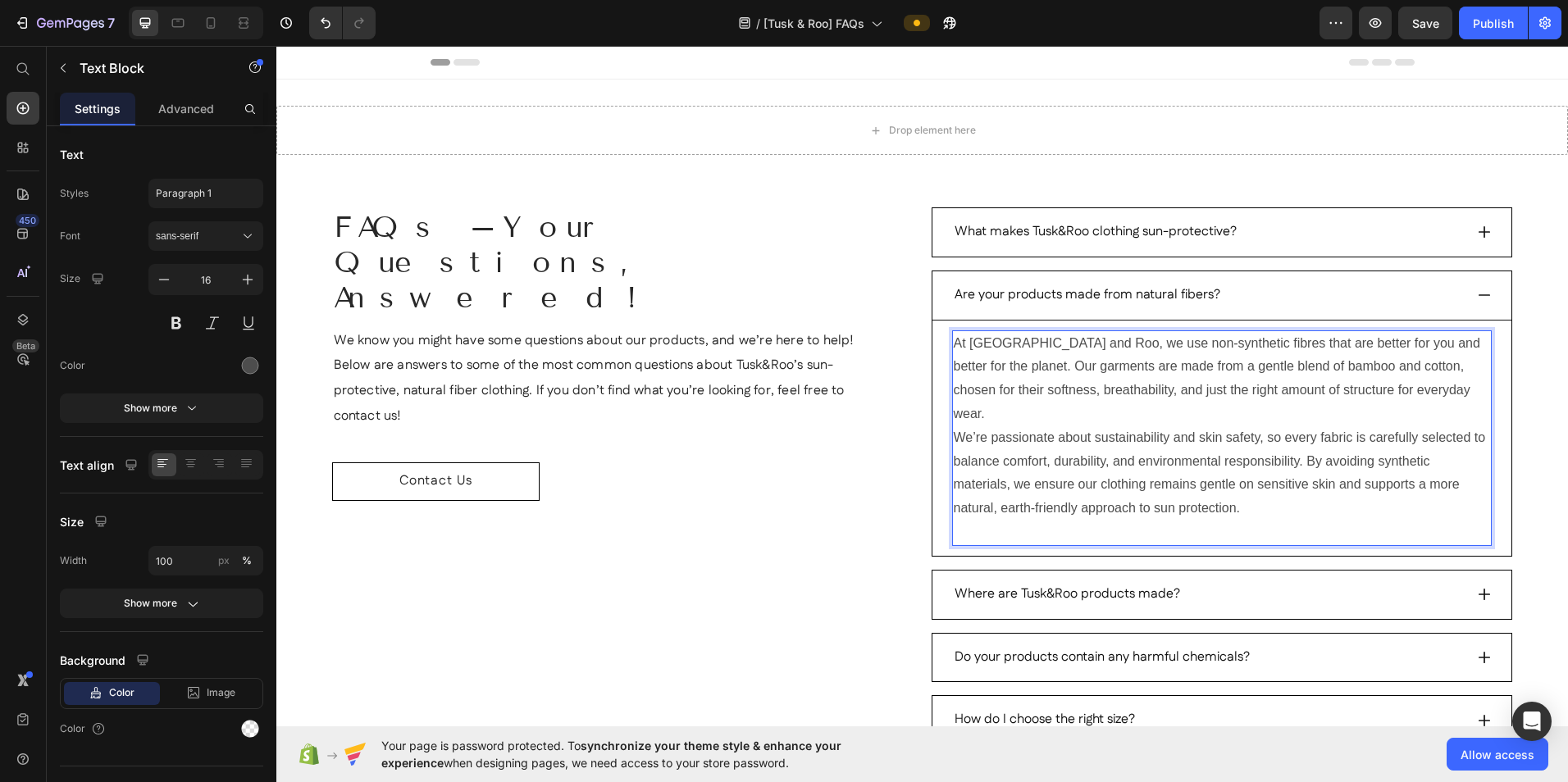 click at bounding box center [1222, 532] 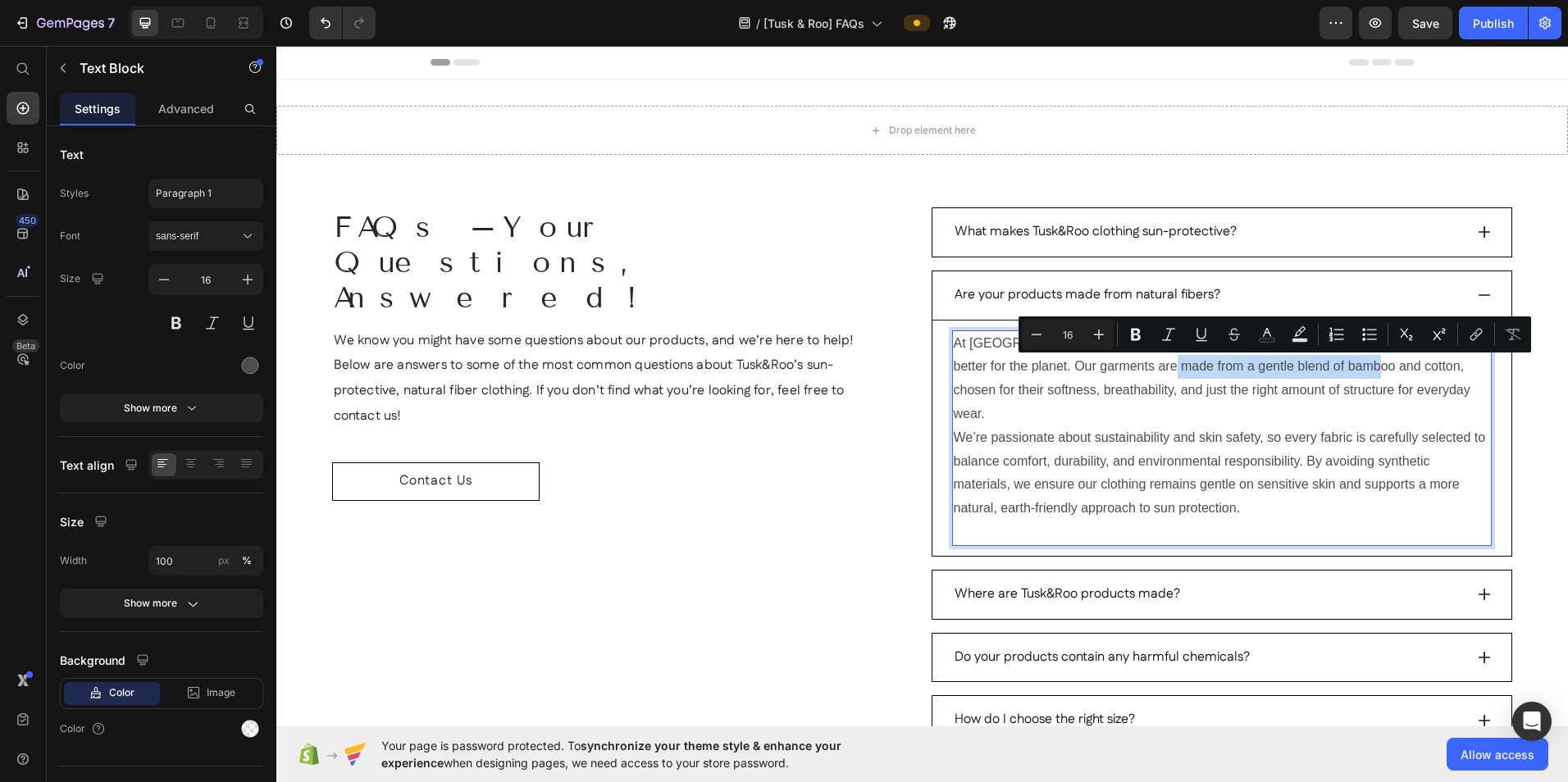 drag, startPoint x: 1174, startPoint y: 370, endPoint x: 1375, endPoint y: 371, distance: 201.00249 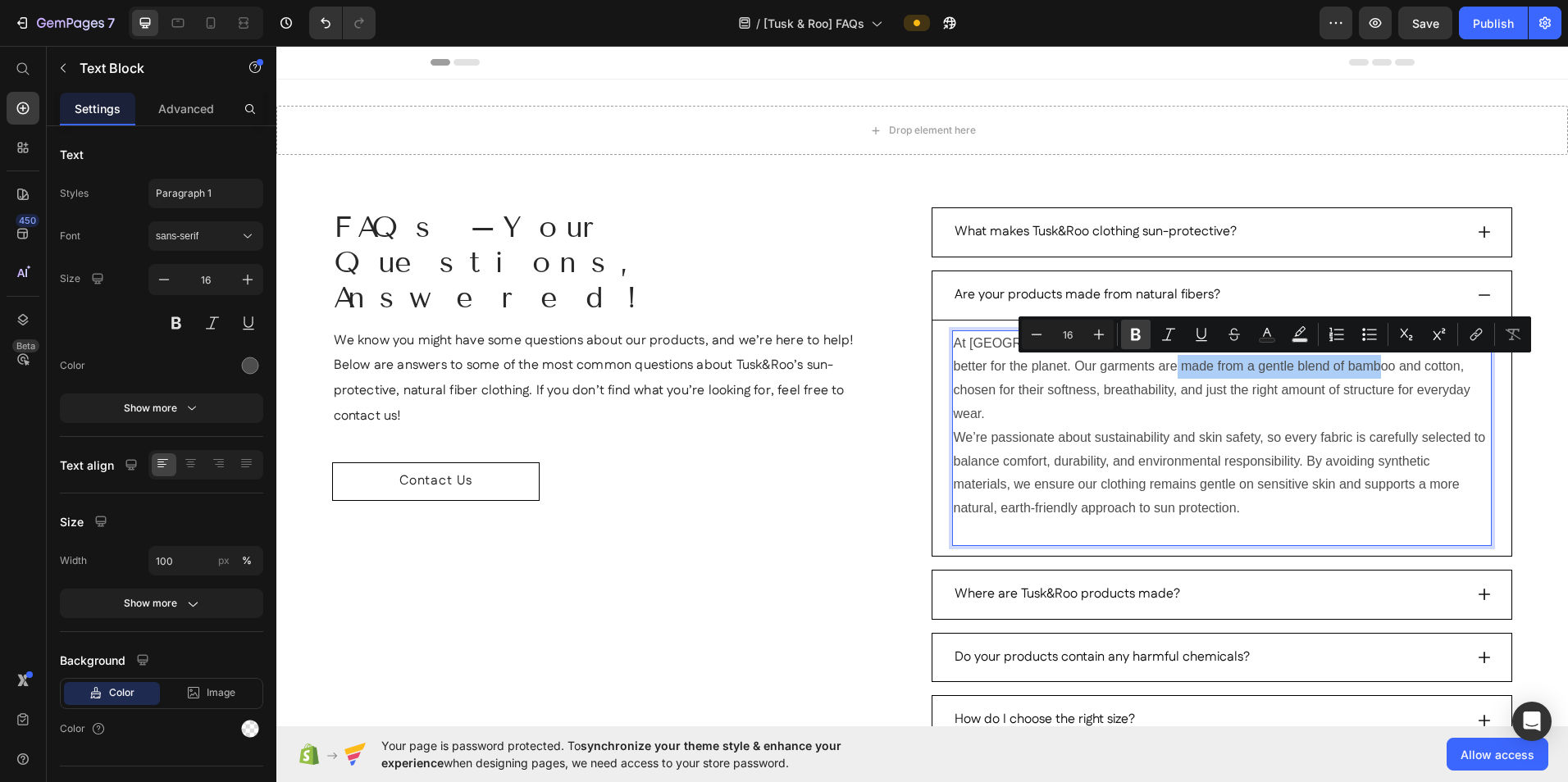 click 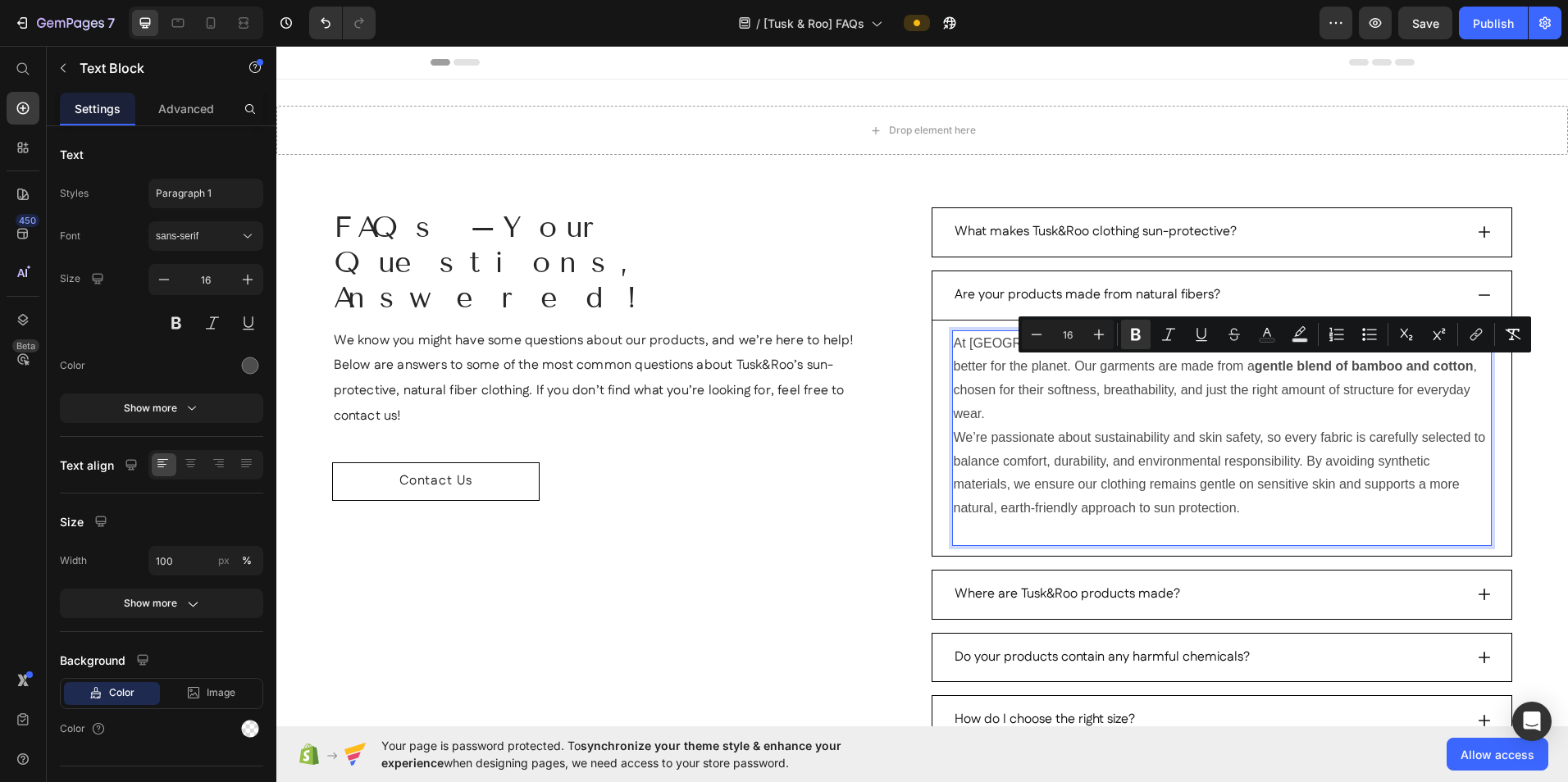 click on "We’re passionate about sustainability and skin safety, so every fabric is carefully selected to balance comfort, durability, and environmental responsibility. By avoiding synthetic materials, we ensure our clothing remains gentle on sensitive skin and supports a more natural, earth-friendly approach to sun protection." at bounding box center [1222, 473] 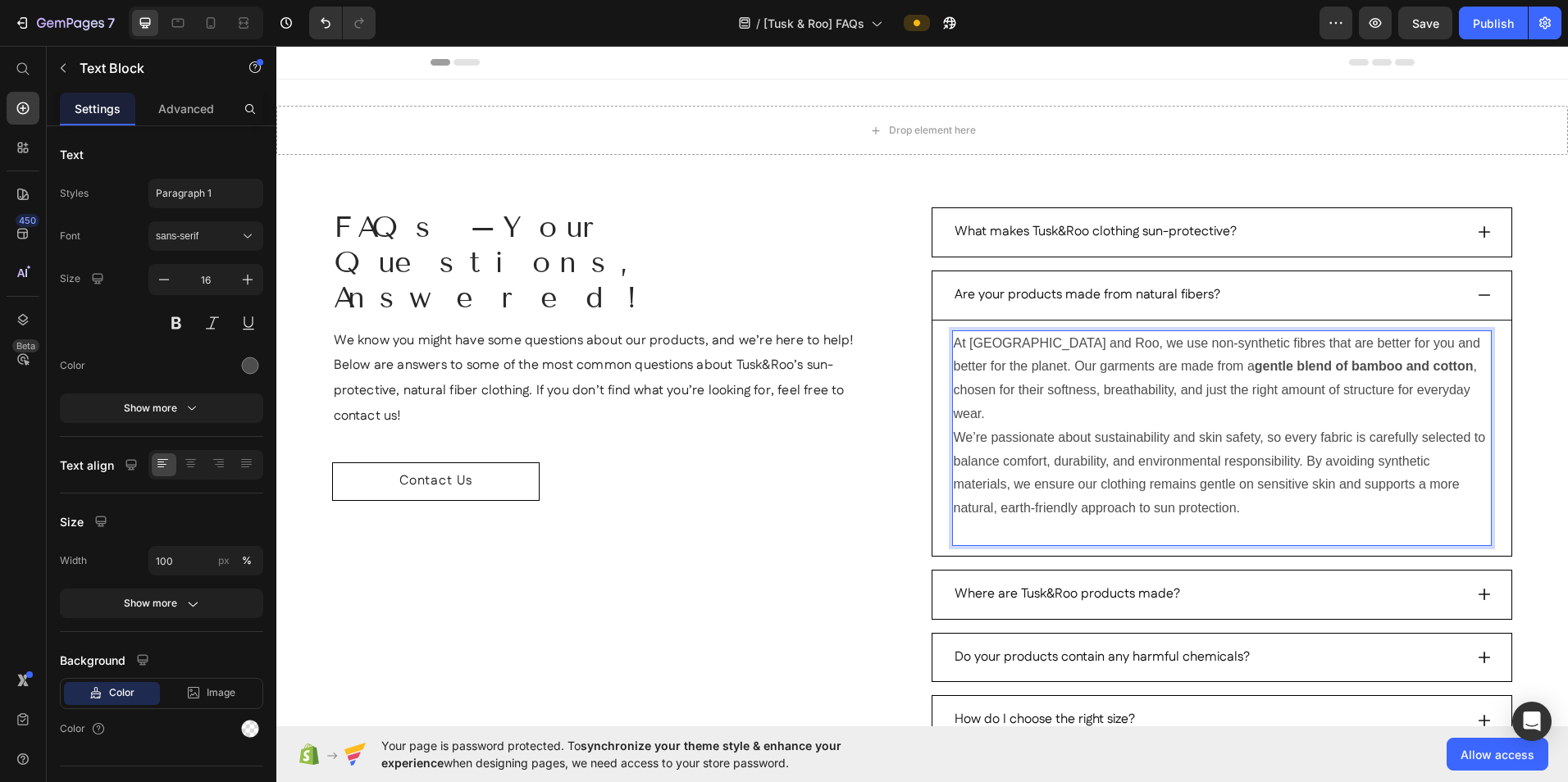 click on "At [GEOGRAPHIC_DATA] and Roo, we use non-synthetic fibres that are better for you and better for the planet. Our garments are made from a  gentle blend of bamboo and cotton , chosen for their softness, breathability, and just the right amount of structure for everyday wear." at bounding box center [1222, 379] 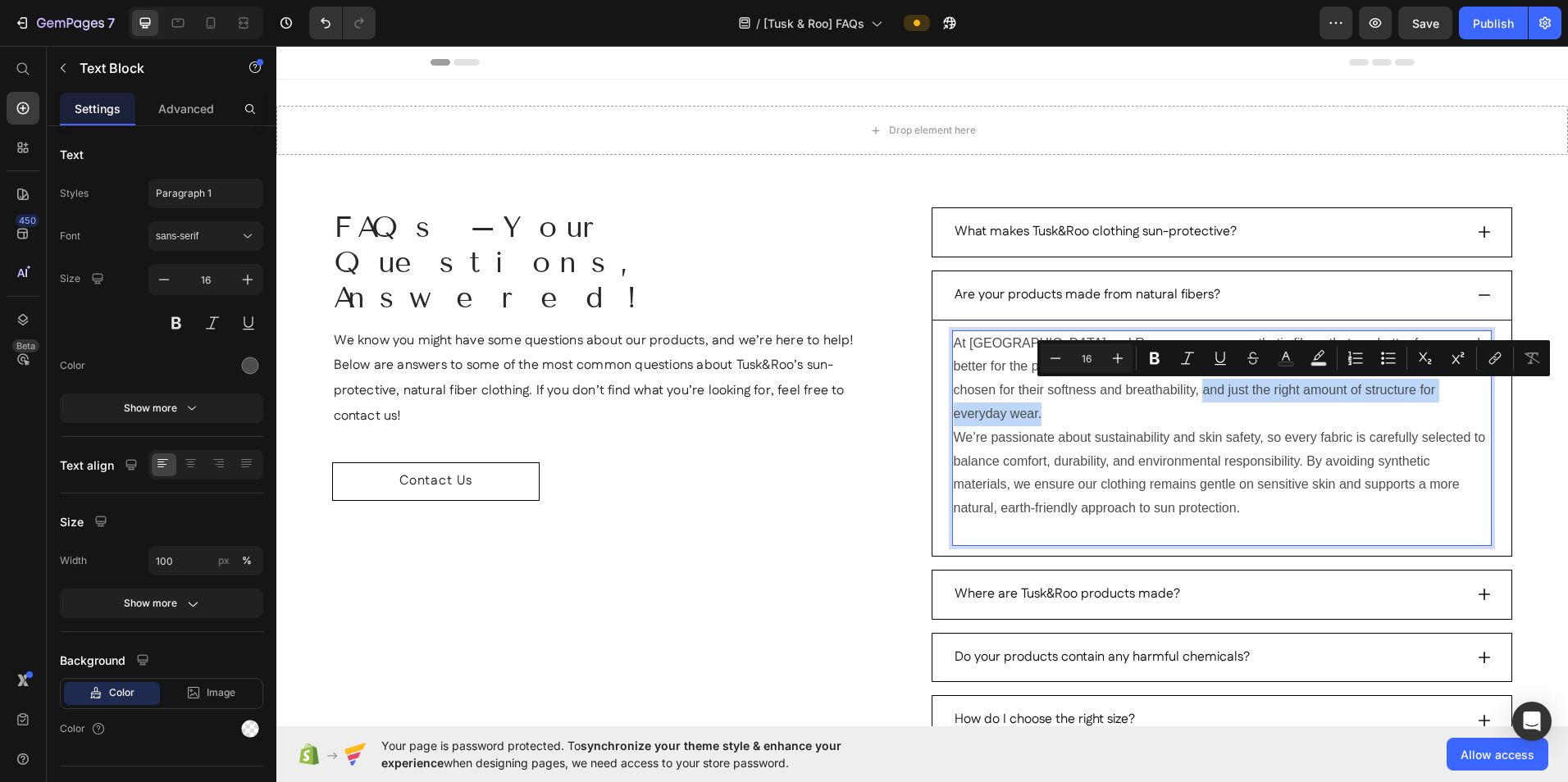 drag, startPoint x: 1460, startPoint y: 399, endPoint x: 1130, endPoint y: 392, distance: 330.07423 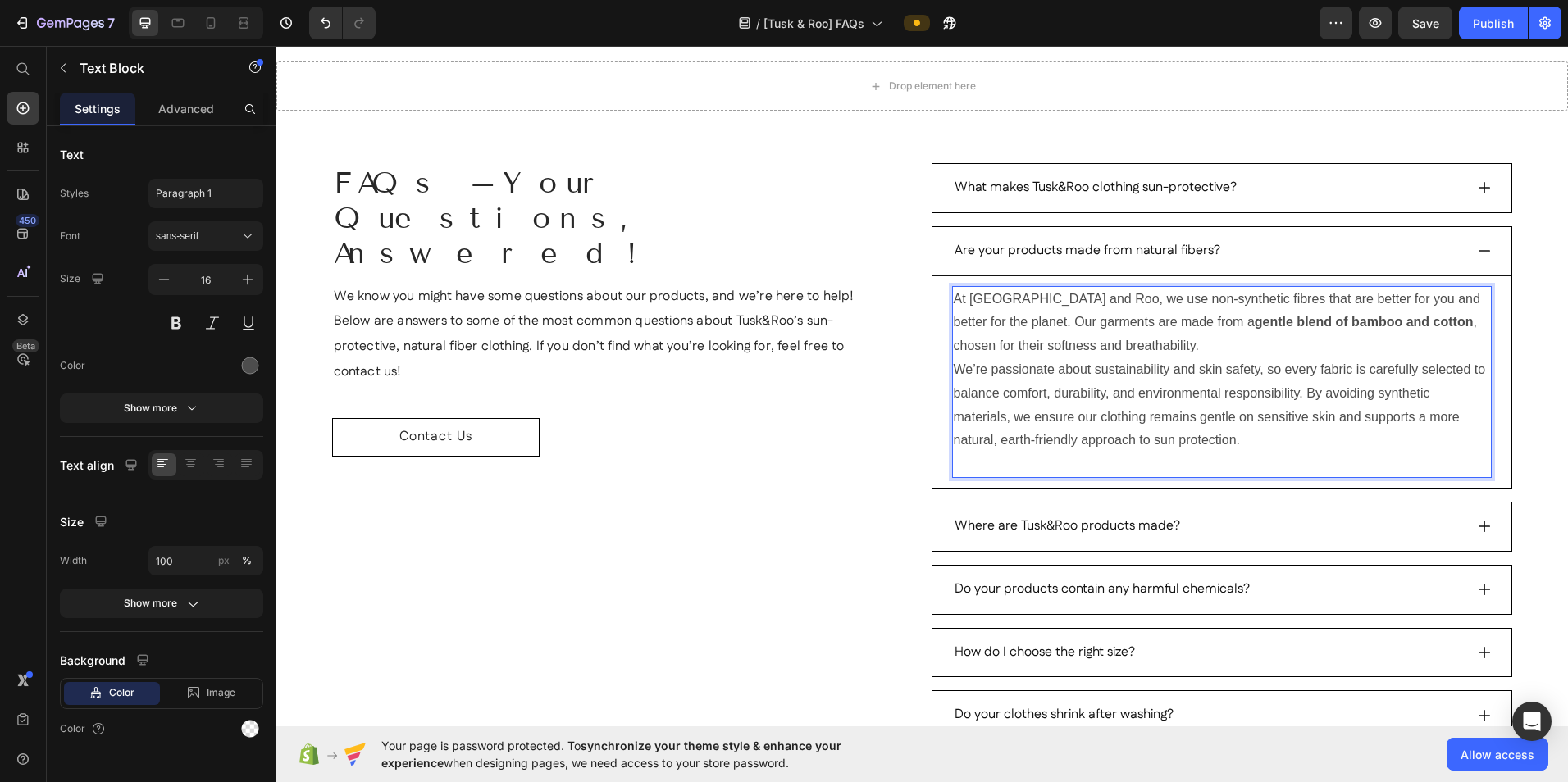 scroll, scrollTop: 82, scrollLeft: 0, axis: vertical 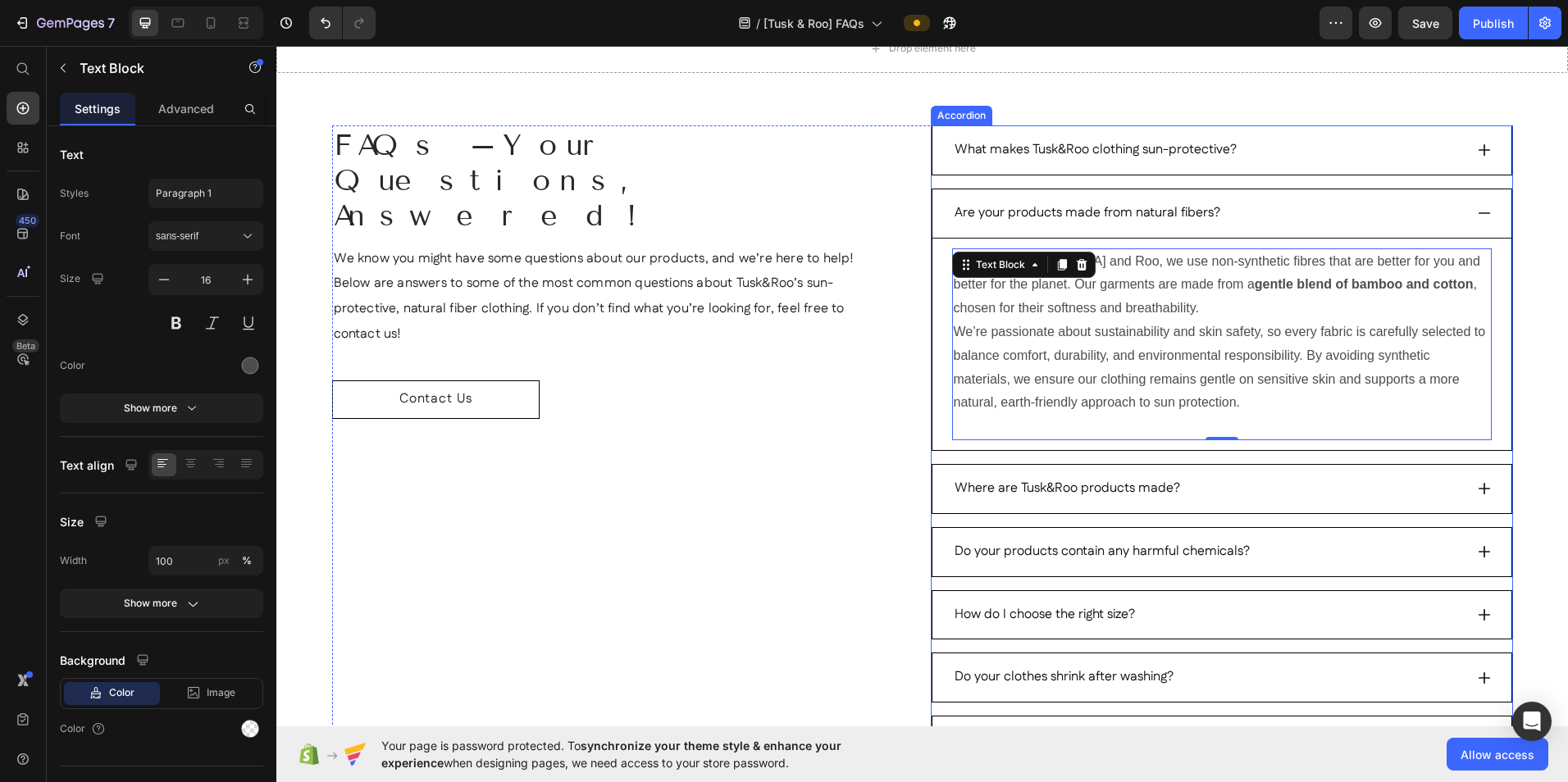 click on "Where are Tusk&Roo products made?" at bounding box center [1222, 489] 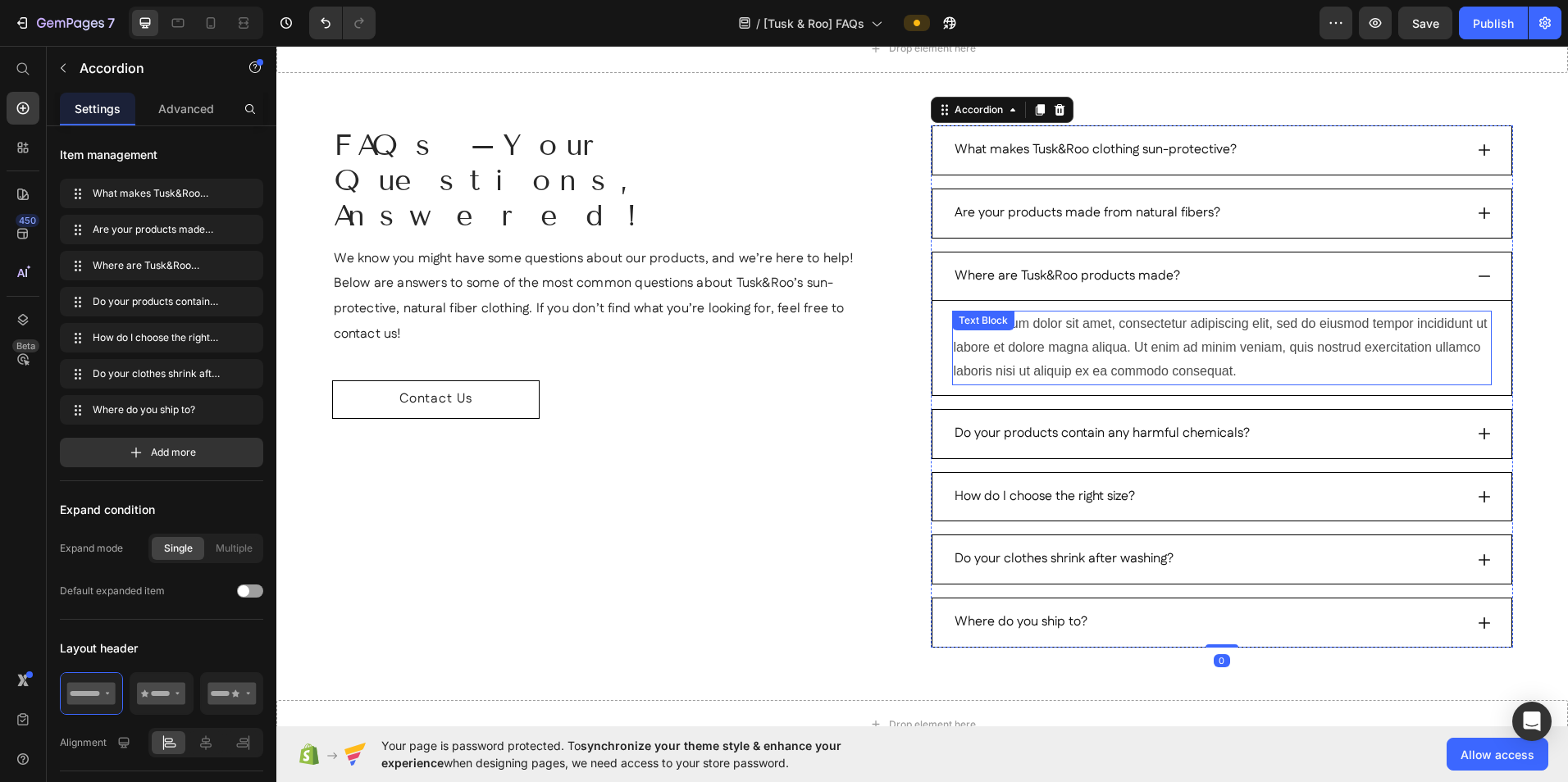 click on "Lorem ipsum dolor sit amet, consectetur adipiscing elit, sed do eiusmod tempor incididunt ut labore et dolore magna aliqua. Ut enim ad minim veniam, quis nostrud exercitation ullamco laboris nisi ut aliquip ex ea commodo consequat." at bounding box center (1222, 348) 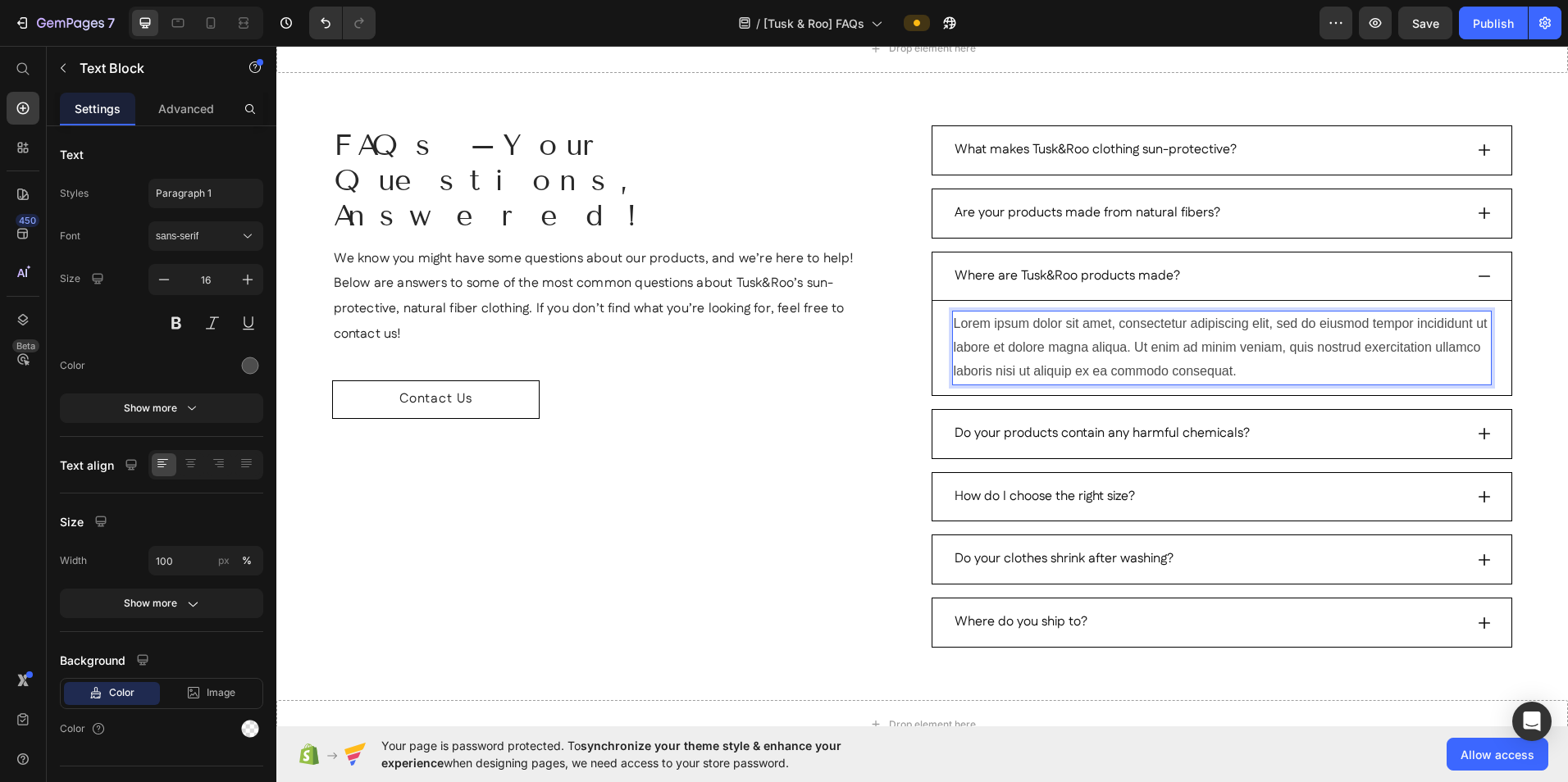 click on "Lorem ipsum dolor sit amet, consectetur adipiscing elit, sed do eiusmod tempor incididunt ut labore et dolore magna aliqua. Ut enim ad minim veniam, quis nostrud exercitation ullamco laboris nisi ut aliquip ex ea commodo consequat." at bounding box center (1222, 348) 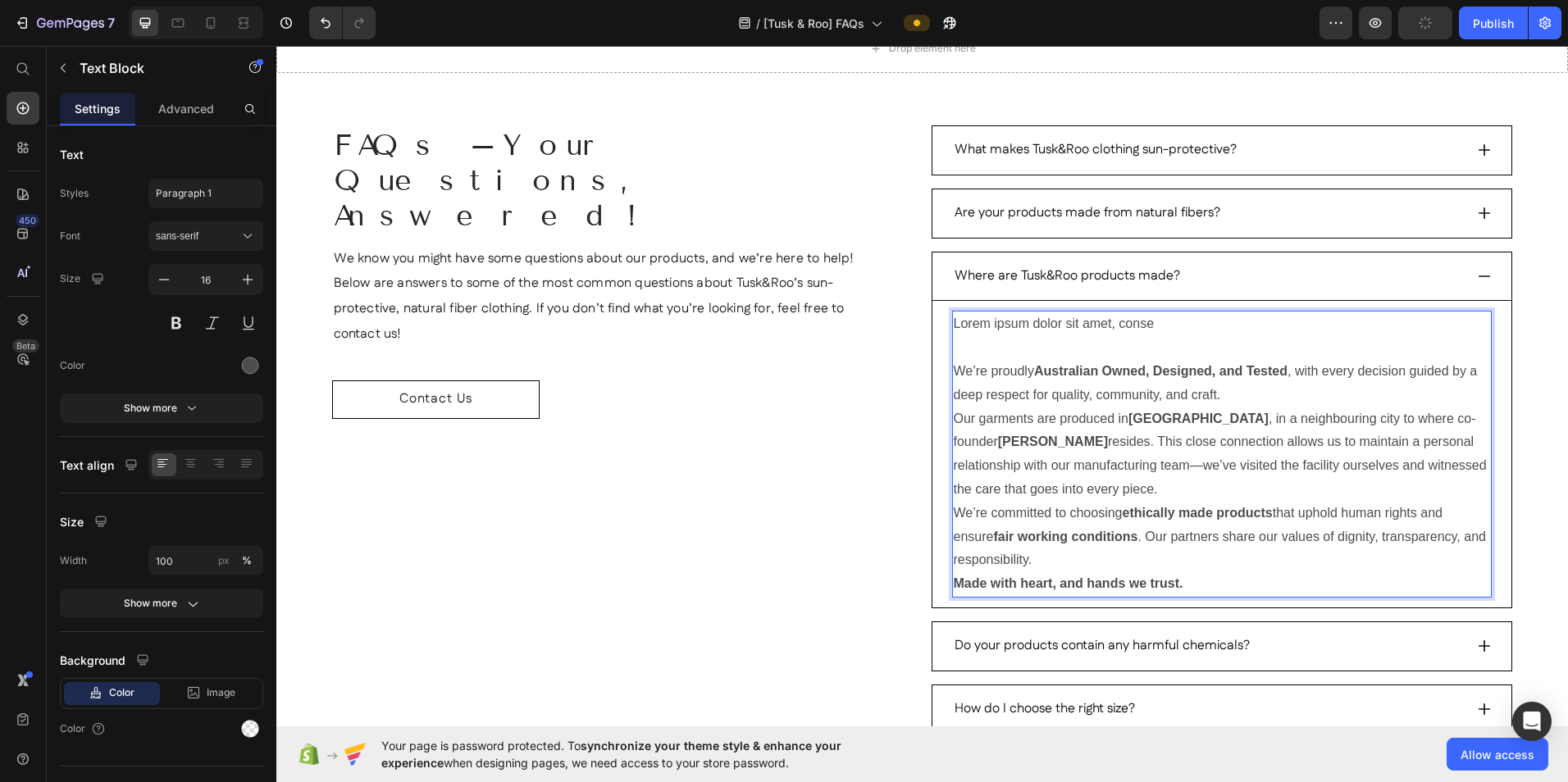 click at bounding box center [1222, 348] 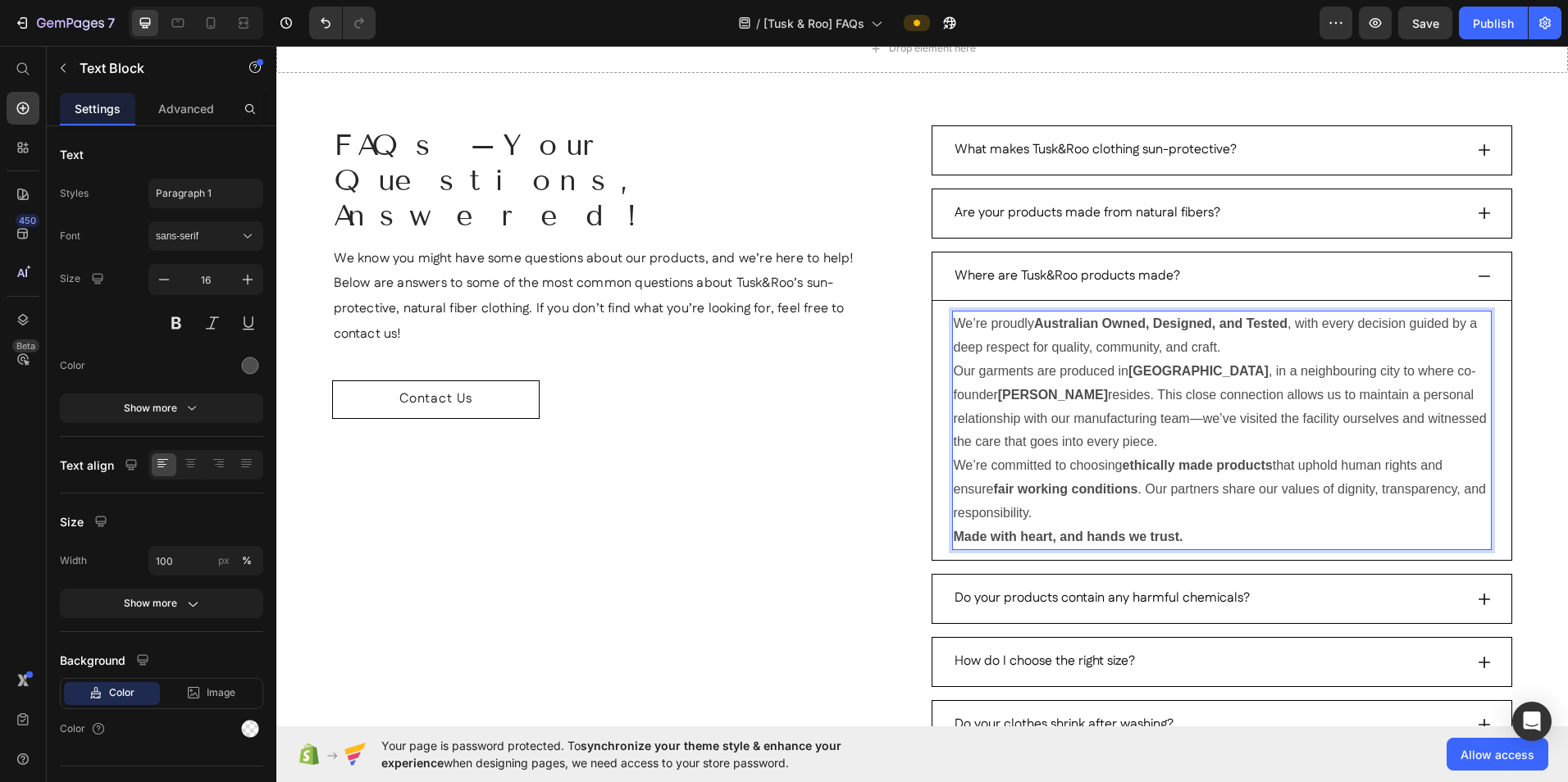 click on "Our garments are produced in  [GEOGRAPHIC_DATA] , in a neighbouring city to where co-founder  [PERSON_NAME]  resides. This close connection allows us to maintain a personal relationship with our manufacturing team—we’ve visited the facility ourselves and witnessed the care that goes into every piece." at bounding box center [1222, 407] 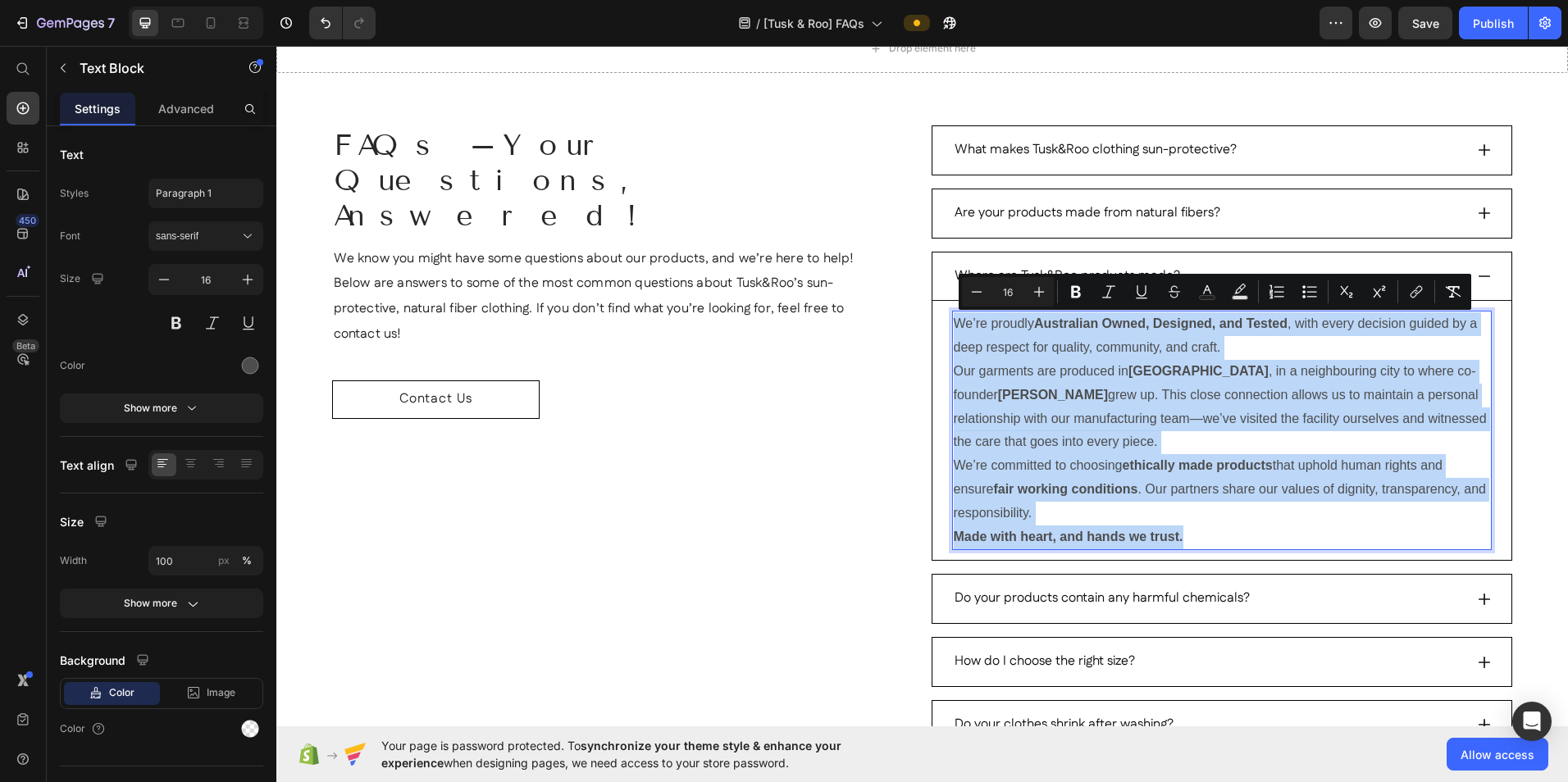 drag, startPoint x: 1183, startPoint y: 544, endPoint x: 951, endPoint y: 326, distance: 318.352 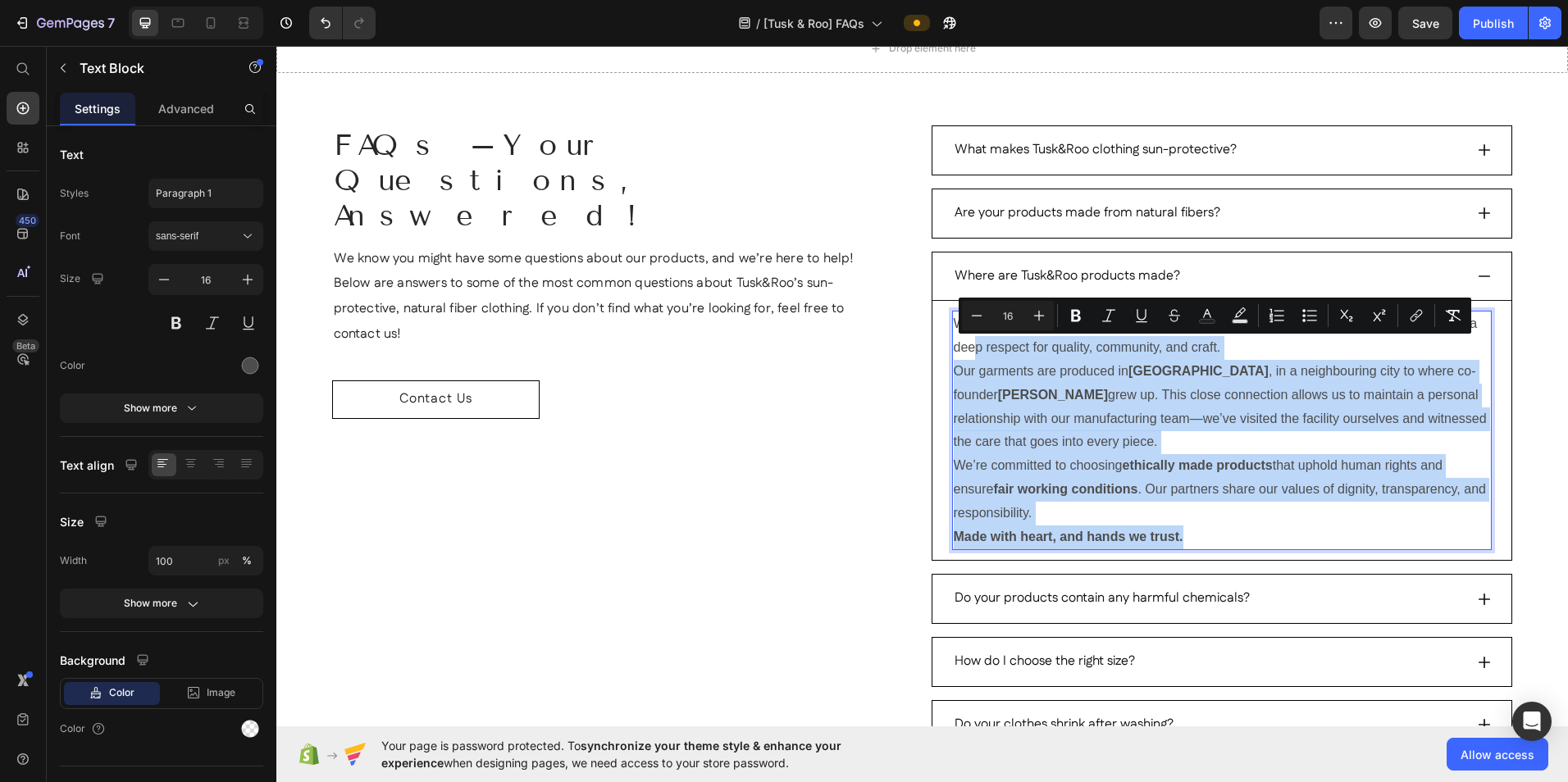 drag, startPoint x: 1197, startPoint y: 536, endPoint x: 966, endPoint y: 348, distance: 297.8338 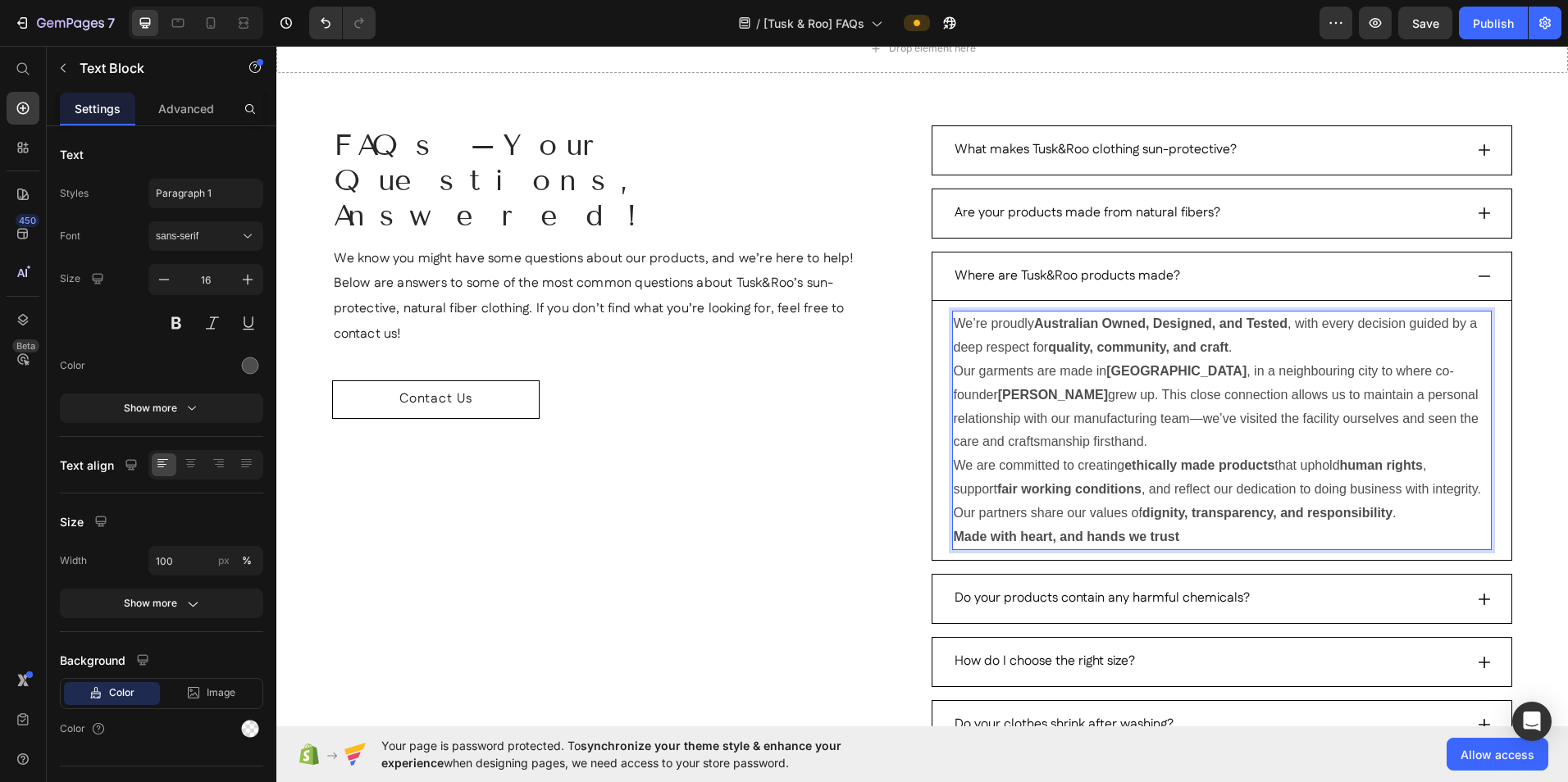 click on "ethically made products" at bounding box center [1199, 465] 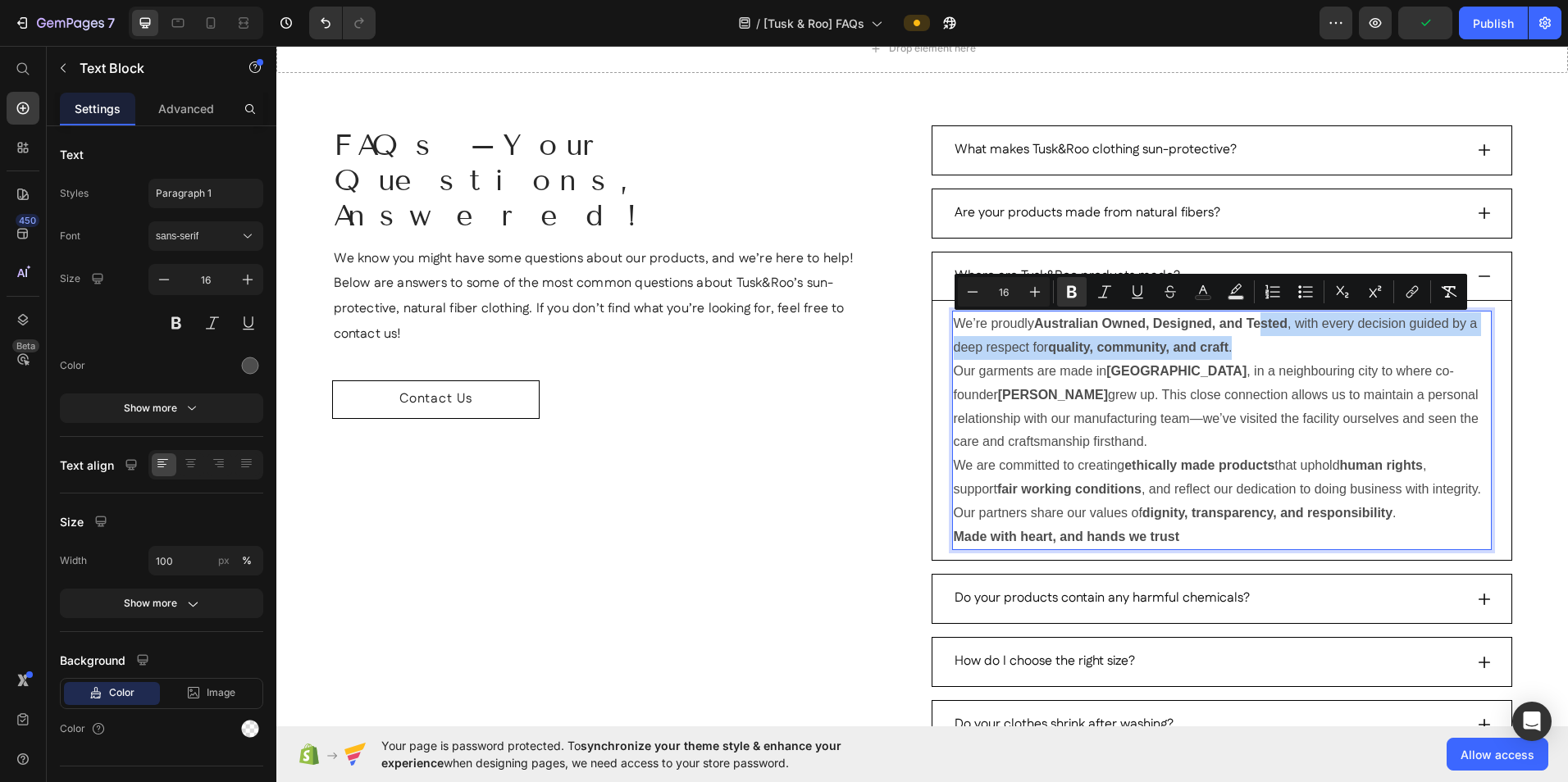 drag, startPoint x: 1244, startPoint y: 347, endPoint x: 1260, endPoint y: 334, distance: 20.615528 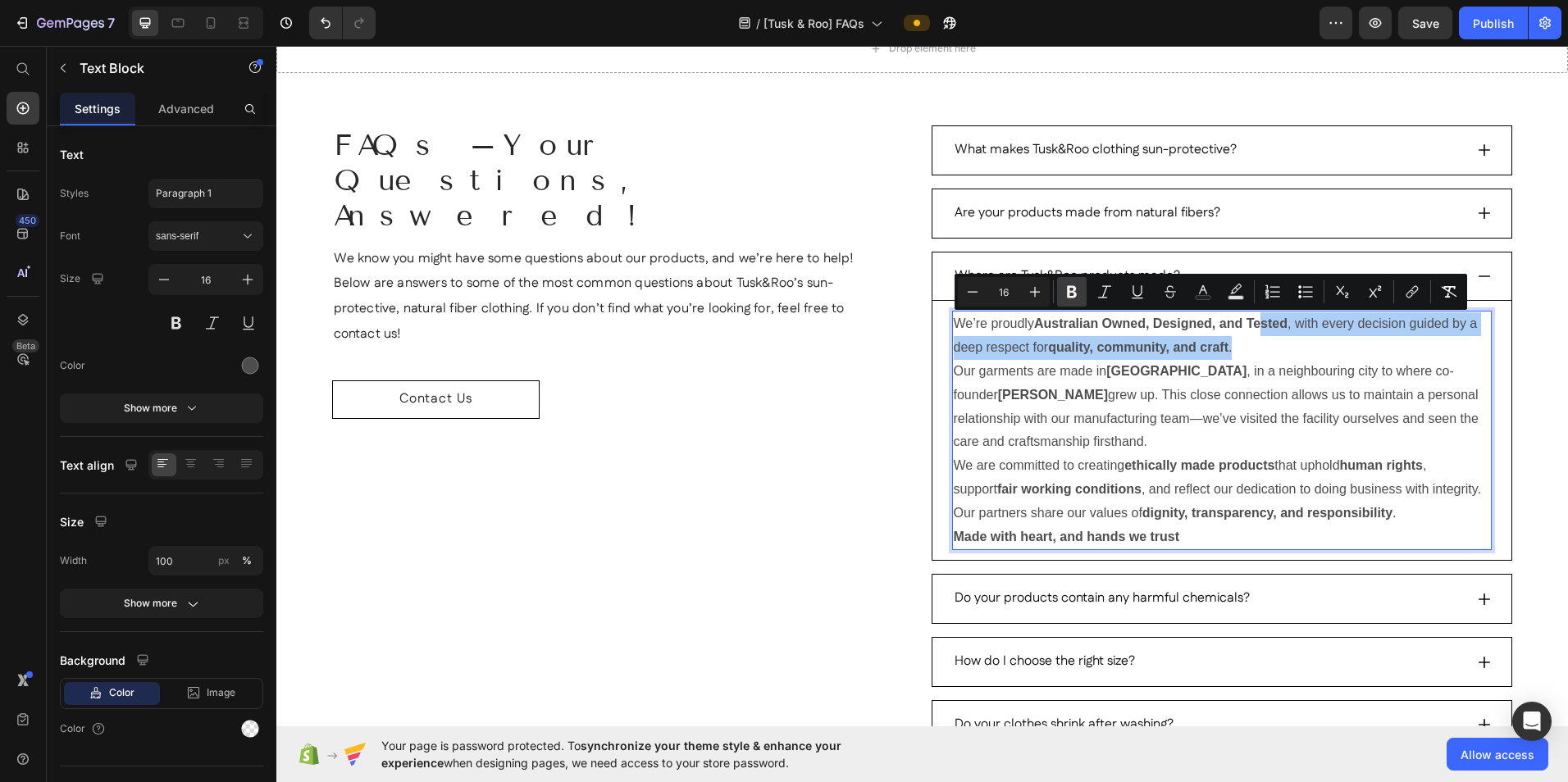 click 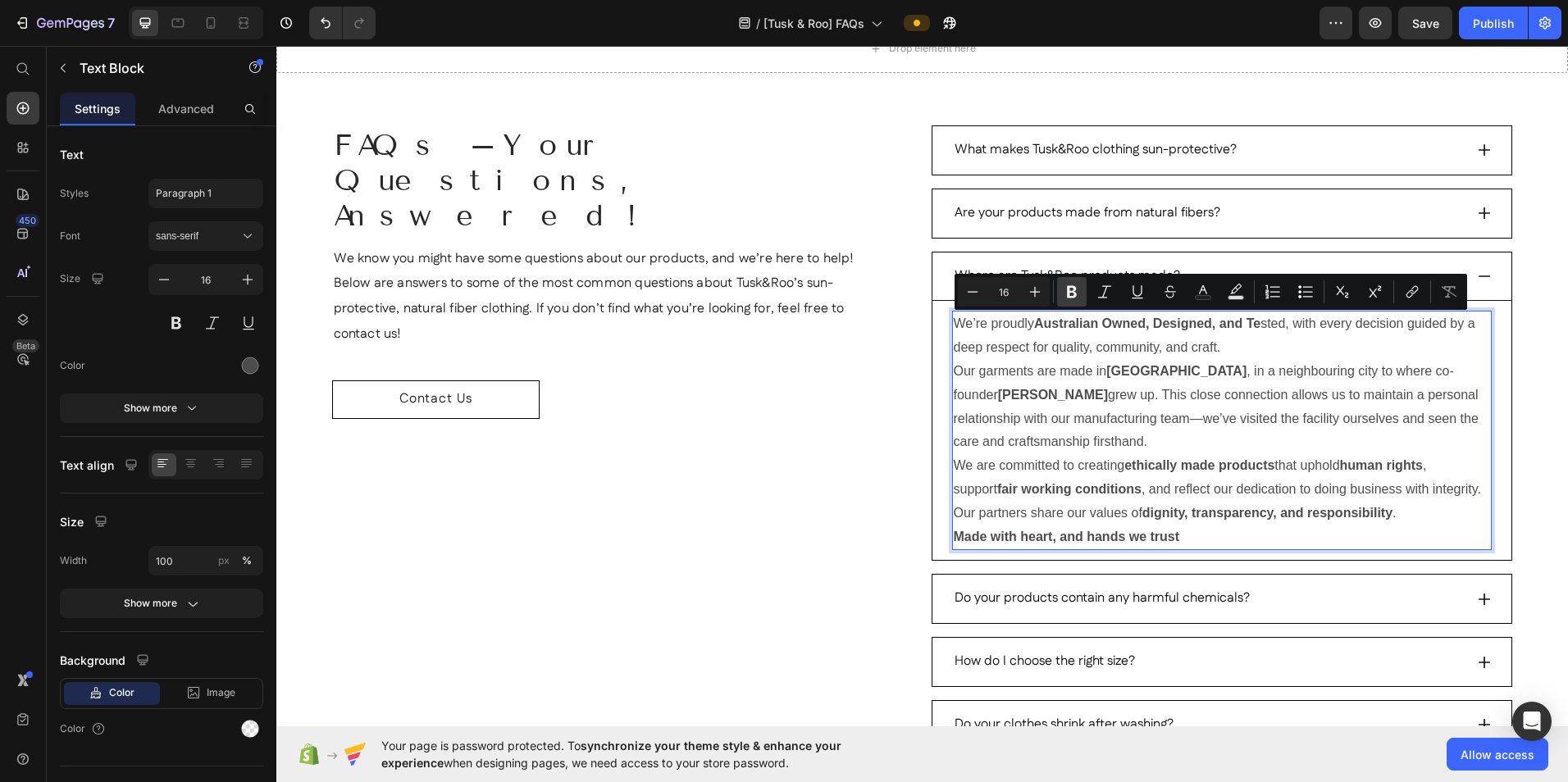 click 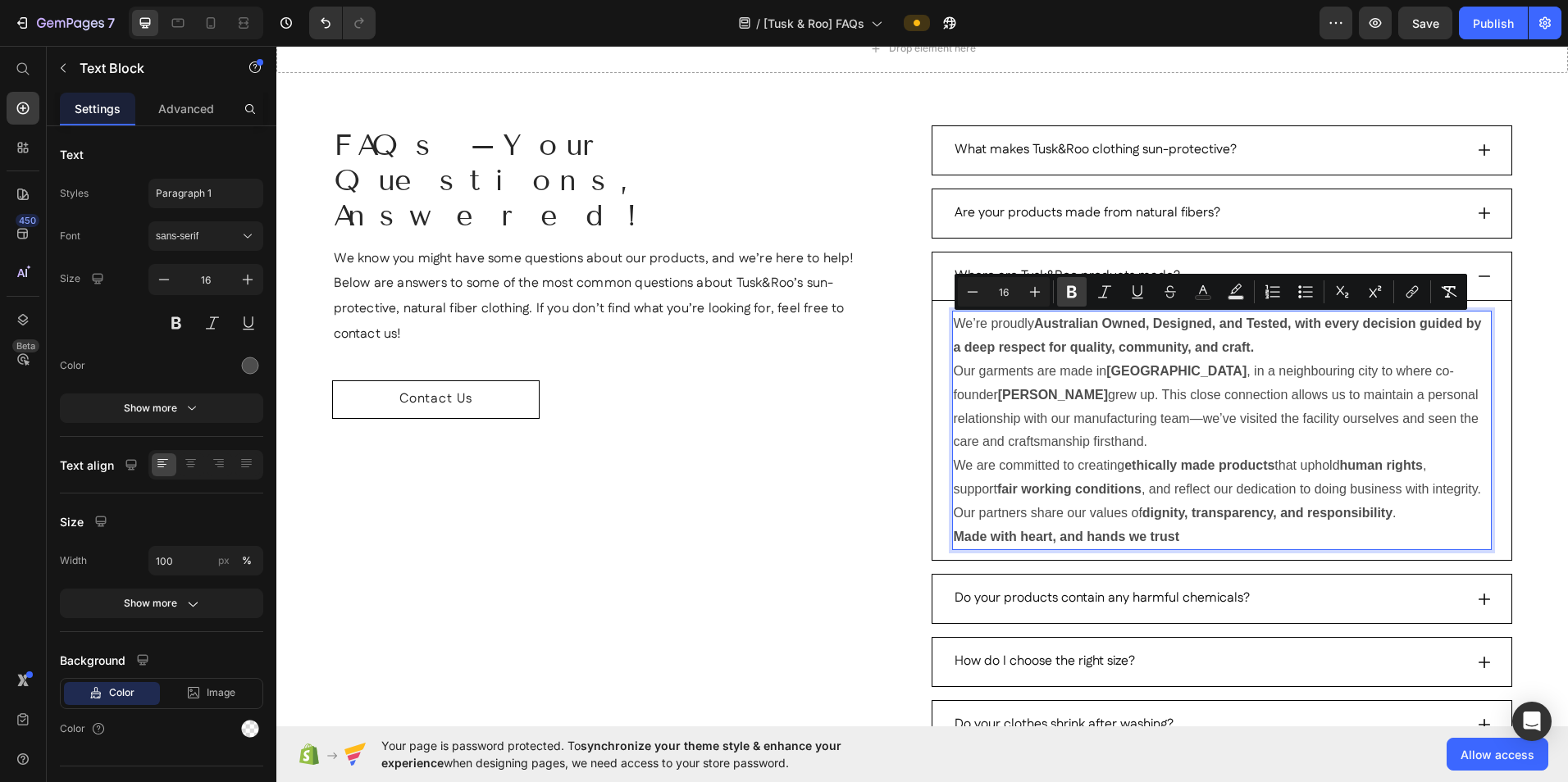 click 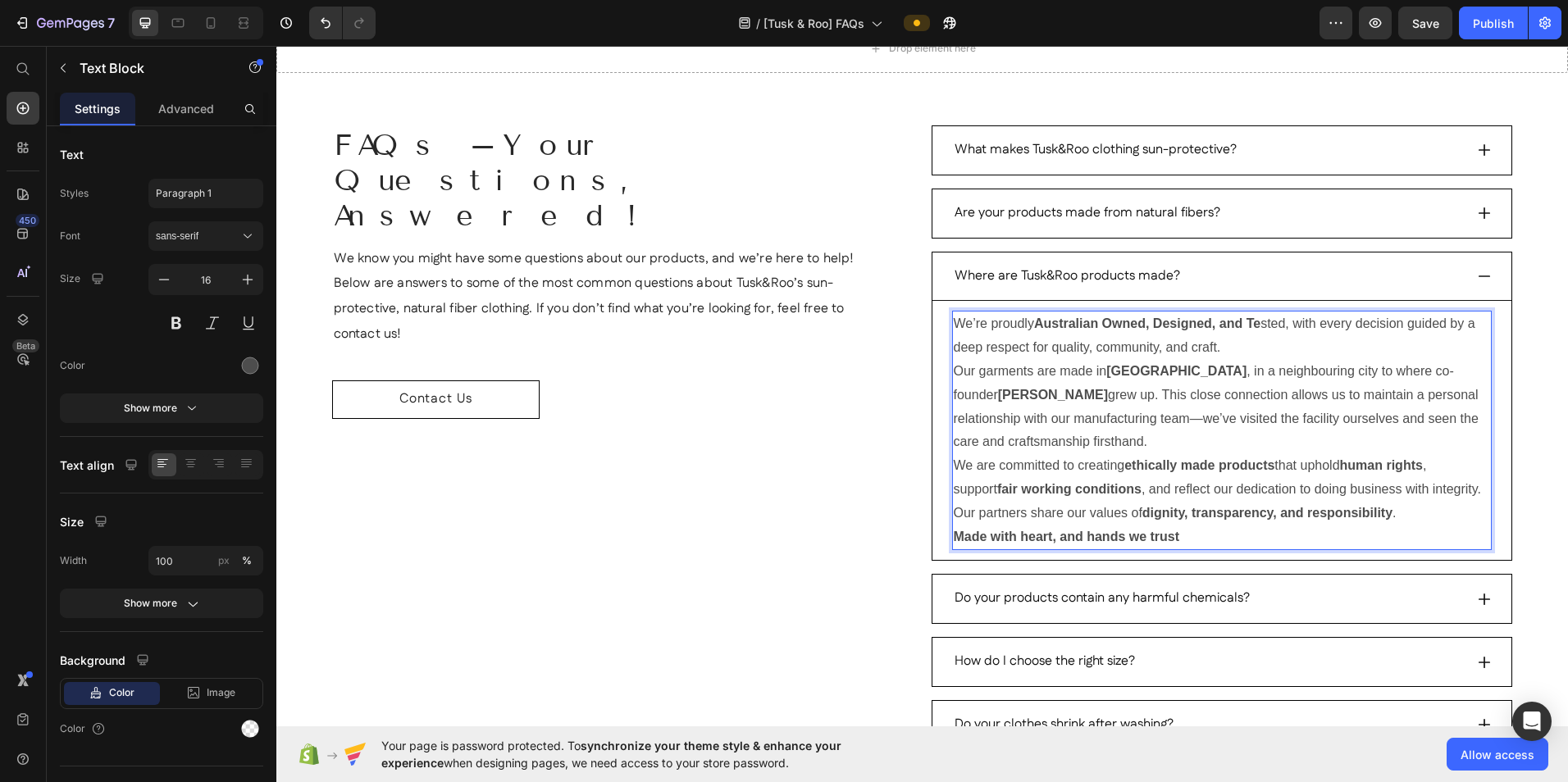 click on "Our garments are made in  [GEOGRAPHIC_DATA] , in a neighbouring city to where co-founder  [PERSON_NAME]  grew up. This close connection allows us to maintain a personal relationship with our manufacturing team—we’ve visited the facility ourselves and seen the care and craftsmanship firsthand." at bounding box center [1222, 407] 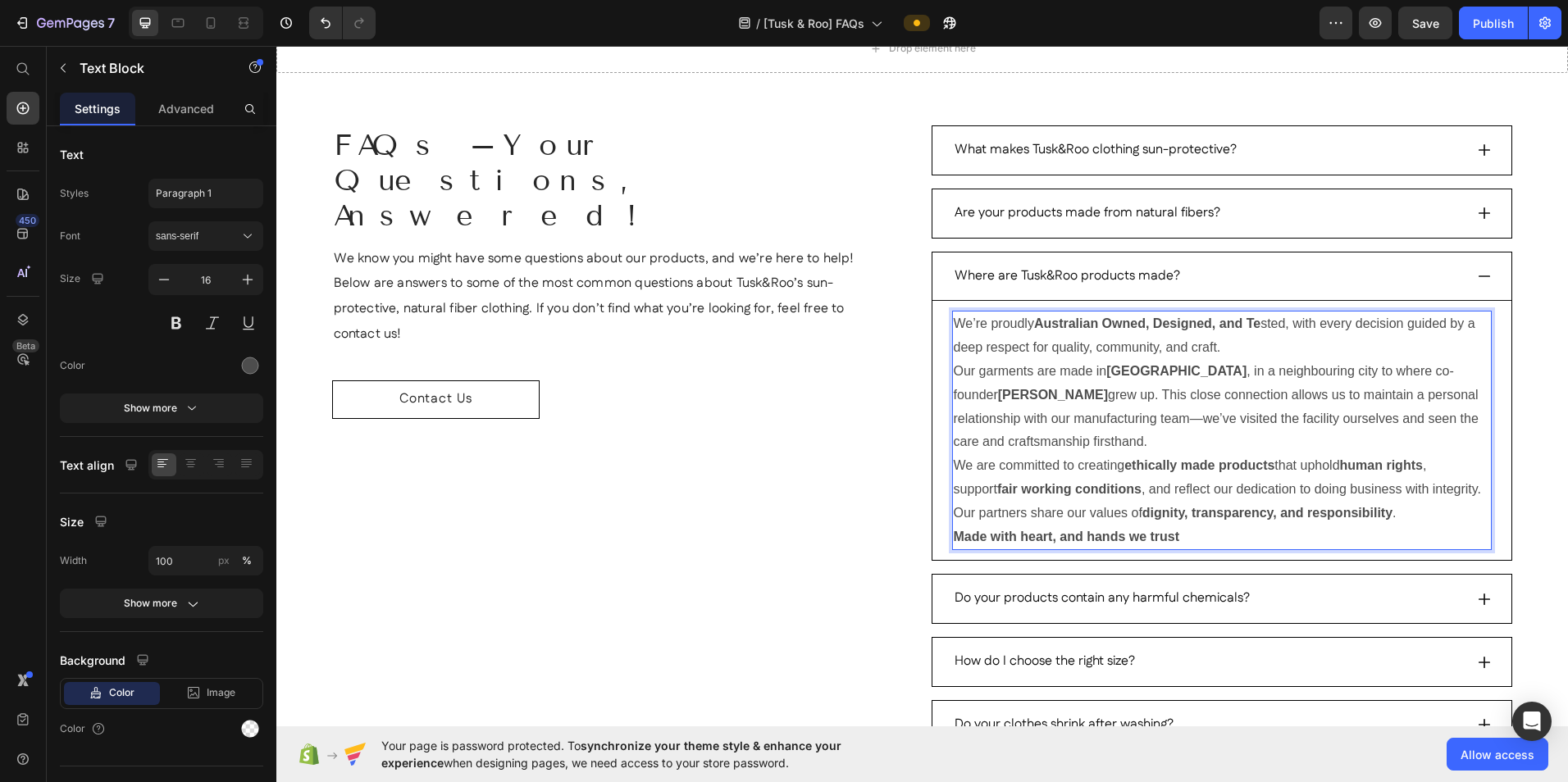 drag, startPoint x: 1208, startPoint y: 533, endPoint x: 1180, endPoint y: 526, distance: 28.861739 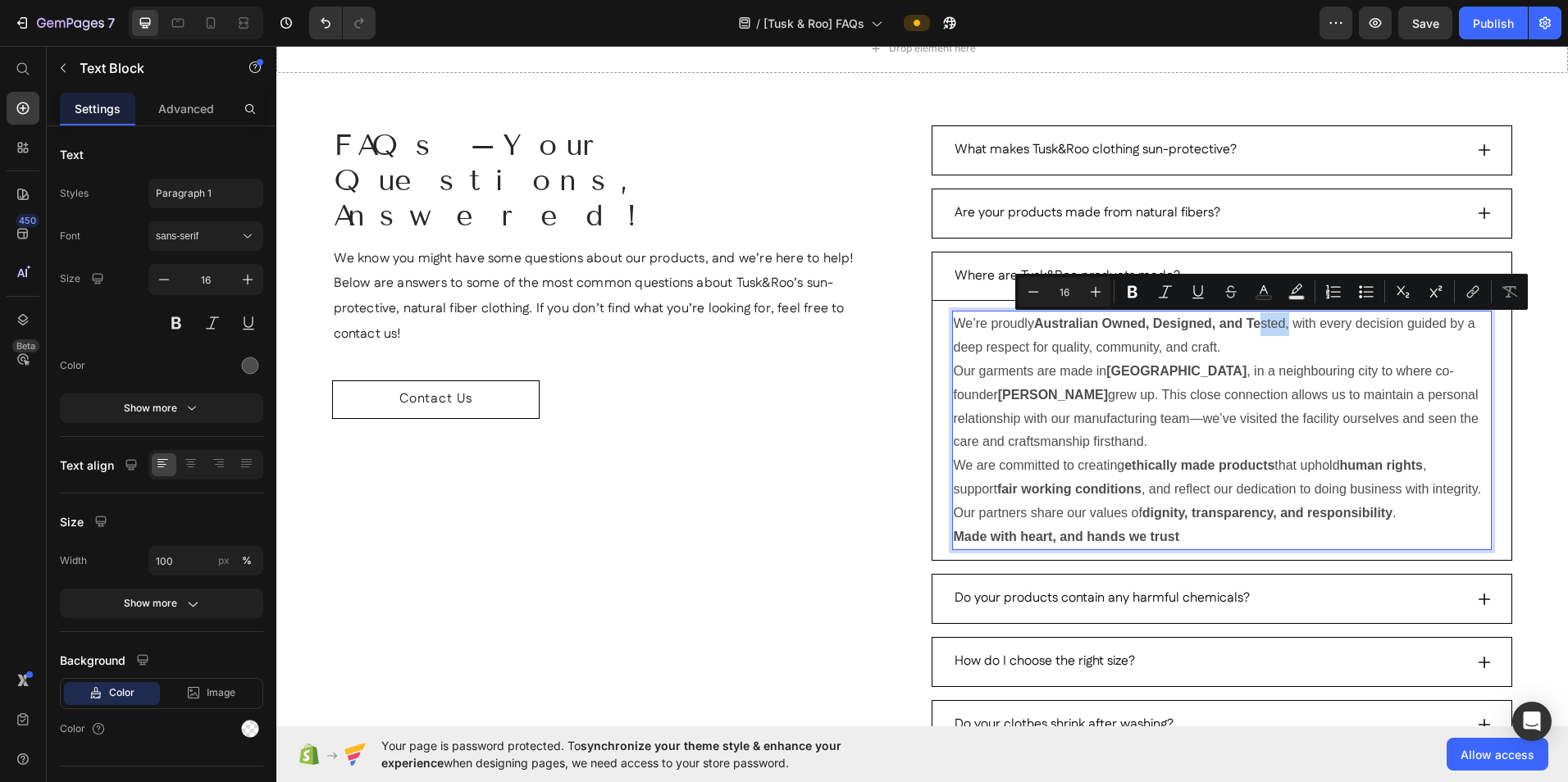 drag, startPoint x: 1285, startPoint y: 324, endPoint x: 1260, endPoint y: 327, distance: 25.179 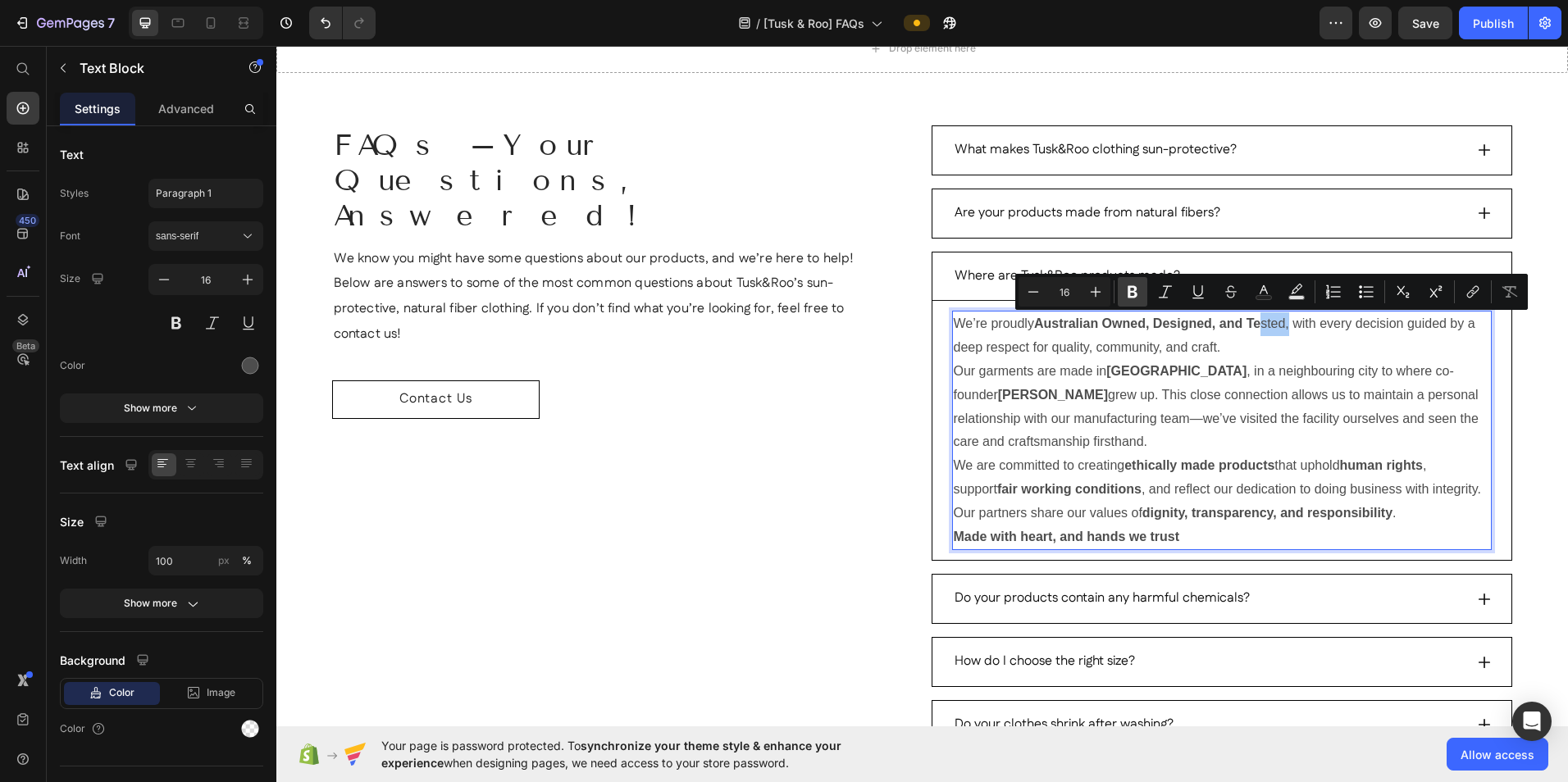 click 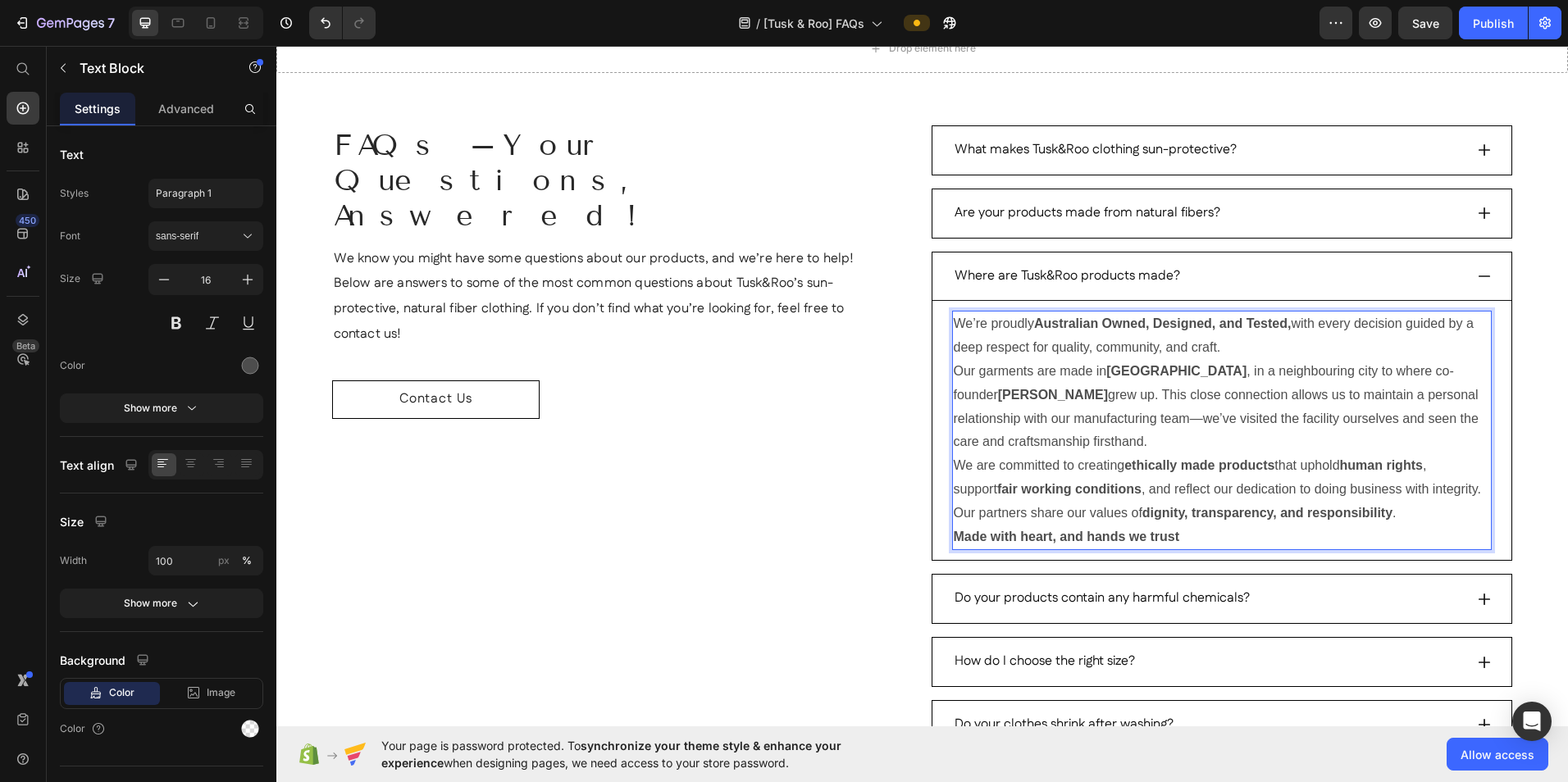 click on "Our garments are made in  [GEOGRAPHIC_DATA] , in a neighbouring city to where co-founder  [PERSON_NAME]  grew up. This close connection allows us to maintain a personal relationship with our manufacturing team—we’ve visited the facility ourselves and seen the care and craftsmanship firsthand." at bounding box center [1222, 407] 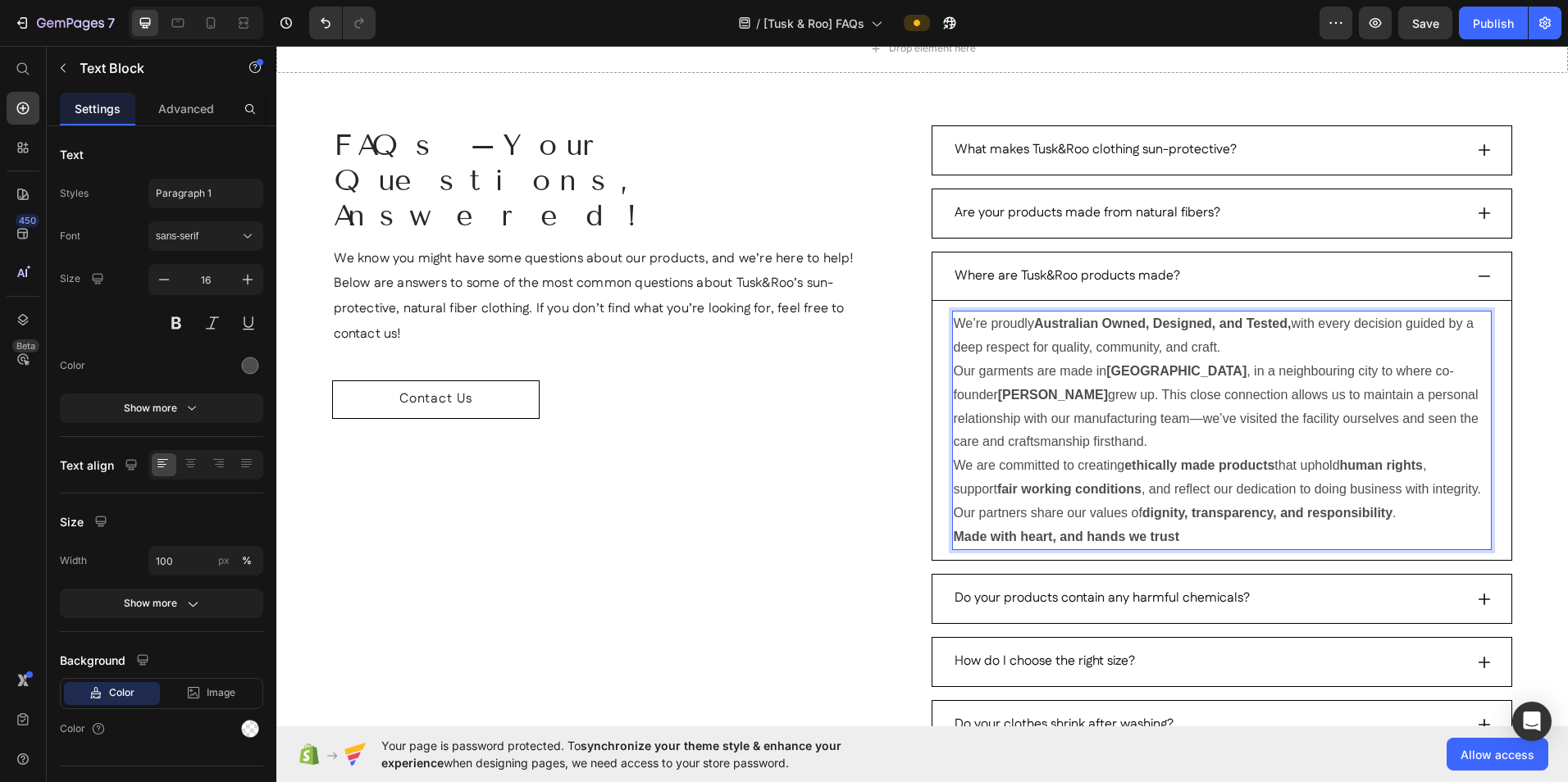 drag, startPoint x: 1206, startPoint y: 369, endPoint x: 1325, endPoint y: 521, distance: 193.04145 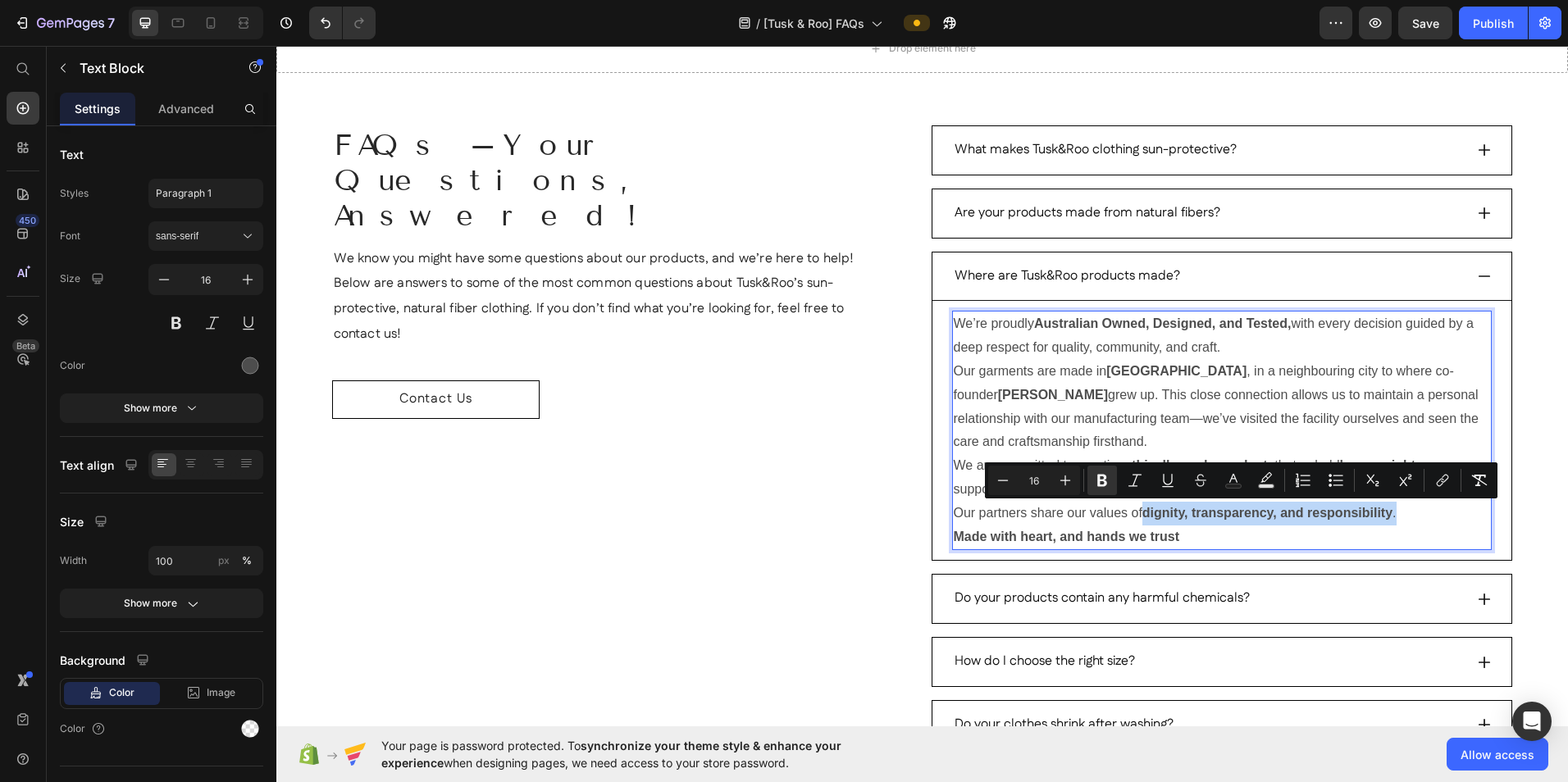 drag, startPoint x: 1367, startPoint y: 509, endPoint x: 1117, endPoint y: 518, distance: 250.1619 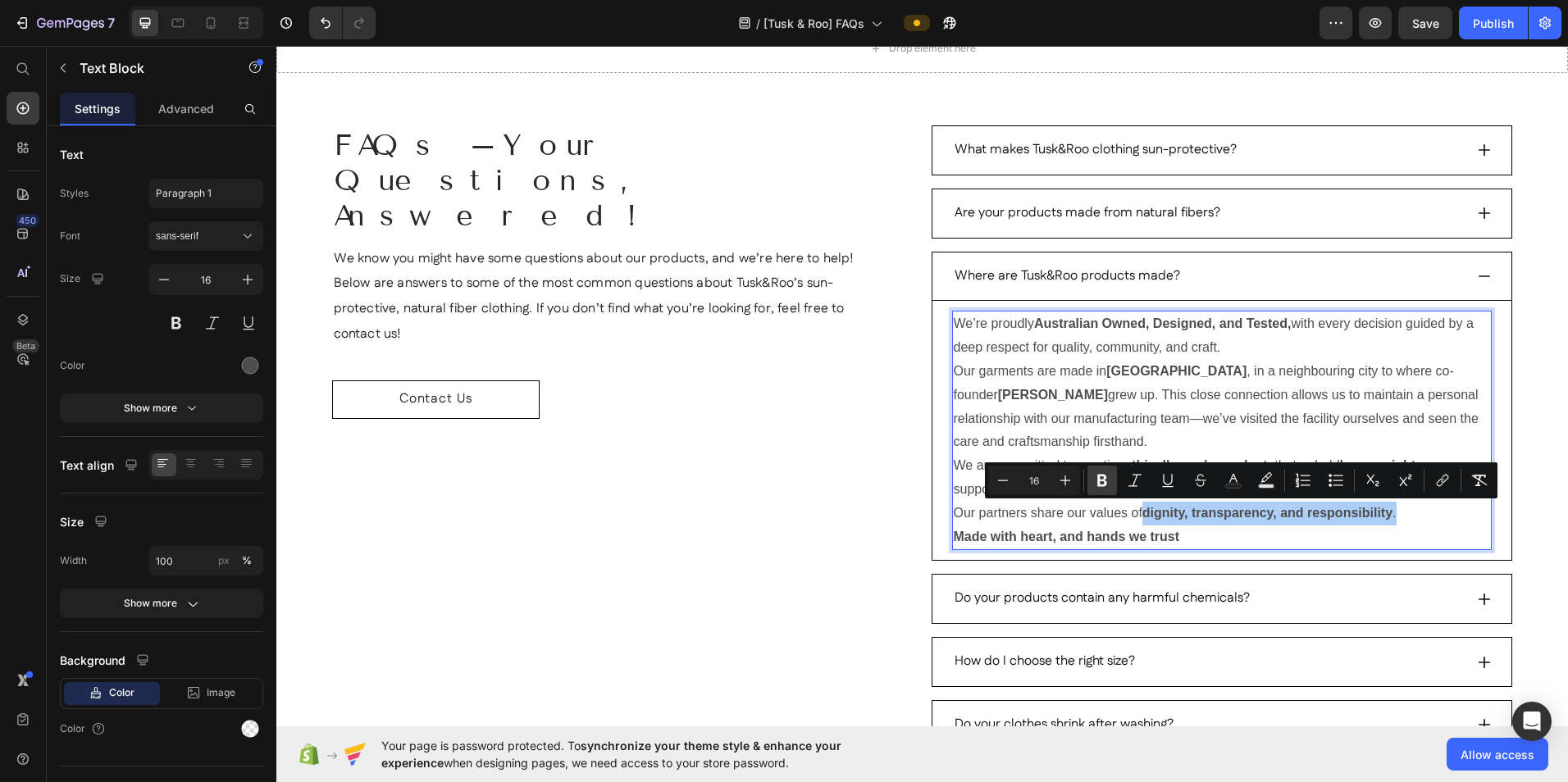click 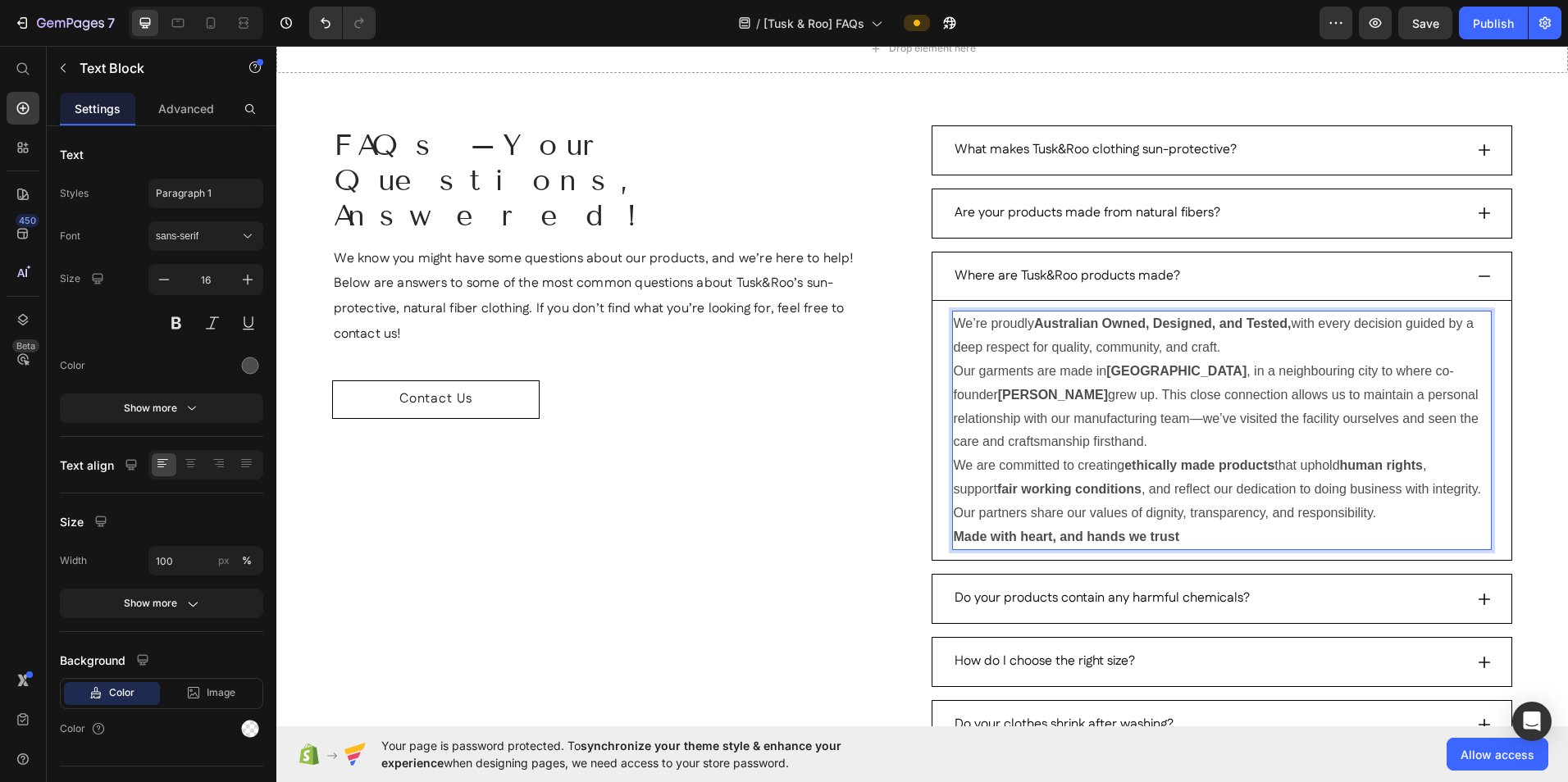 click on "Made with heart, and hands we trust" at bounding box center [1222, 537] 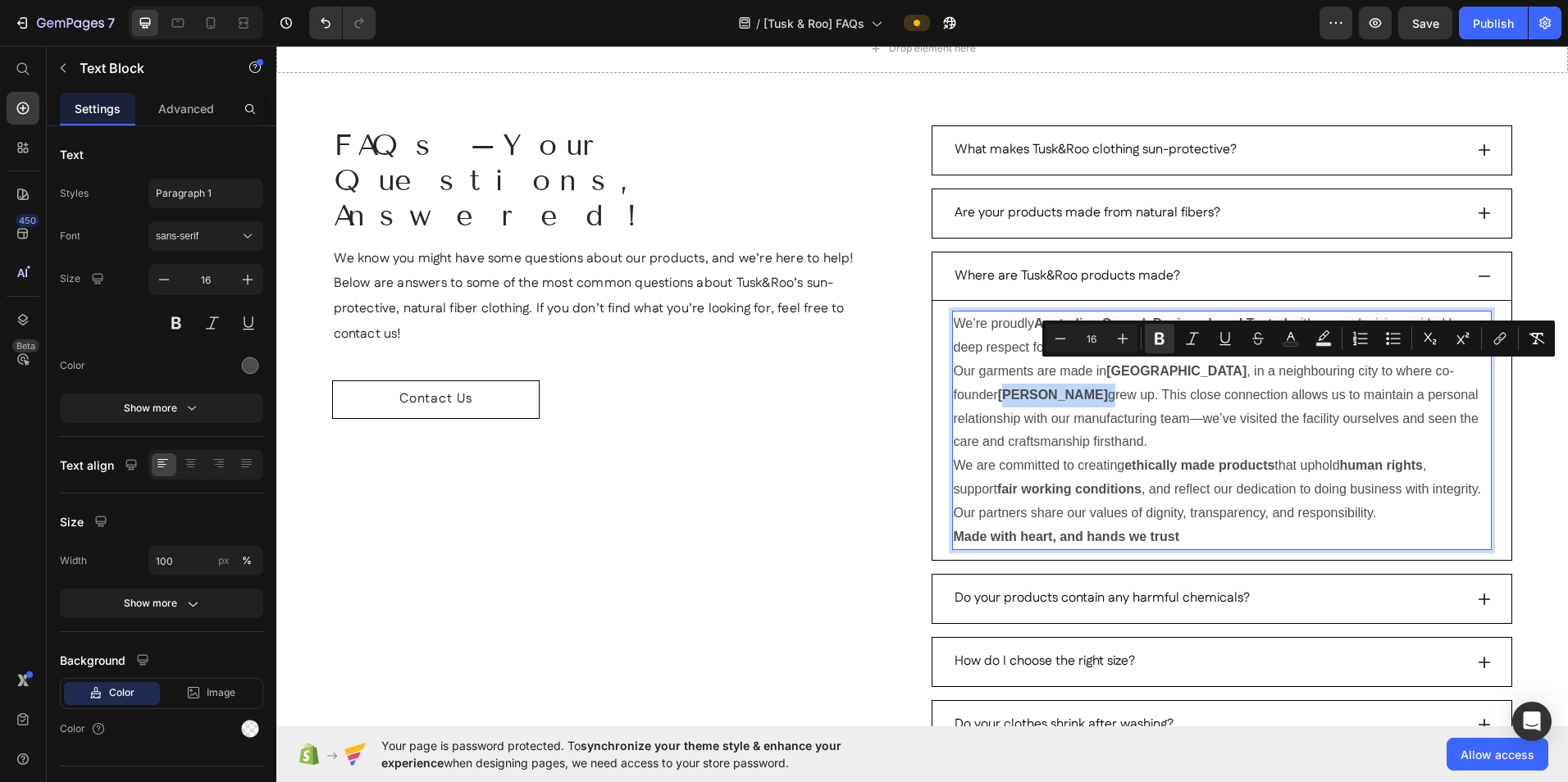 drag, startPoint x: 1394, startPoint y: 371, endPoint x: 1447, endPoint y: 371, distance: 53 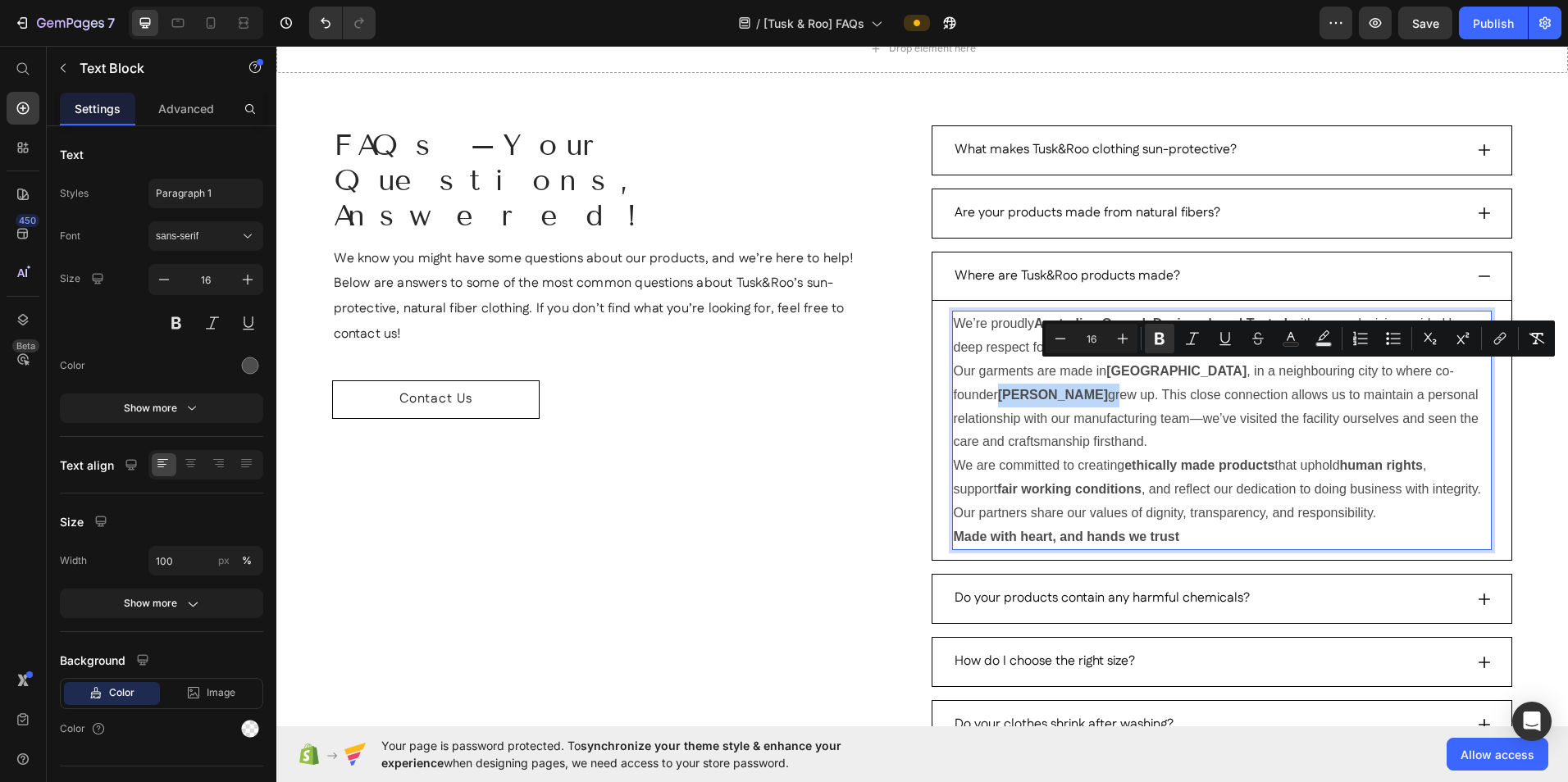 drag, startPoint x: 1452, startPoint y: 373, endPoint x: 1391, endPoint y: 367, distance: 61.29437 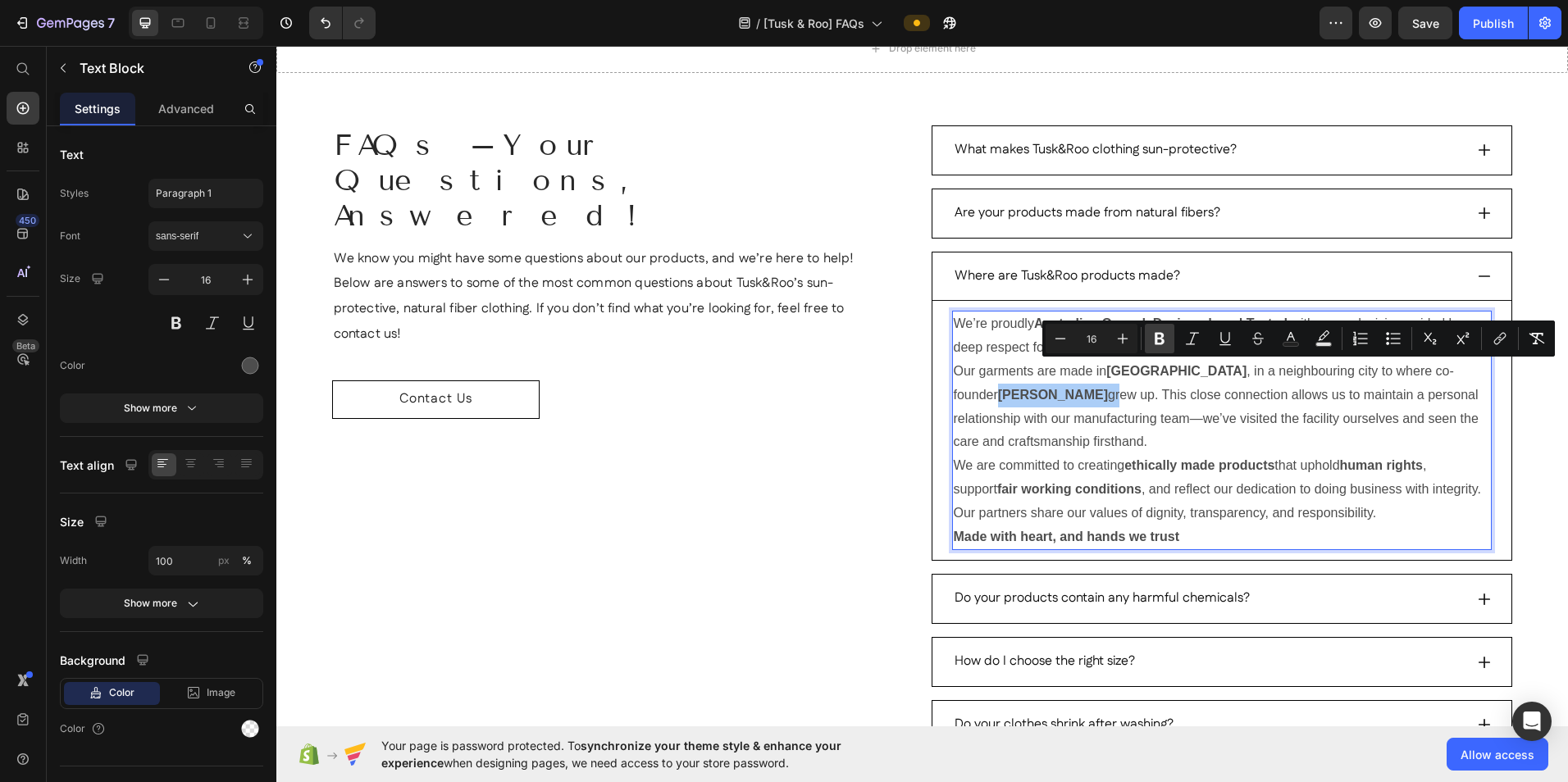 drag, startPoint x: 1160, startPoint y: 348, endPoint x: 955, endPoint y: 364, distance: 205.62344 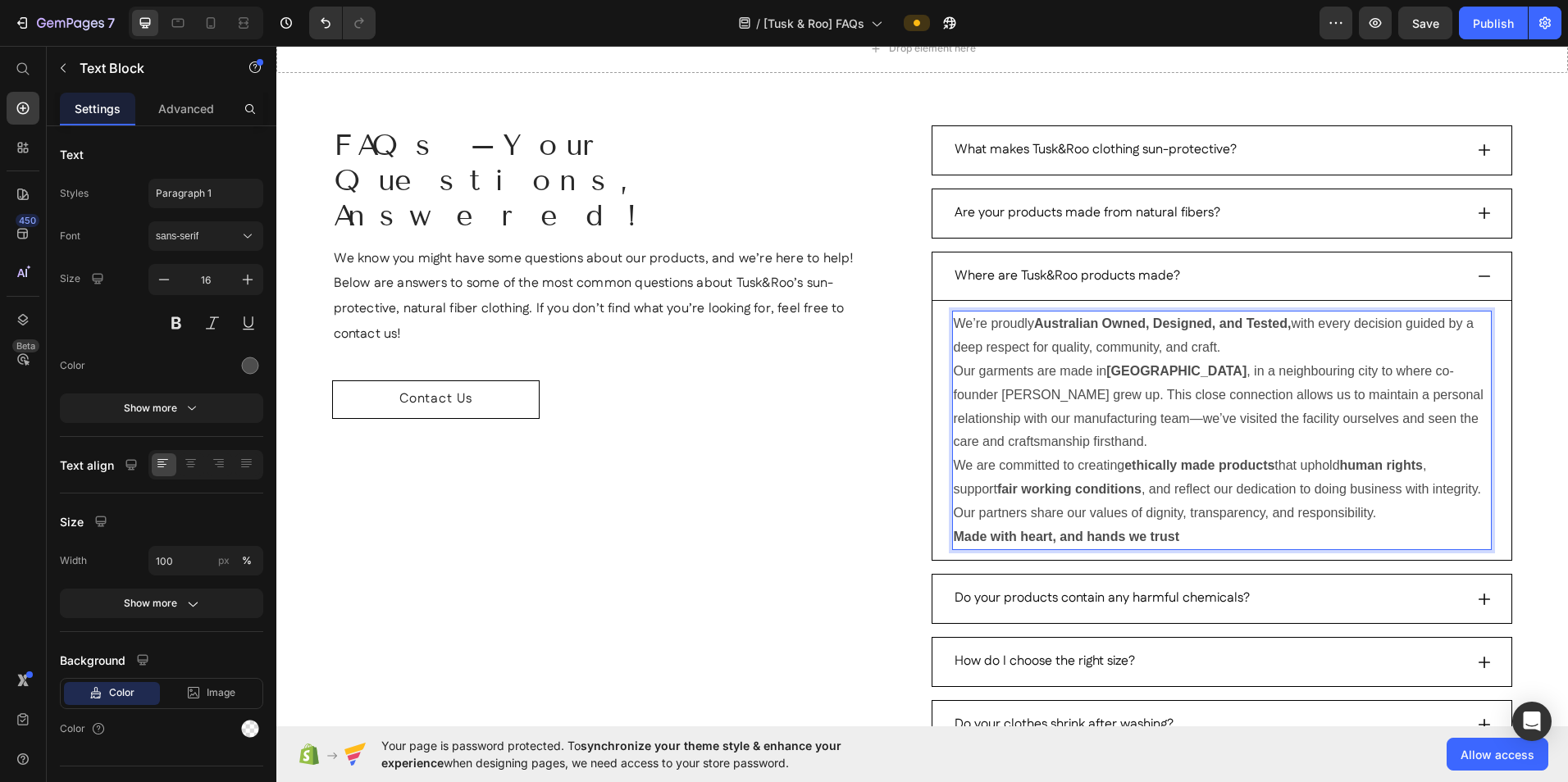 click on "We are committed to creating  ethically made products  that uphold  human rights , support  fair working conditions , and reflect our dedication to doing business with integrity. Our partners share our values of dignity, transparency, and responsibility." at bounding box center [1222, 489] 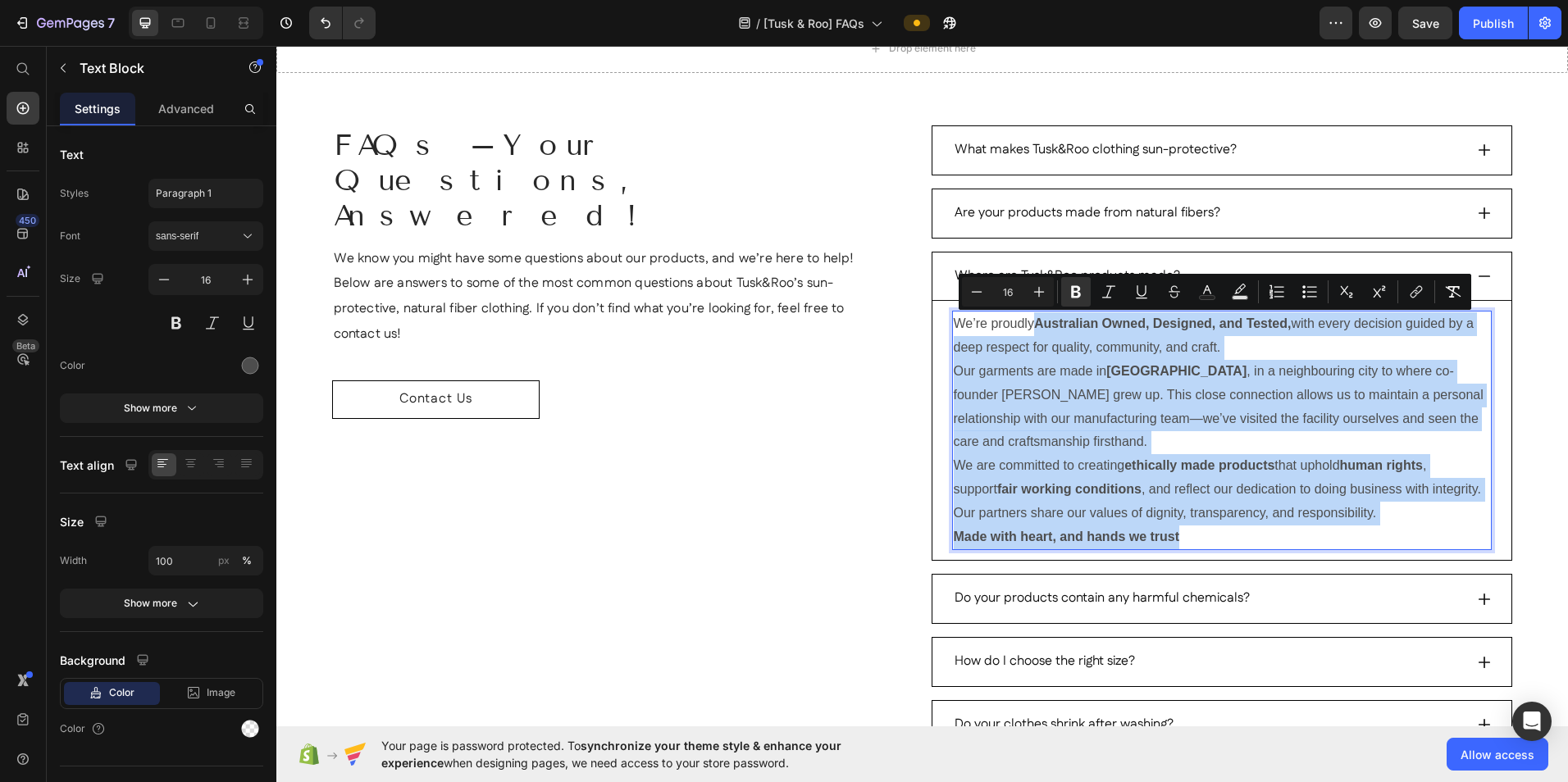 drag, startPoint x: 1207, startPoint y: 534, endPoint x: 1034, endPoint y: 332, distance: 265.95676 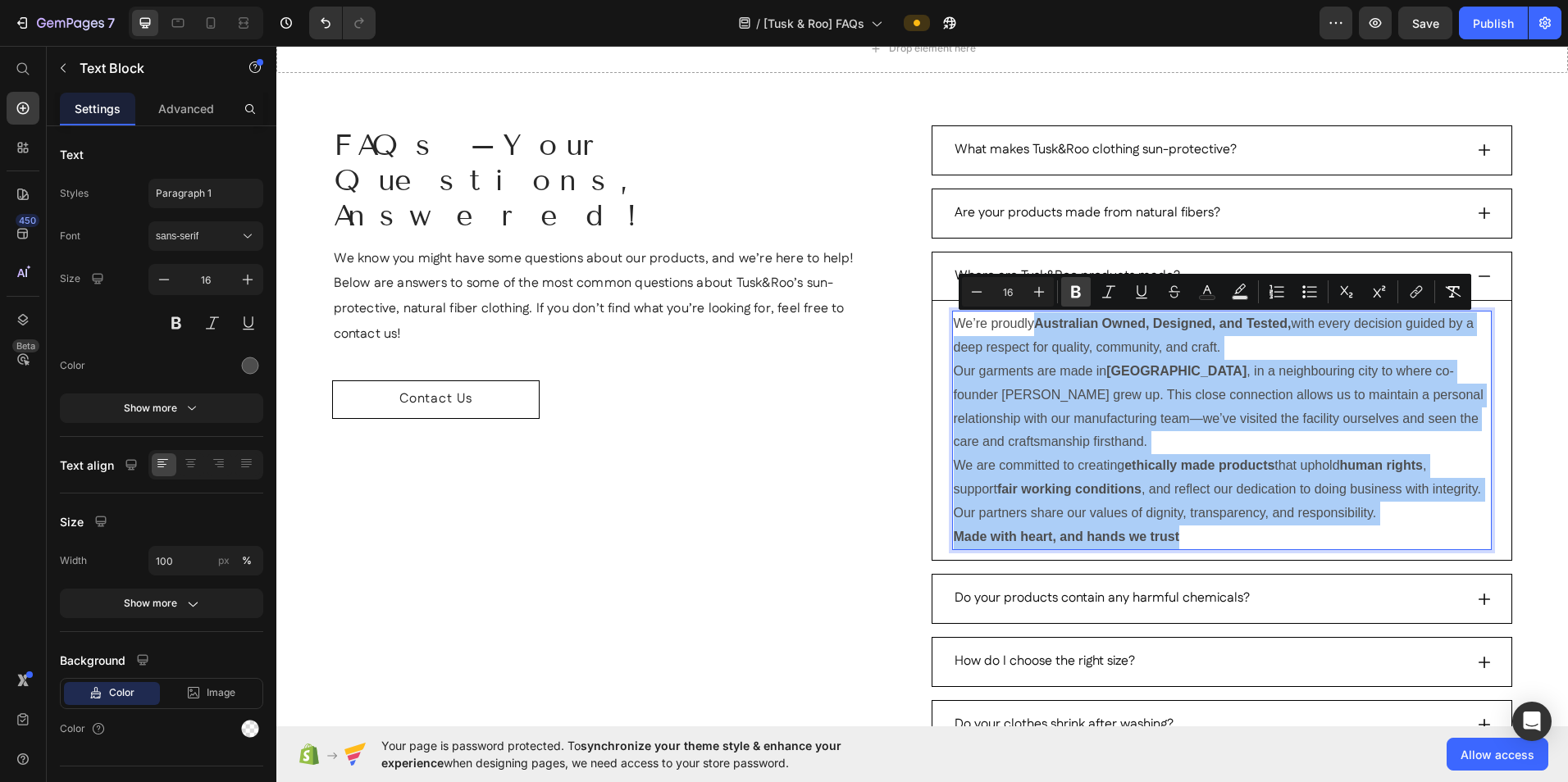 click 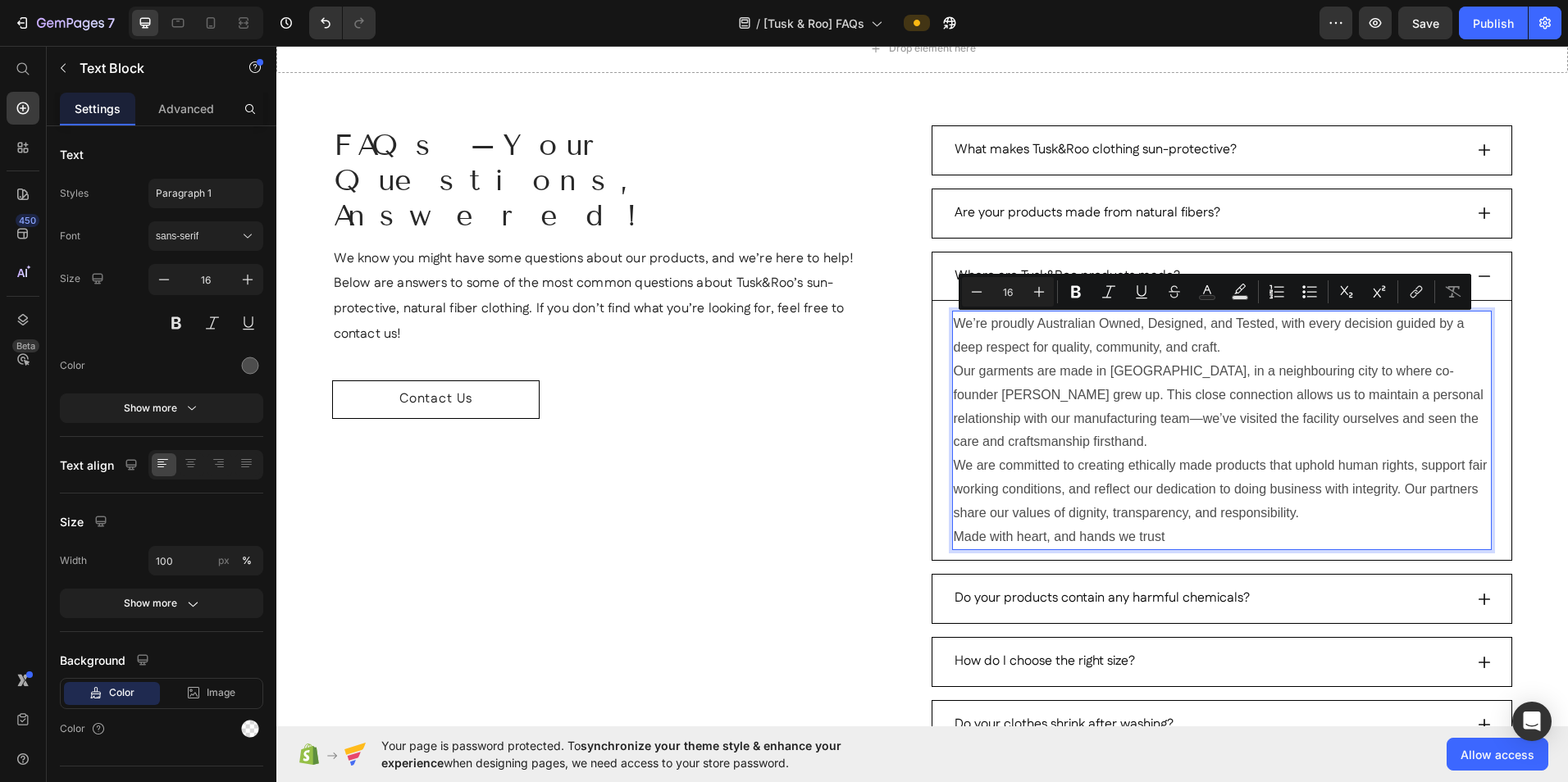 click on "Our garments are made in [GEOGRAPHIC_DATA], in a neighbouring city to where co-founder [PERSON_NAME] grew up. This close connection allows us to maintain a personal relationship with our manufacturing team—we’ve visited the facility ourselves and seen the care and craftsmanship firsthand." at bounding box center (1222, 407) 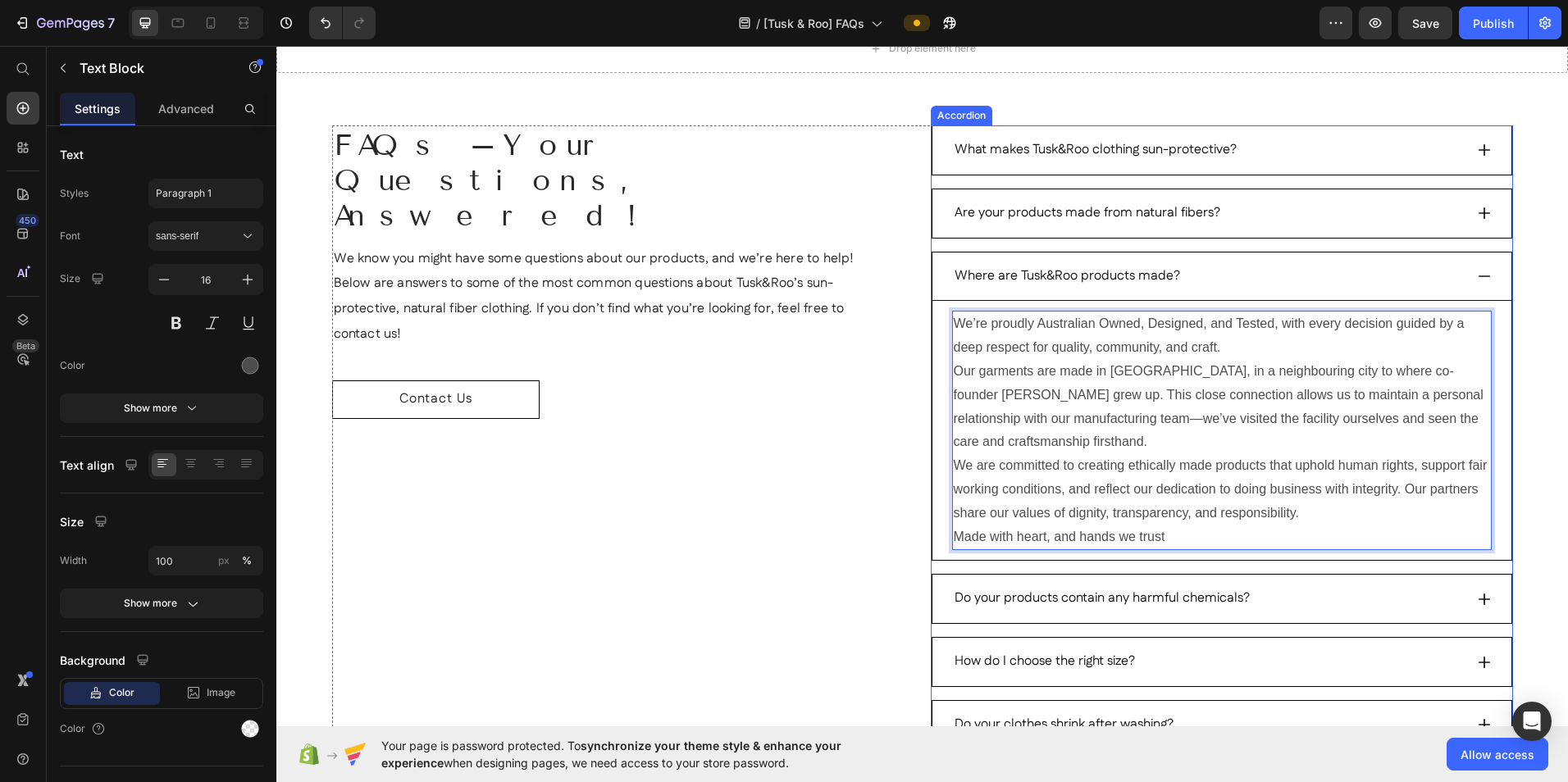click 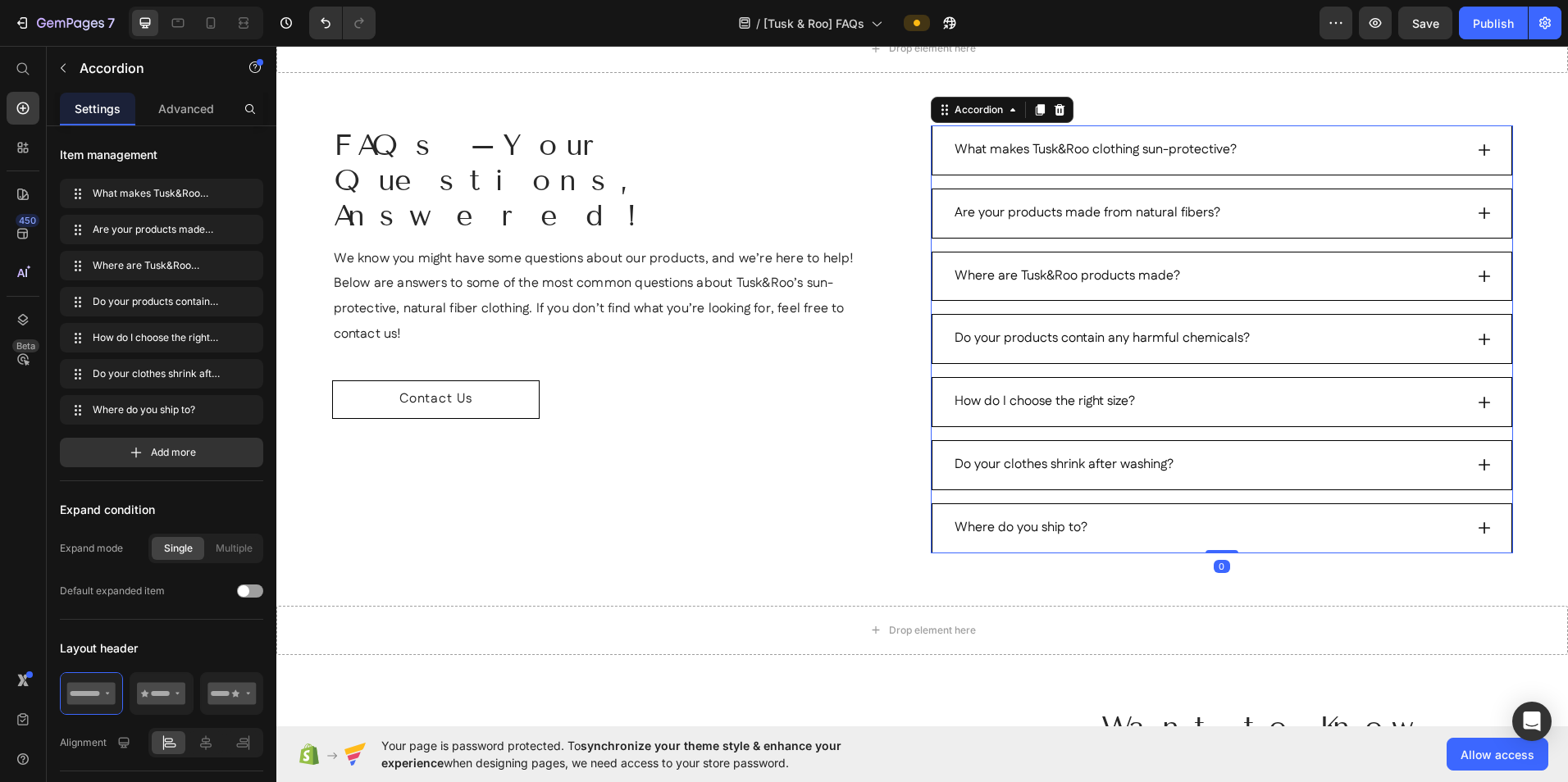 click 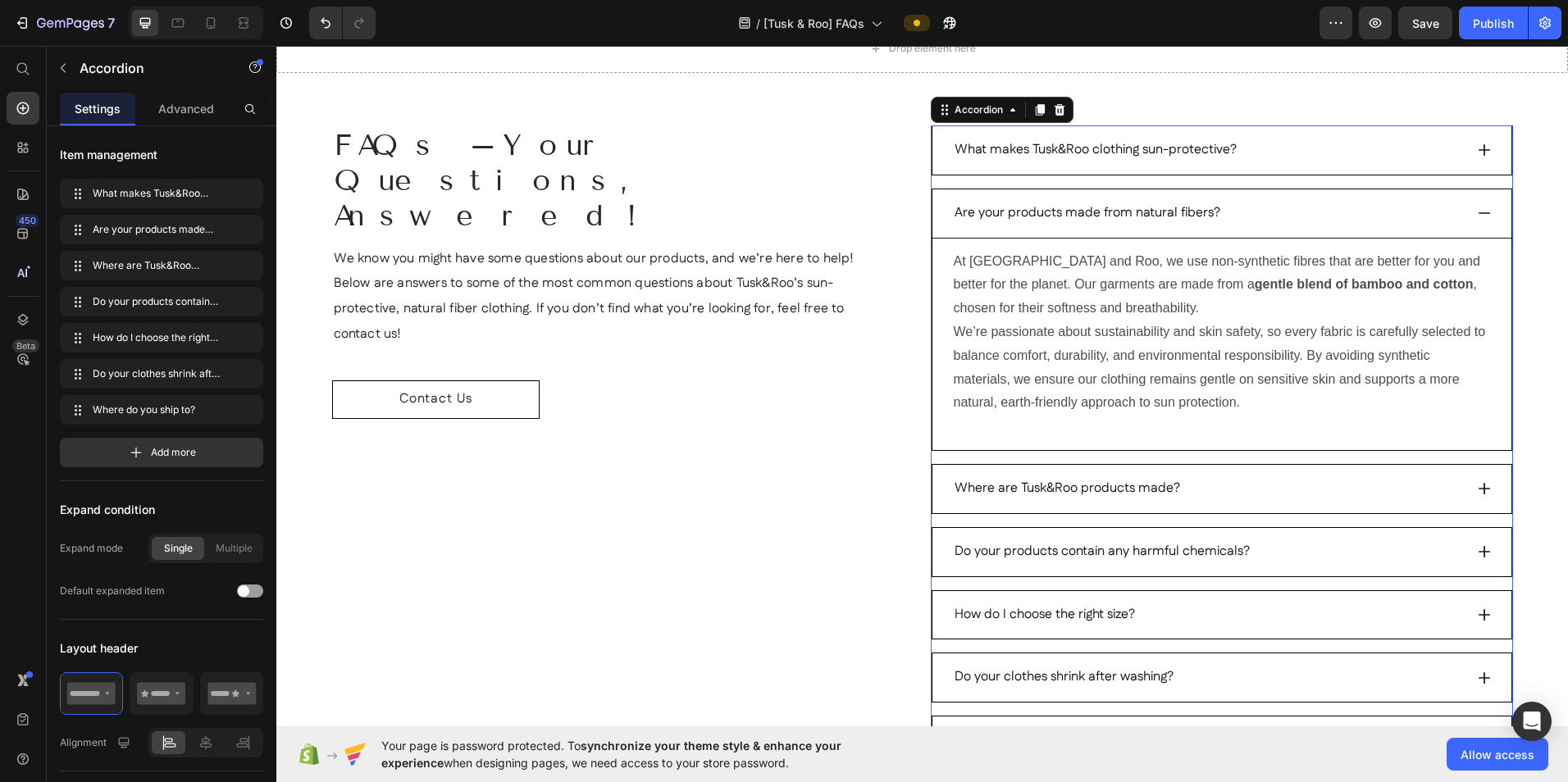 click 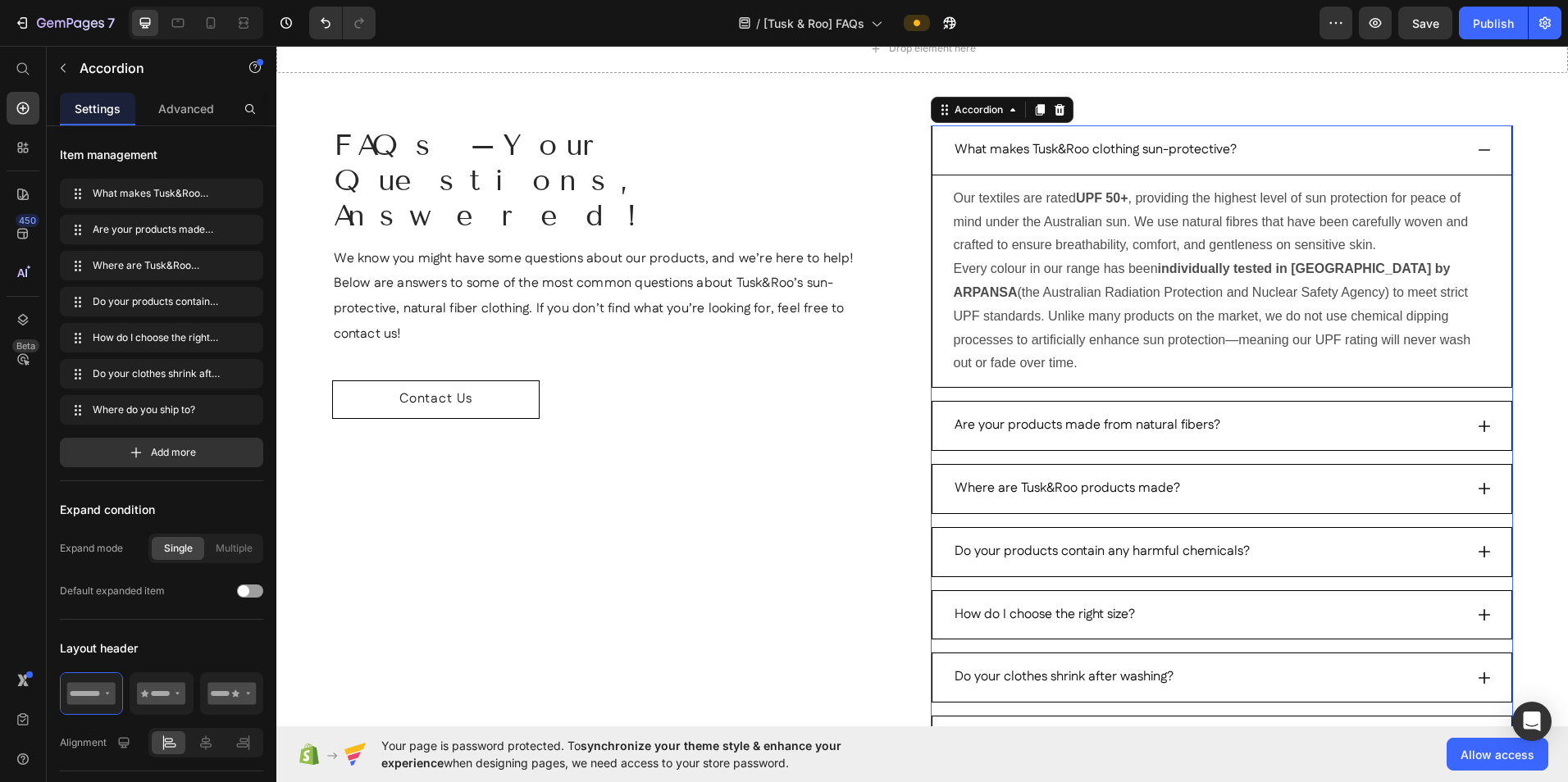 click 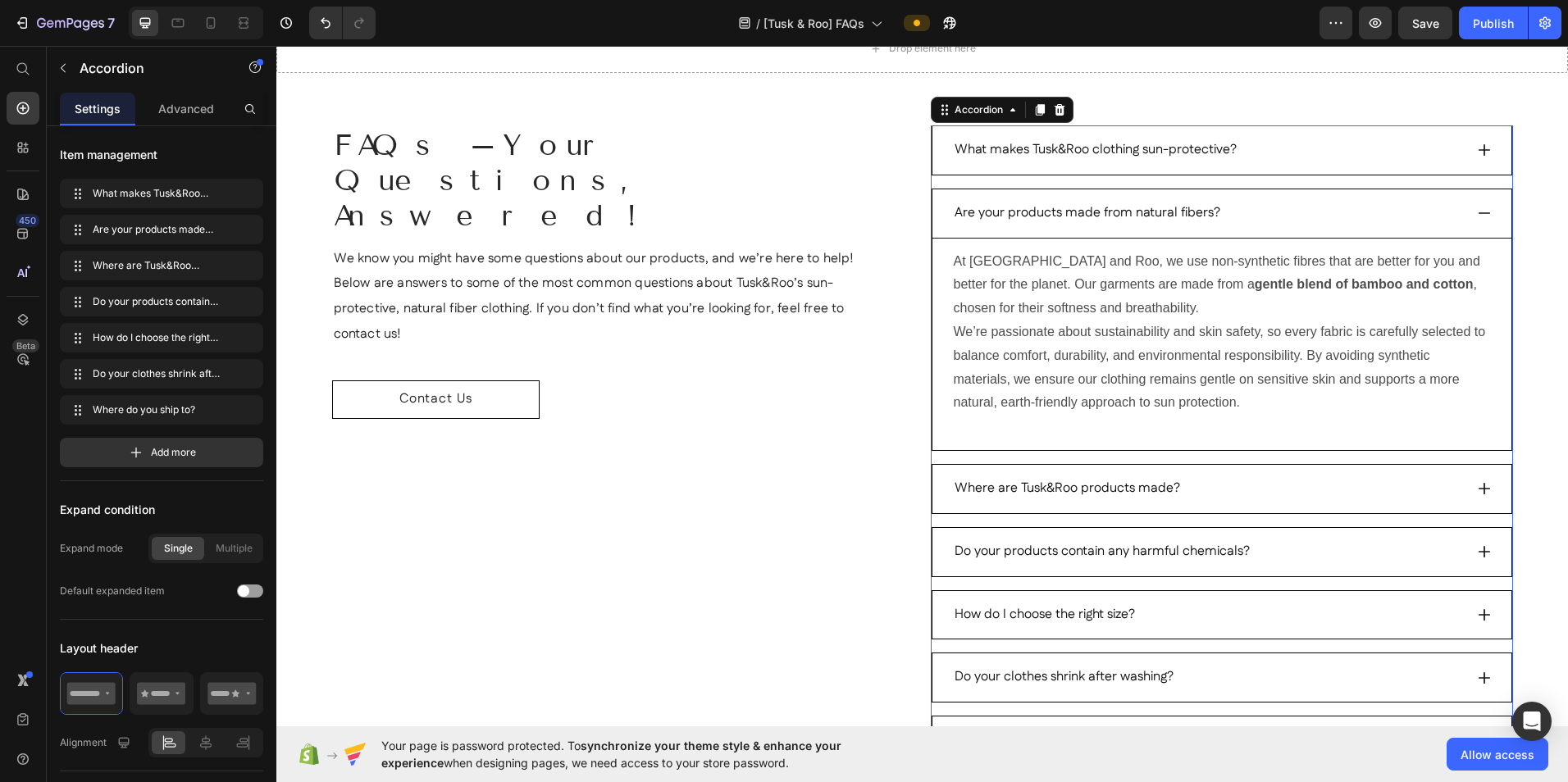 click 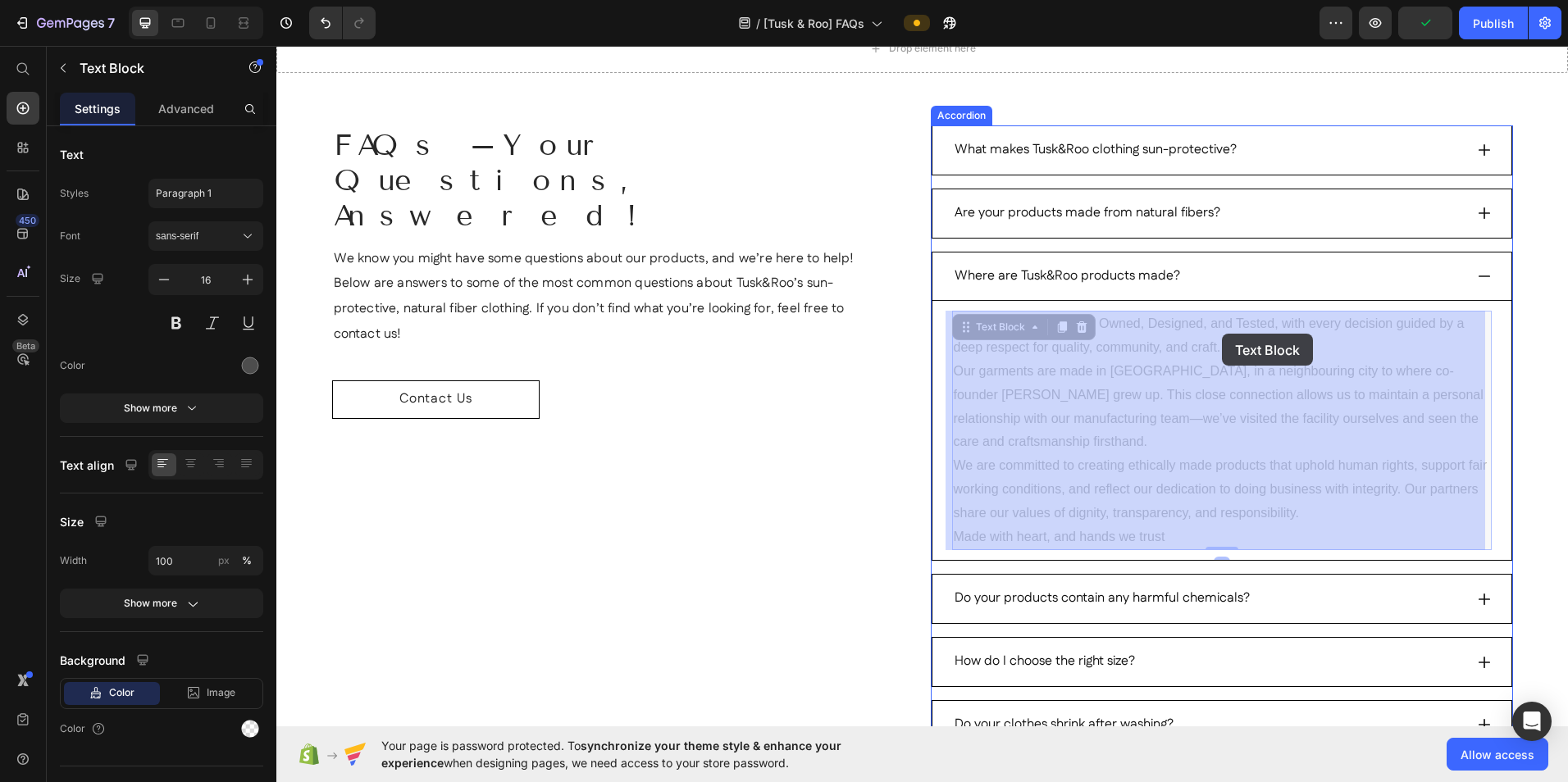 drag, startPoint x: 1032, startPoint y: 324, endPoint x: 1222, endPoint y: 334, distance: 190.26298 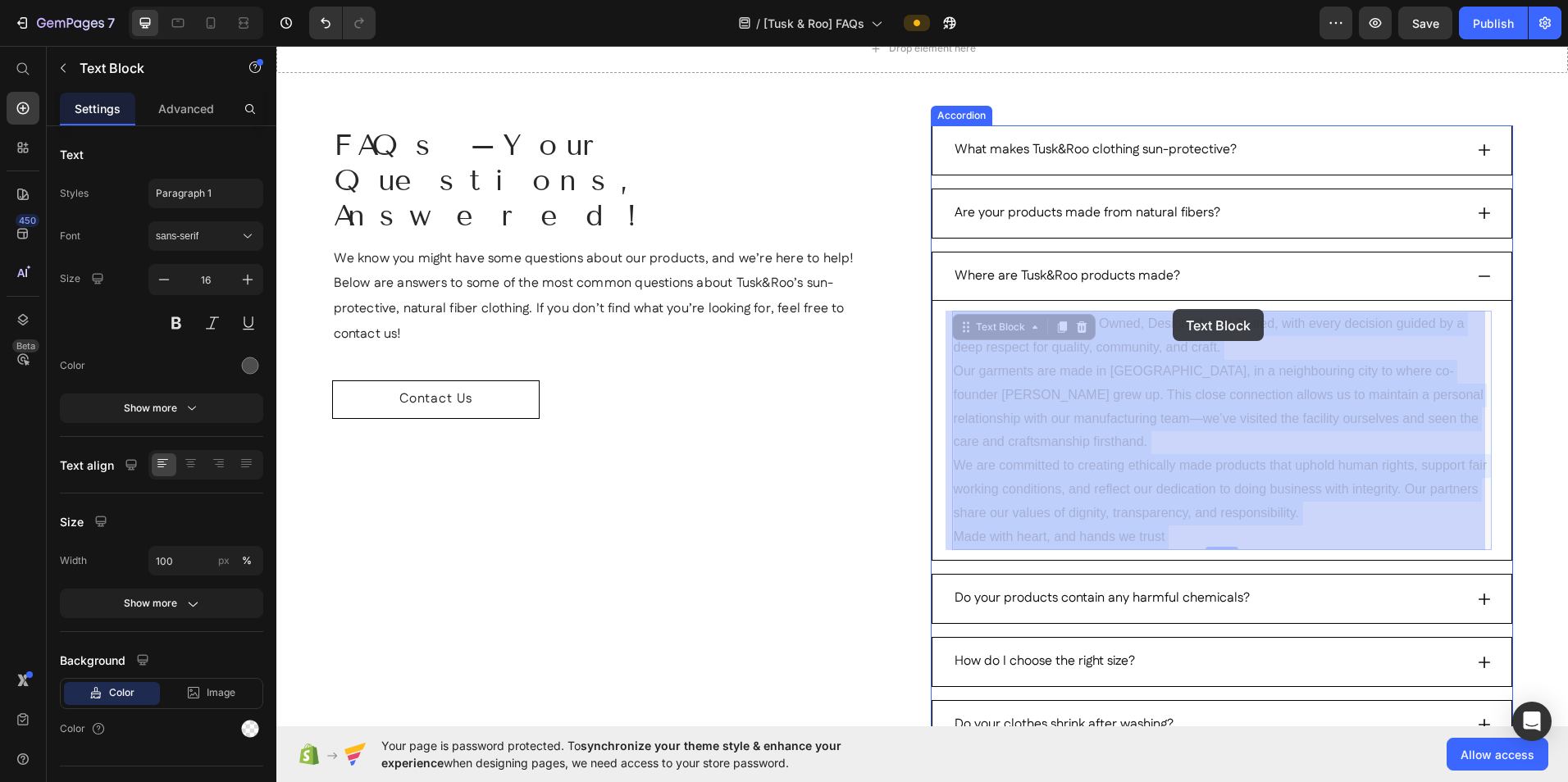 drag, startPoint x: 1269, startPoint y: 320, endPoint x: 1173, endPoint y: 309, distance: 96.62815 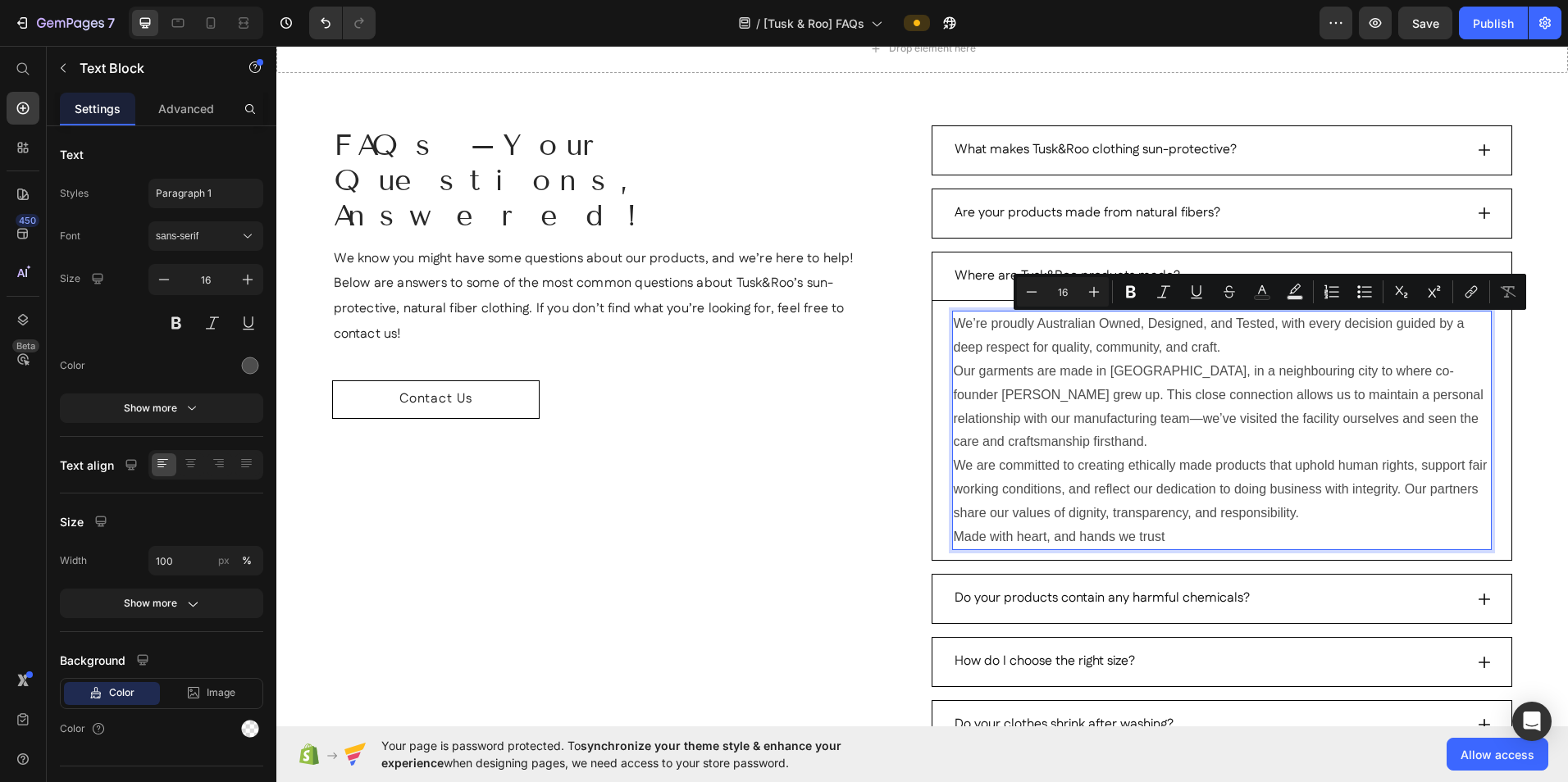 click on "We’re proudly Australian Owned, Designed, and Tested, with every decision guided by a deep respect for quality, community, and craft." at bounding box center [1222, 336] 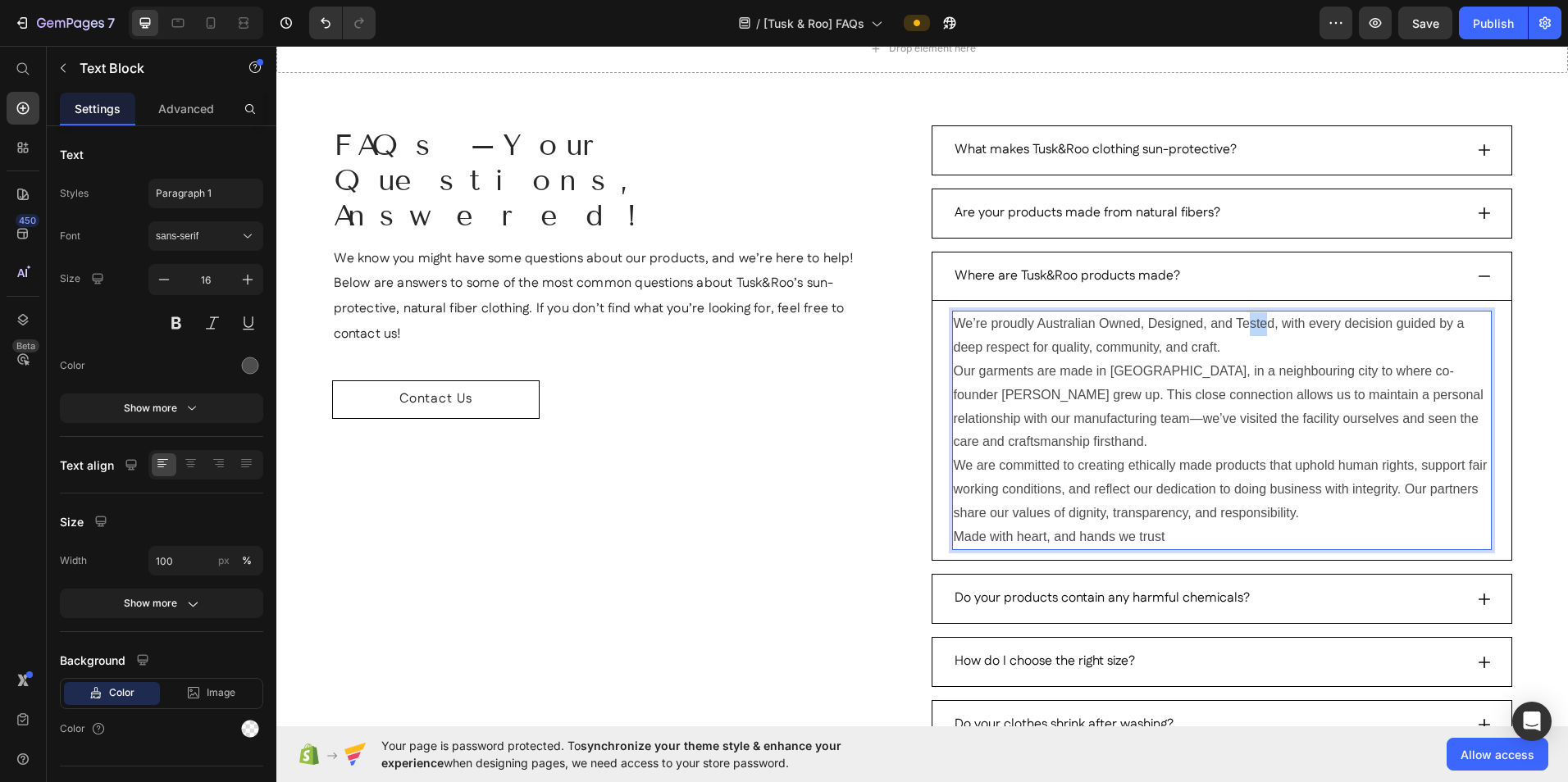 drag, startPoint x: 1261, startPoint y: 327, endPoint x: 1240, endPoint y: 328, distance: 21.023796 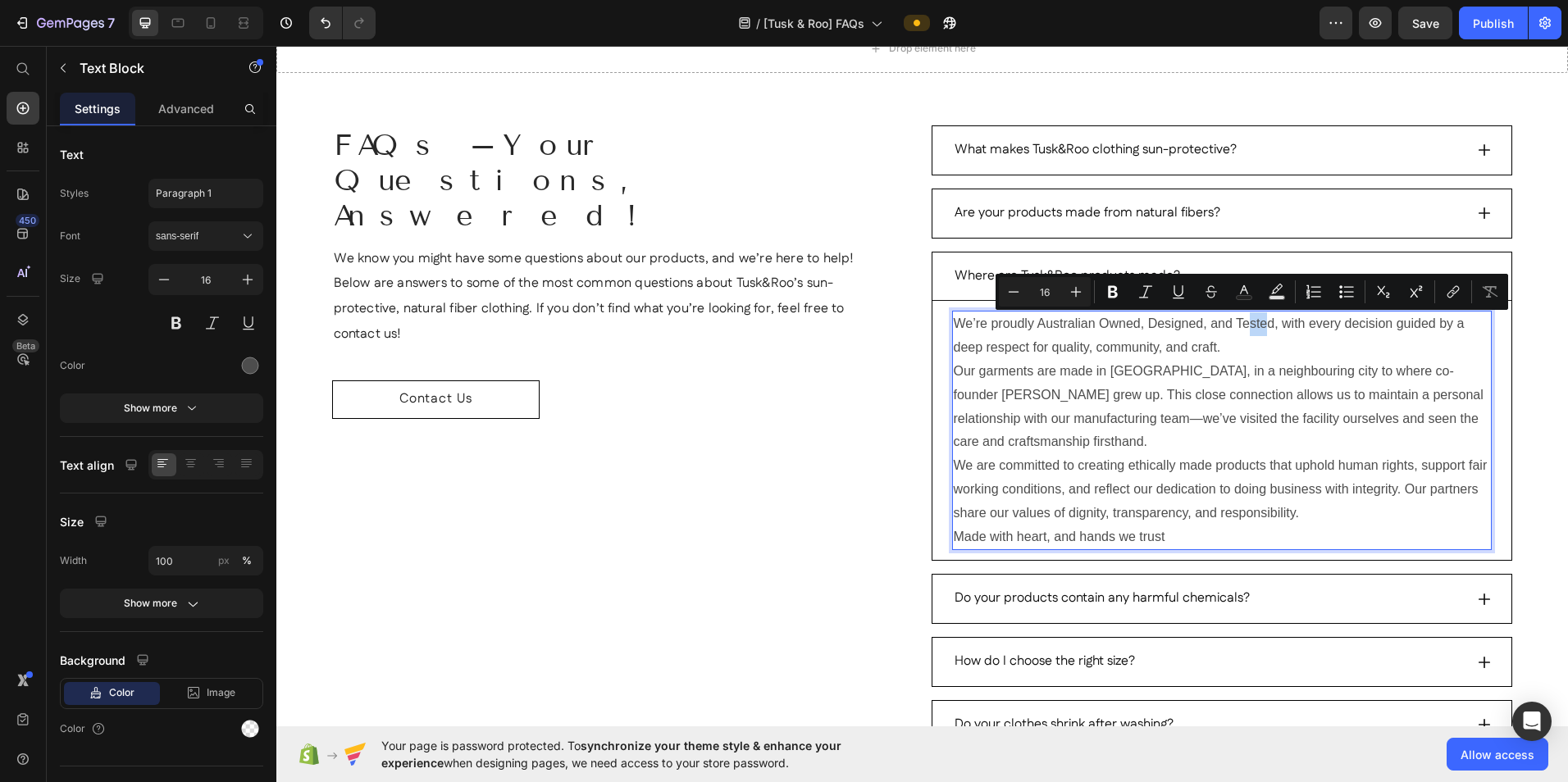 click on "We’re proudly Australian Owned, Designed, and Tested, with every decision guided by a deep respect for quality, community, and craft." at bounding box center [1222, 336] 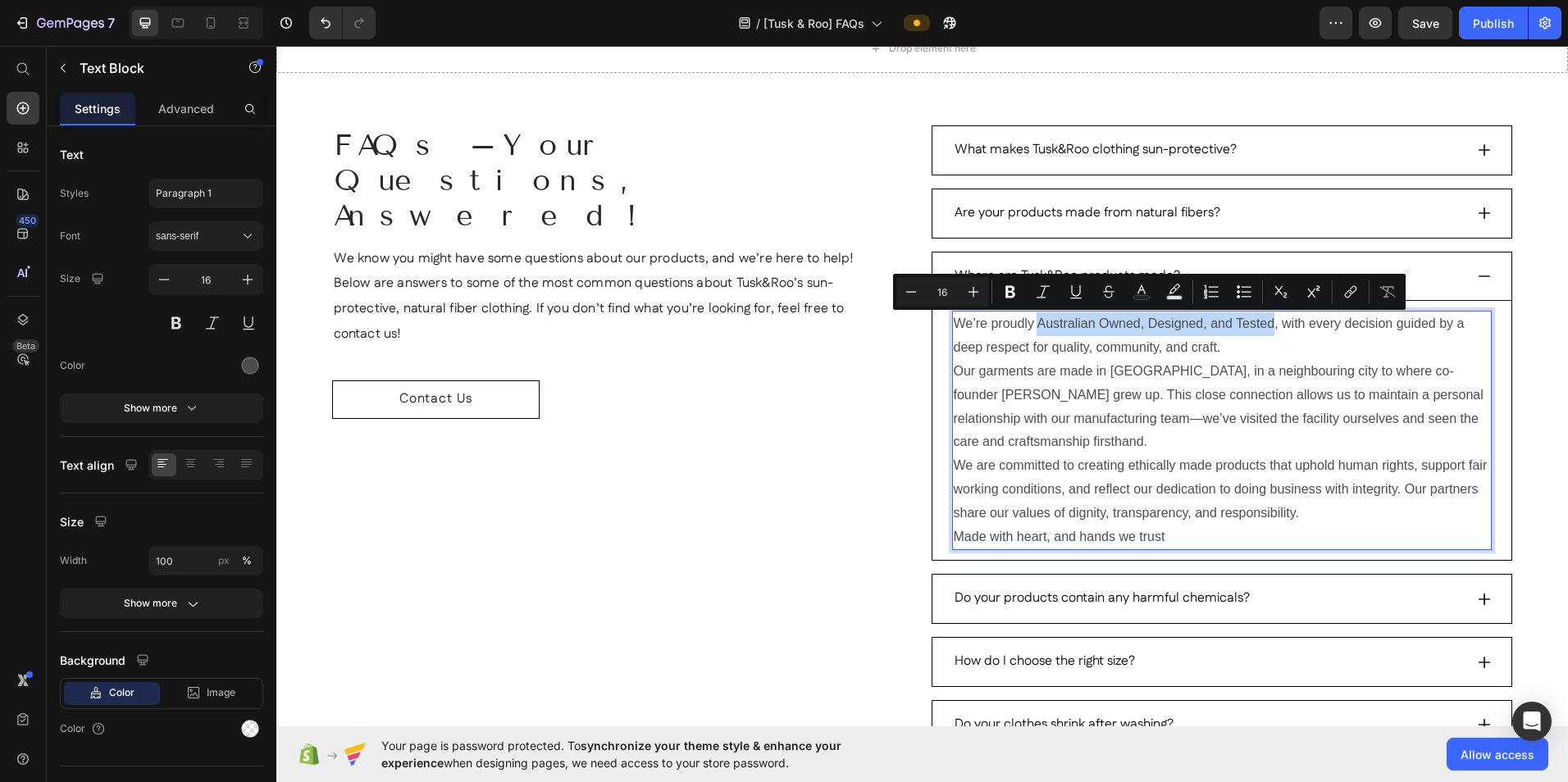 drag, startPoint x: 1265, startPoint y: 325, endPoint x: 1032, endPoint y: 330, distance: 233.05364 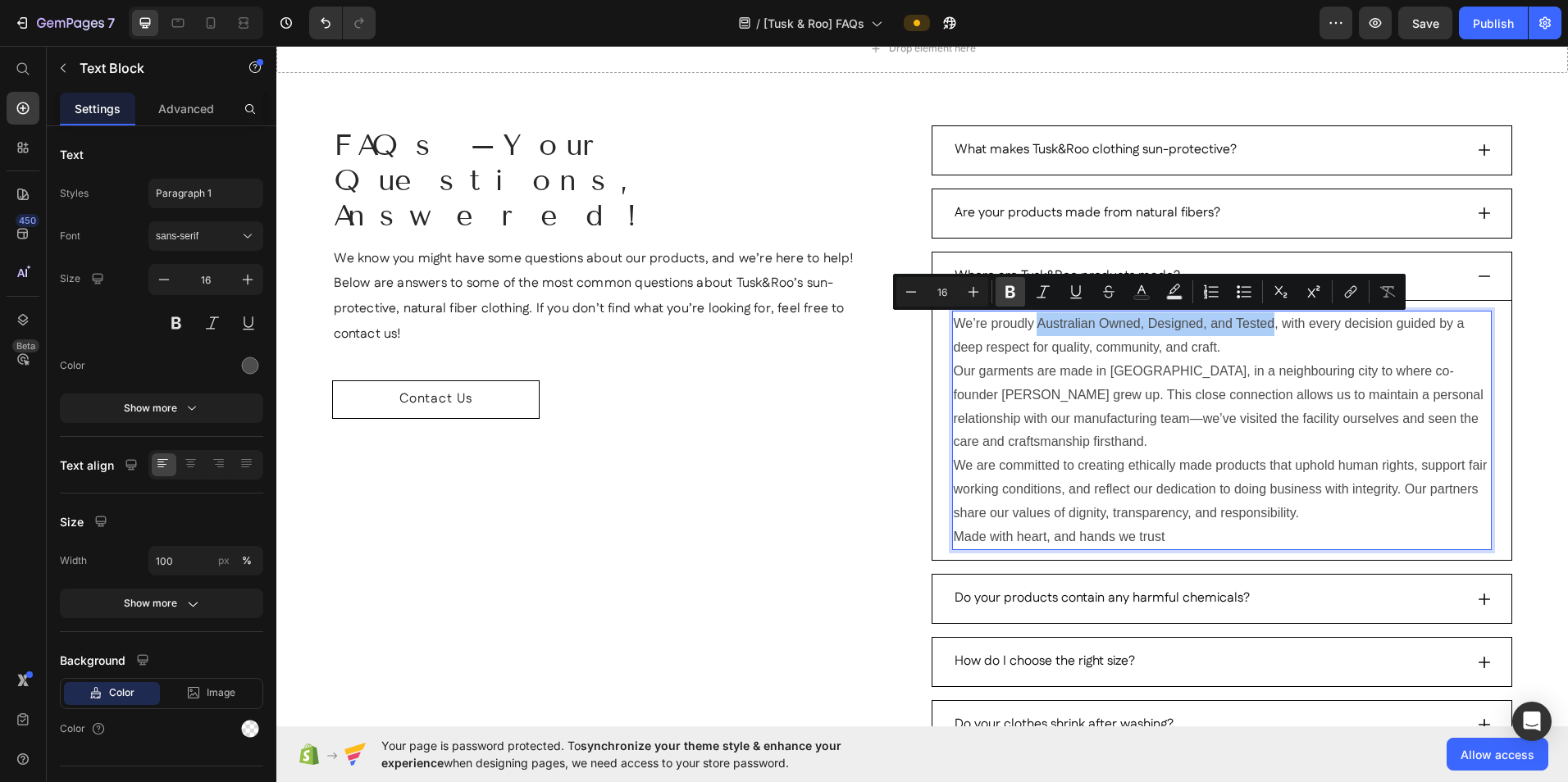 drag, startPoint x: 1007, startPoint y: 296, endPoint x: 762, endPoint y: 266, distance: 246.8299 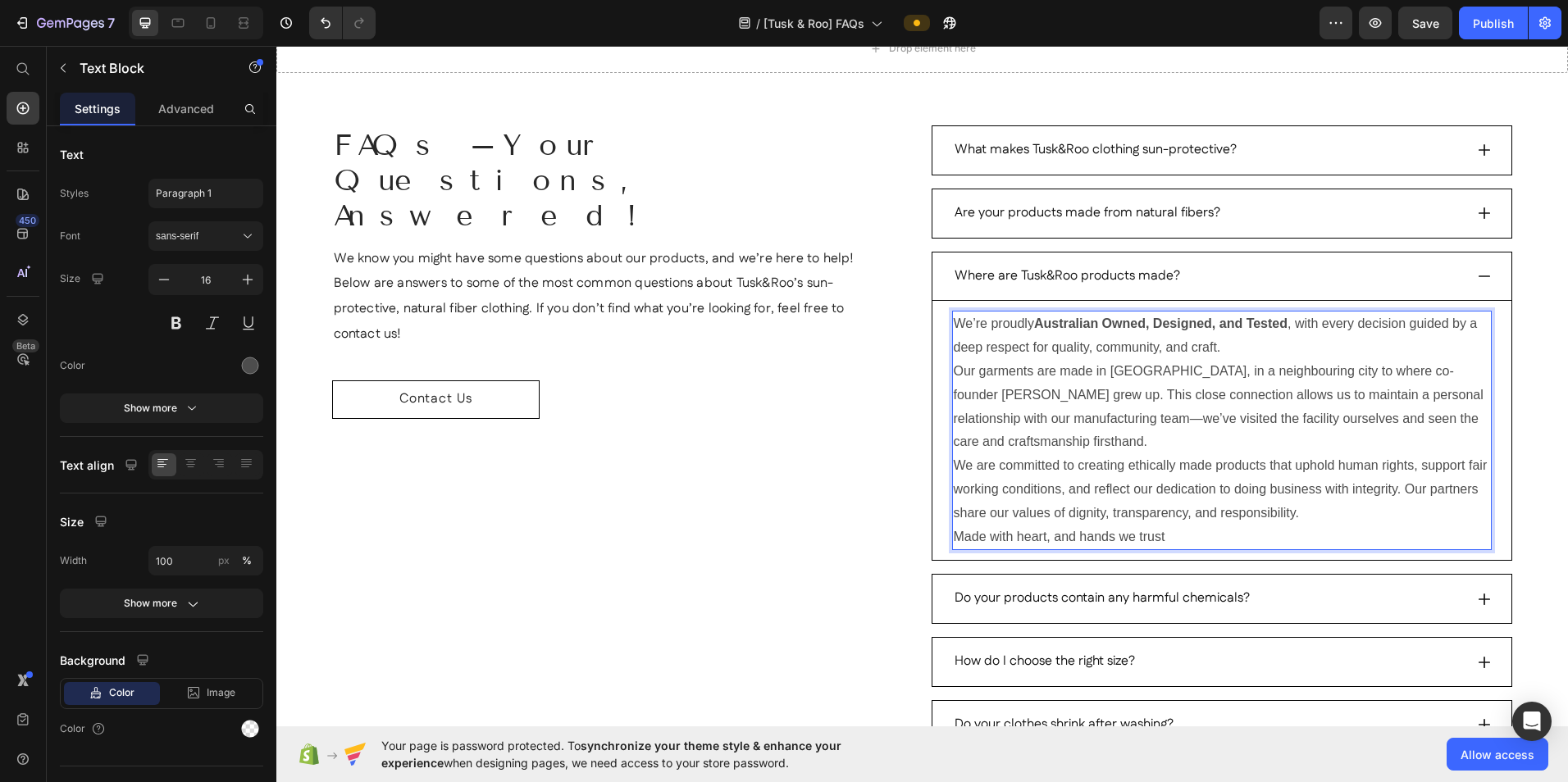 click on "Our garments are made in [GEOGRAPHIC_DATA], in a neighbouring city to where co-founder [PERSON_NAME] grew up. This close connection allows us to maintain a personal relationship with our manufacturing team—we’ve visited the facility ourselves and seen the care and craftsmanship firsthand." at bounding box center (1222, 407) 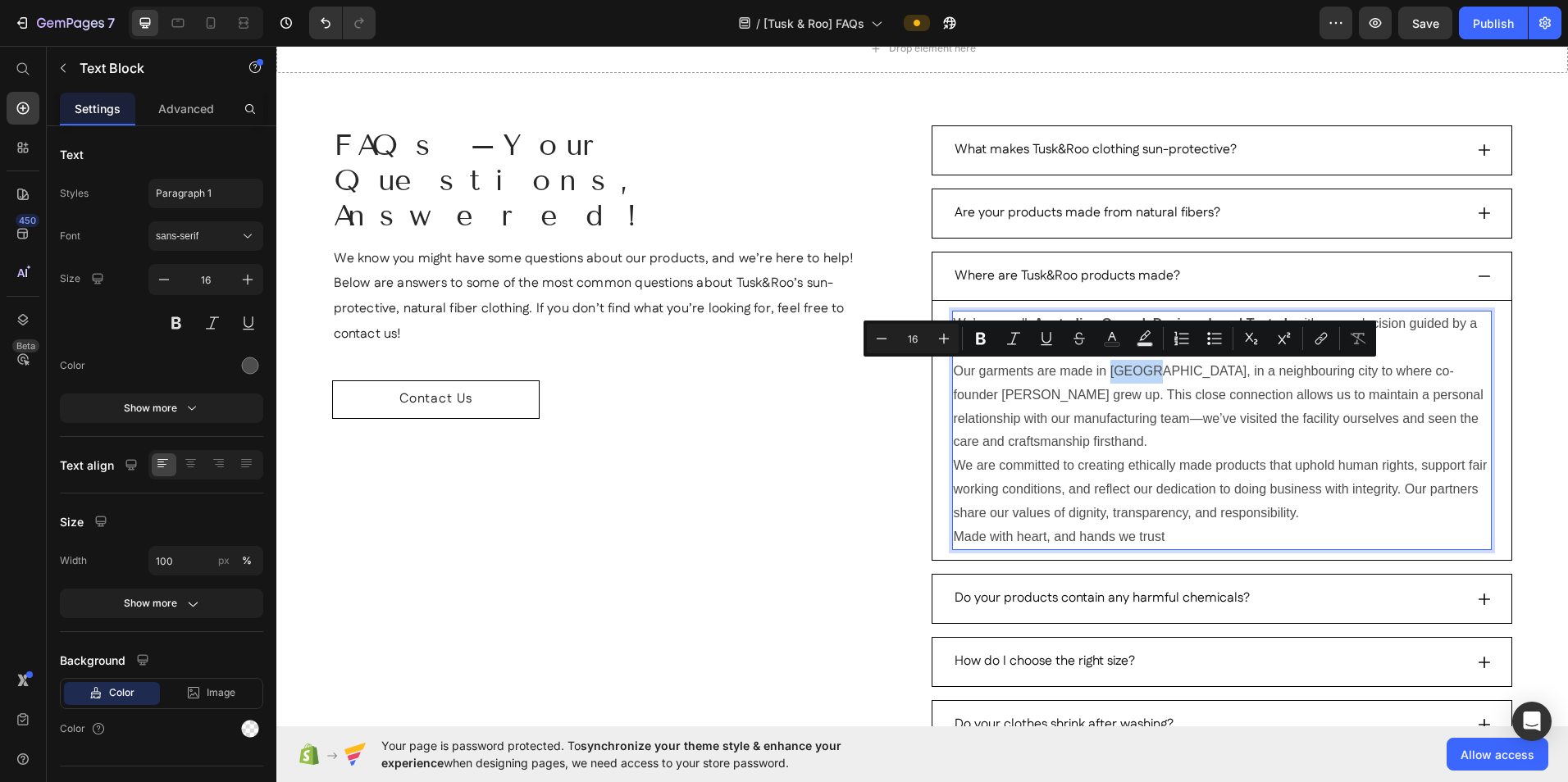 drag, startPoint x: 1105, startPoint y: 375, endPoint x: 1135, endPoint y: 380, distance: 30.41381 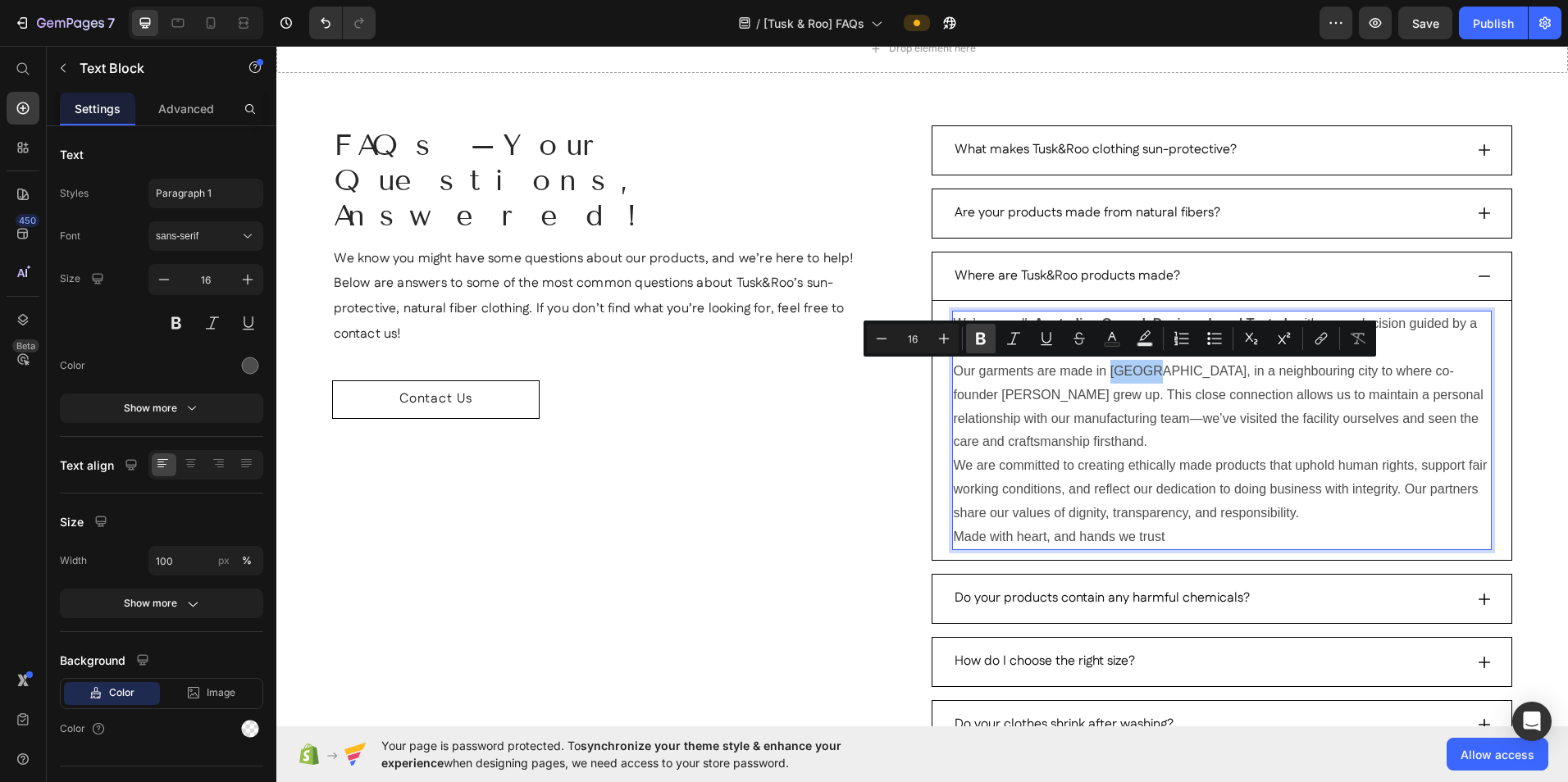 click 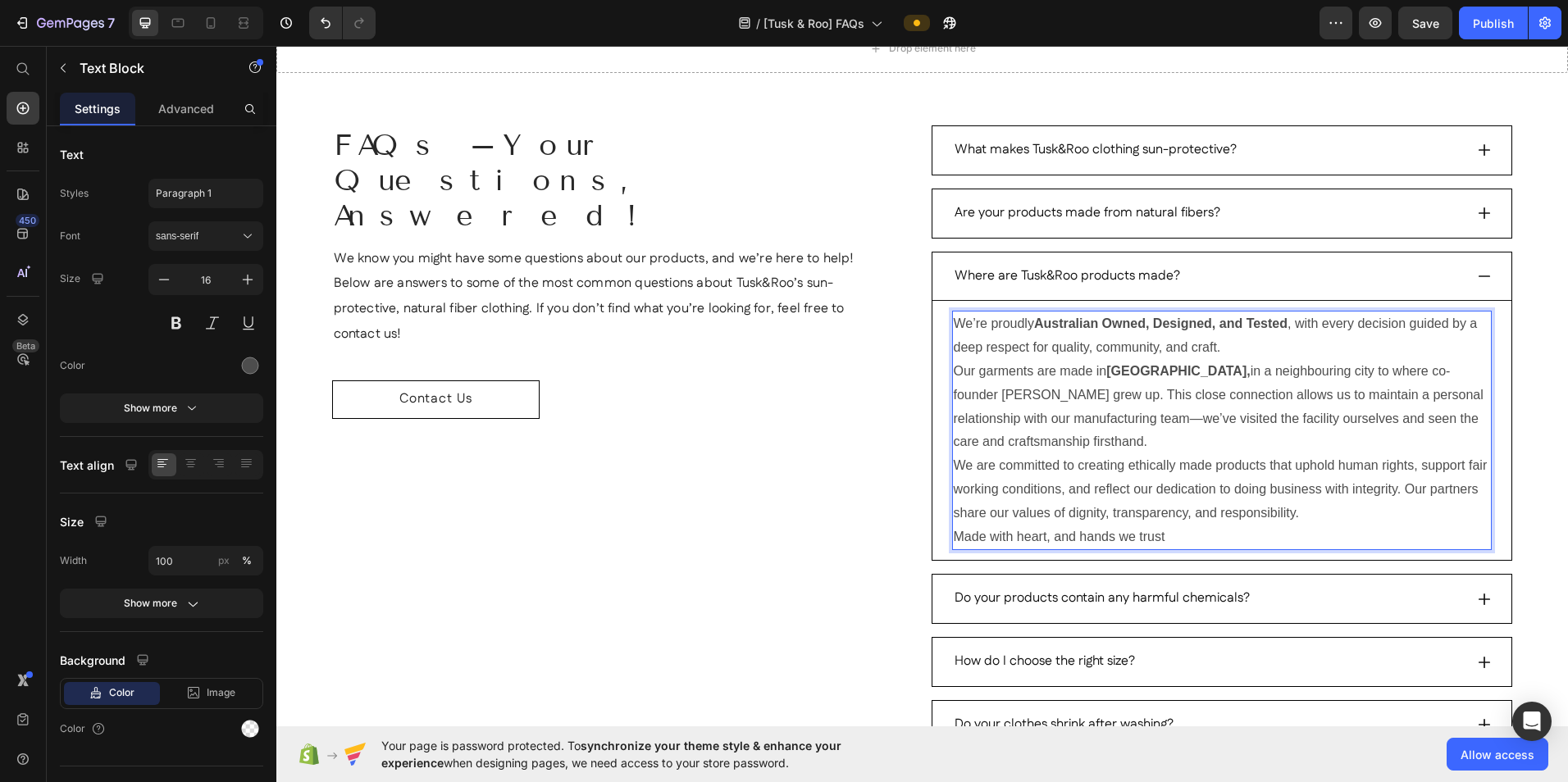 click on "Our garments are made in  [GEOGRAPHIC_DATA],  in a neighbouring city to where co-founder [PERSON_NAME] grew up. This close connection allows us to maintain a personal relationship with our manufacturing team—we’ve visited the facility ourselves and seen the care and craftsmanship firsthand." at bounding box center (1222, 407) 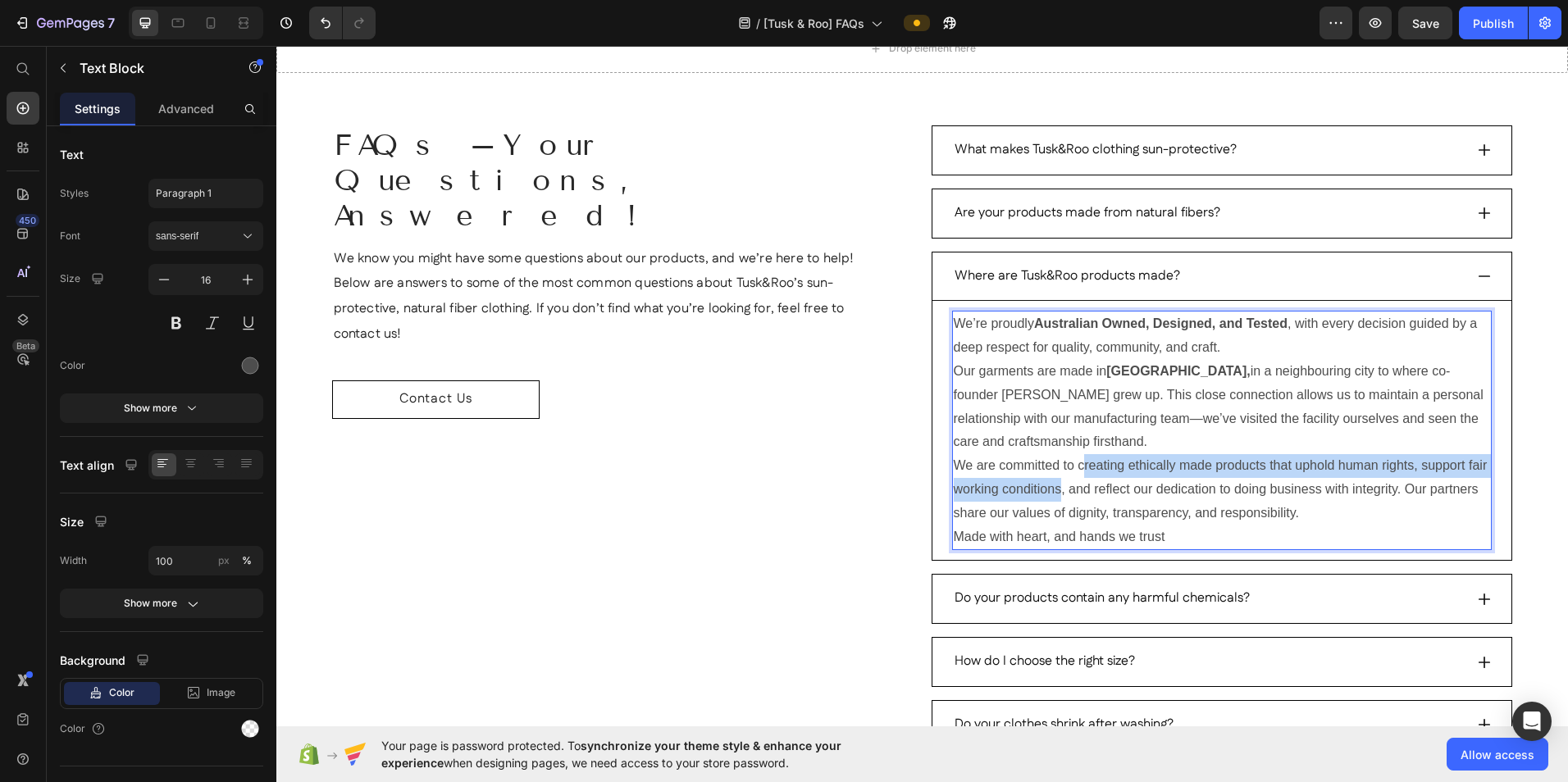 drag, startPoint x: 1078, startPoint y: 469, endPoint x: 1053, endPoint y: 486, distance: 30.232433 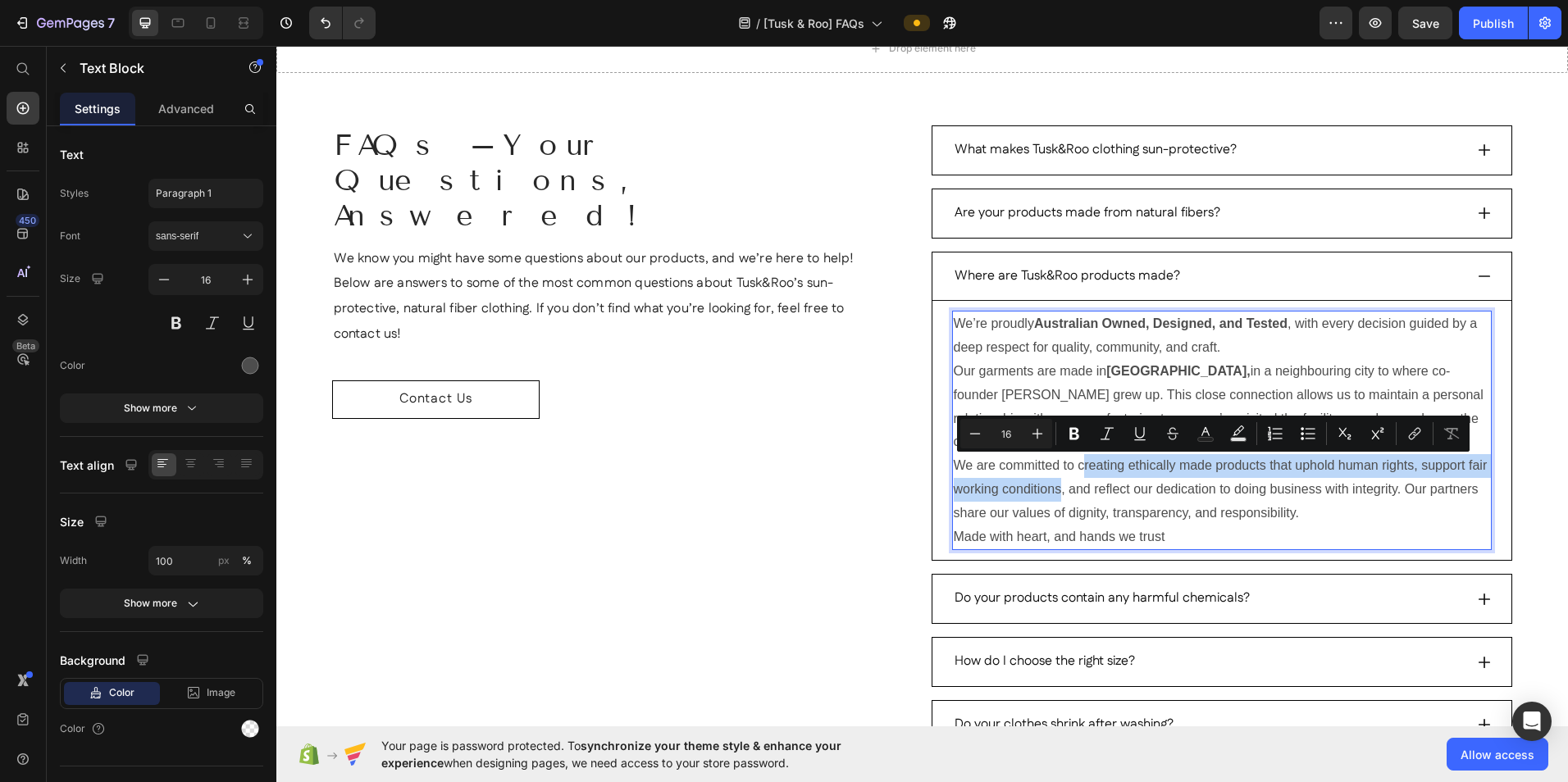 click on "We are committed to creating ethically made products that uphold human rights, support fair working conditions, and reflect our dedication to doing business with integrity. Our partners share our values of dignity, transparency, and responsibility." at bounding box center (1222, 489) 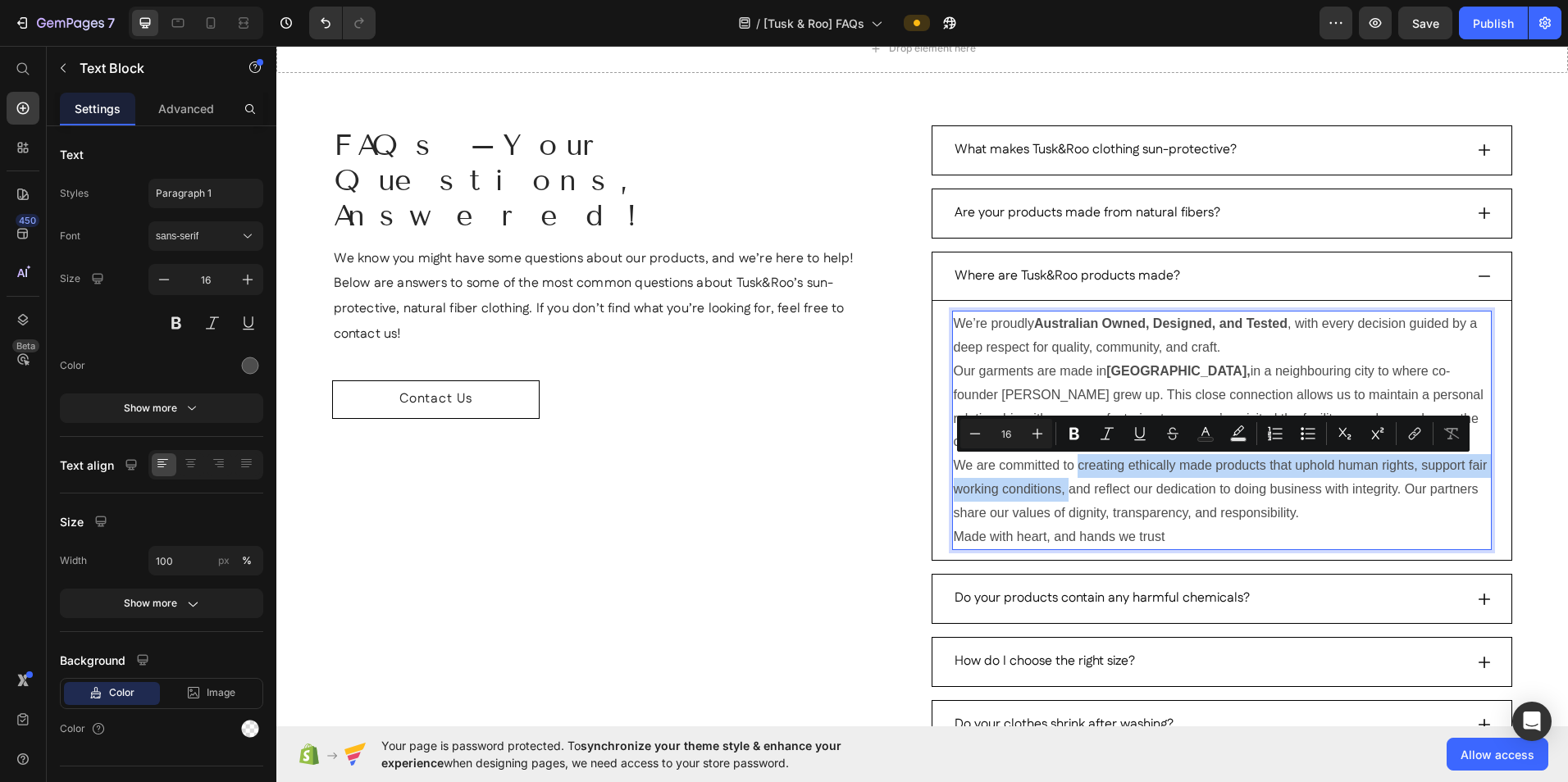 drag, startPoint x: 1070, startPoint y: 470, endPoint x: 1062, endPoint y: 488, distance: 19.697716 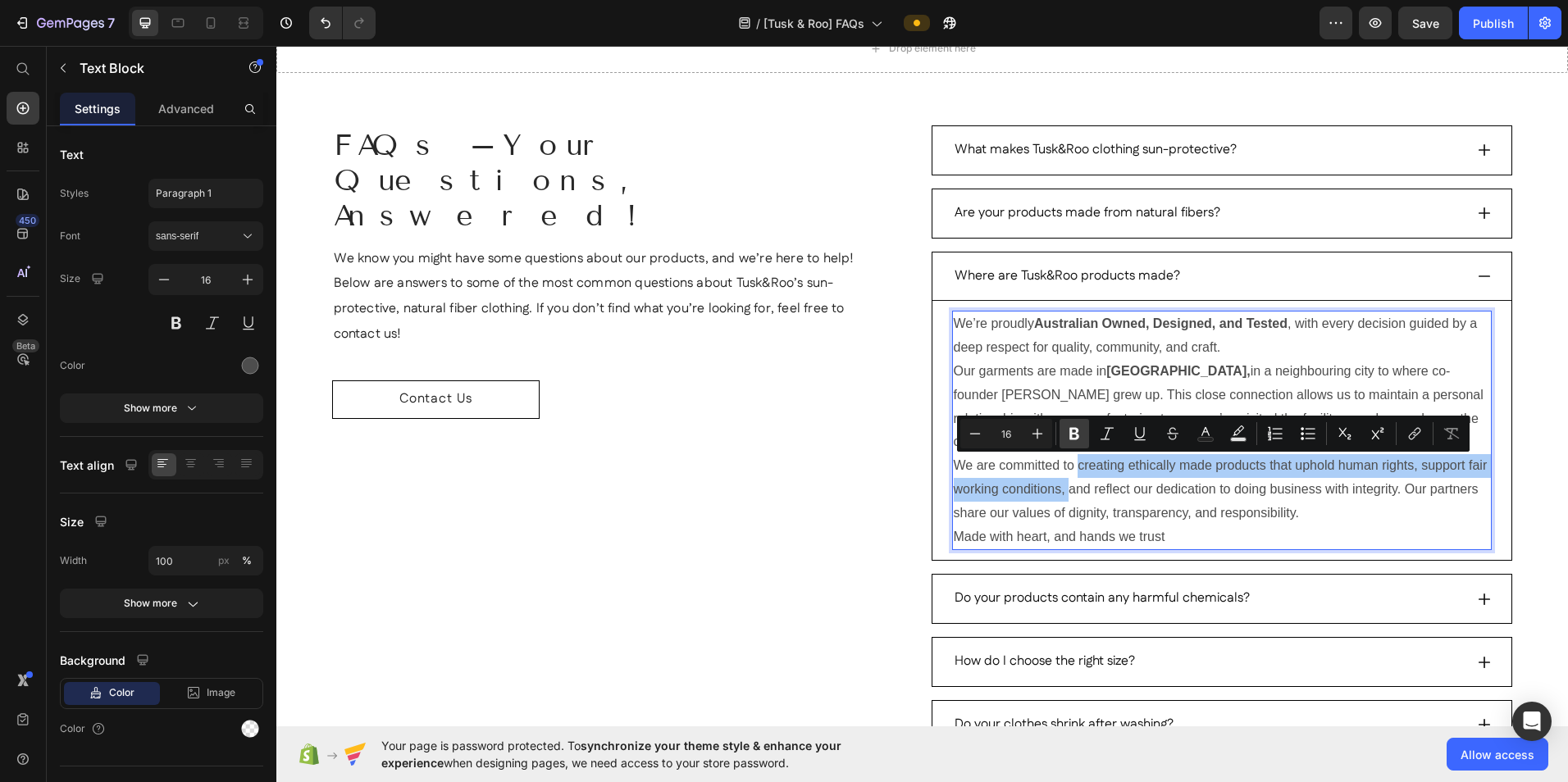 click 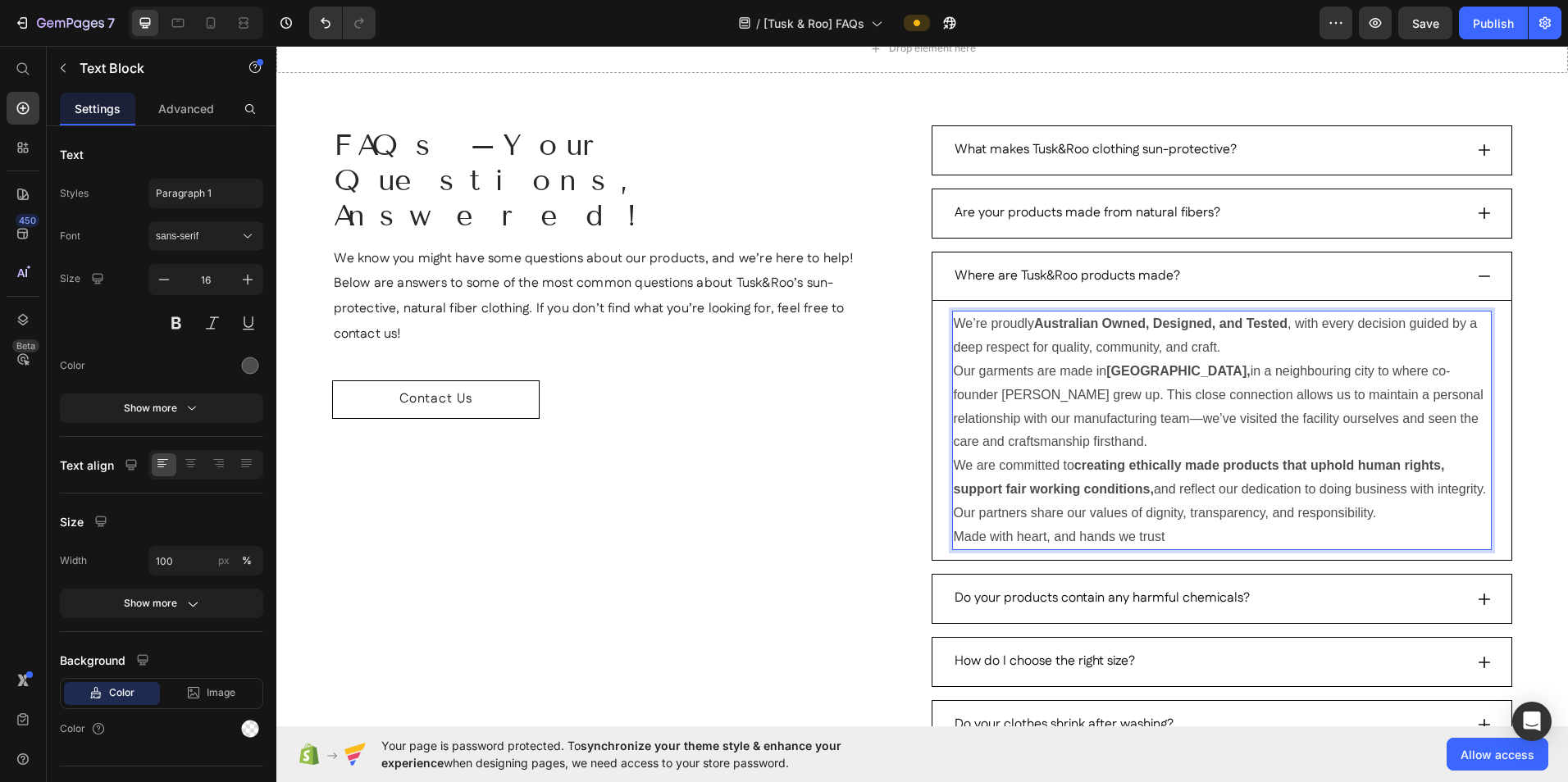 click on "We are committed to  creating ethically made products that uphold human rights, support fair working conditions,  and reflect our dedication to doing business with integrity. Our partners share our values of dignity, transparency, and responsibility." at bounding box center [1222, 489] 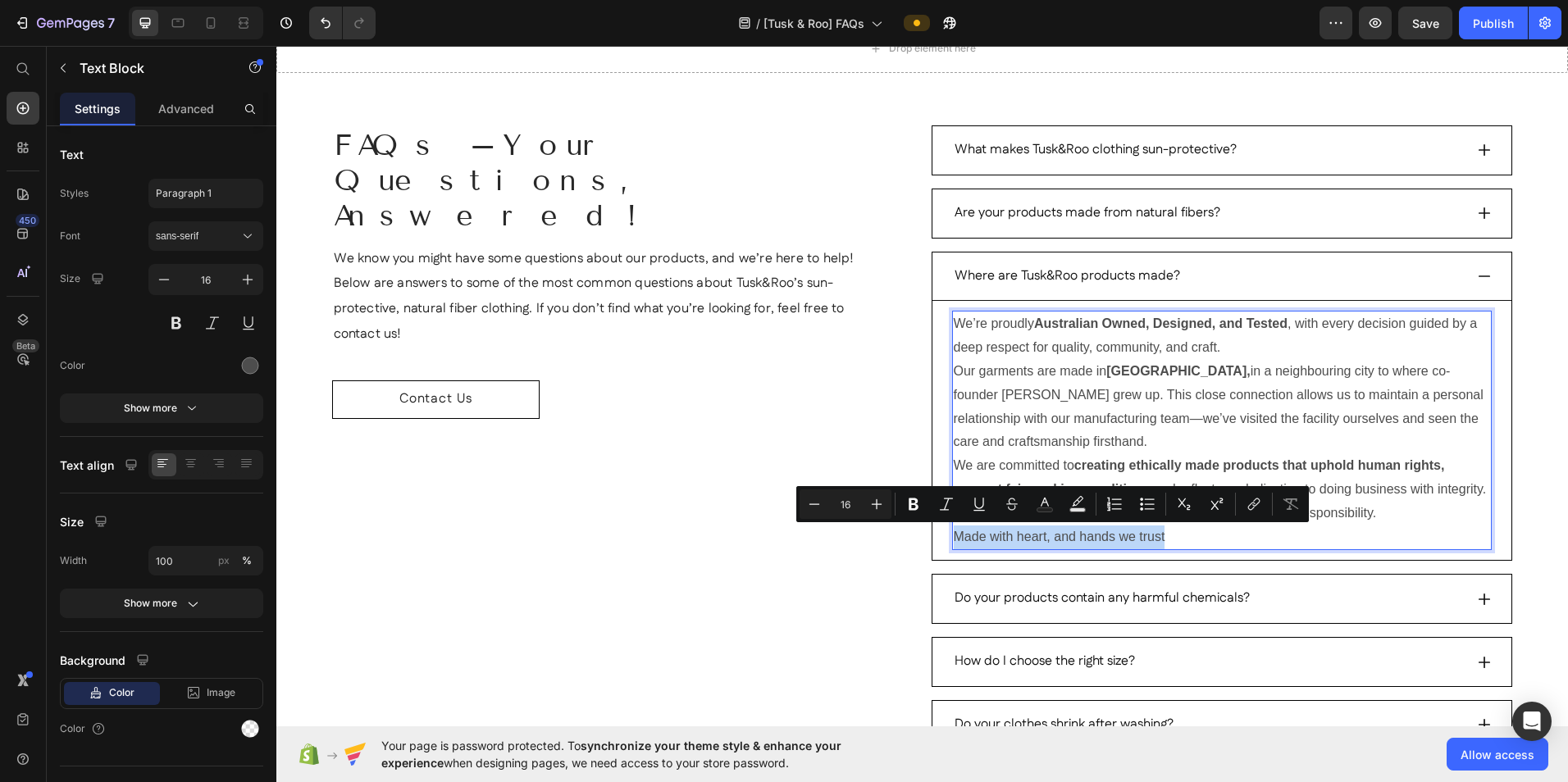 drag, startPoint x: 1198, startPoint y: 536, endPoint x: 950, endPoint y: 543, distance: 248.0988 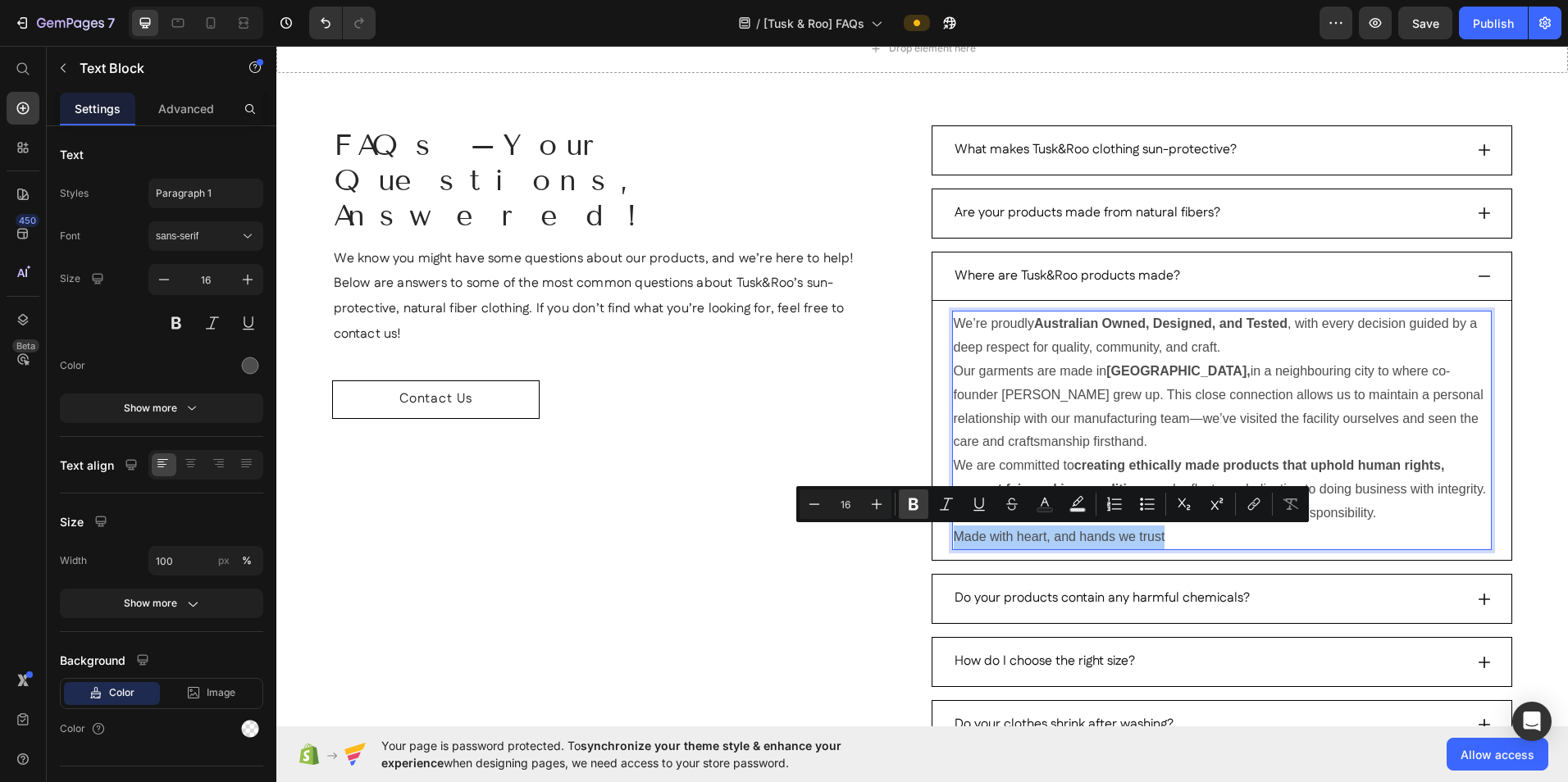 click 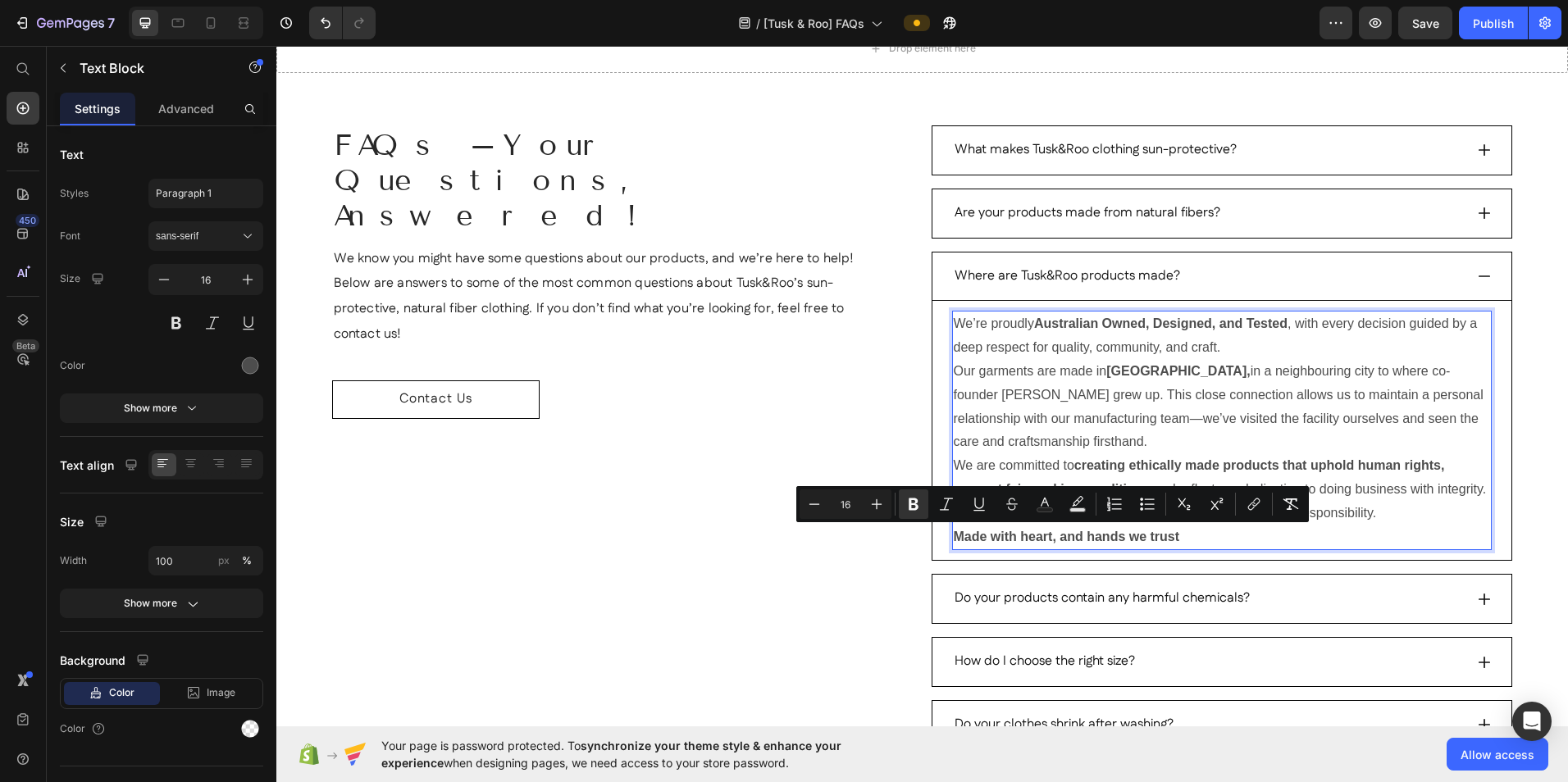 click on "Made with heart, and hands we trust" at bounding box center (1222, 537) 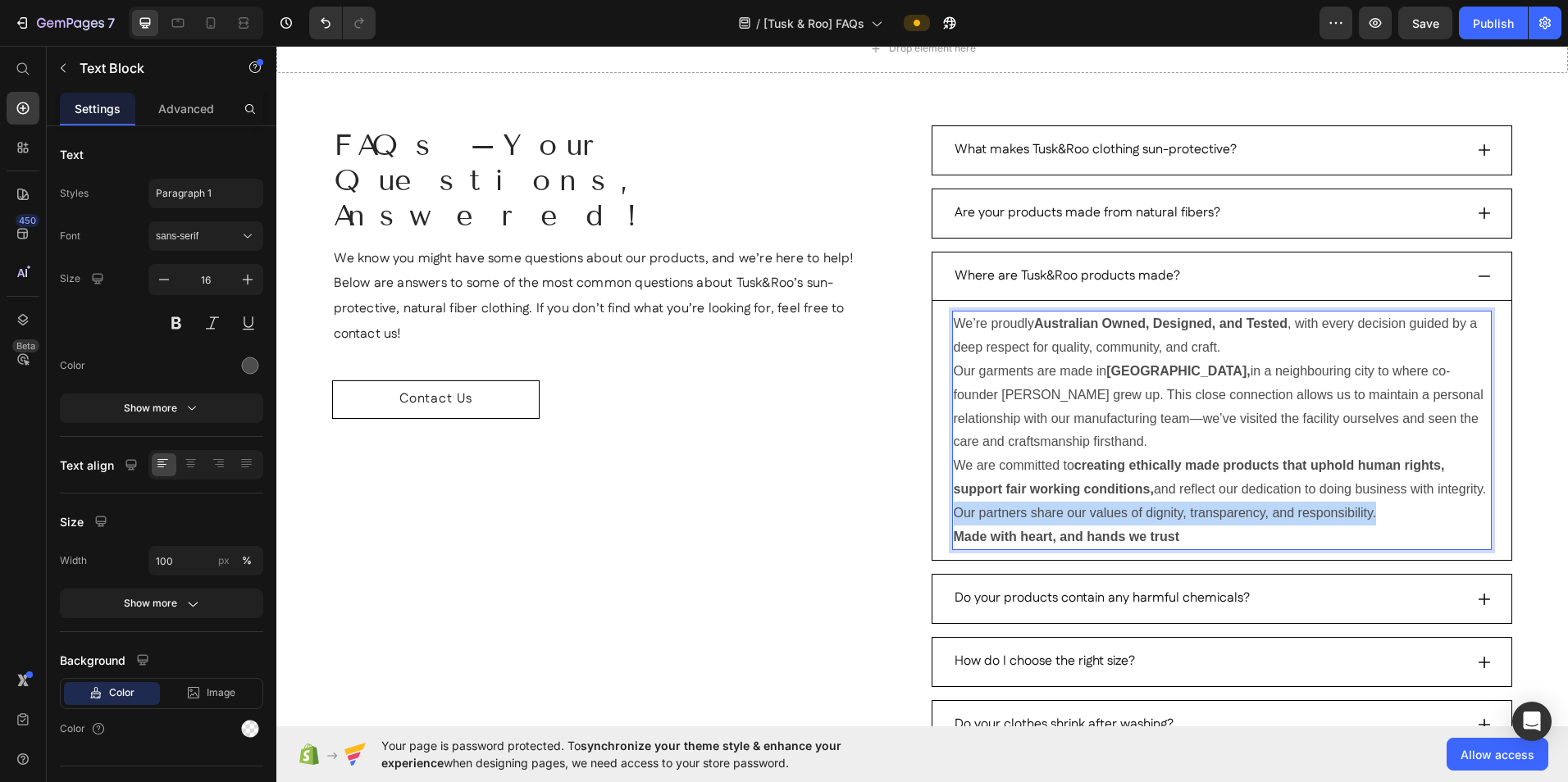 drag, startPoint x: 1002, startPoint y: 514, endPoint x: 1421, endPoint y: 521, distance: 419.05847 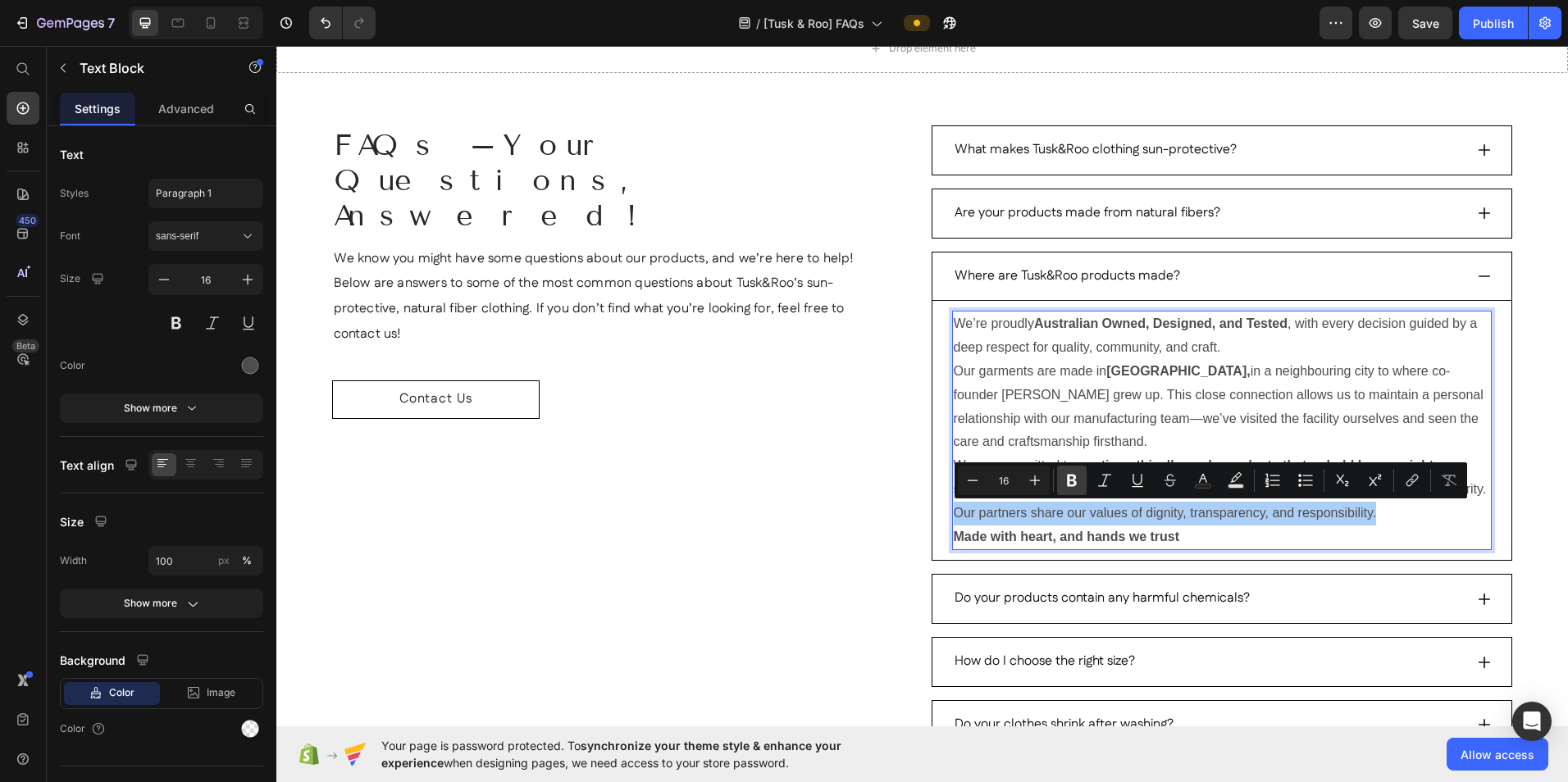 click on "Bold" at bounding box center [1072, 480] 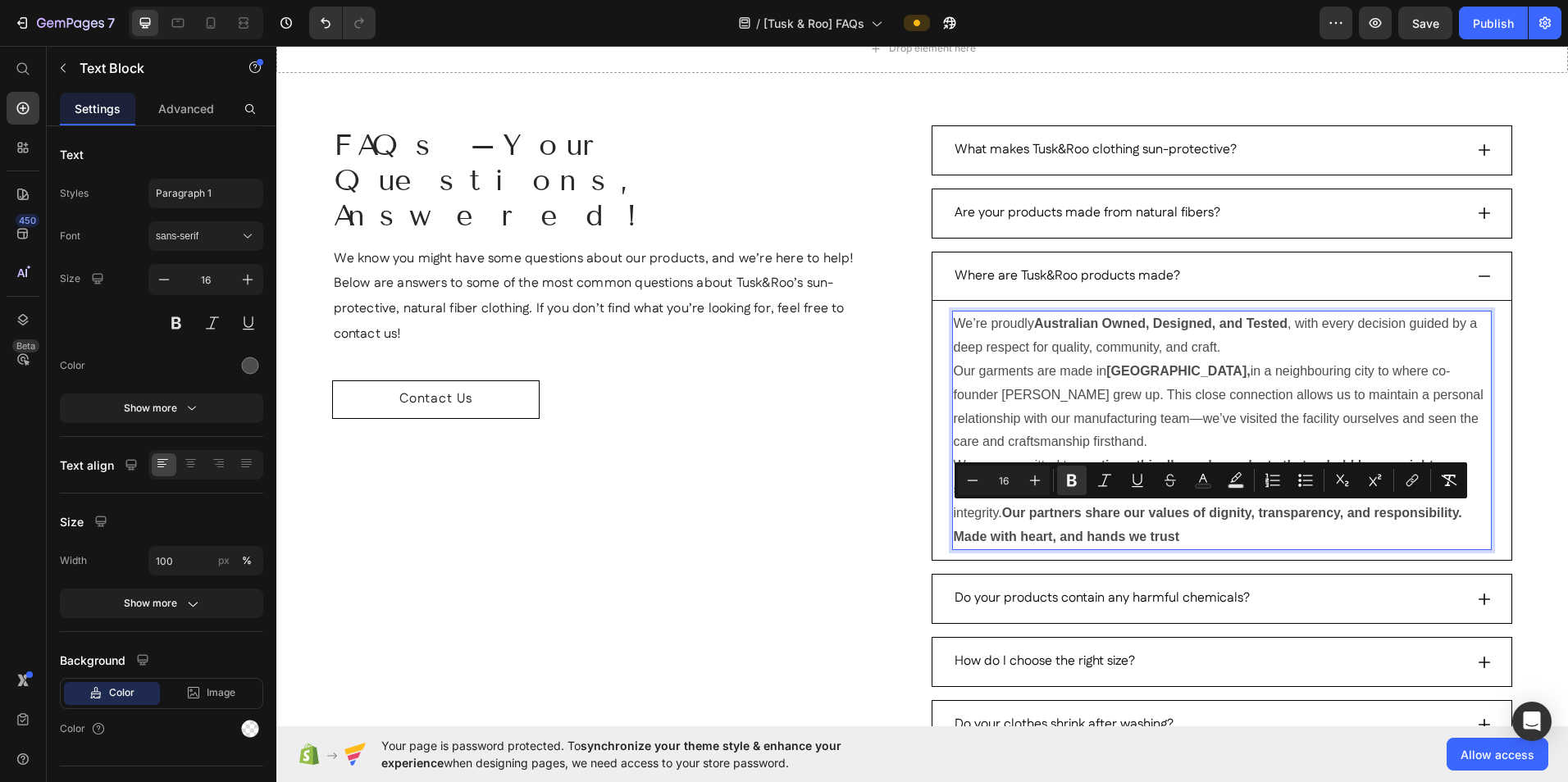 click on "We are committed to  creating ethically made products that uphold human rights, support fair working conditions,  and reflect our dedication to doing business with integrity.  Our partners share our values of dignity, transparency, and responsibility." at bounding box center [1222, 489] 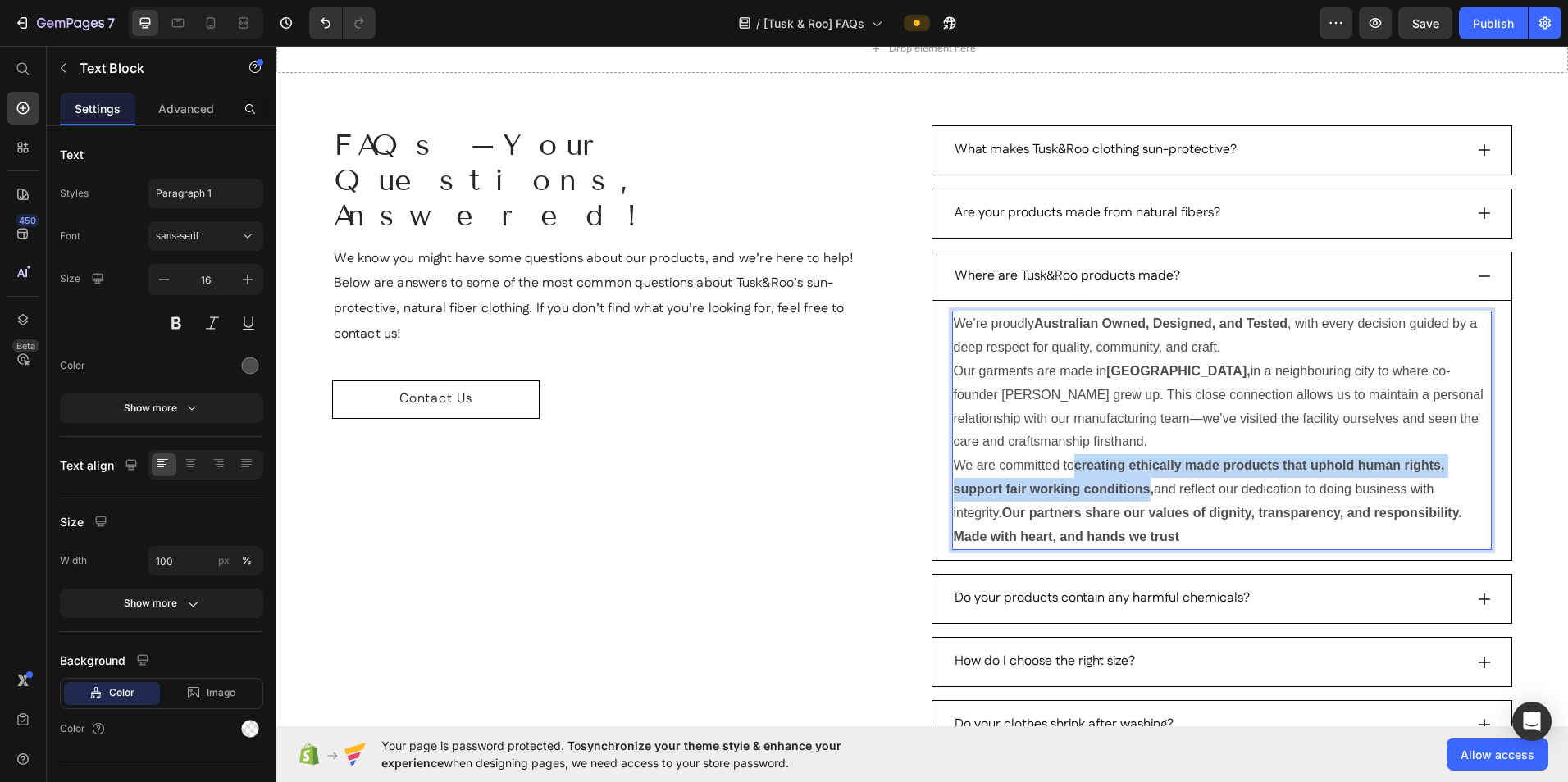 drag, startPoint x: 1144, startPoint y: 491, endPoint x: 1073, endPoint y: 475, distance: 72.780492 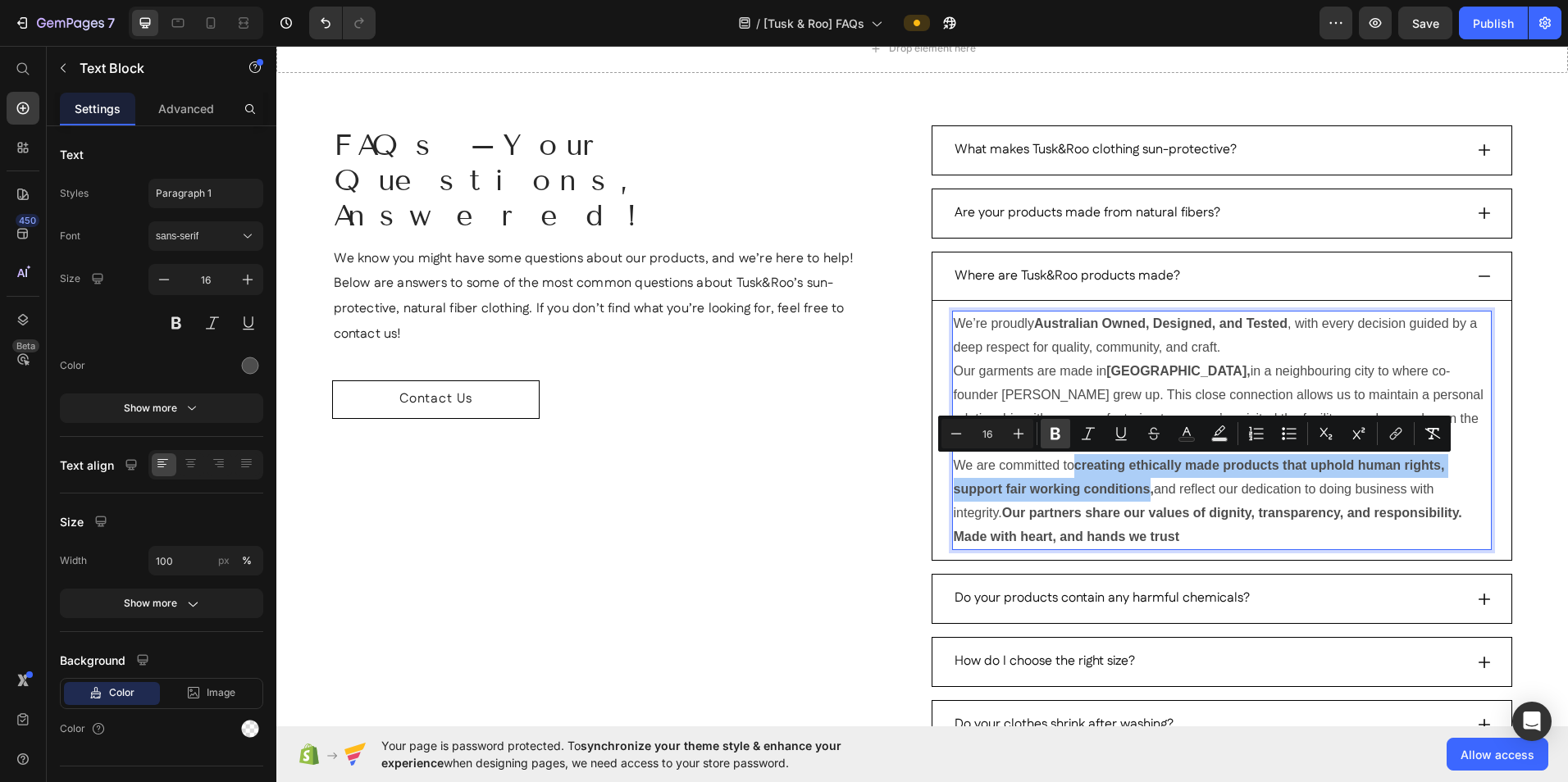 click 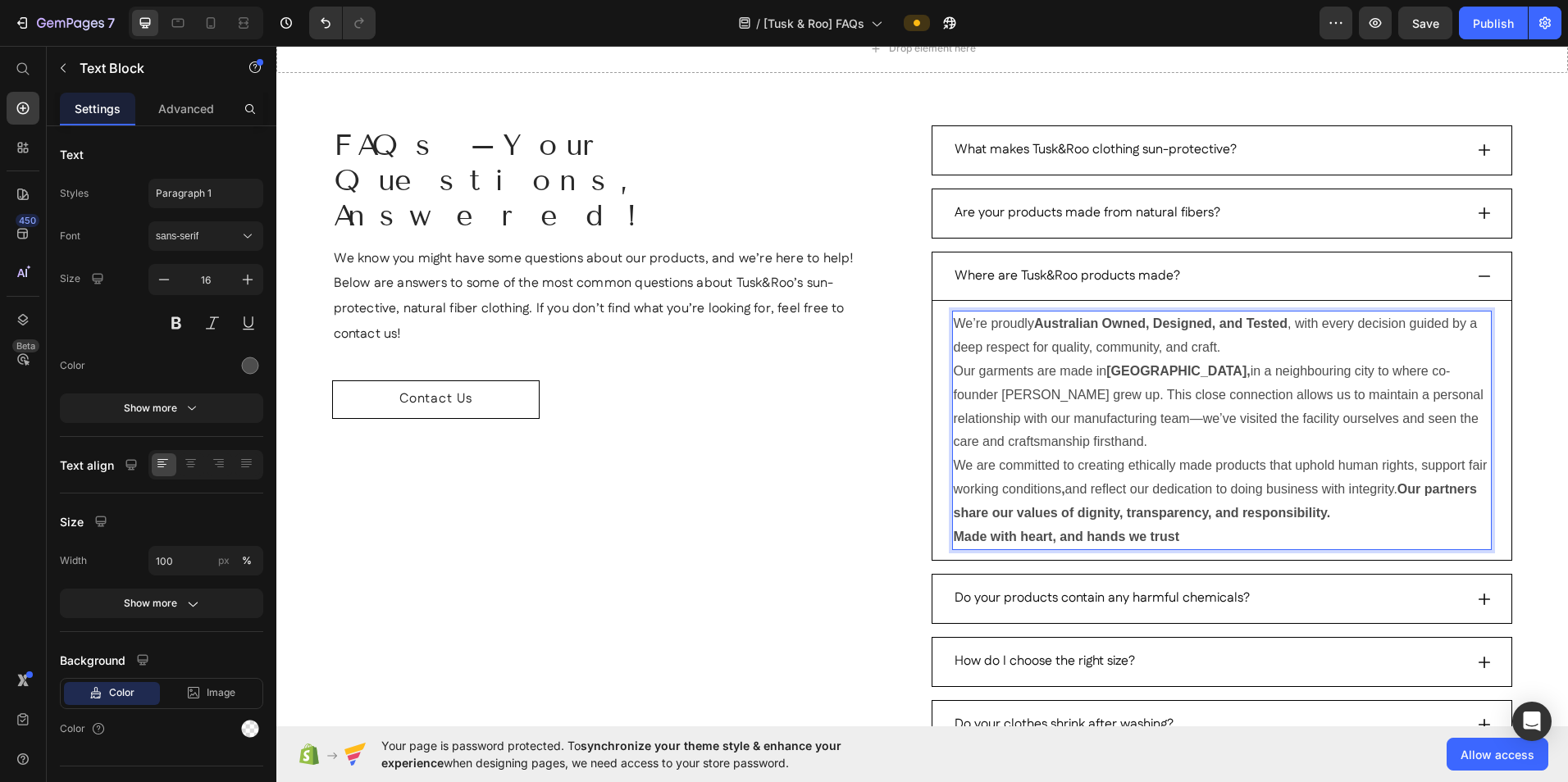 click on "Our partners share our values of dignity, transparency, and responsibility." at bounding box center (1215, 501) 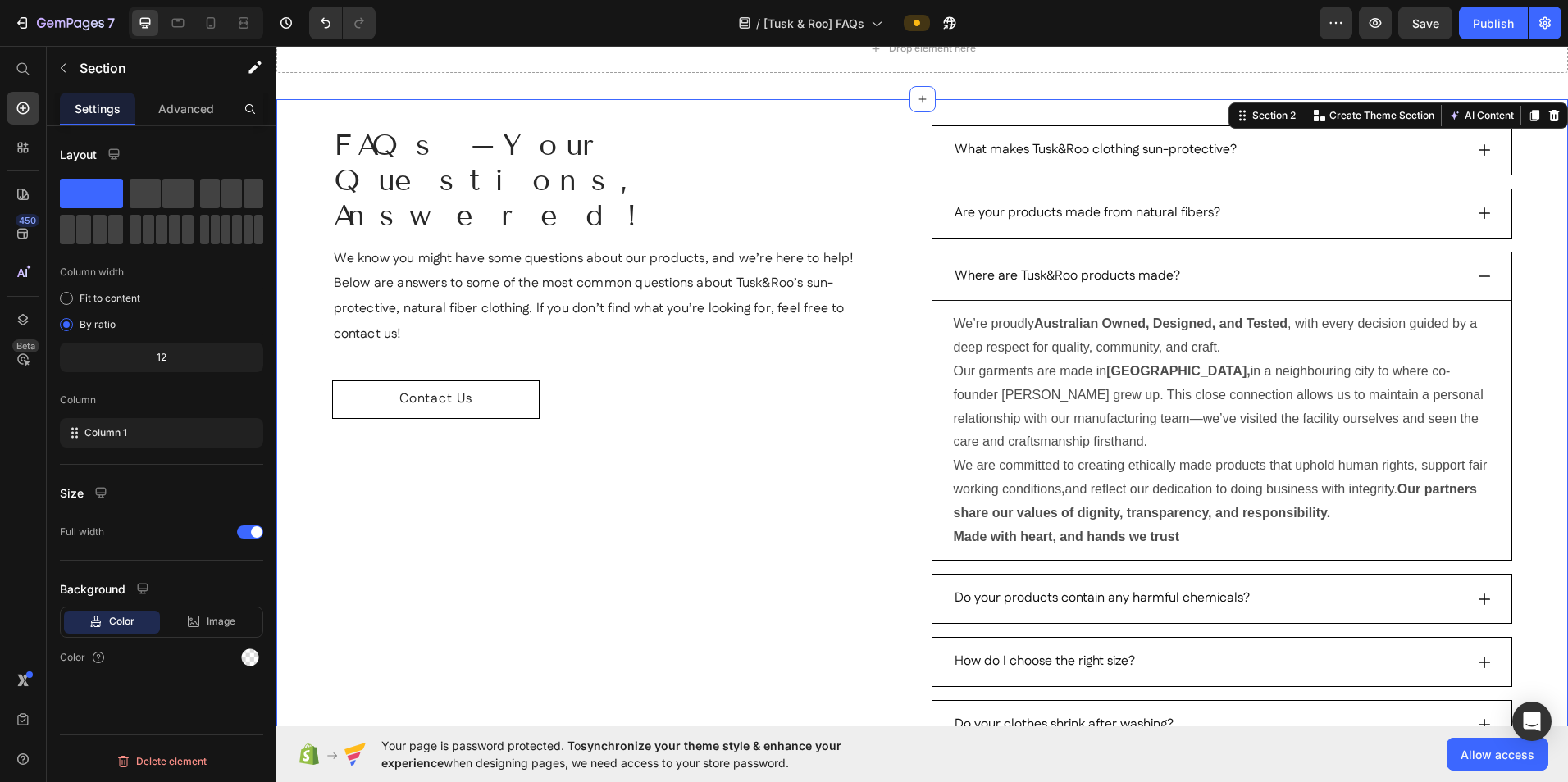 click on "What makes Tusk&Roo clothing sun-protective?
Are your products made from natural fibers?
Where are Tusk&Roo products made? We’re proudly  Australian Owned, Designed, and Tested , with every decision guided by a deep respect for quality, community, and craft. Our garments are made in  [GEOGRAPHIC_DATA],  in a neighbouring city to where co-founder [PERSON_NAME] grew up. This close connection allows us to maintain a personal relationship with our manufacturing team—we’ve visited the facility ourselves and seen the care and craftsmanship firsthand. We are committed to creating ethically made products that uphold human rights, support fair working conditions ,  and reflect our dedication to doing business with integrity.  Our partners share our values of dignity, transparency, and responsibility. Made with heart, and hands we trust Text Block
Do your products contain any harmful chemicals?
How do I choose the right size?
Accordion" at bounding box center (922, 469) 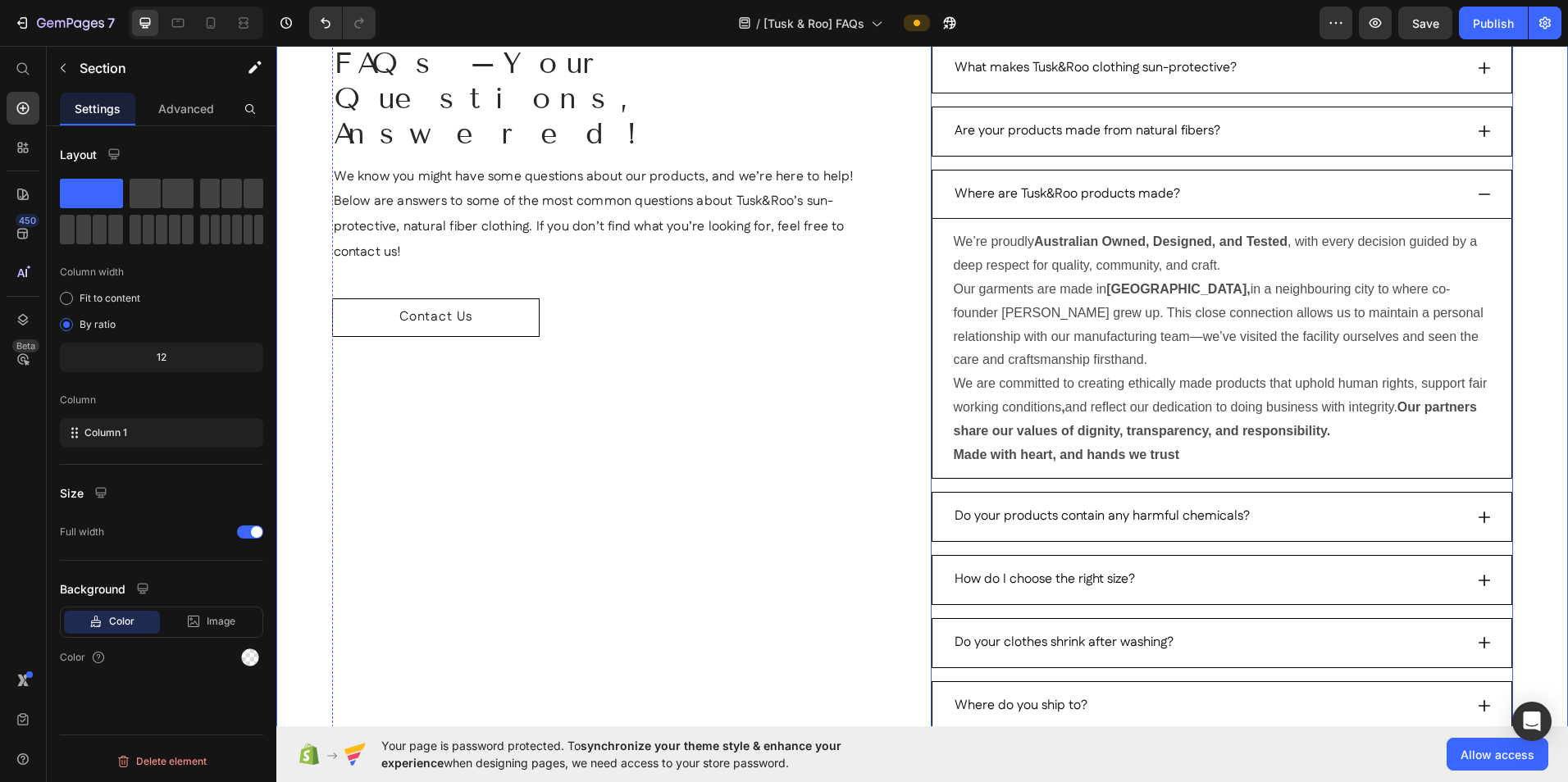 scroll, scrollTop: 246, scrollLeft: 0, axis: vertical 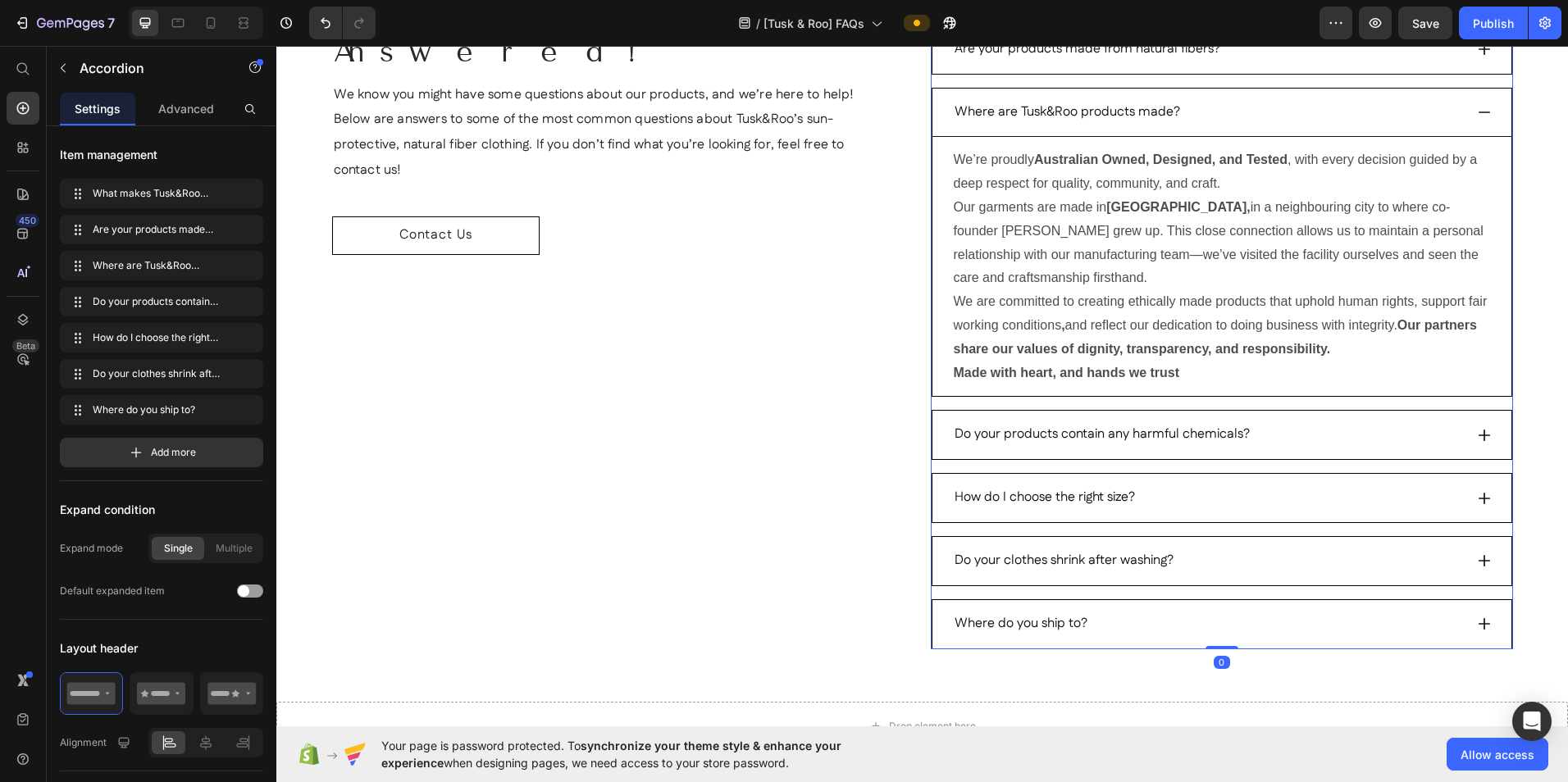 click on "Do your products contain any harmful chemicals?" at bounding box center [1222, 434] 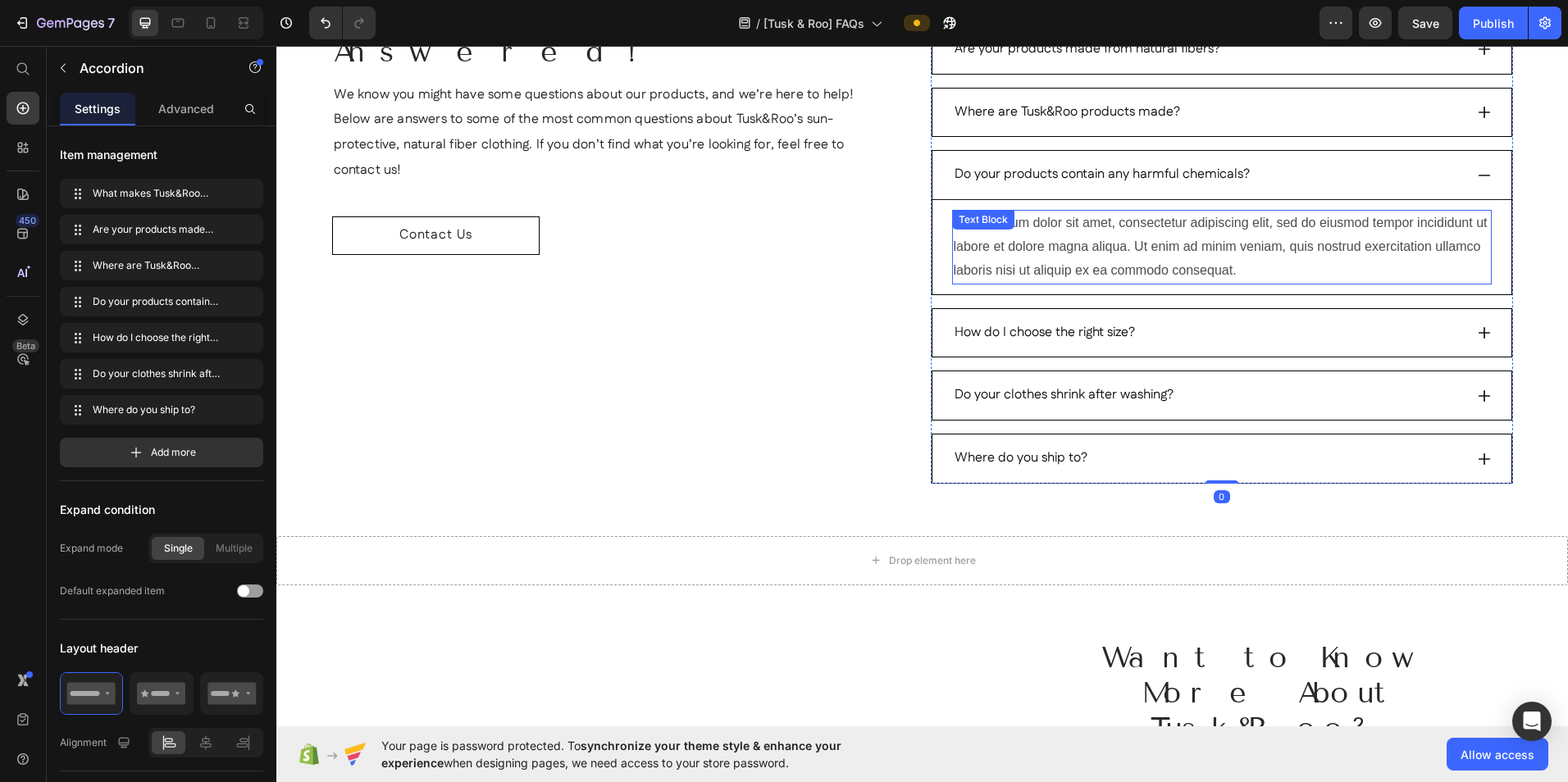 click on "Lorem ipsum dolor sit amet, consectetur adipiscing elit, sed do eiusmod tempor incididunt ut labore et dolore magna aliqua. Ut enim ad minim veniam, quis nostrud exercitation ullamco laboris nisi ut aliquip ex ea commodo consequat." at bounding box center [1222, 247] 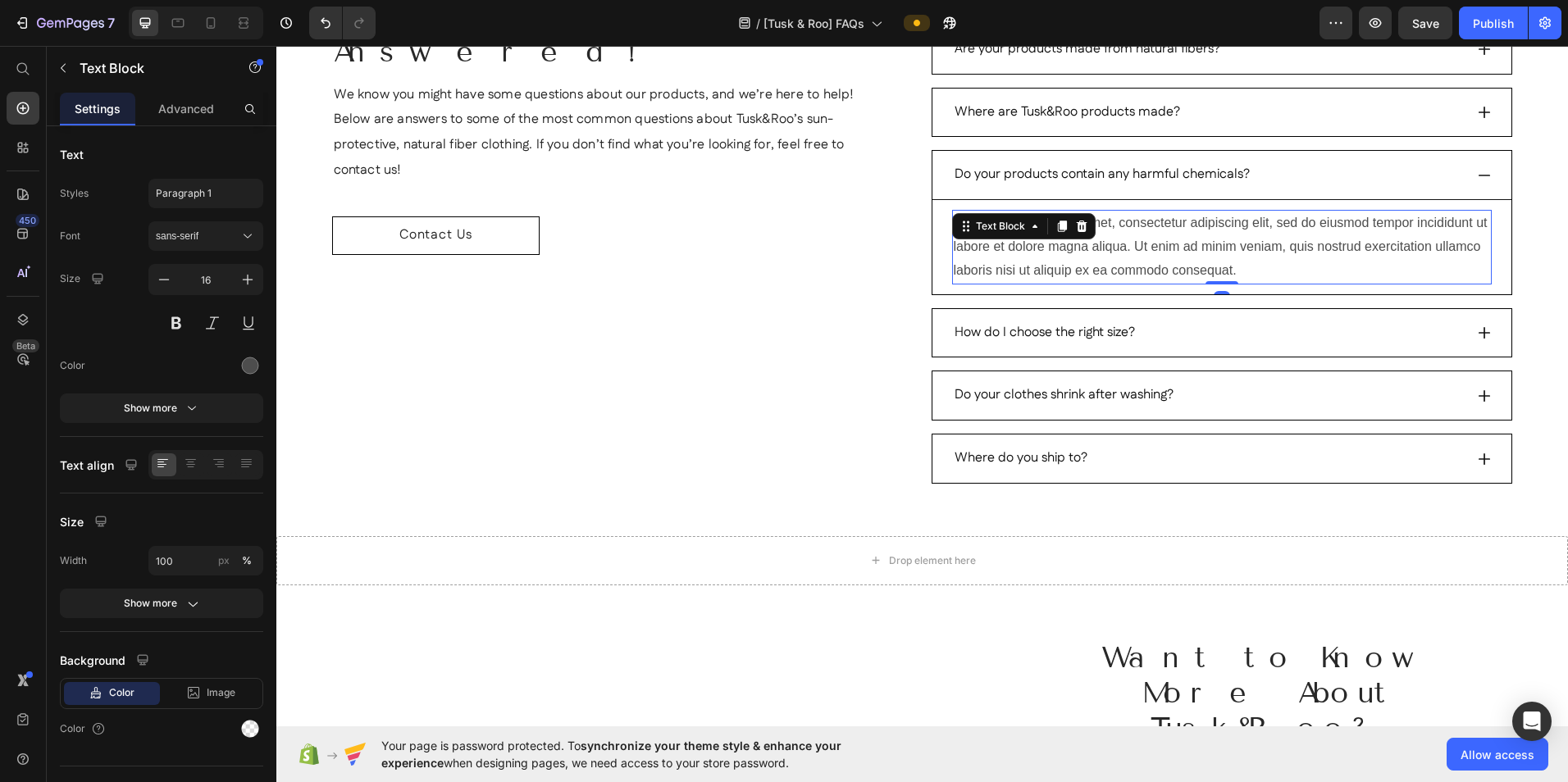 click on "Lorem ipsum dolor sit amet, consectetur adipiscing elit, sed do eiusmod tempor incididunt ut labore et dolore magna aliqua. Ut enim ad minim veniam, quis nostrud exercitation ullamco laboris nisi ut aliquip ex ea commodo consequat." at bounding box center [1222, 247] 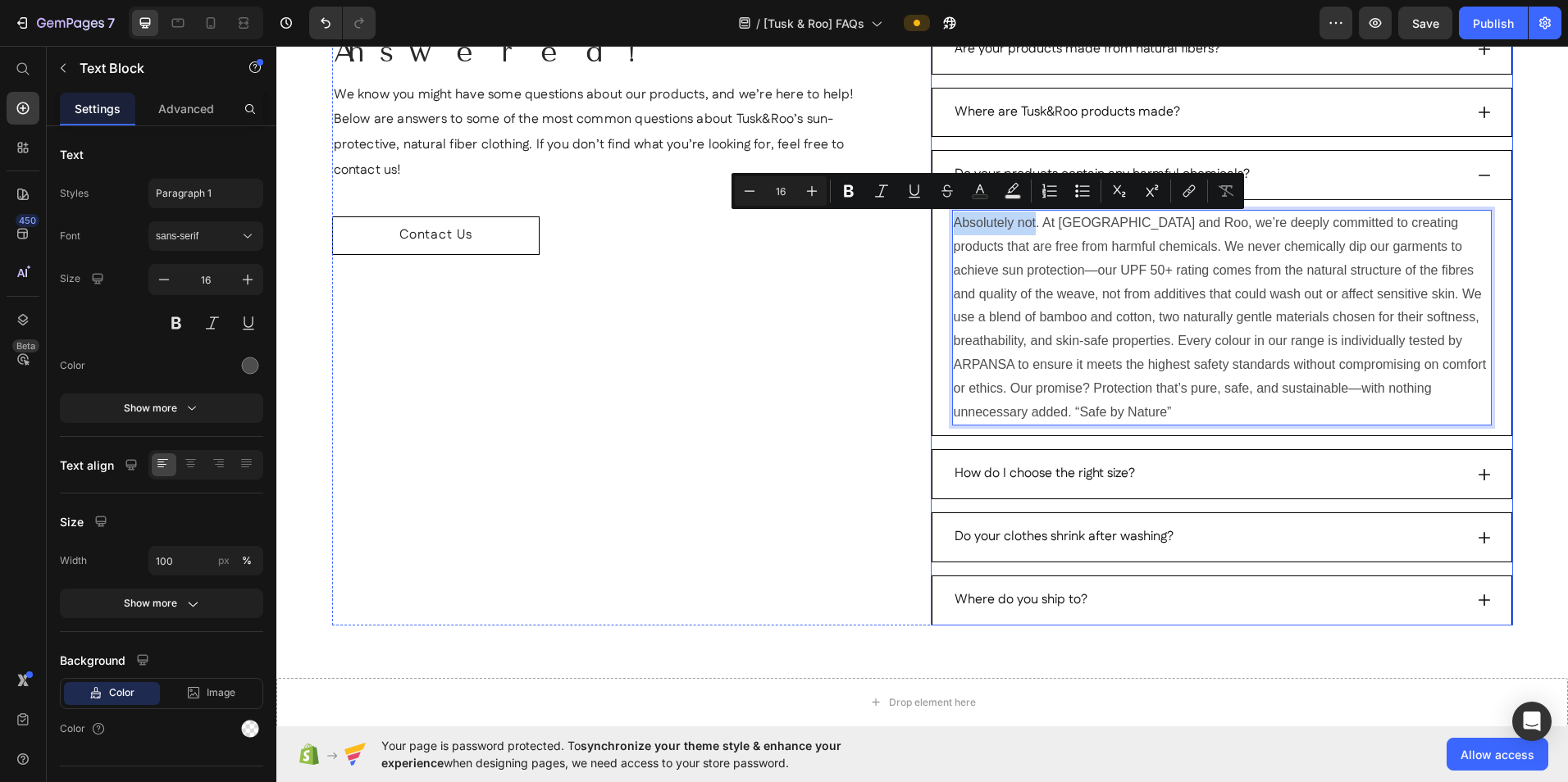 drag, startPoint x: 1031, startPoint y: 219, endPoint x: 942, endPoint y: 227, distance: 89.358827 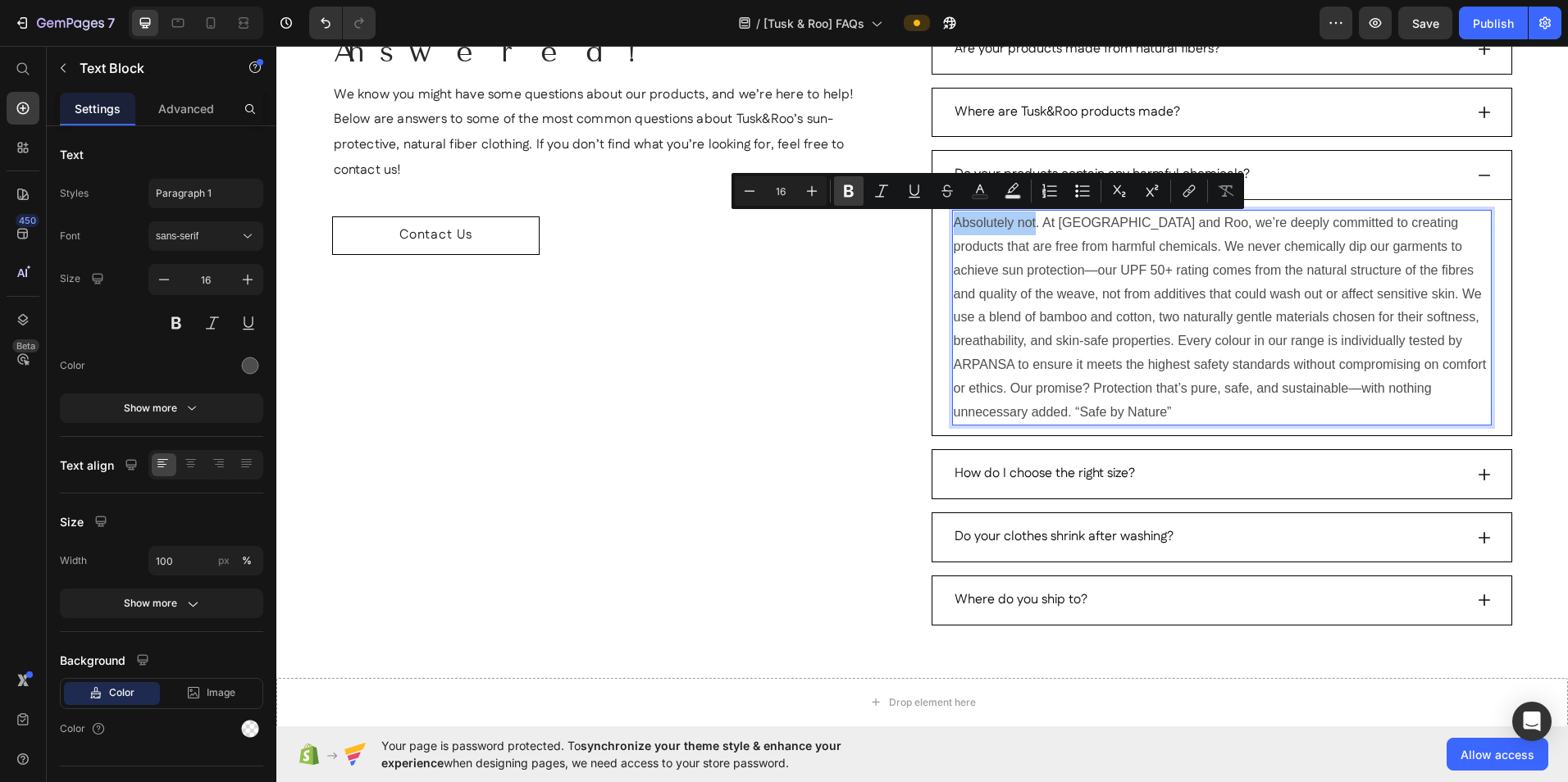 drag, startPoint x: 853, startPoint y: 193, endPoint x: 644, endPoint y: 180, distance: 209.40392 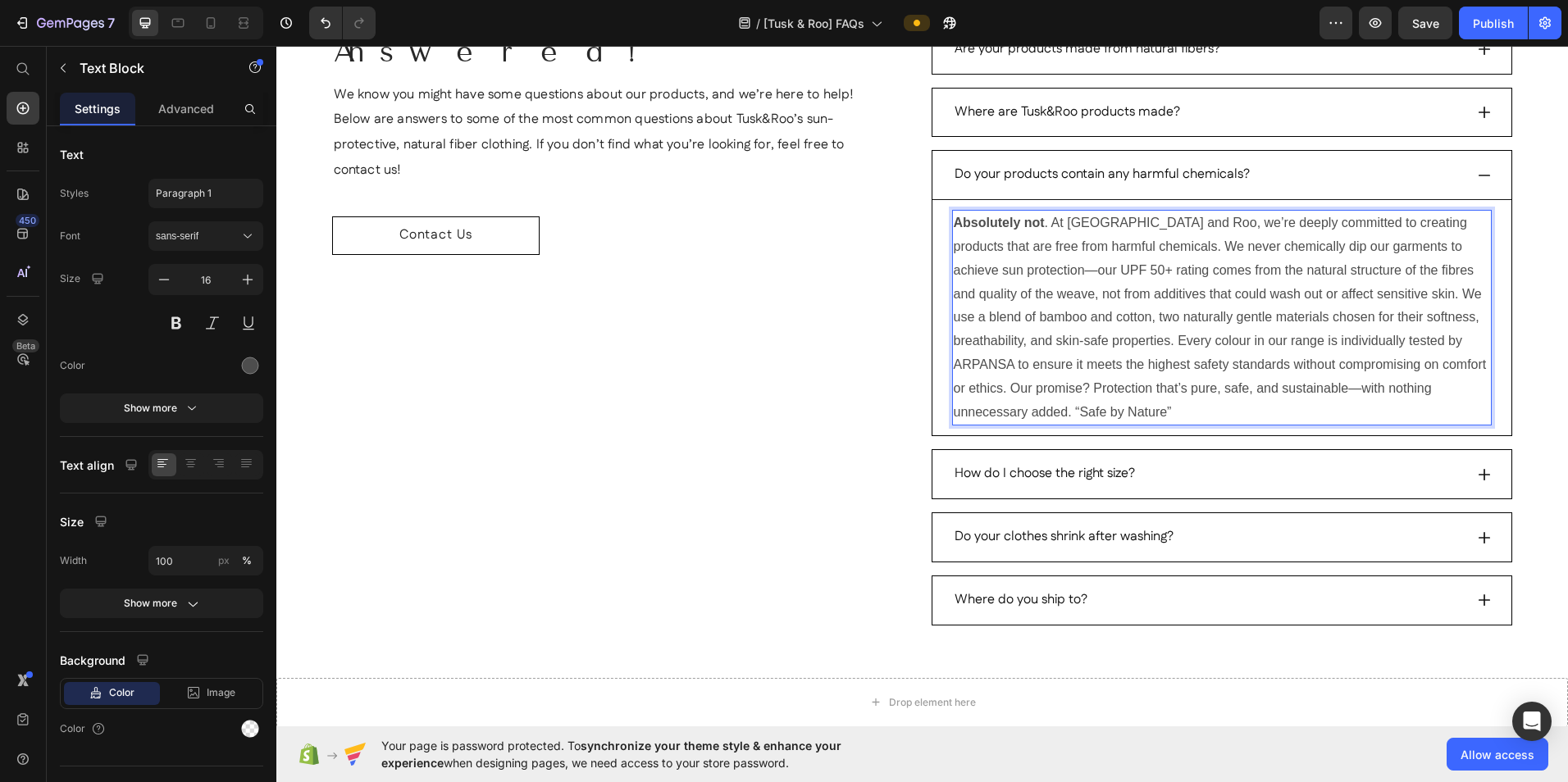click on "Absolutely not . At [GEOGRAPHIC_DATA] and Roo, we’re deeply committed to creating products that are free from harmful chemicals. We never chemically dip our garments to achieve sun protection—our UPF 50+ rating comes from the natural structure of the fibres and quality of the weave, not from additives that could wash out or affect sensitive skin. We use a blend of bamboo and cotton, two naturally gentle materials chosen for their softness, breathability, and skin-safe properties. Every colour in our range is individually tested by ARPANSA to ensure it meets the highest safety standards without compromising on comfort or ethics. Our promise? Protection that’s pure, safe, and sustainable—with nothing unnecessary added. “Safe by Nature”" at bounding box center [1222, 317] 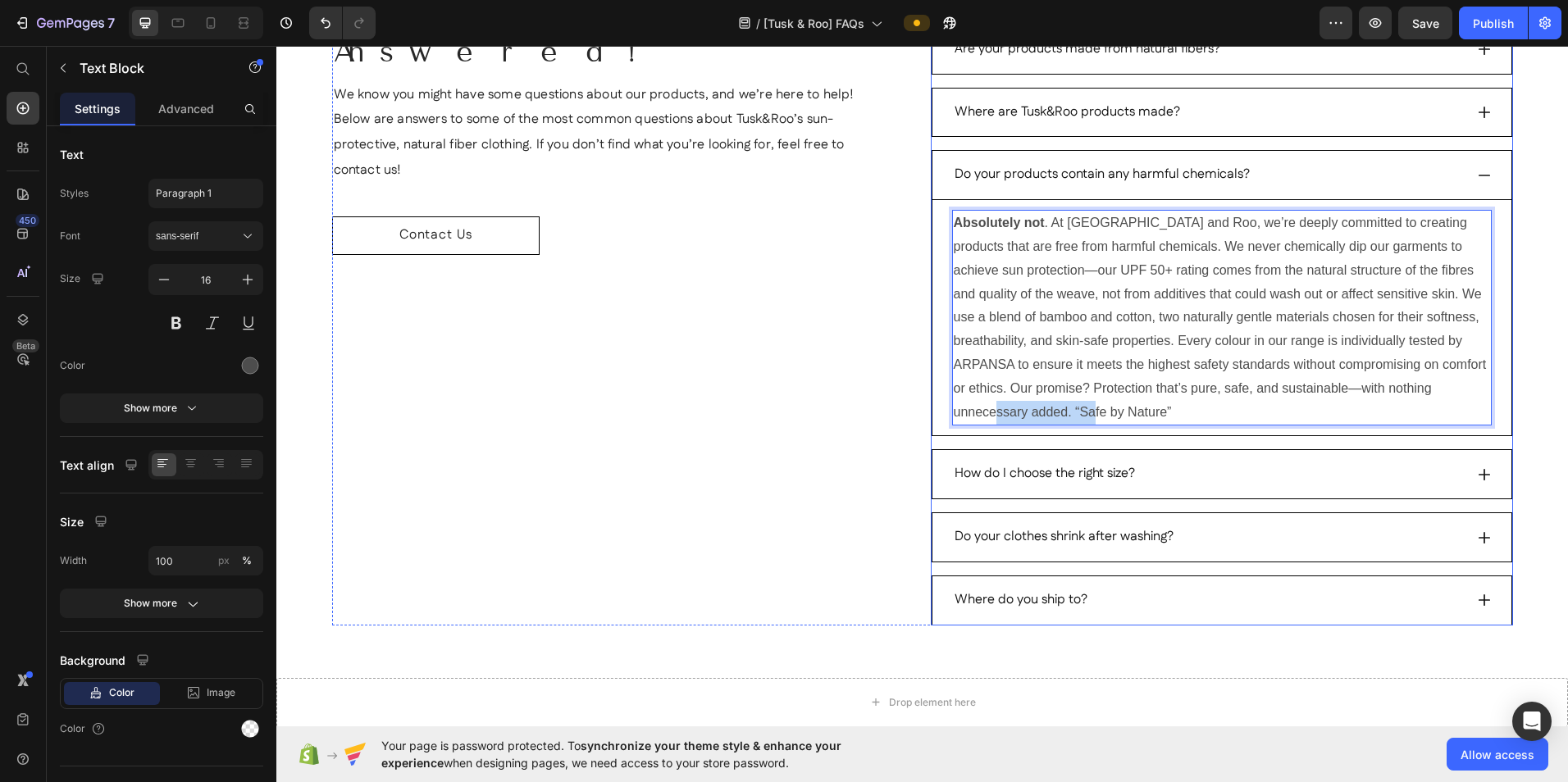drag, startPoint x: 1077, startPoint y: 415, endPoint x: 940, endPoint y: 421, distance: 137.13132 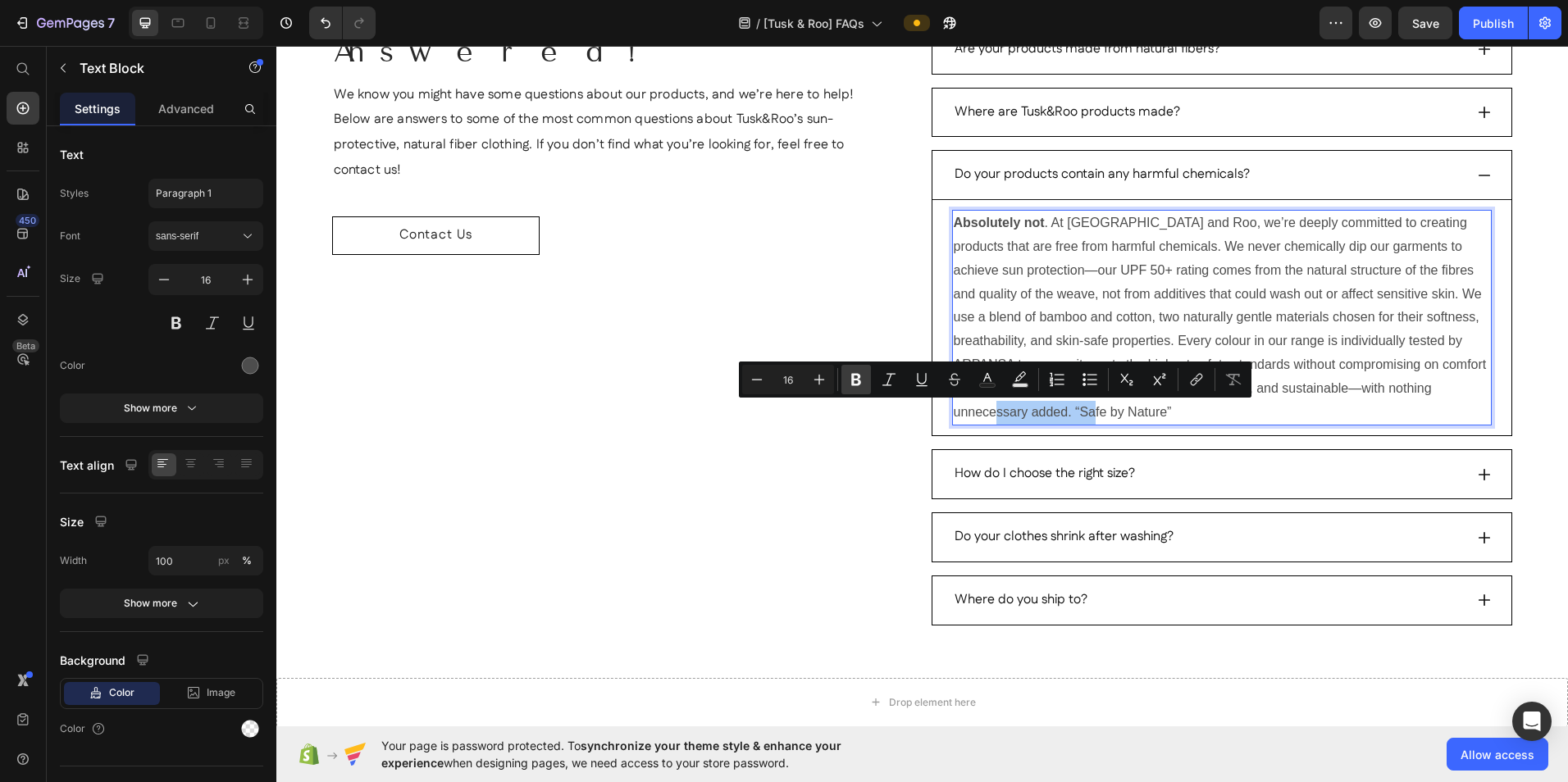 click on "Bold" at bounding box center [856, 380] 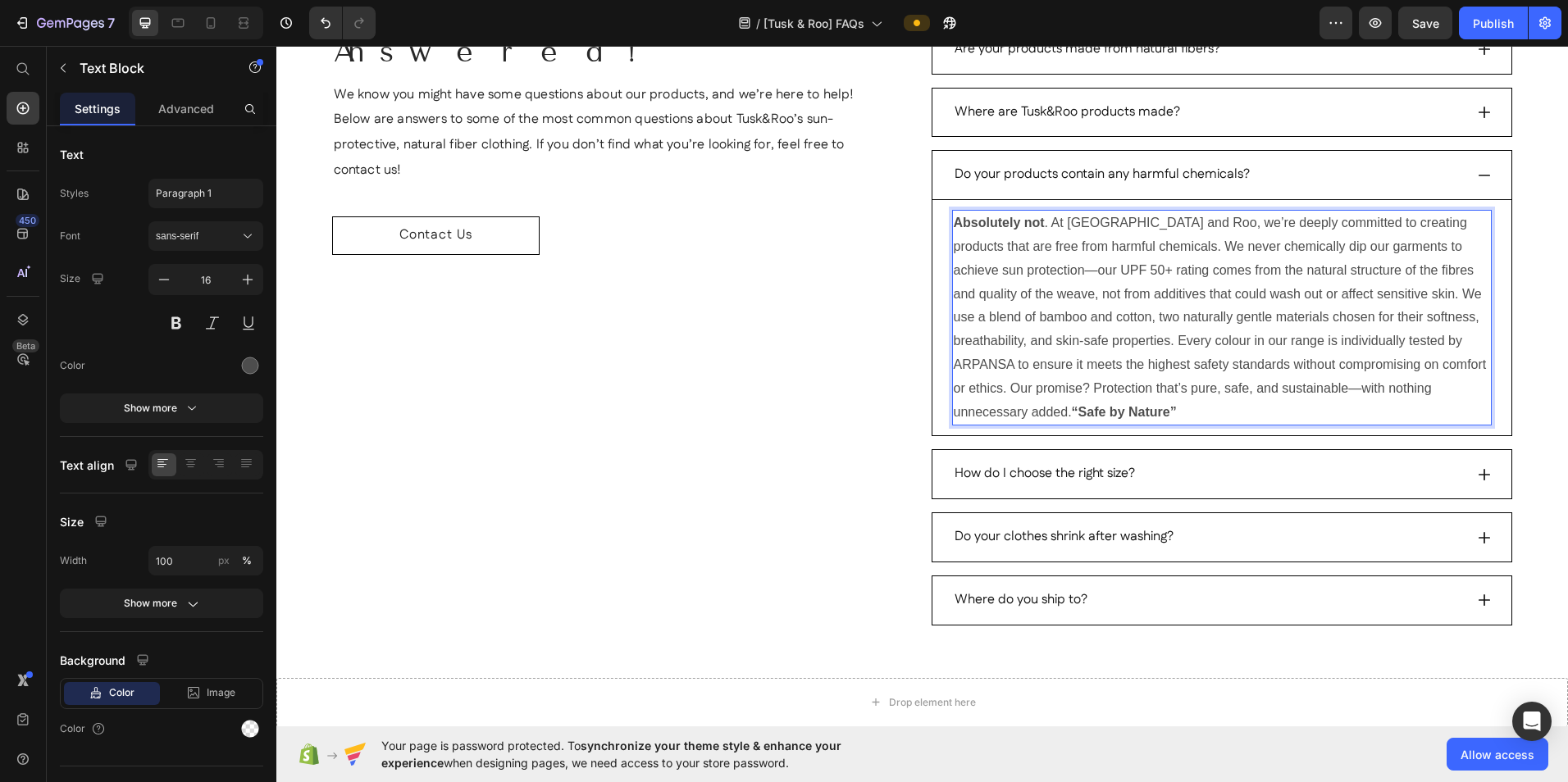 click on "Absolutely not . At [GEOGRAPHIC_DATA] and Roo, we’re deeply committed to creating products that are free from harmful chemicals. We never chemically dip our garments to achieve sun protection—our UPF 50+ rating comes from the natural structure of the fibres and quality of the weave, not from additives that could wash out or affect sensitive skin. We use a blend of bamboo and cotton, two naturally gentle materials chosen for their softness, breathability, and skin-safe properties. Every colour in our range is individually tested by ARPANSA to ensure it meets the highest safety standards without compromising on comfort or ethics. Our promise? Protection that’s pure, safe, and sustainable—with nothing unnecessary added.  “Safe by Nature”" at bounding box center [1222, 317] 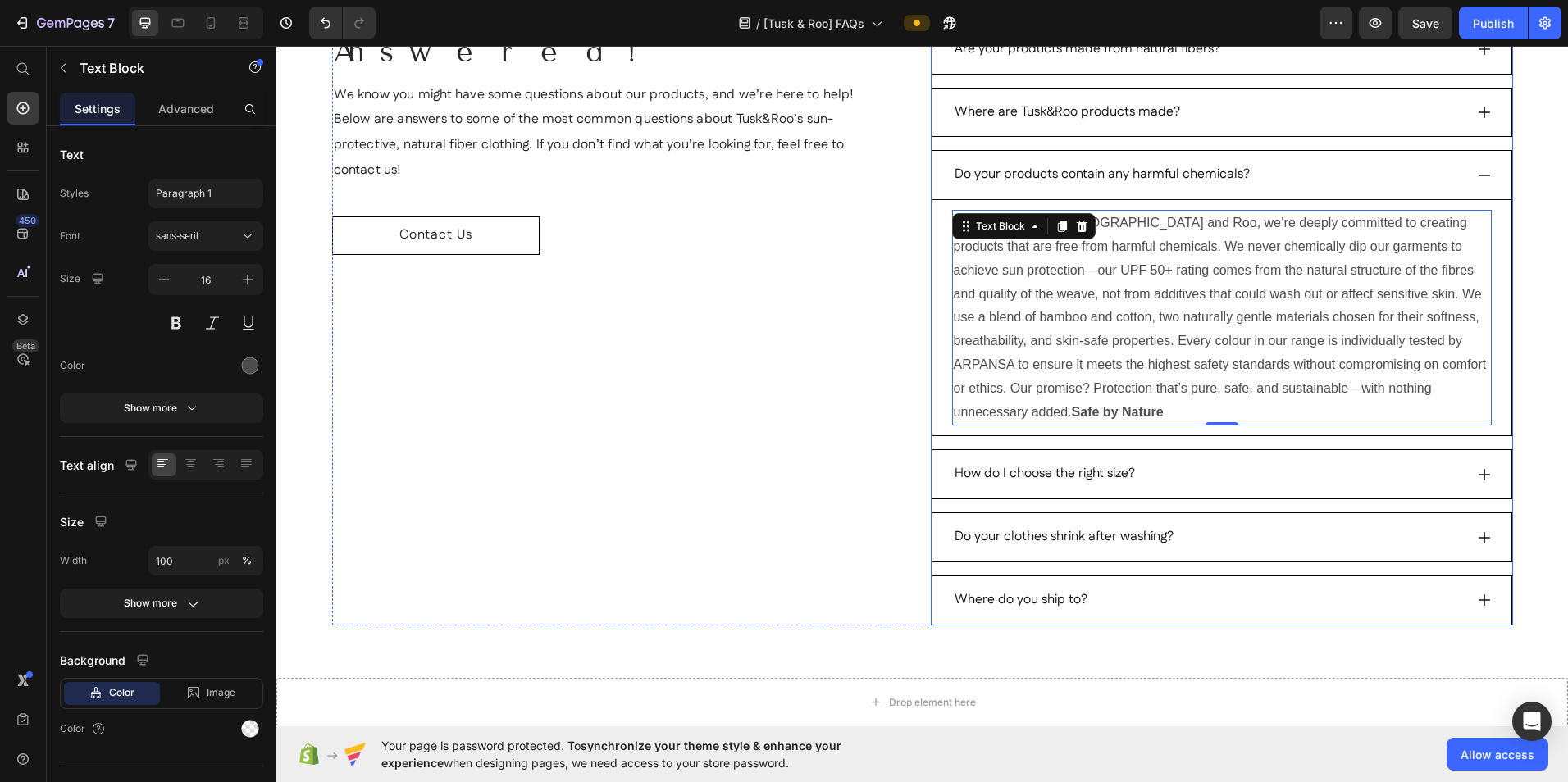 click 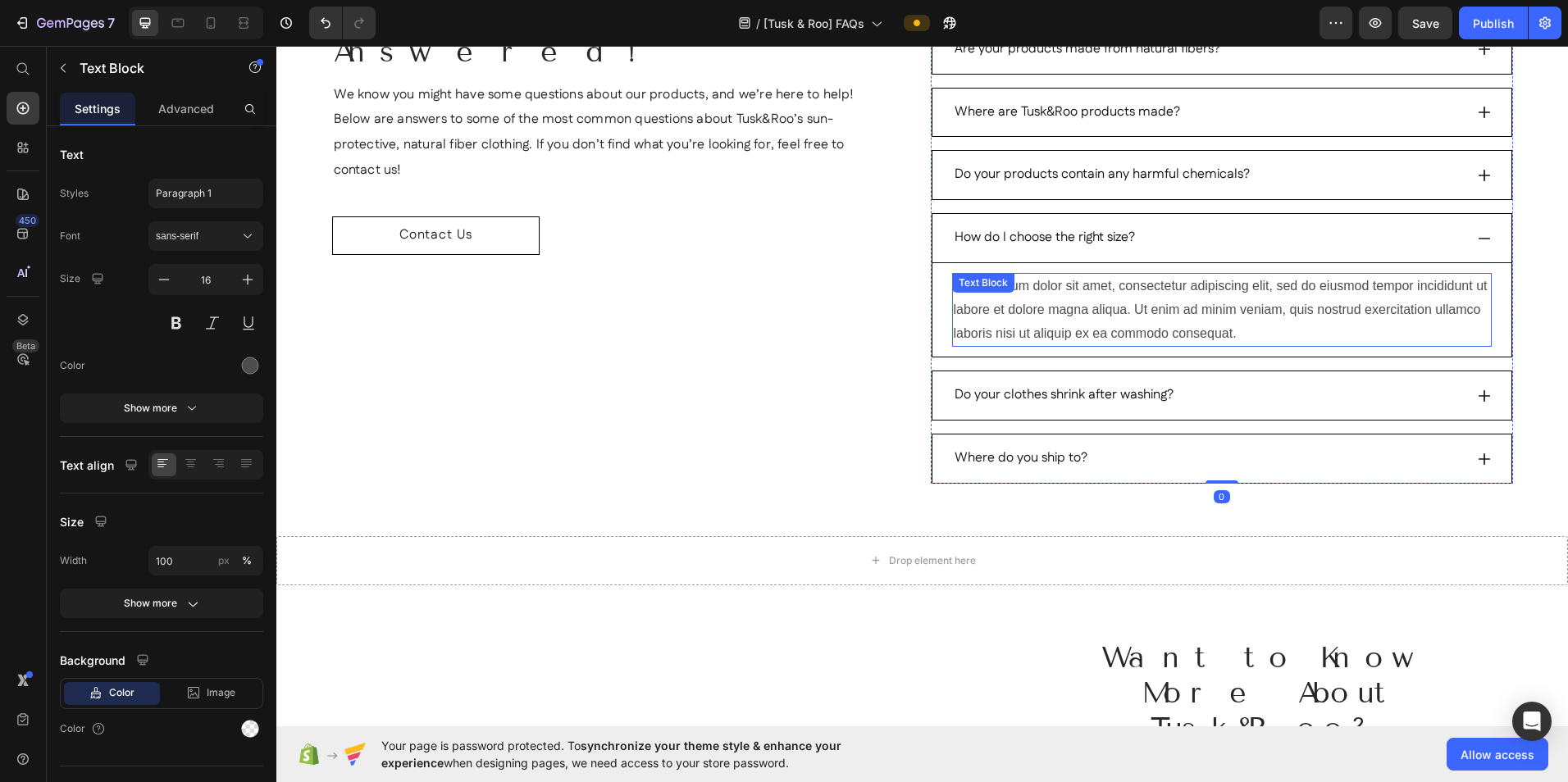 click on "Lorem ipsum dolor sit amet, consectetur adipiscing elit, sed do eiusmod tempor incididunt ut labore et dolore magna aliqua. Ut enim ad minim veniam, quis nostrud exercitation ullamco laboris nisi ut aliquip ex ea commodo consequat." at bounding box center (1222, 310) 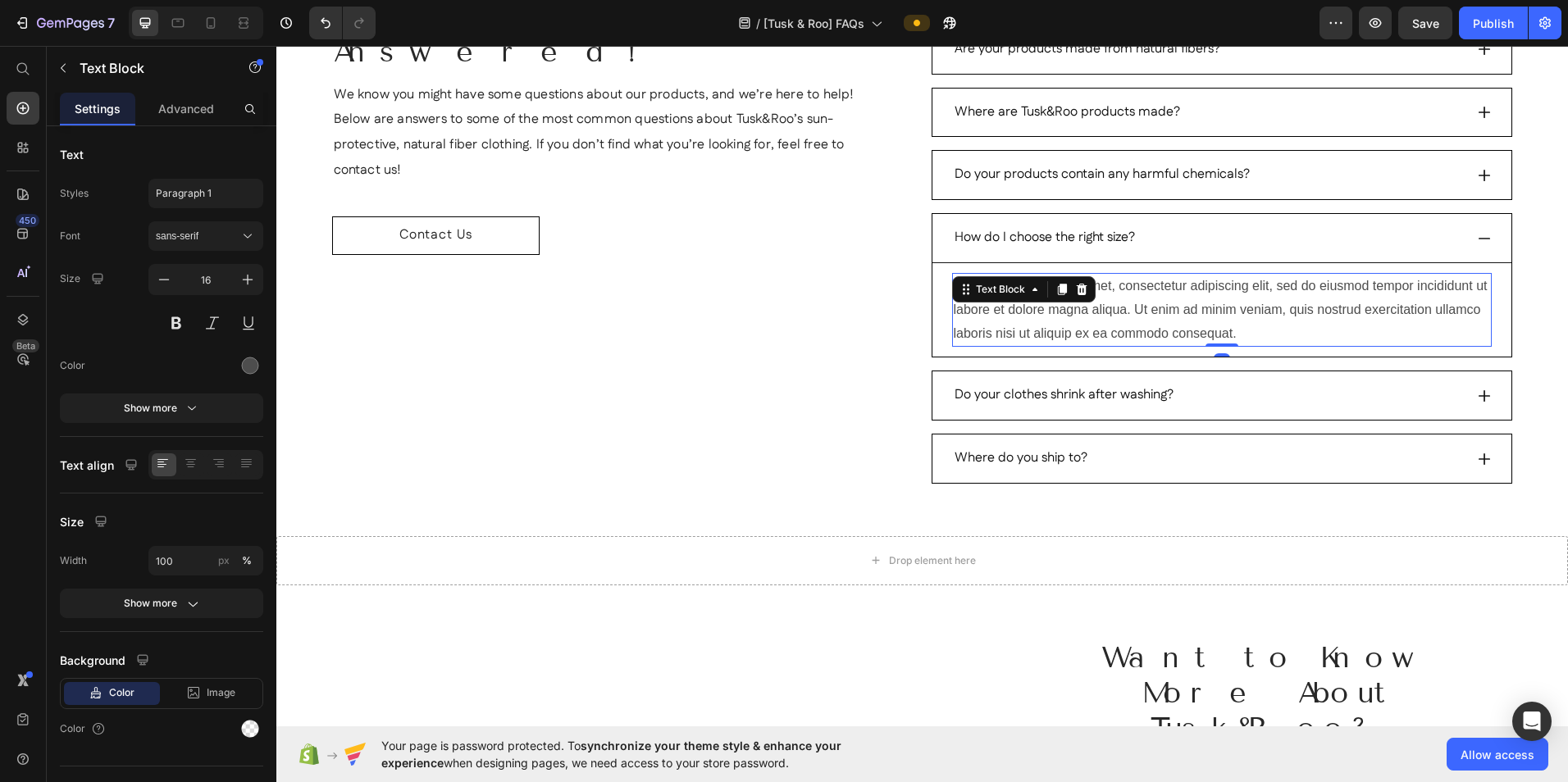 click on "Lorem ipsum dolor sit amet, consectetur adipiscing elit, sed do eiusmod tempor incididunt ut labore et dolore magna aliqua. Ut enim ad minim veniam, quis nostrud exercitation ullamco laboris nisi ut aliquip ex ea commodo consequat." at bounding box center [1222, 310] 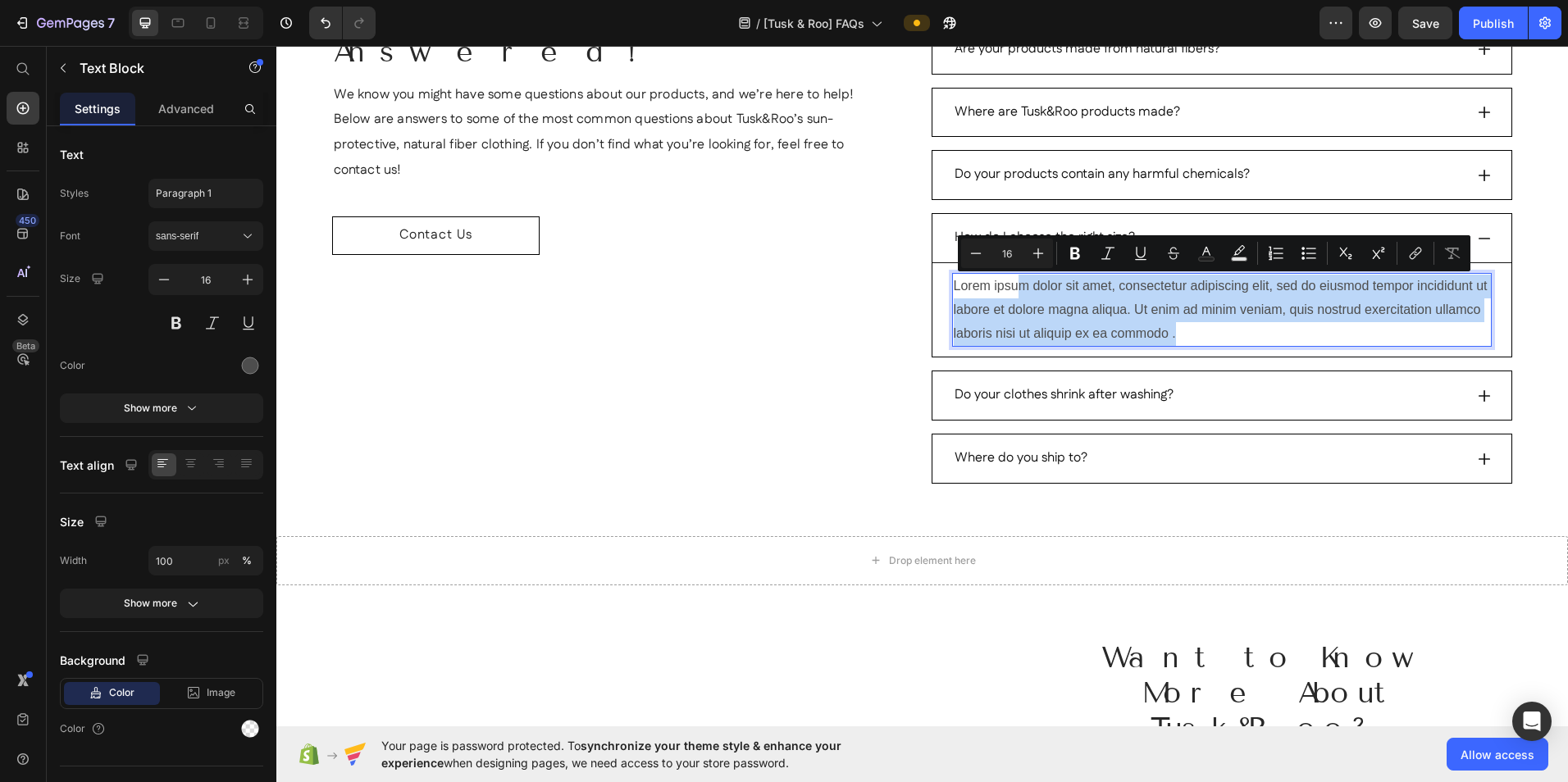 drag, startPoint x: 1184, startPoint y: 333, endPoint x: 1010, endPoint y: 291, distance: 178.99721 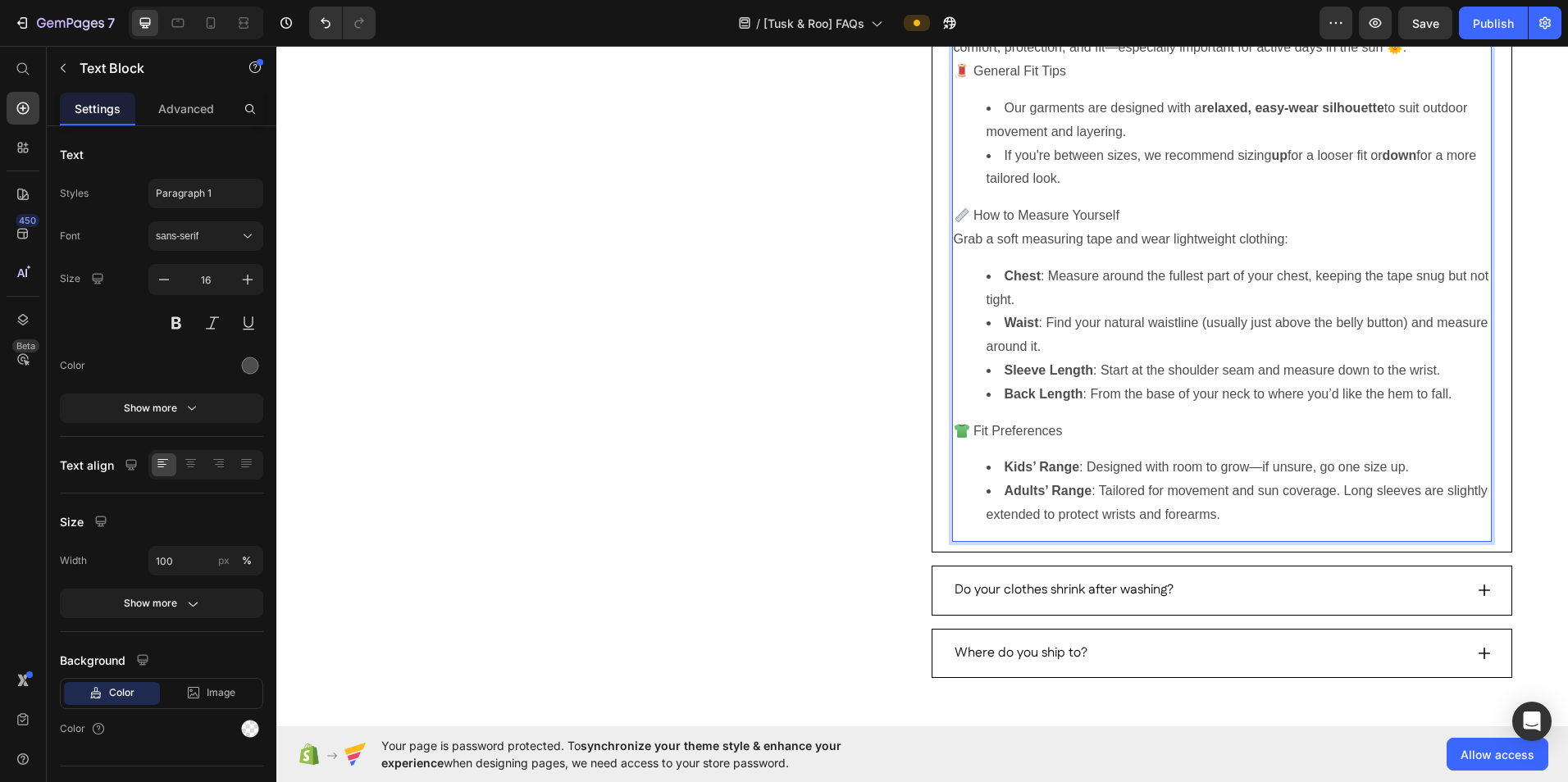 scroll, scrollTop: 612, scrollLeft: 0, axis: vertical 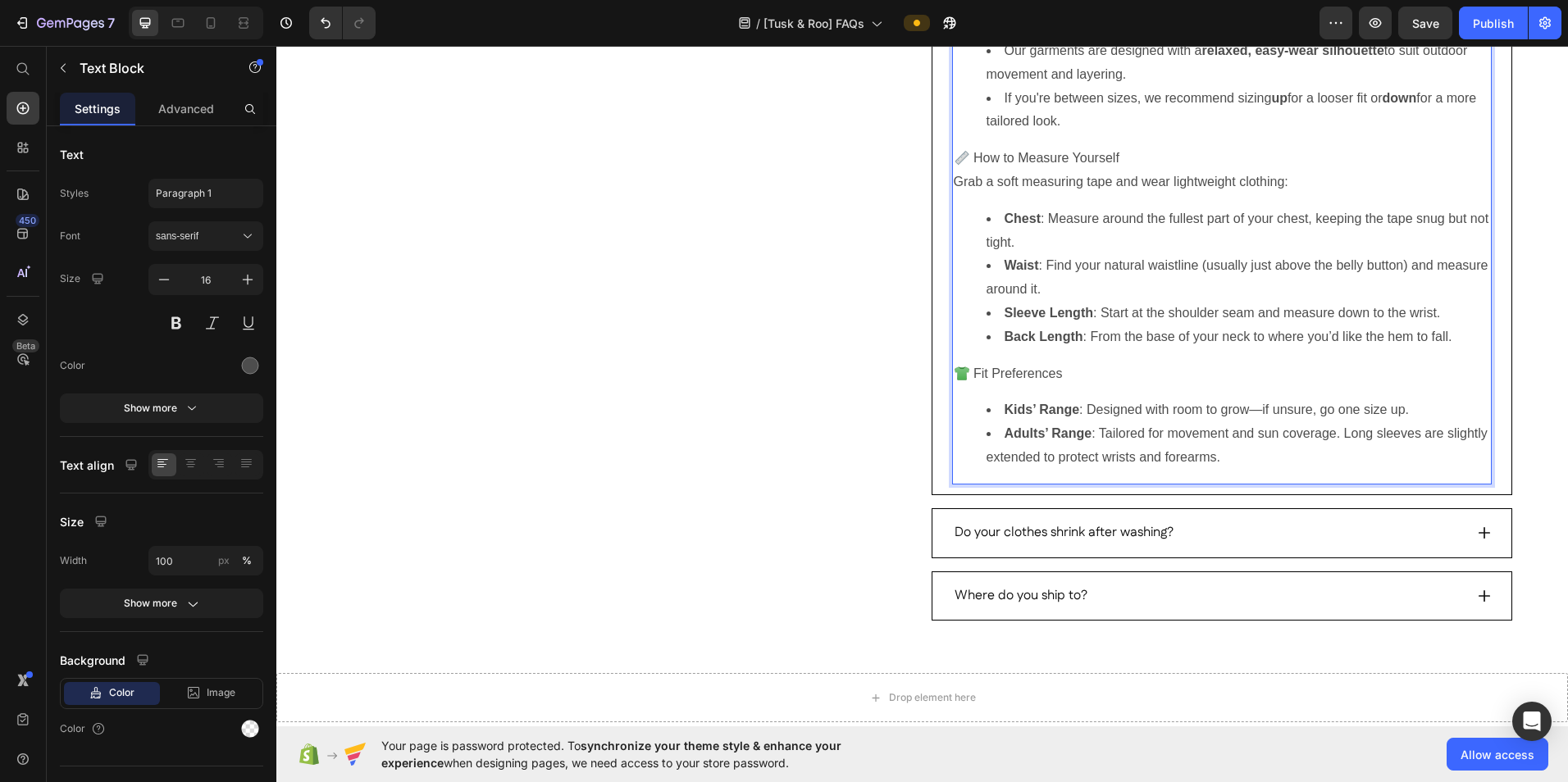 click on "Adults’ Range : Tailored for movement and sun coverage. Long sleeves are slightly extended to protect wrists and forearms." at bounding box center (1238, 446) 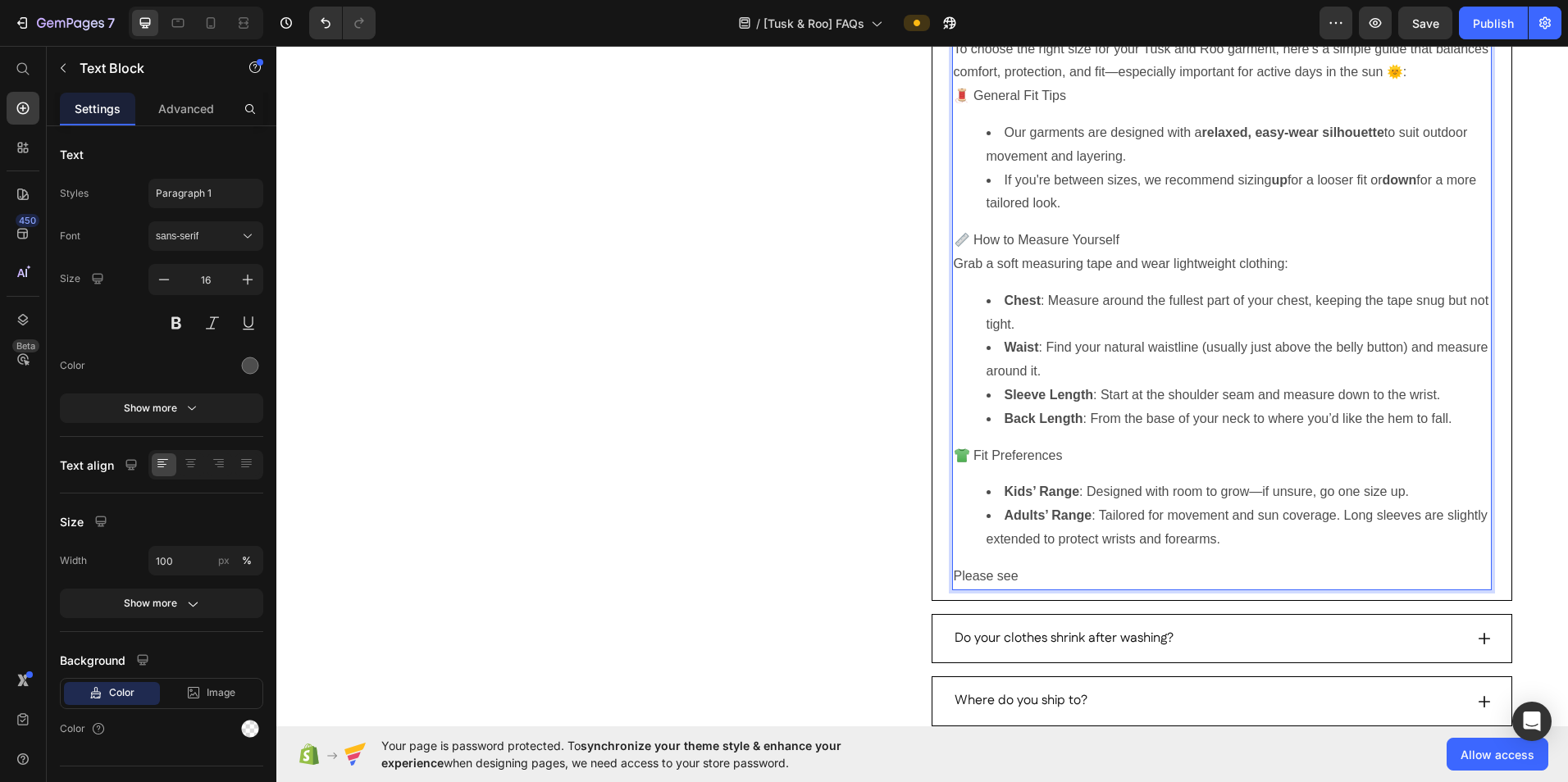 scroll, scrollTop: 448, scrollLeft: 0, axis: vertical 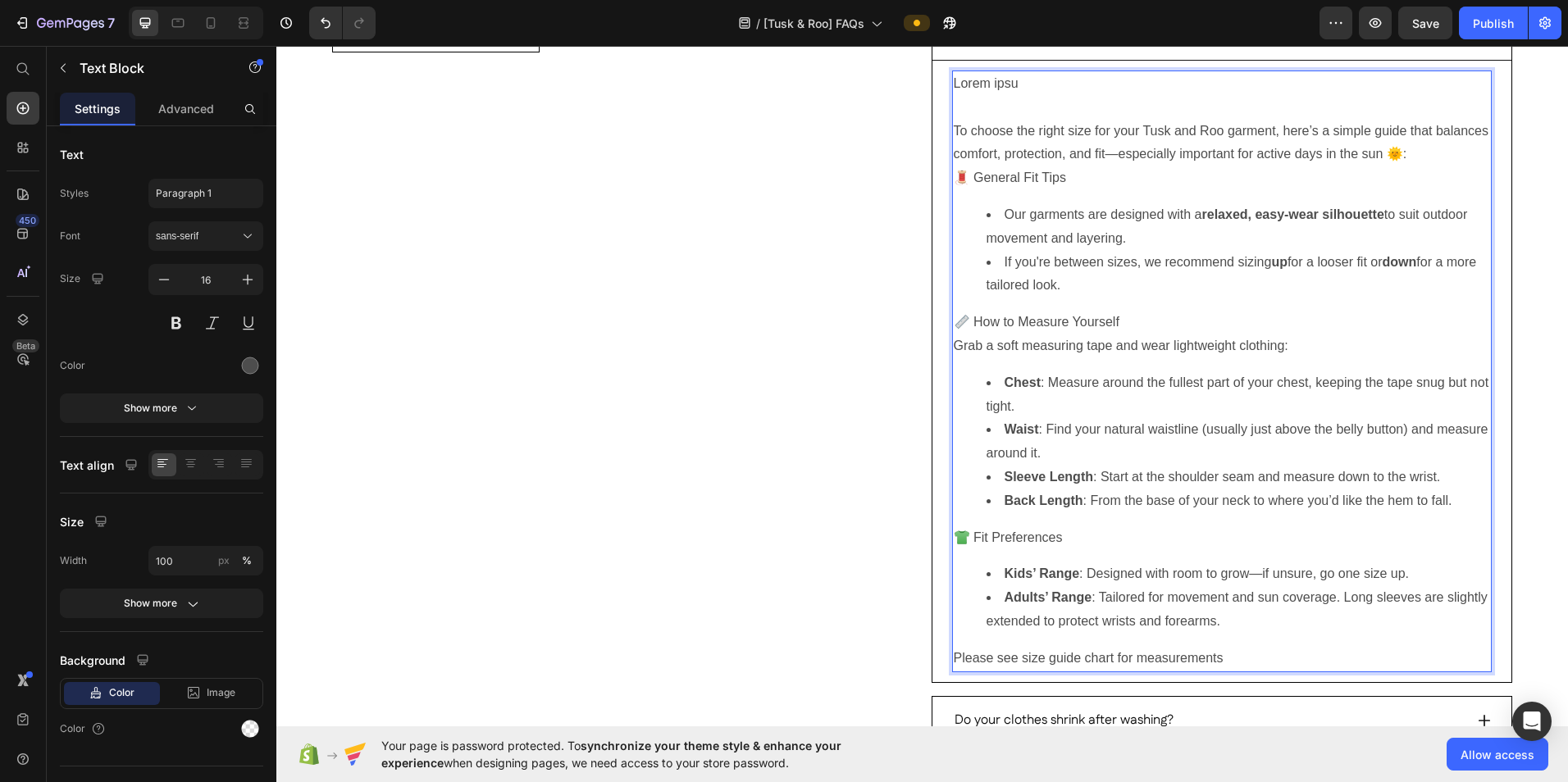 click on "If you're between sizes, we recommend sizing  up  for a looser fit or  down  for a more tailored look." at bounding box center [1238, 275] 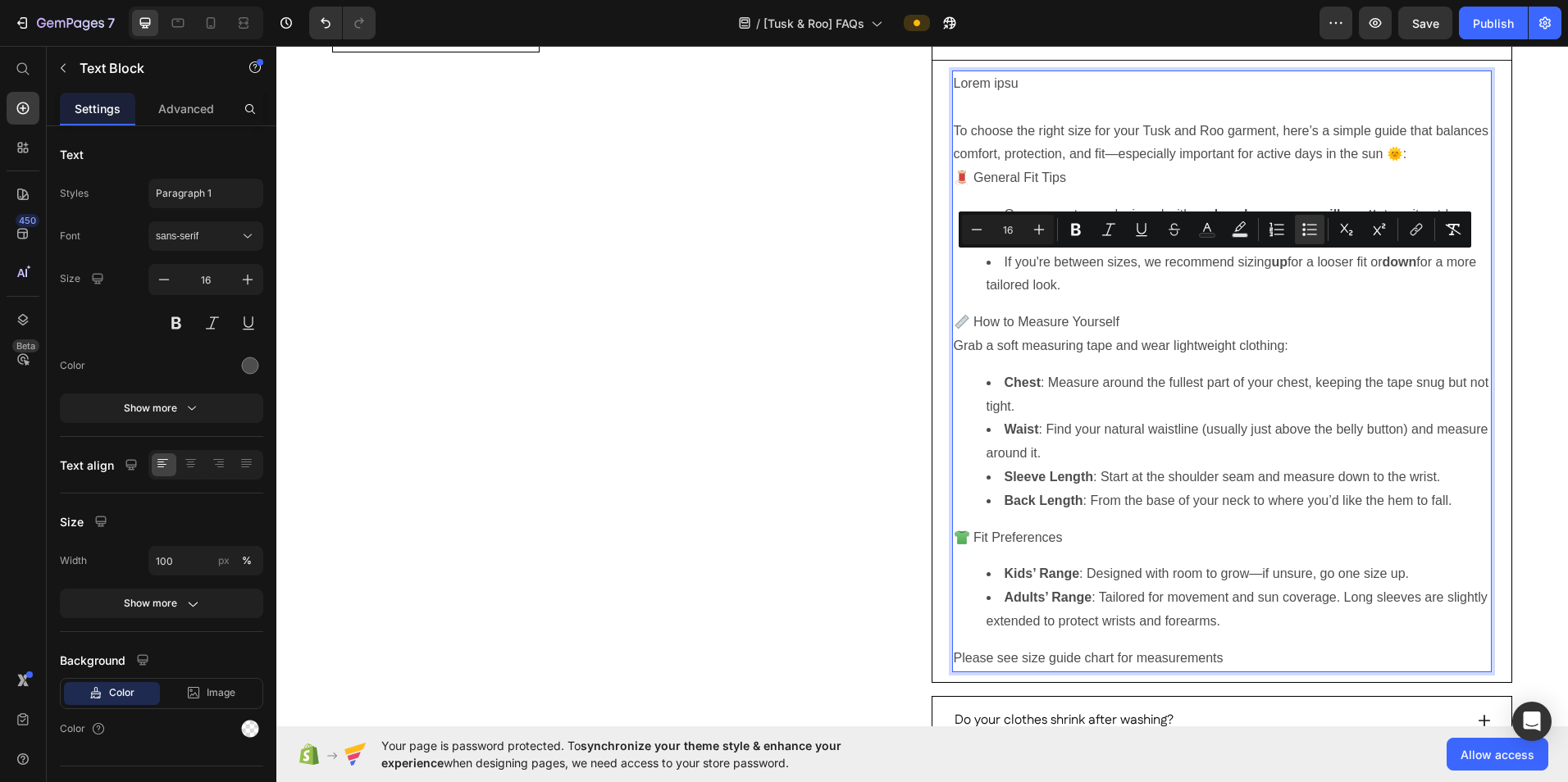 drag, startPoint x: 1378, startPoint y: 264, endPoint x: 1380, endPoint y: 275, distance: 11.1803399 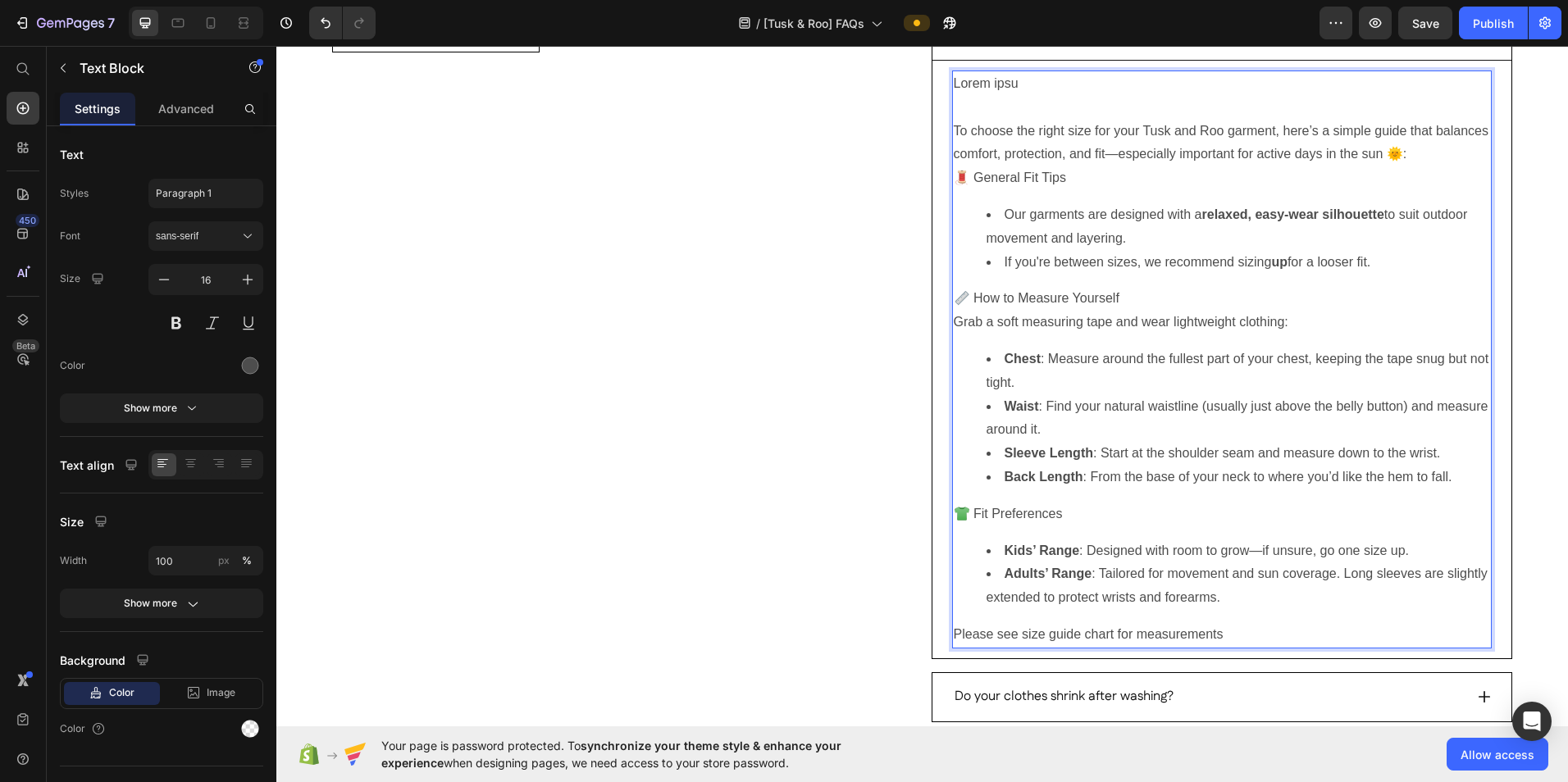 click on "Please see size guide chart for measurements" at bounding box center [1222, 634] 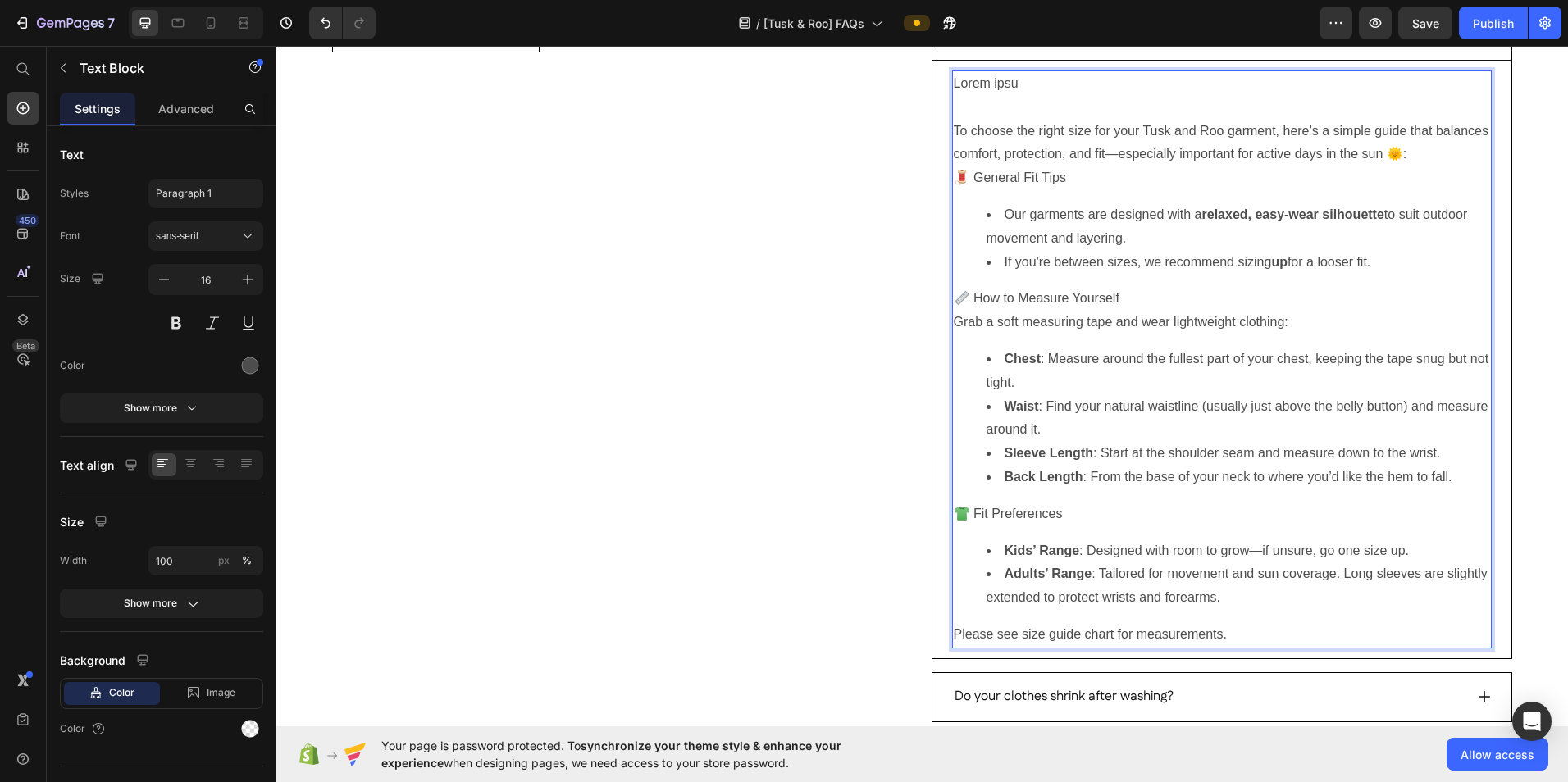 scroll, scrollTop: 530, scrollLeft: 0, axis: vertical 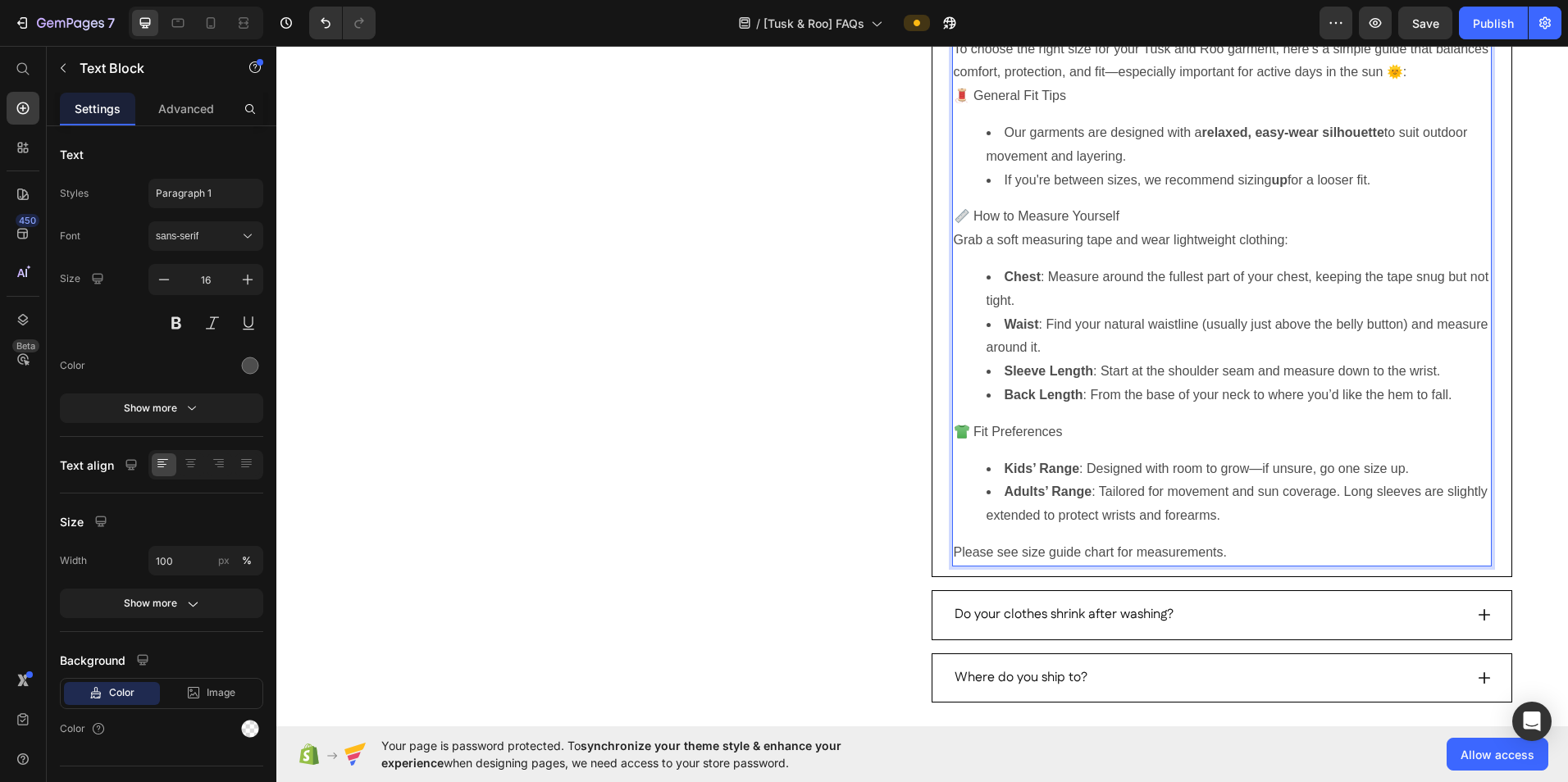 click on "Kids’ Range : Designed with room to grow—if unsure, go one size up." at bounding box center (1238, 469) 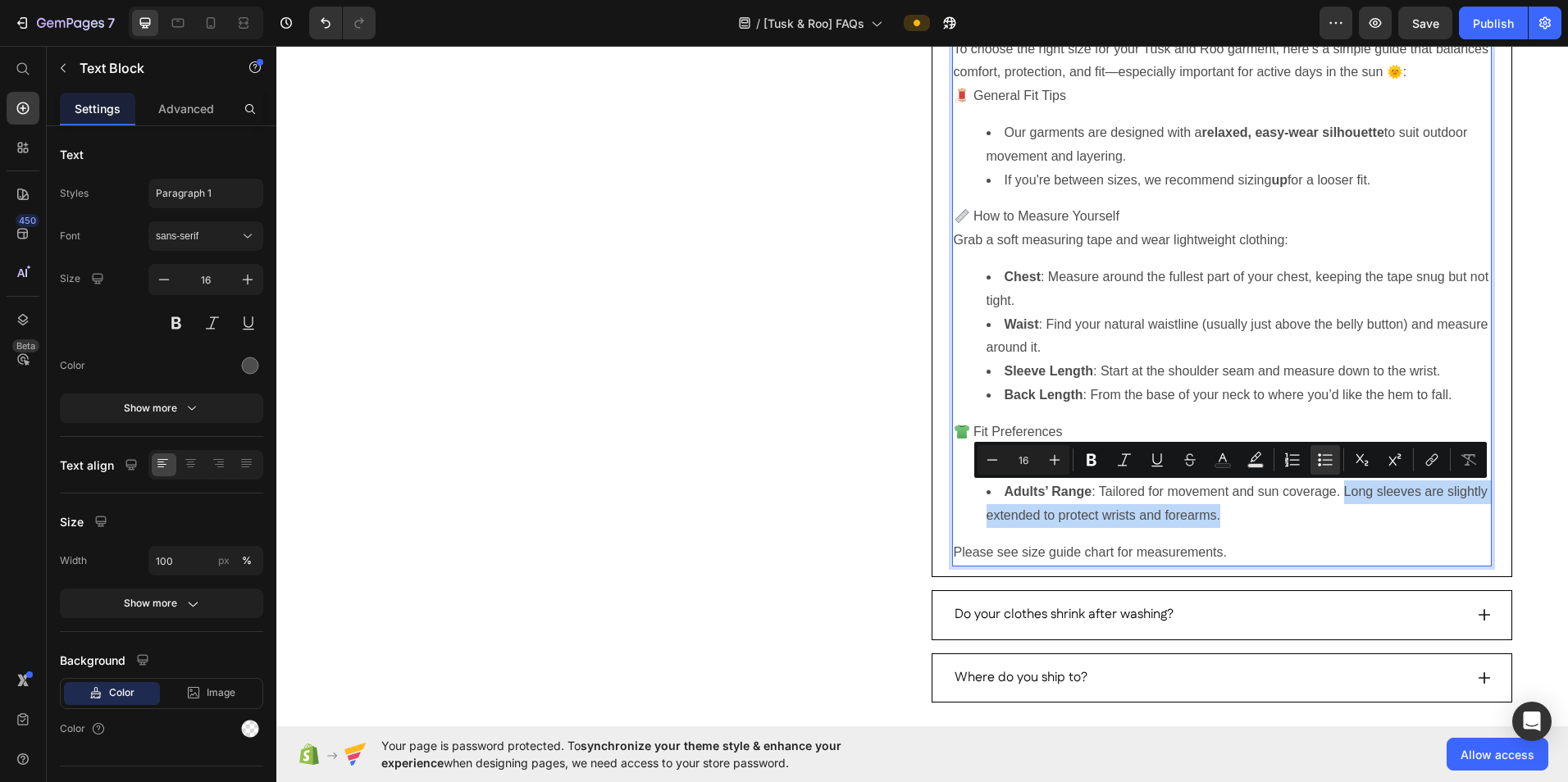 drag, startPoint x: 1260, startPoint y: 525, endPoint x: 1340, endPoint y: 494, distance: 85.79627 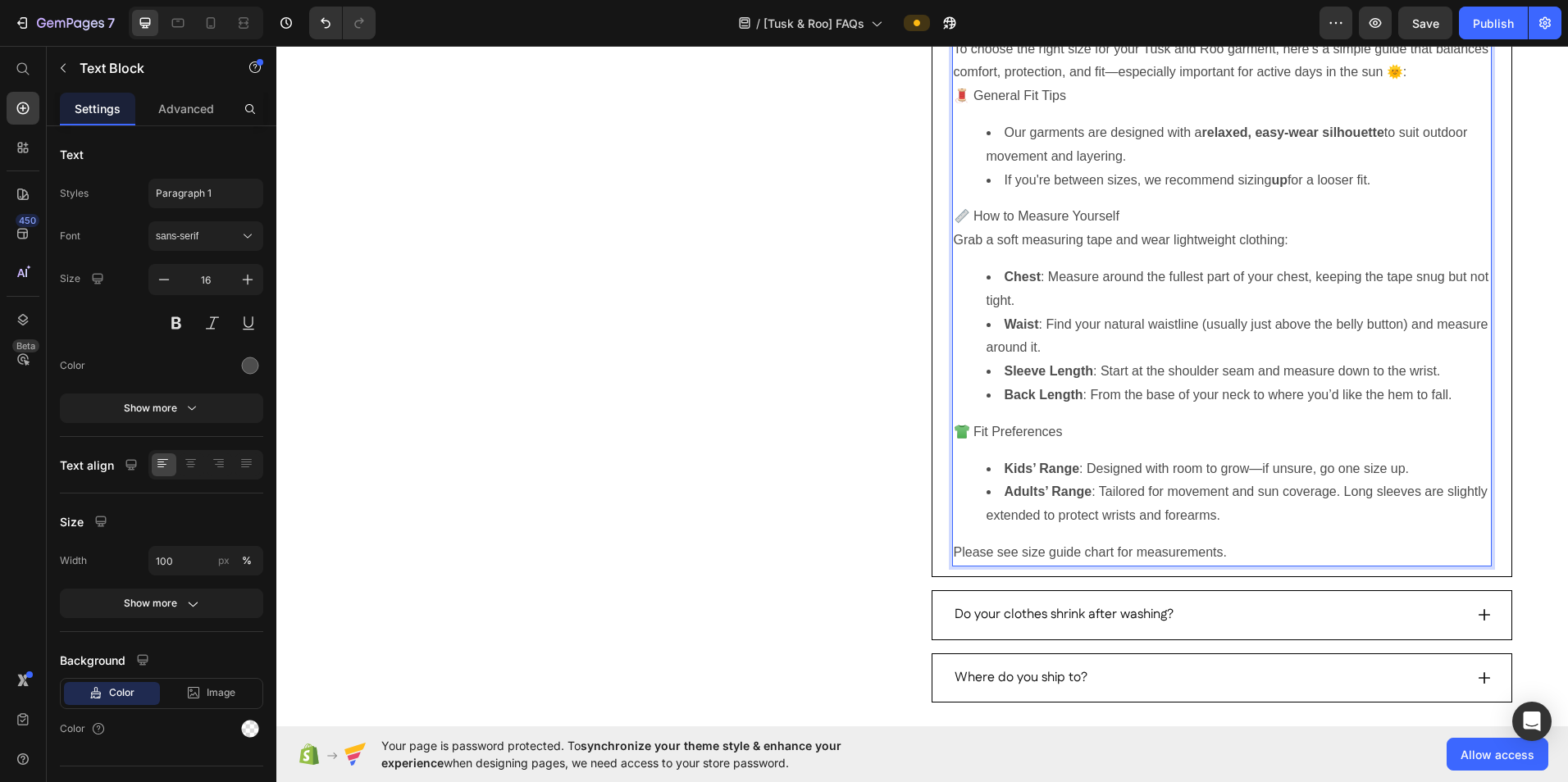 click on "Lorem ipsu To choose the right size for your Tusk and Roo garment, here’s a simple guide that balances comfort, protection, and fit—especially important for active days in the sun 🌞: 🧵 General Fit Tips Our garments are designed with a  relaxed, easy-wear silhouette  to suit outdoor movement and layering. If you're between sizes, we recommend sizing  up  for a looser fit. 📏 How to Measure Yourself Grab a soft measuring tape and wear lightweight clothing: Chest : Measure around the fullest part of your chest, keeping the tape snug but not tight. Waist : Find your natural waistline (usually just above the belly button) and measure around it. Sleeve Length : Start at the shoulder seam and measure down to the wrist. Back Length : From the base of your neck to where you’d like the hem to fall. 👕 Fit Preferences Kids’ Range : Designed with room to grow—if unsure, go one size up. Adults’ Range Please see size guide chart for measurements." at bounding box center [1222, 277] 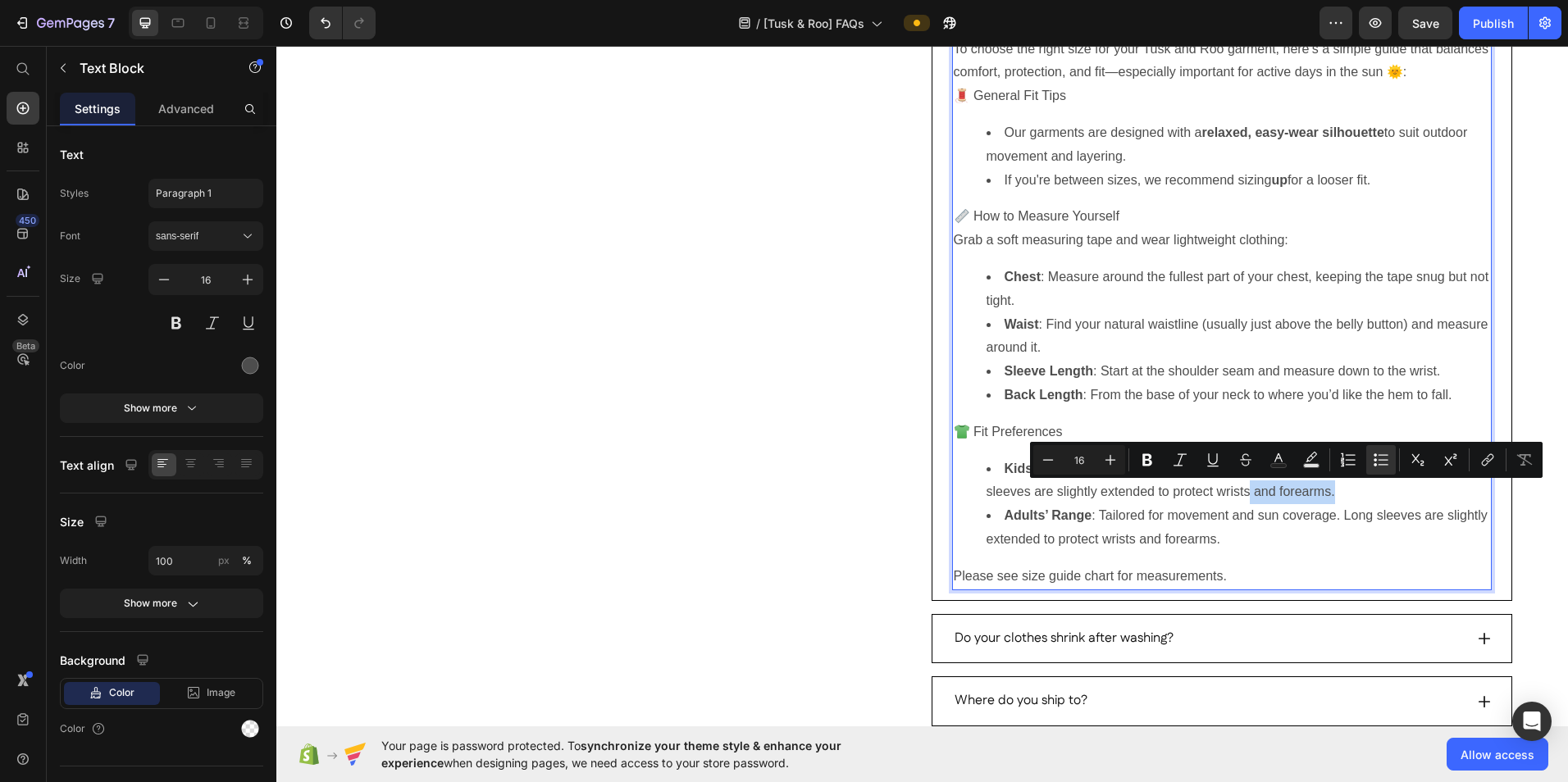 drag, startPoint x: 1332, startPoint y: 488, endPoint x: 1246, endPoint y: 501, distance: 86.97701 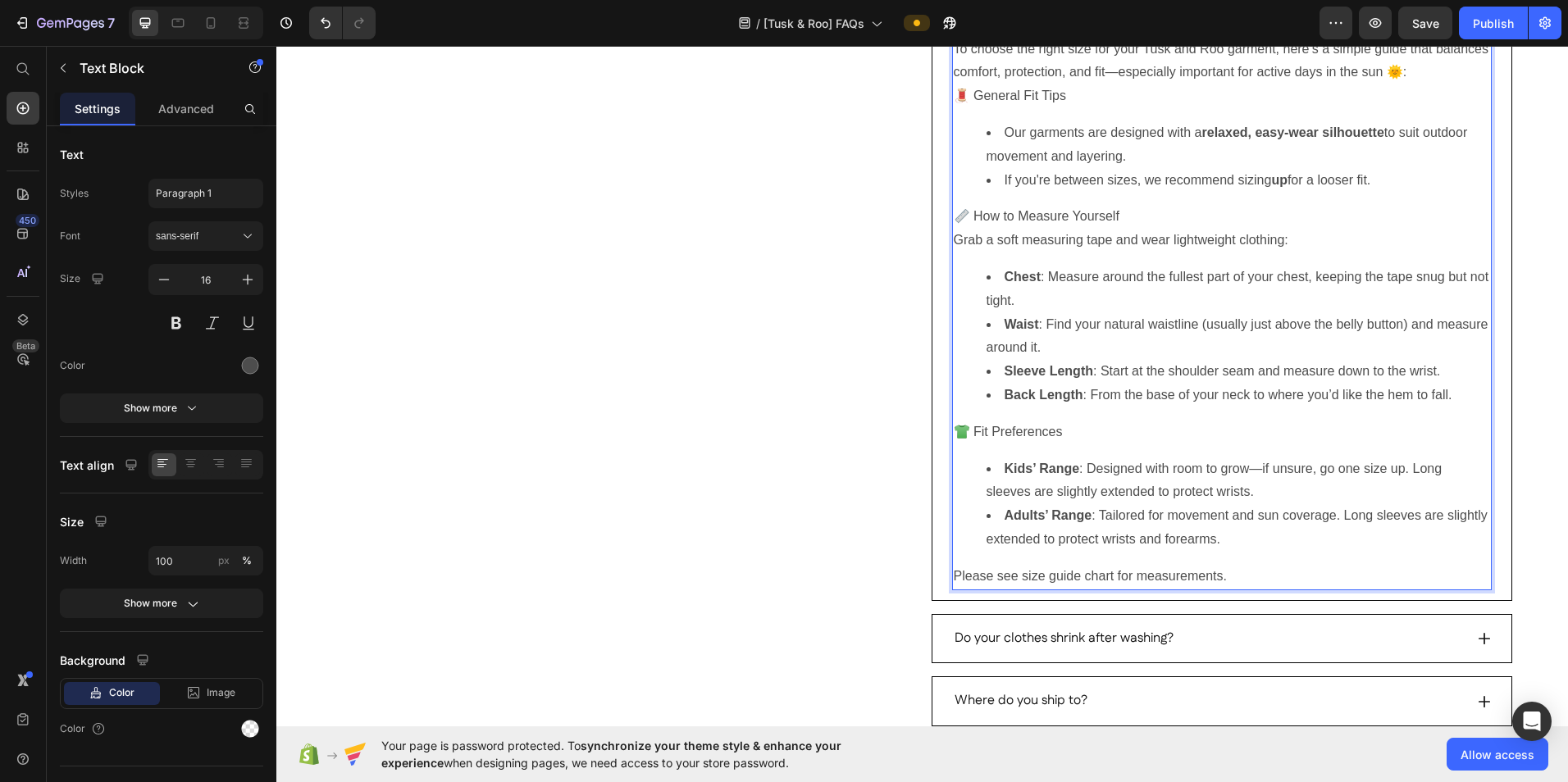click on "Kids’ Range : Designed with room to grow—if unsure, go one size up. Long sleeves are slightly extended to protect wrists." at bounding box center (1238, 481) 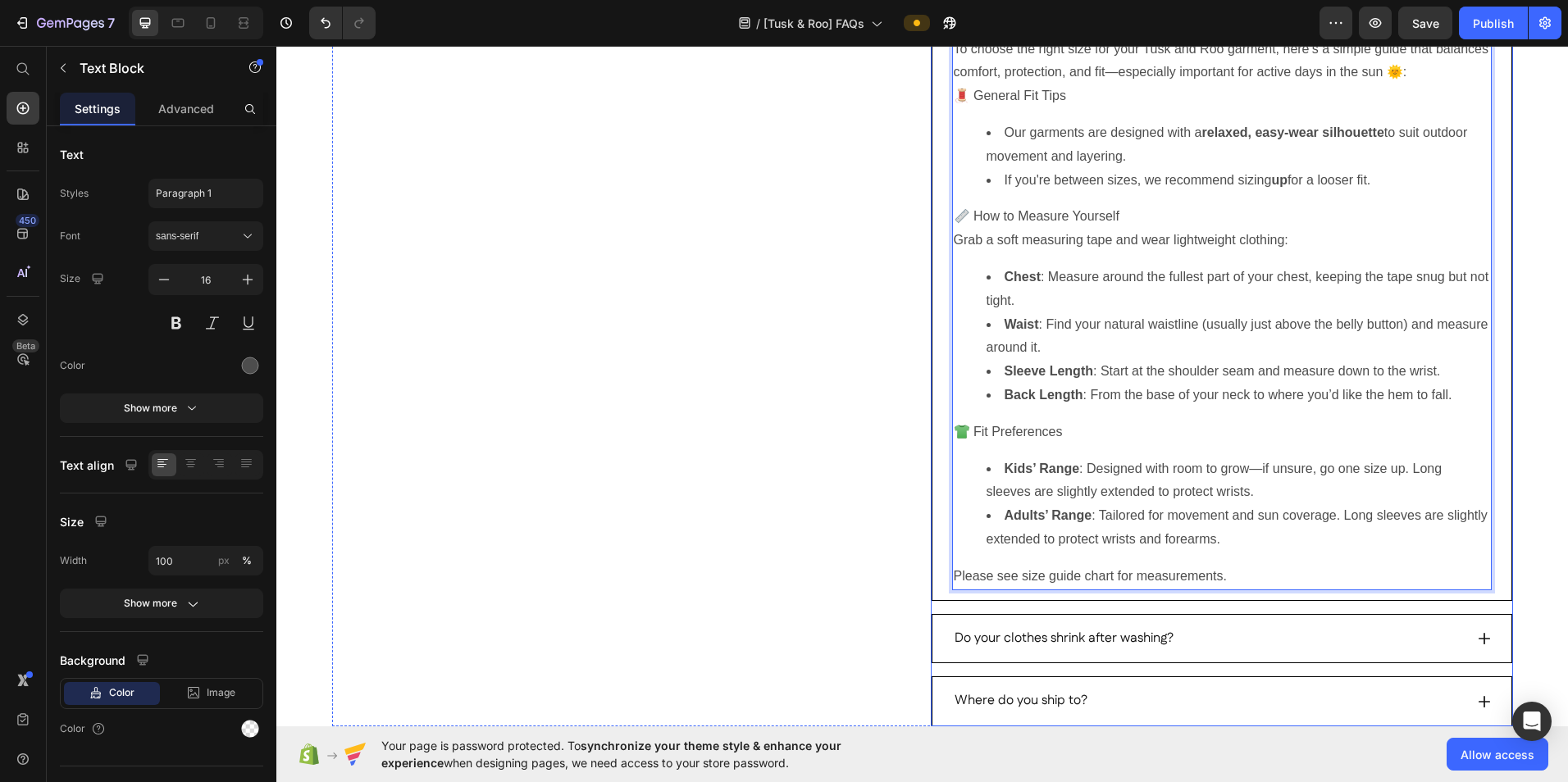 click 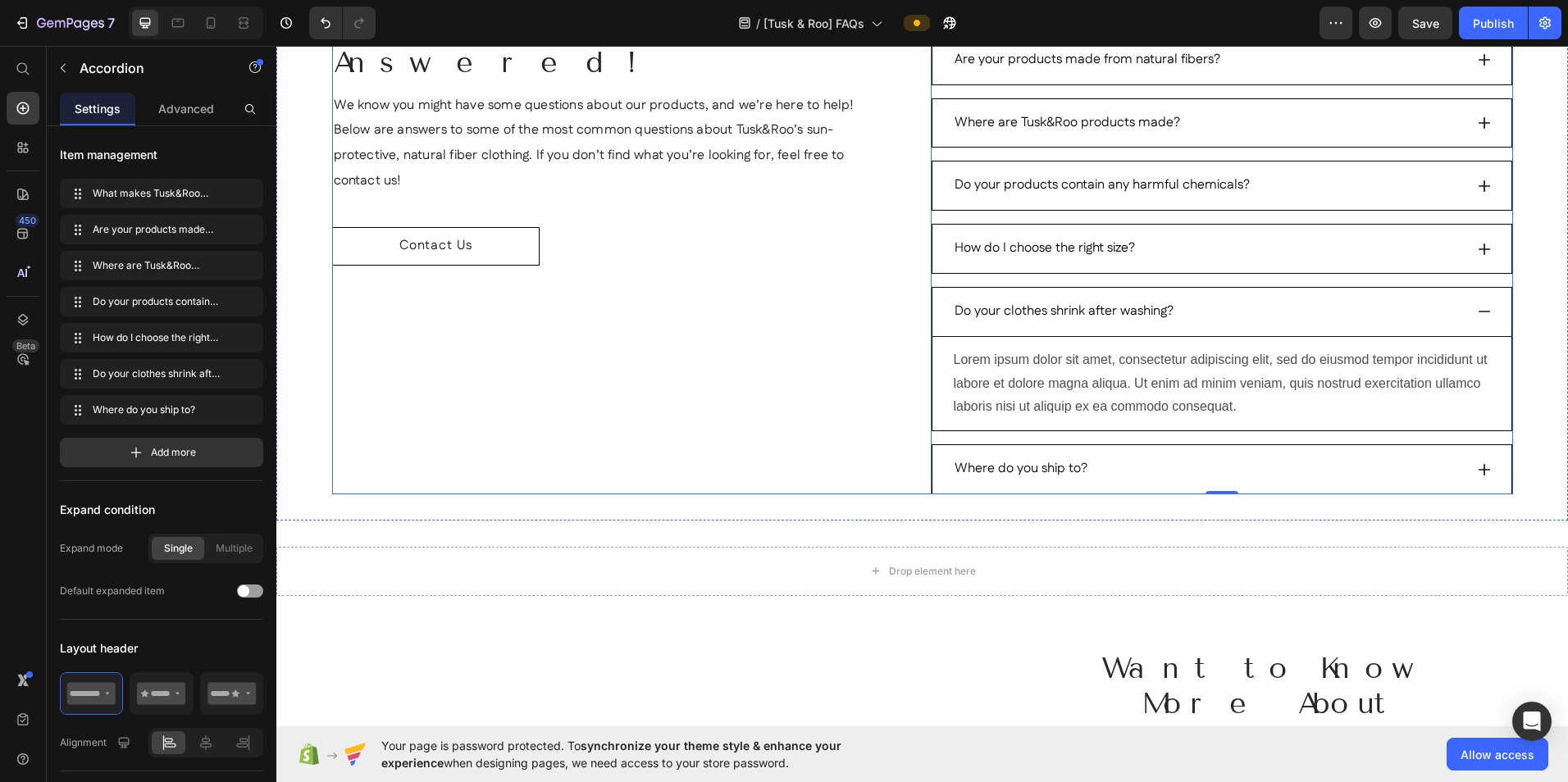 scroll, scrollTop: 234, scrollLeft: 0, axis: vertical 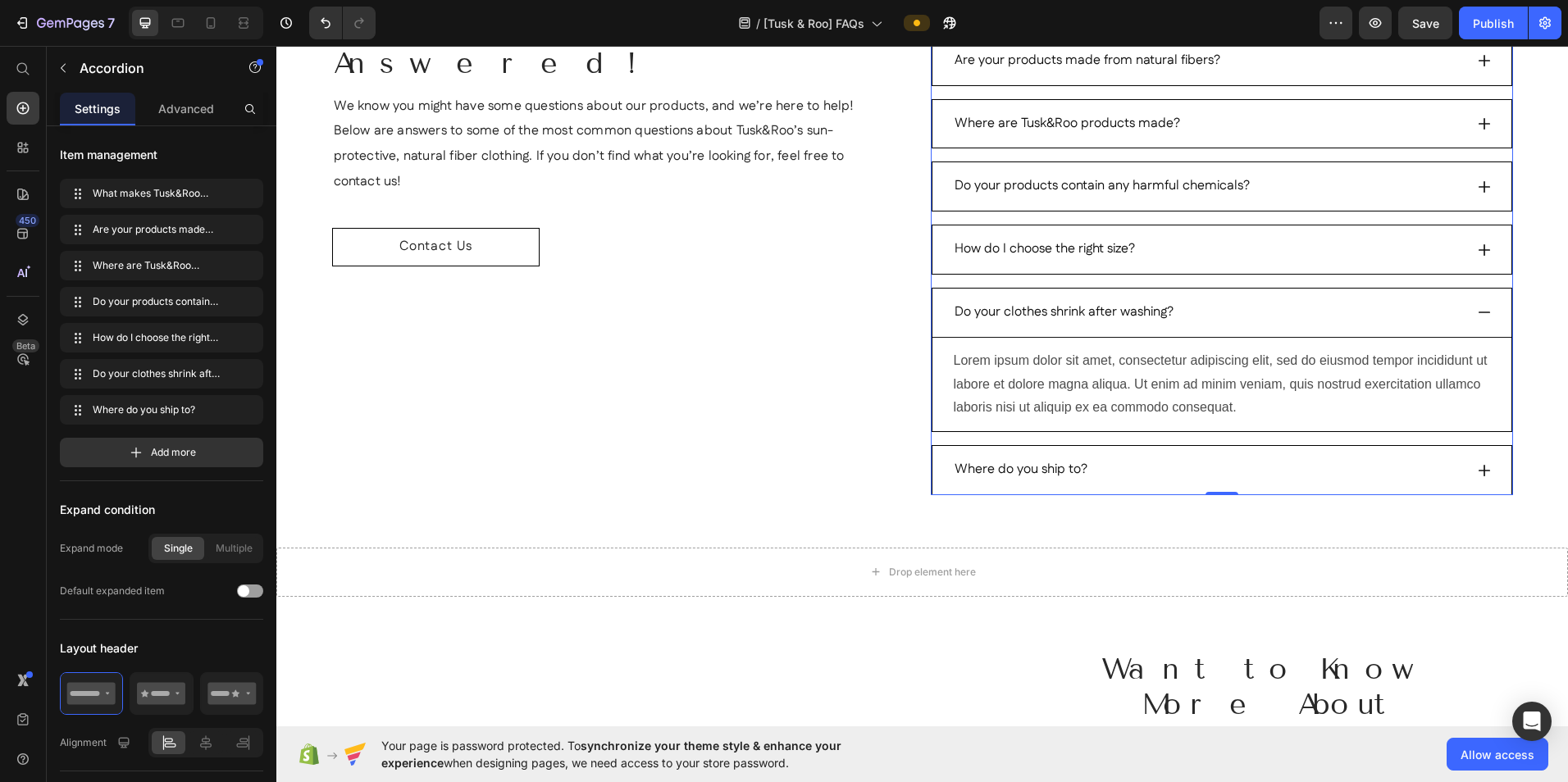 click on "Do your clothes shrink after washing?" at bounding box center (1064, 312) 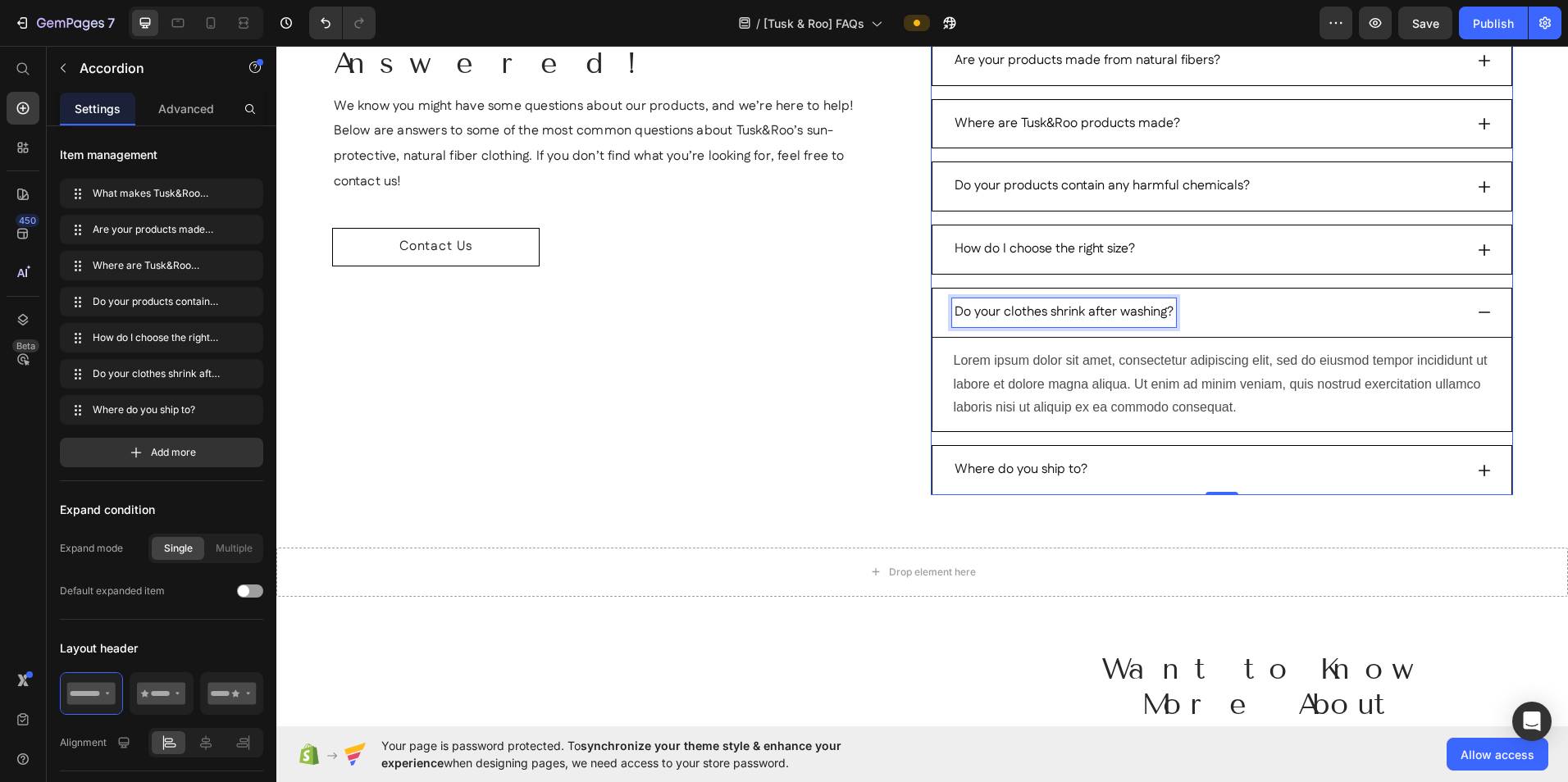 click on "Do your clothes shrink after washing?" at bounding box center (1064, 312) 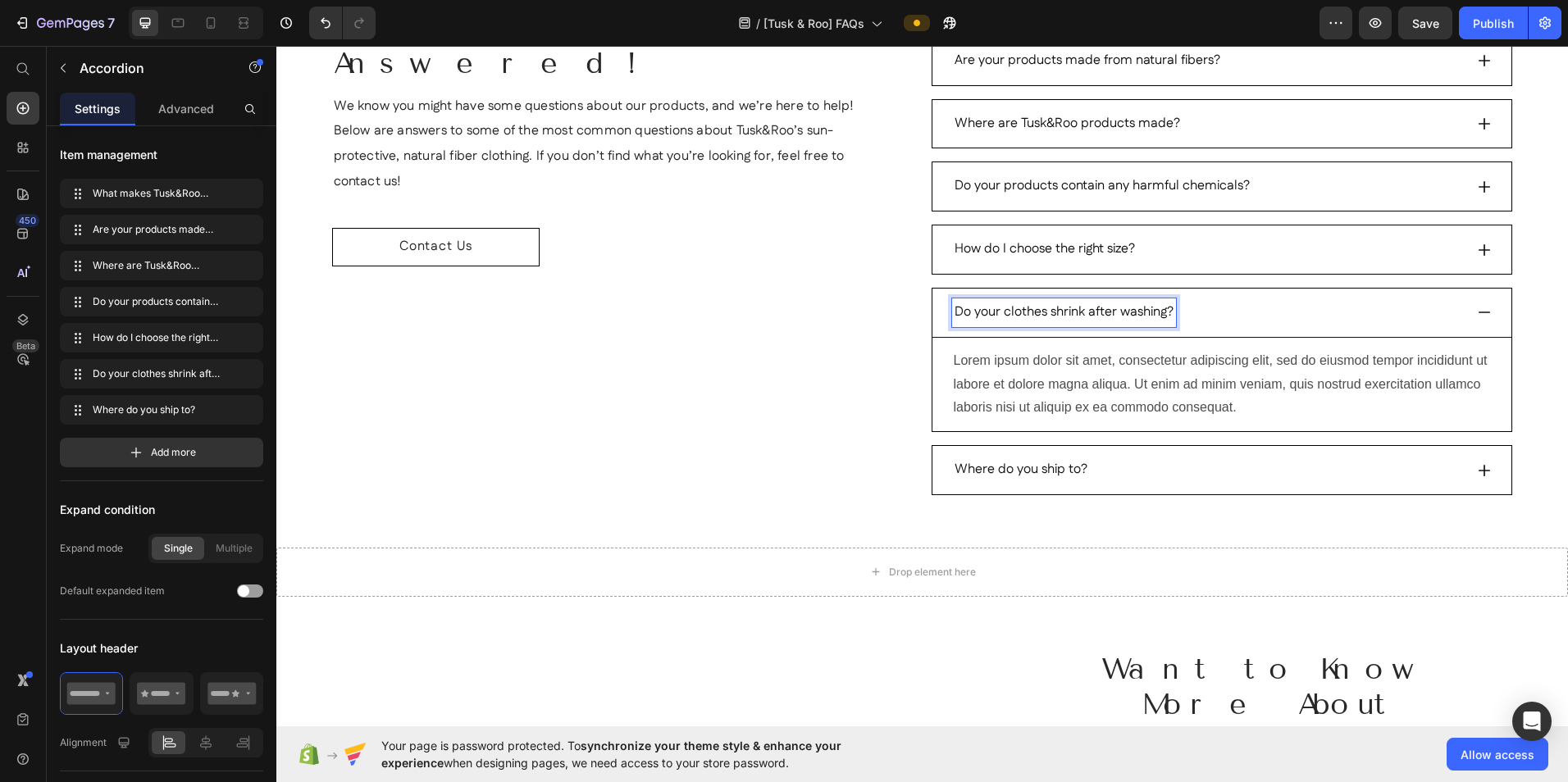 click on "Do your clothes shrink after washing?" at bounding box center [1064, 312] 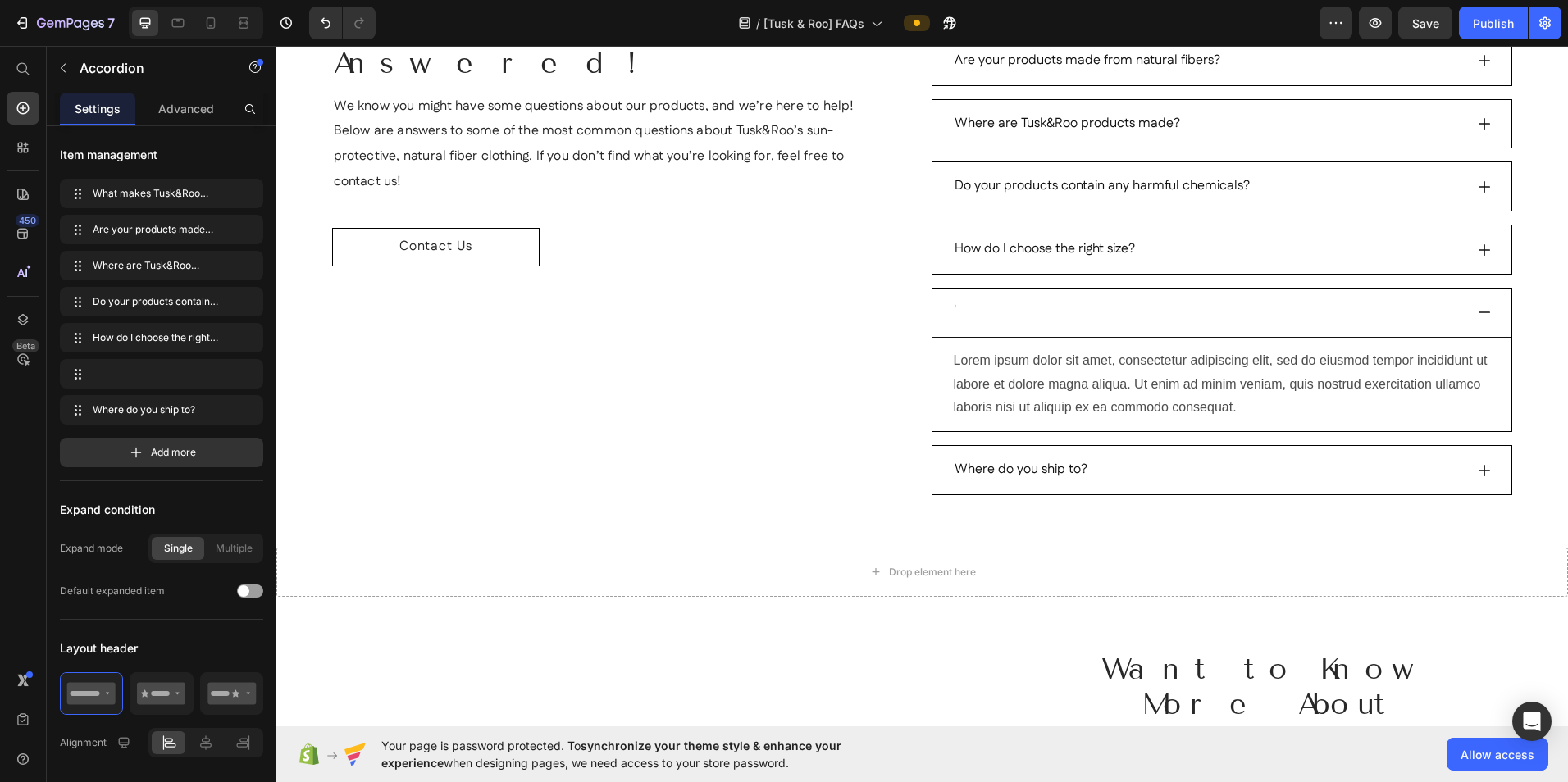 scroll, scrollTop: 230, scrollLeft: 0, axis: vertical 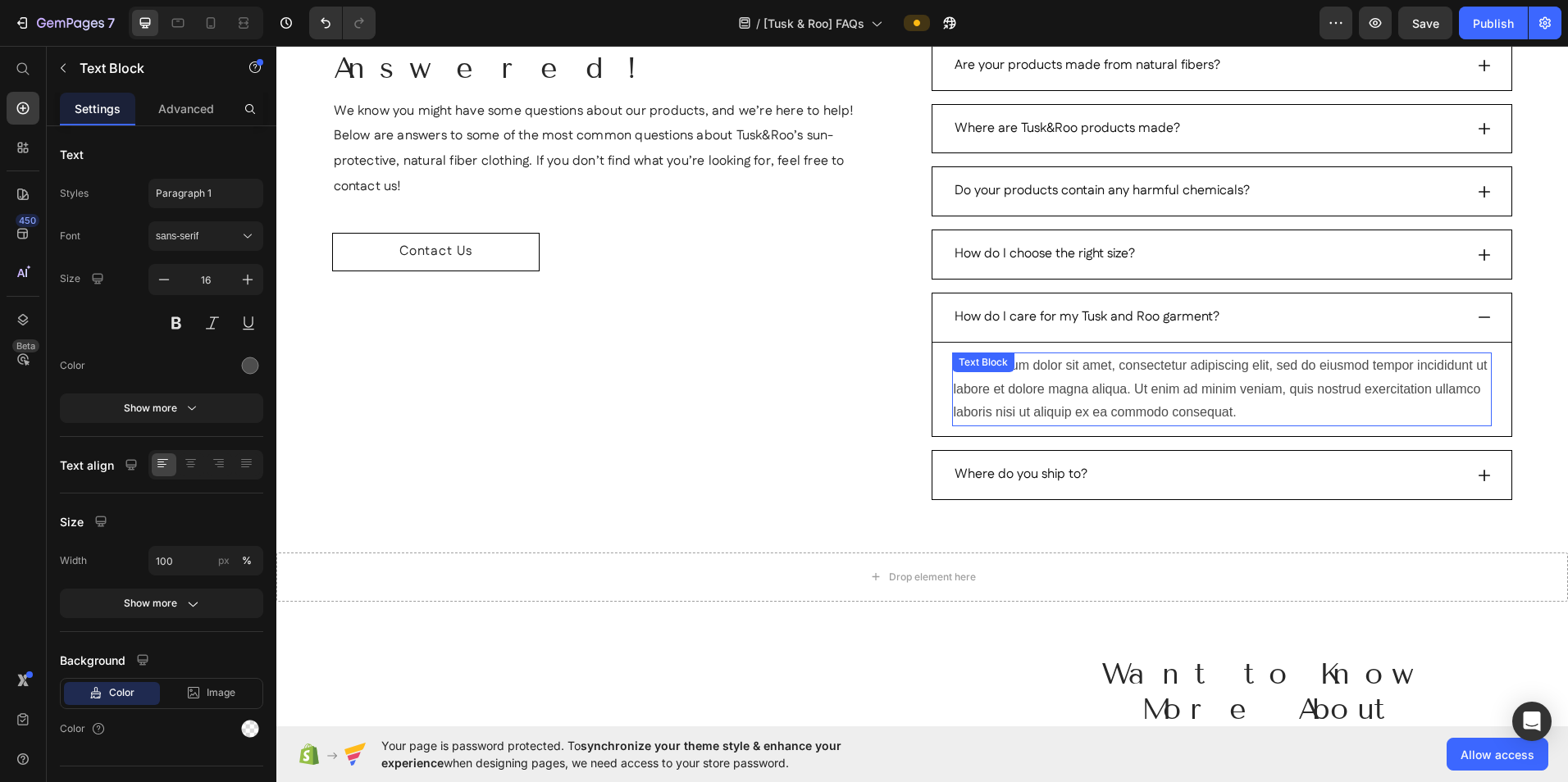 click on "Lorem ipsum dolor sit amet, consectetur adipiscing elit, sed do eiusmod tempor incididunt ut labore et dolore magna aliqua. Ut enim ad minim veniam, quis nostrud exercitation ullamco laboris nisi ut aliquip ex ea commodo consequat." at bounding box center (1222, 389) 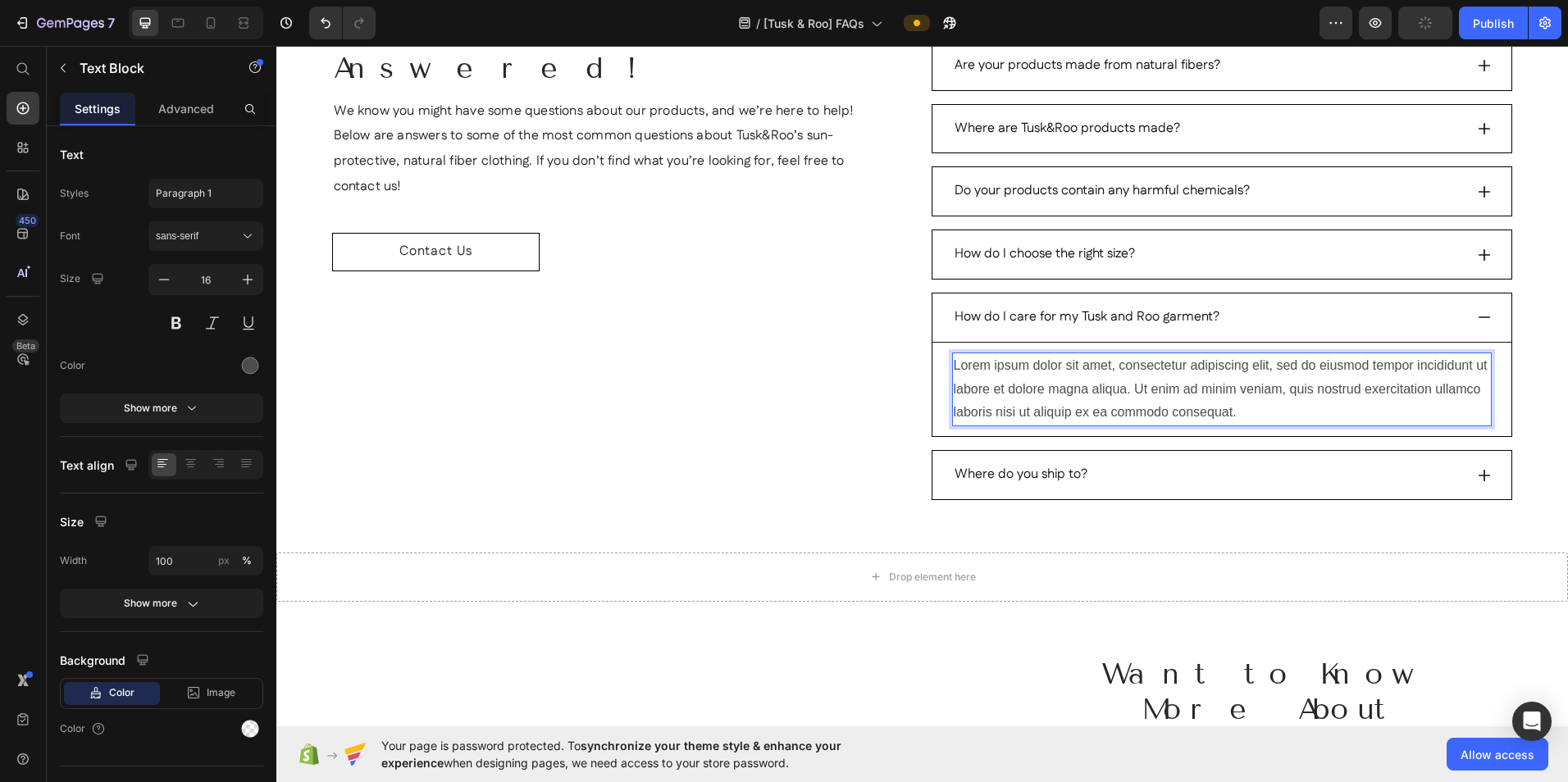 click on "Lorem ipsum dolor sit amet, consectetur adipiscing elit, sed do eiusmod tempor incididunt ut labore et dolore magna aliqua. Ut enim ad minim veniam, quis nostrud exercitation ullamco laboris nisi ut aliquip ex ea commodo consequat." at bounding box center (1222, 389) 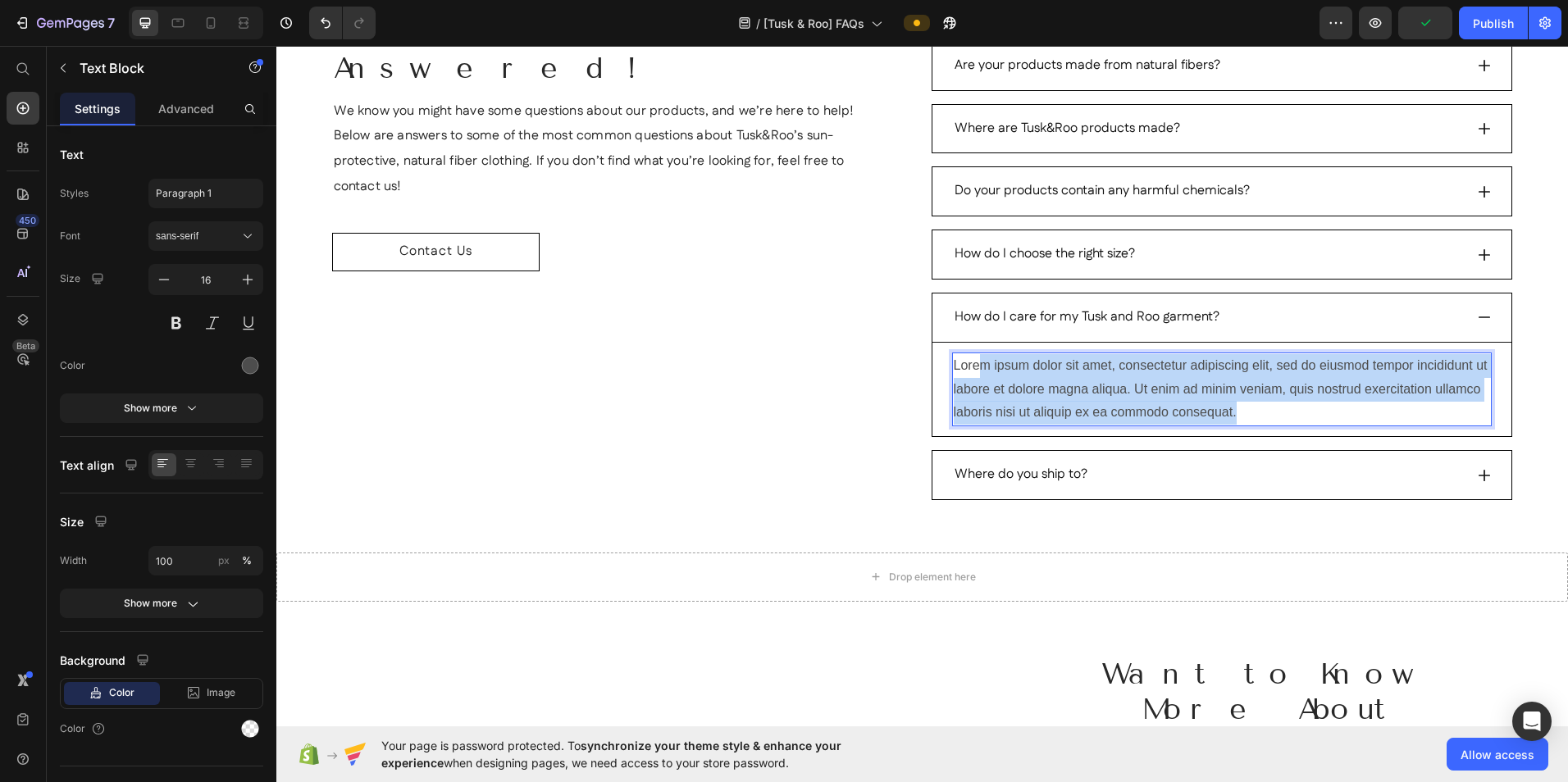 drag, startPoint x: 1230, startPoint y: 413, endPoint x: 978, endPoint y: 371, distance: 255.47603 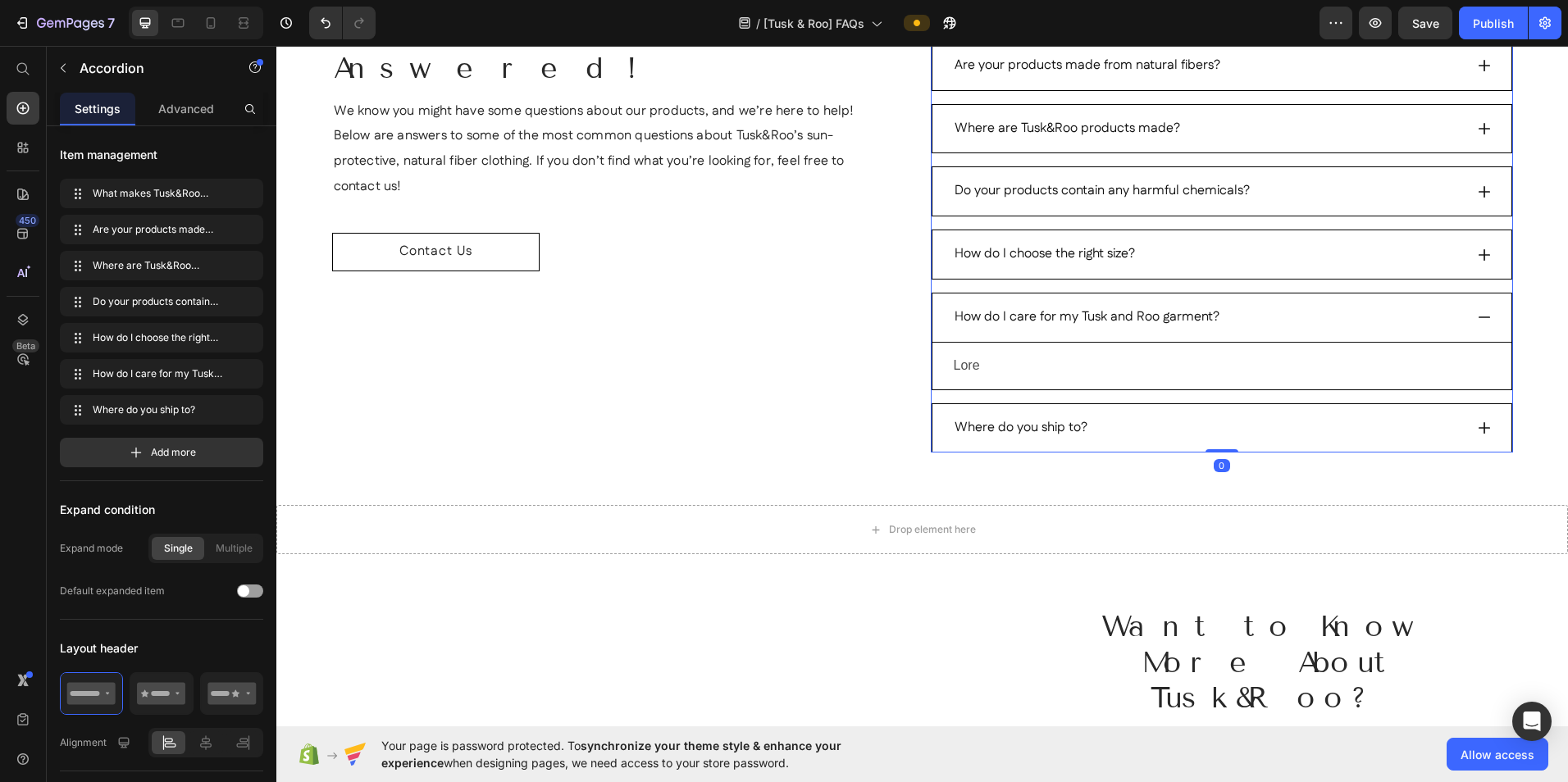 click on "How do I care for my Tusk and Roo garment?" at bounding box center [1222, 318] 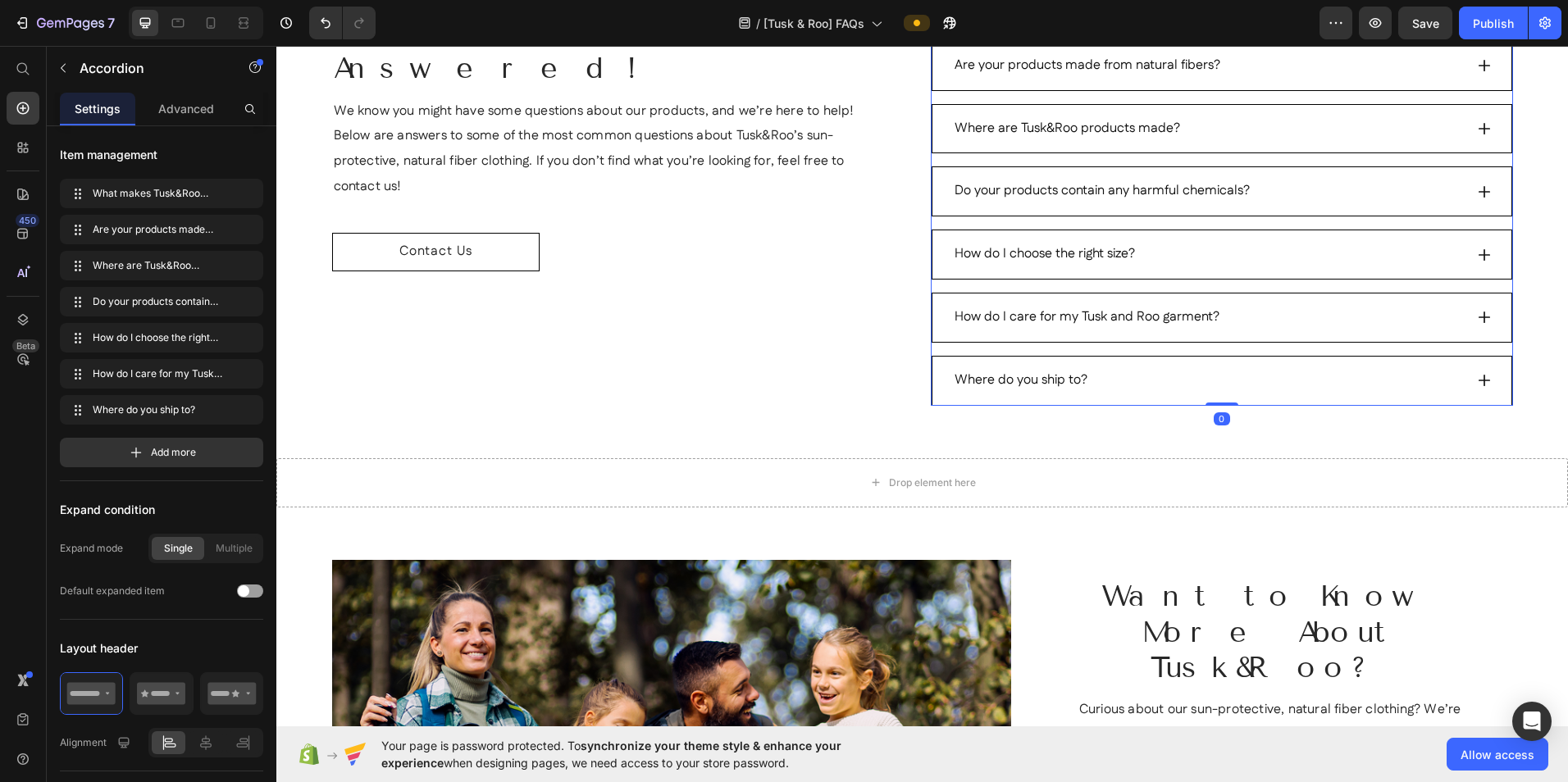 click on "How do I care for my Tusk and Roo garment?" at bounding box center (1222, 317) 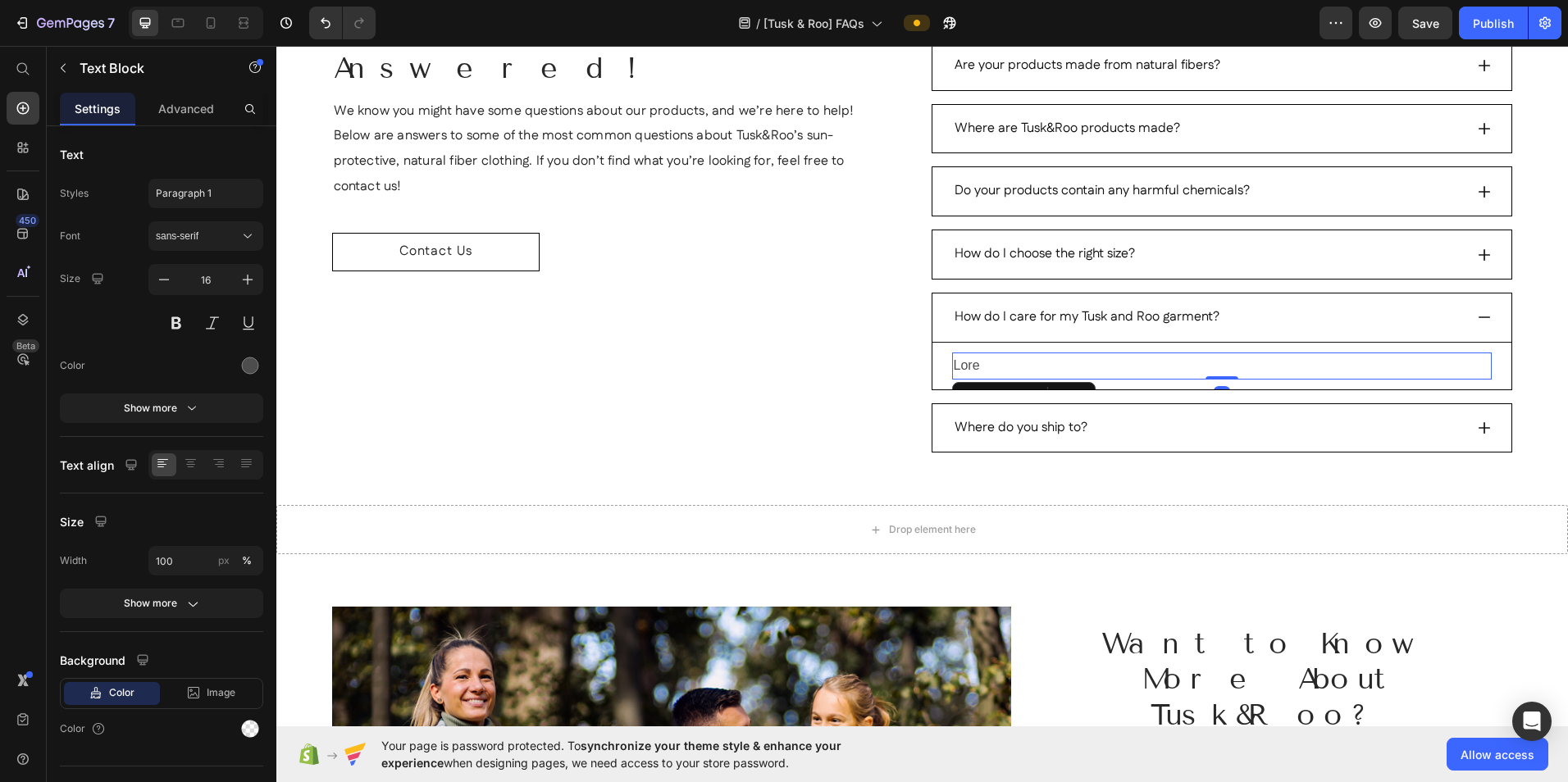 click on "Lore" at bounding box center (1222, 366) 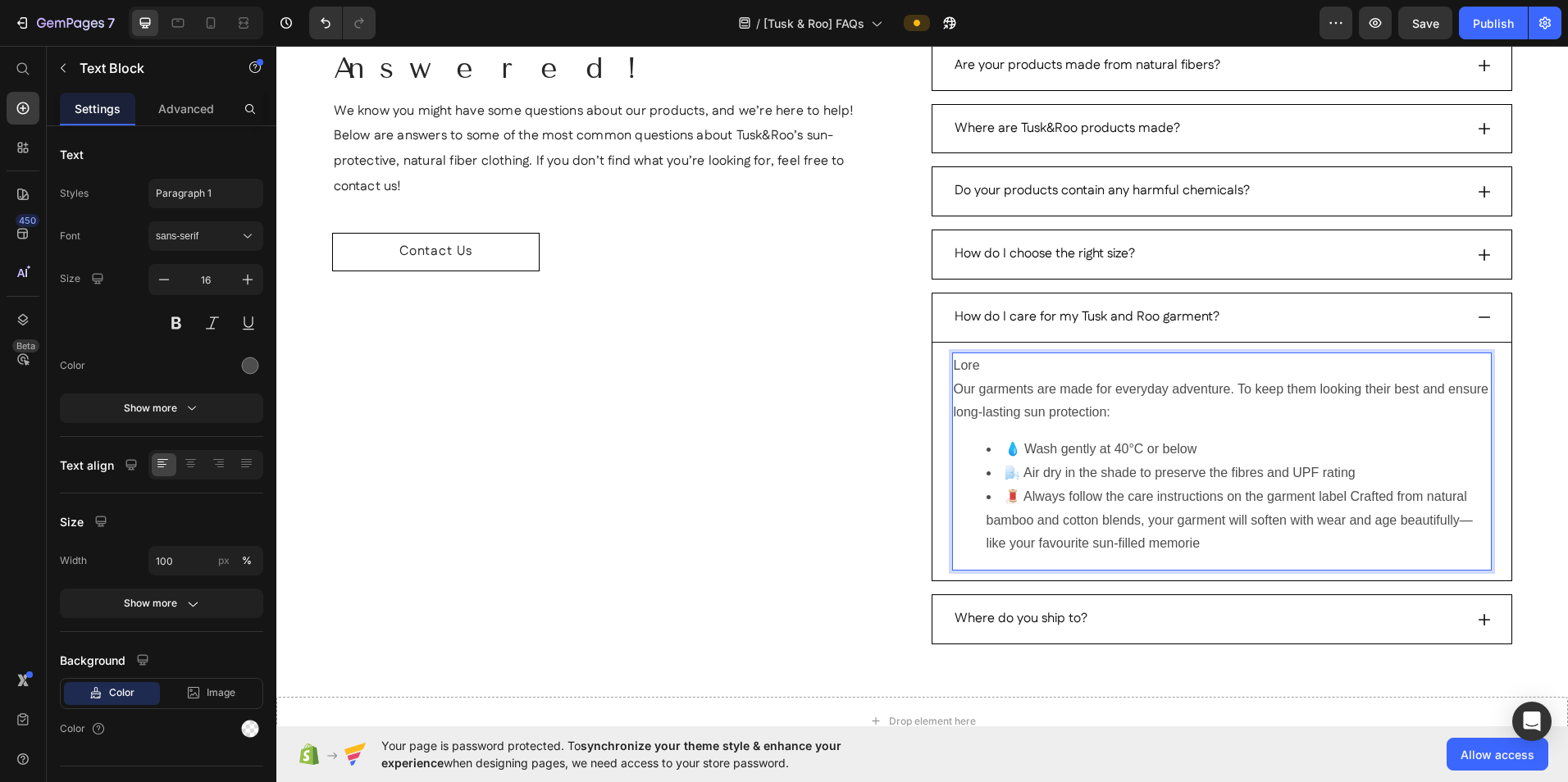 click on "Lore" at bounding box center (1222, 366) 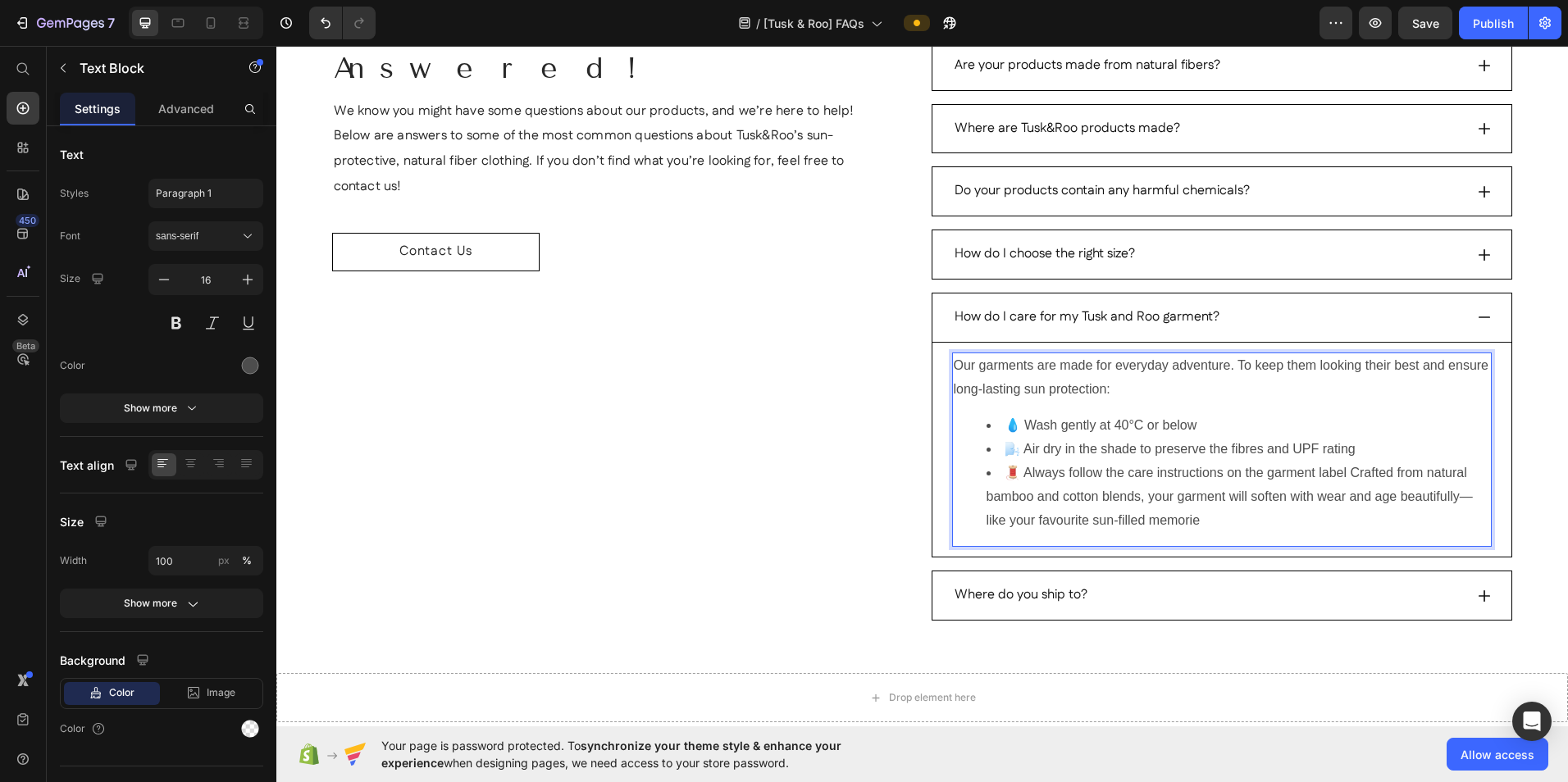 click on "🌬️ Air dry in the shade to preserve the fibres and UPF rating" at bounding box center (1238, 449) 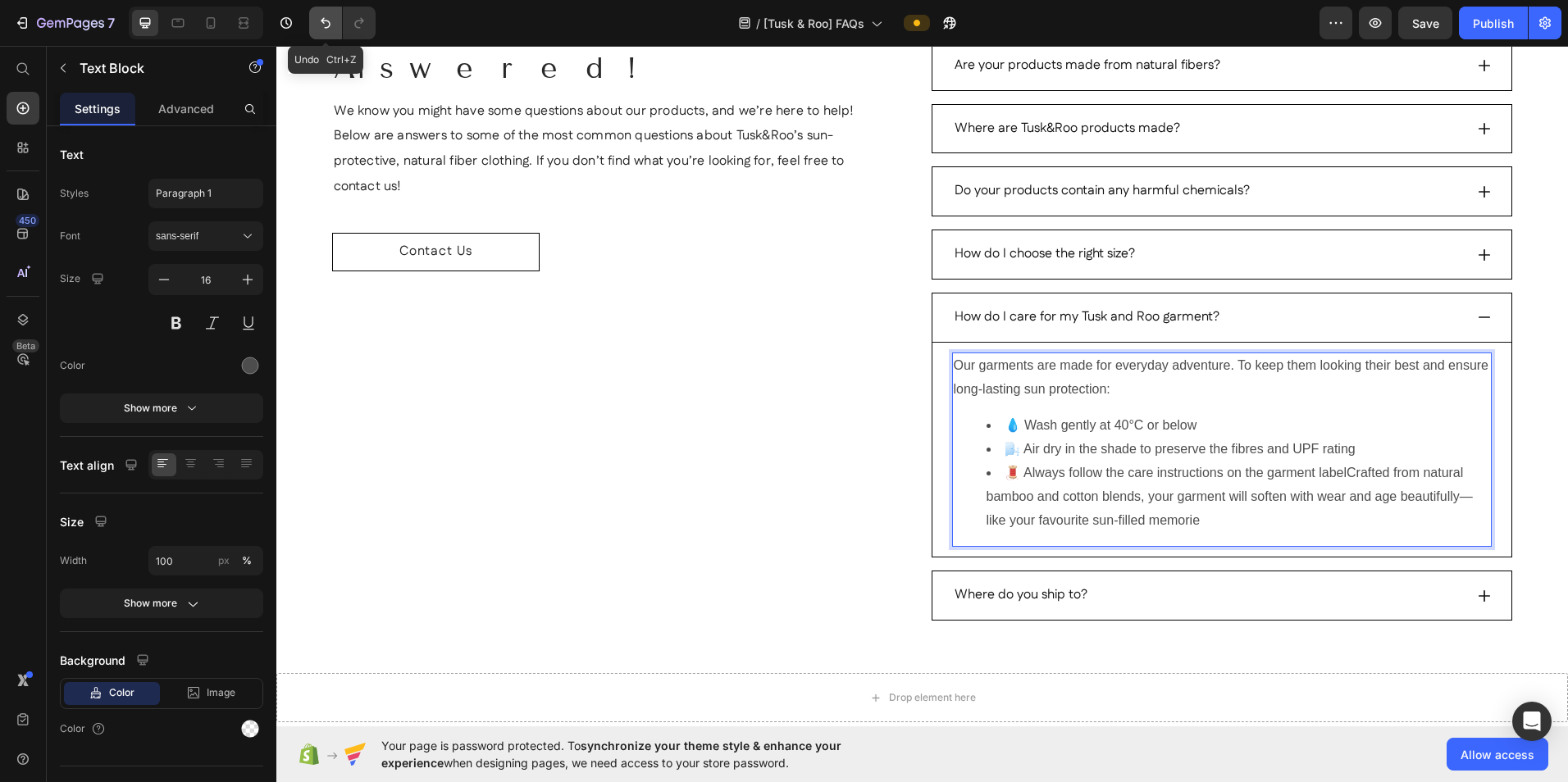 click 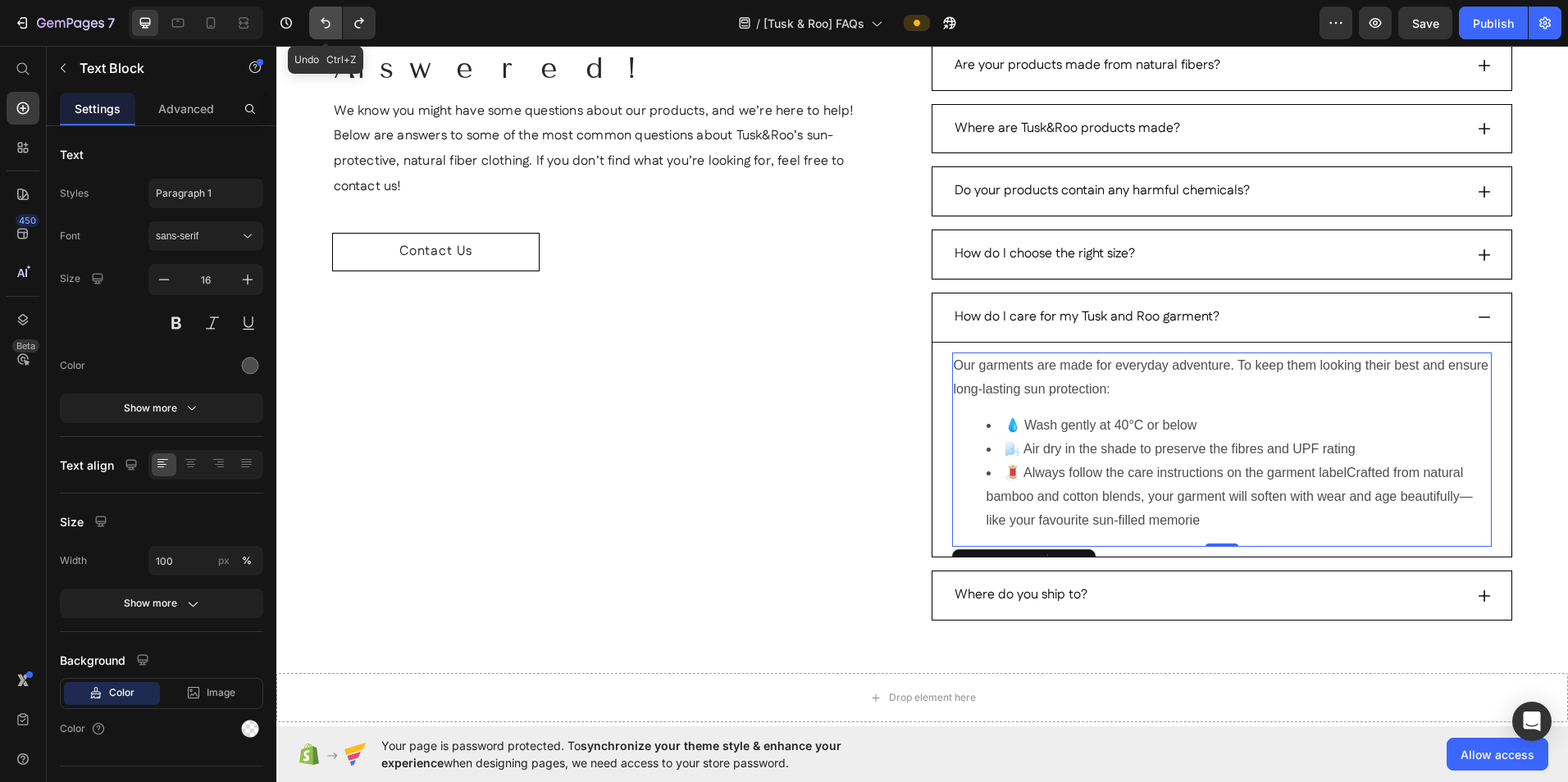 click 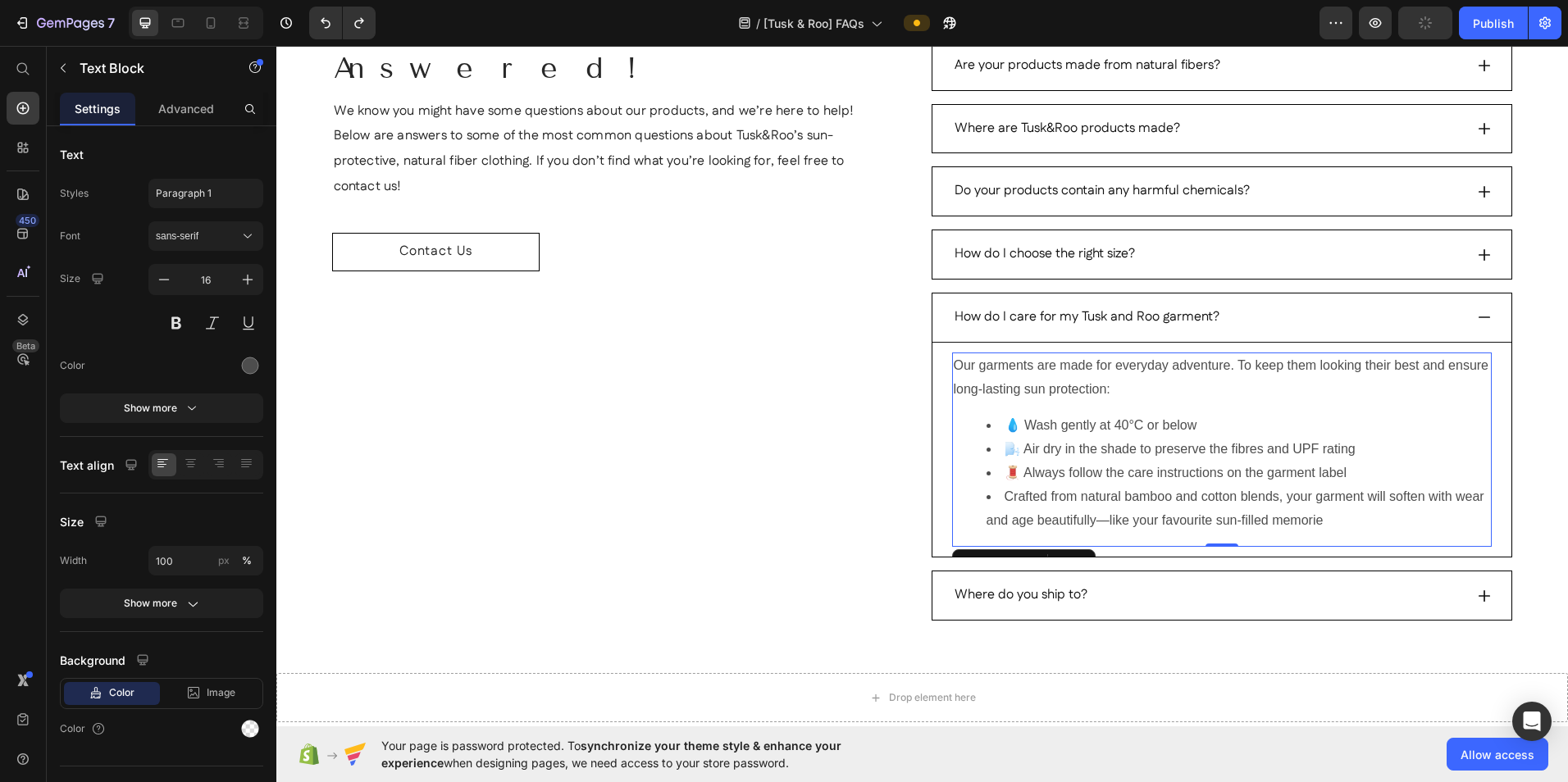drag, startPoint x: 988, startPoint y: 505, endPoint x: 1001, endPoint y: 503, distance: 13.152946 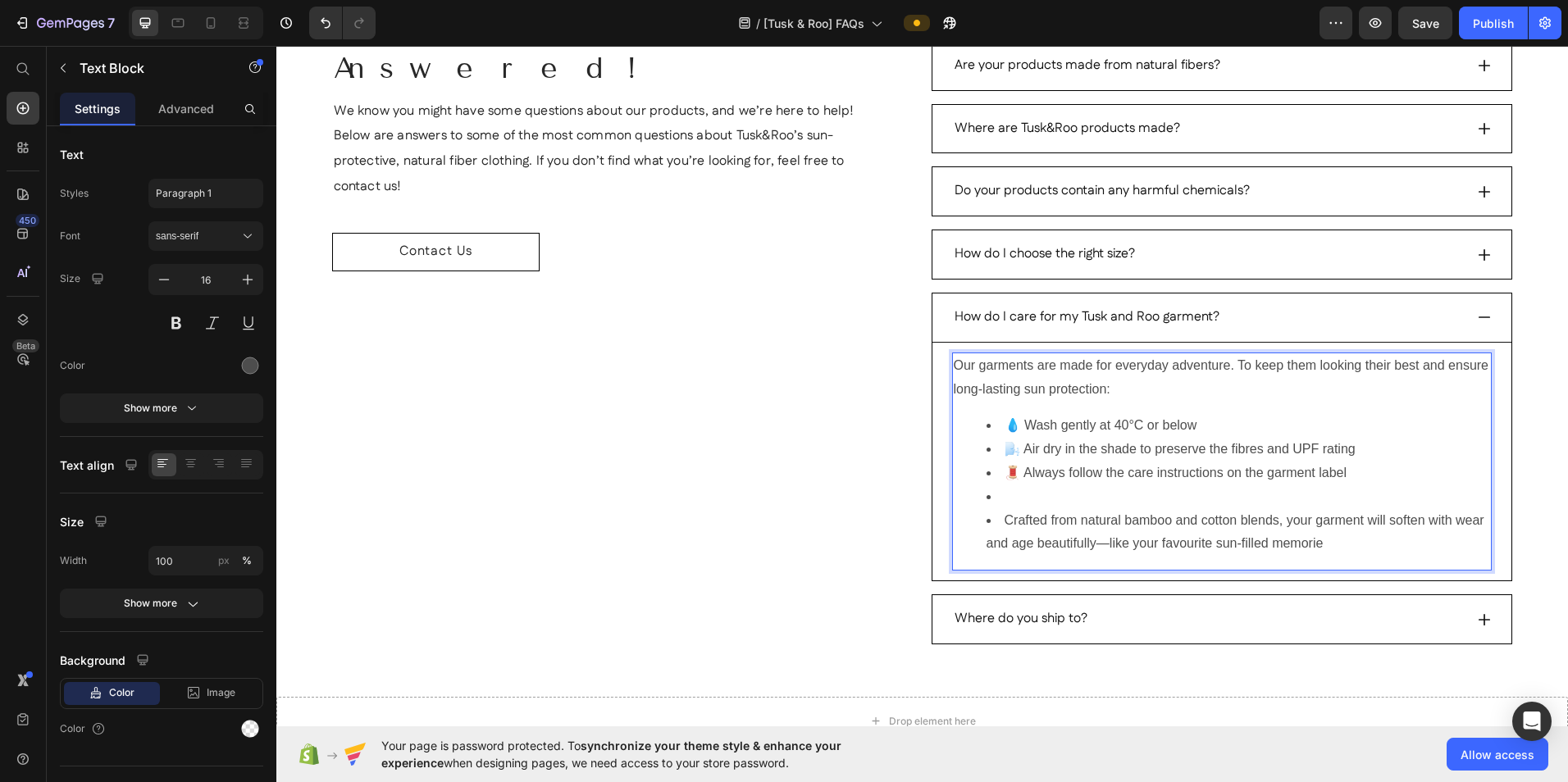 click at bounding box center [1238, 497] 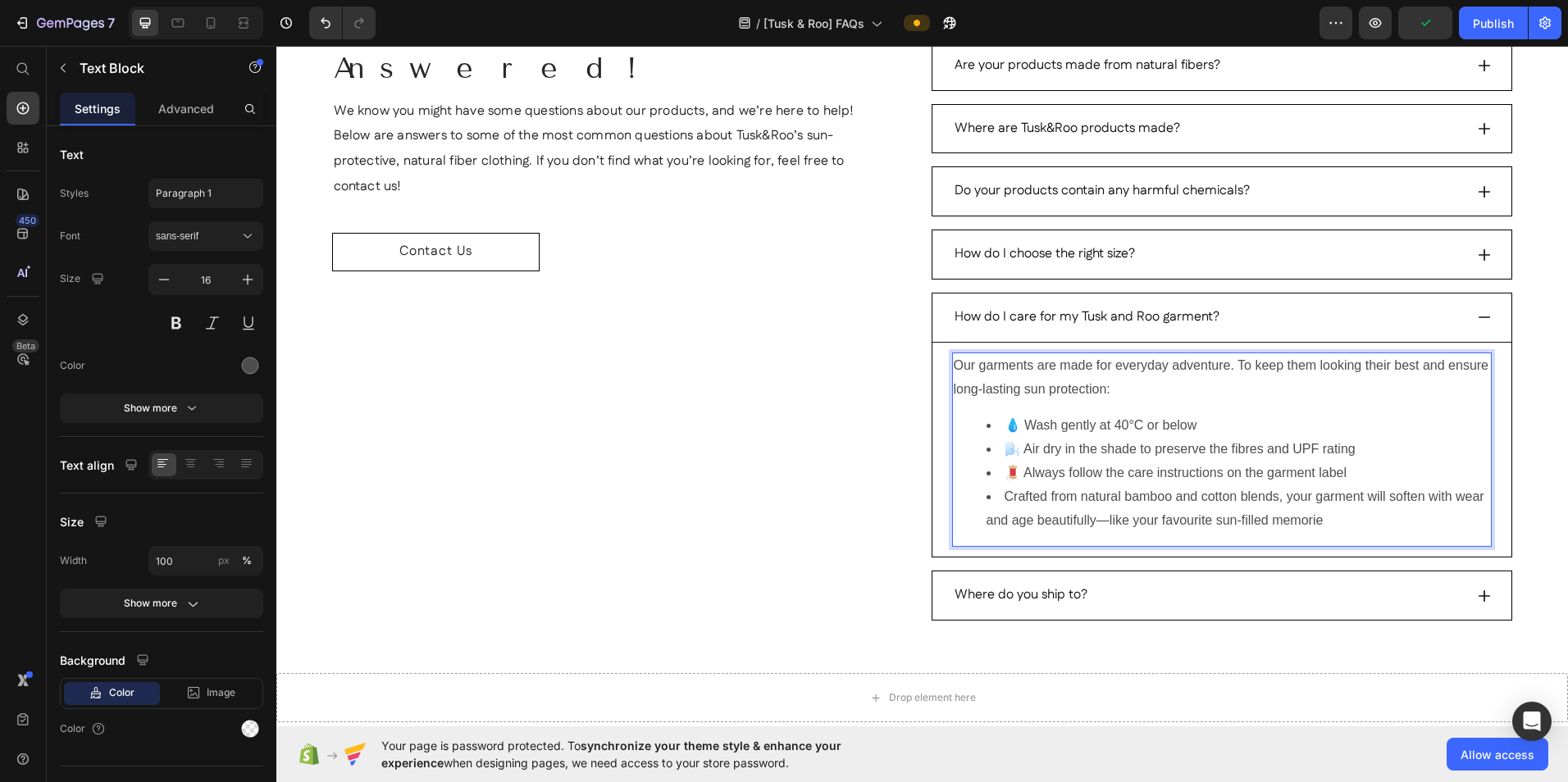 click on "Crafted from natural bamboo and cotton blends, your garment will soften with wear and age beautifully—like your favourite sun-filled memorie" at bounding box center [1238, 509] 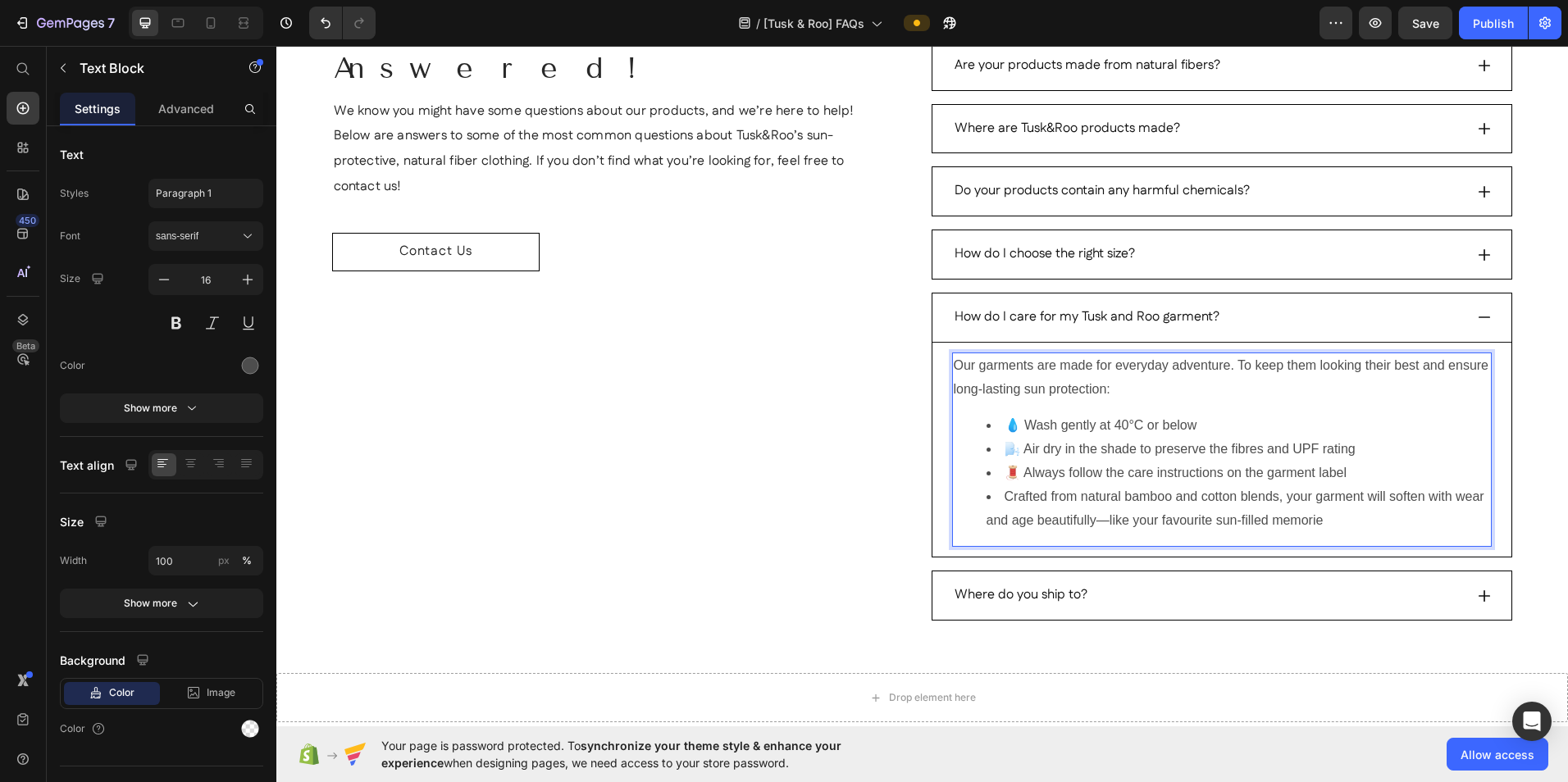 click on "Crafted from natural bamboo and cotton blends, your garment will soften with wear and age beautifully—like your favourite sun-filled memorie" at bounding box center [1238, 509] 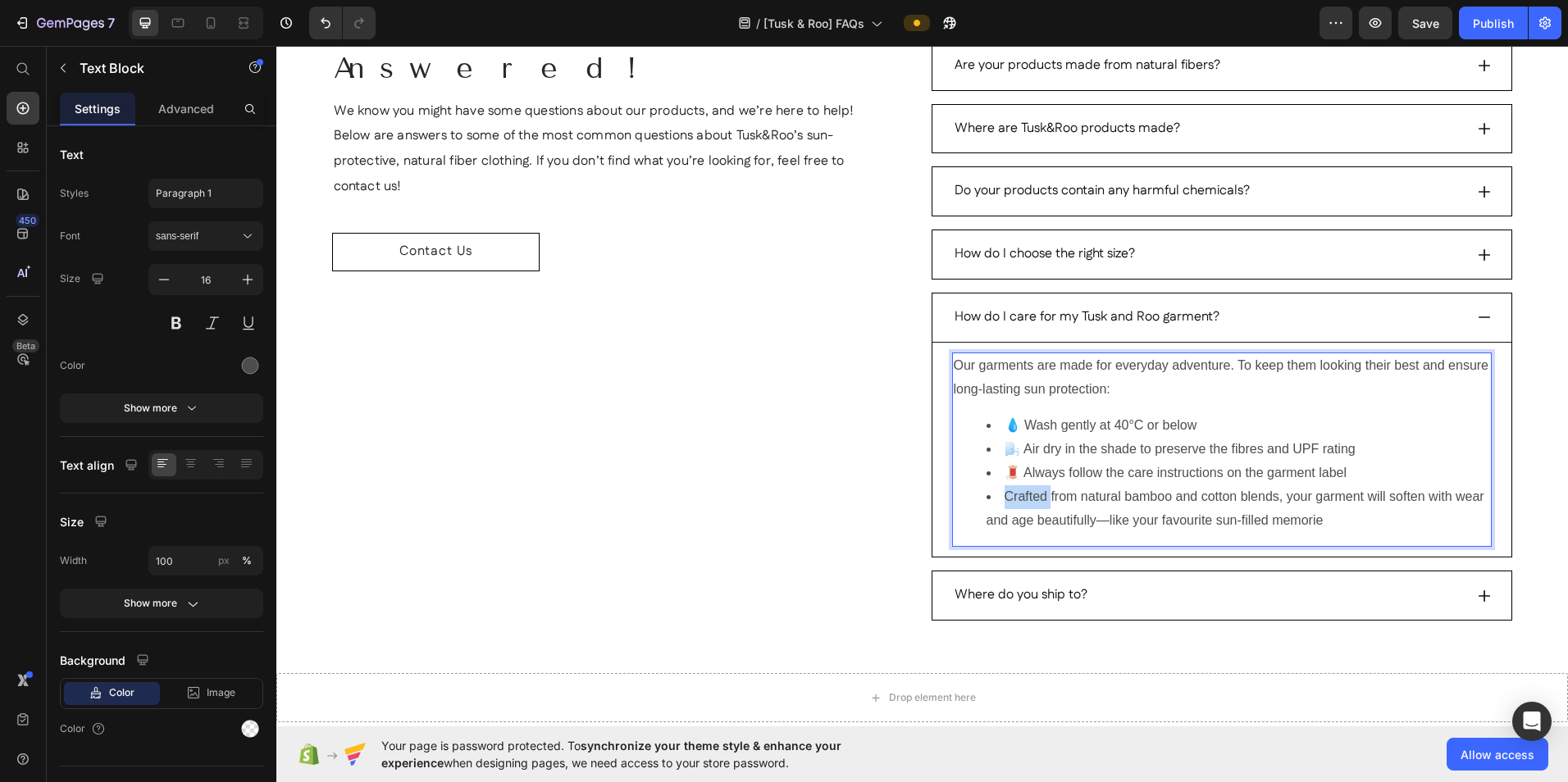 click on "Crafted from natural bamboo and cotton blends, your garment will soften with wear and age beautifully—like your favourite sun-filled memorie" at bounding box center [1238, 509] 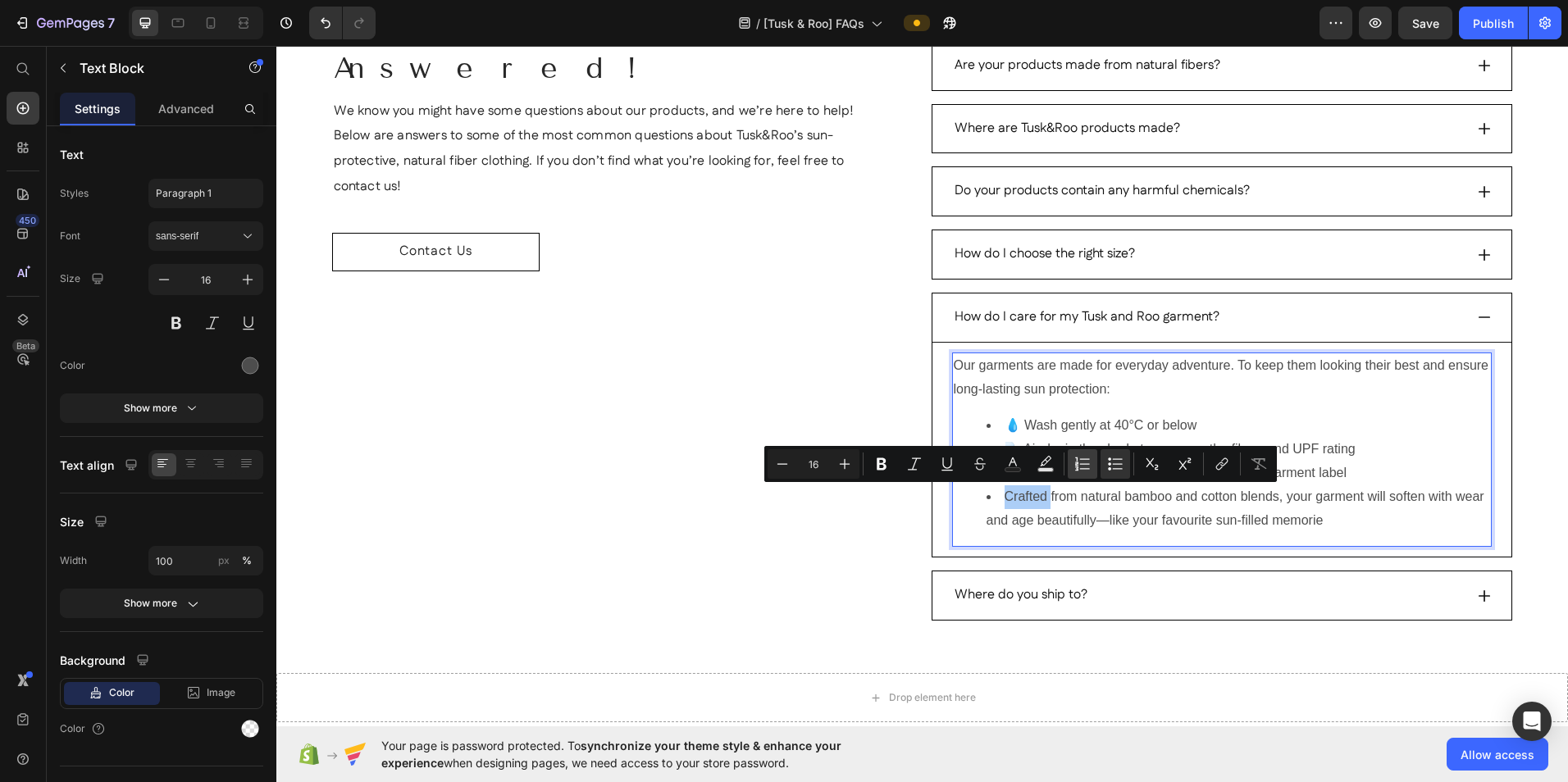 click on "Numbered List" at bounding box center (1083, 464) 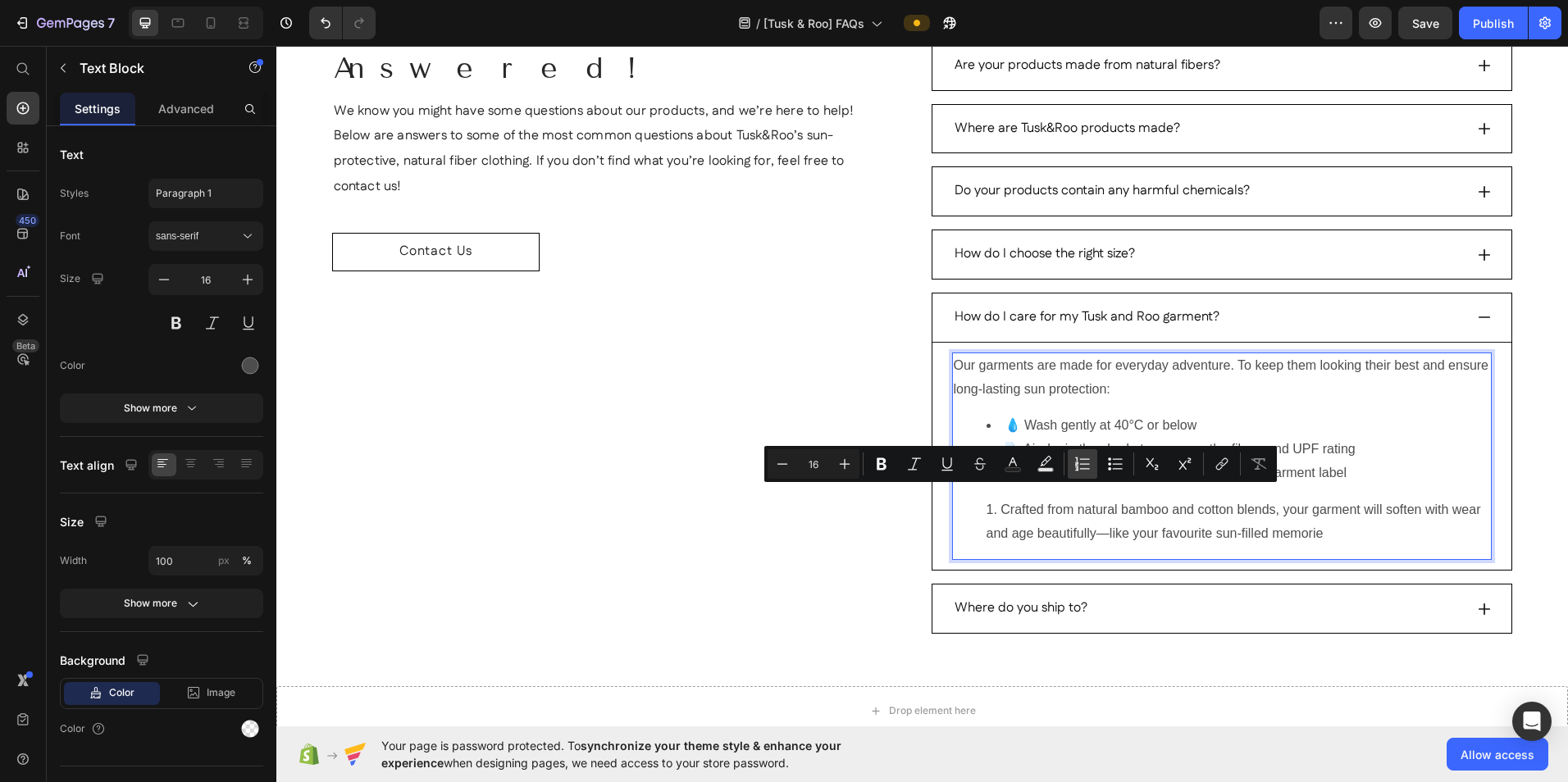 click on "Numbered List" at bounding box center (1083, 464) 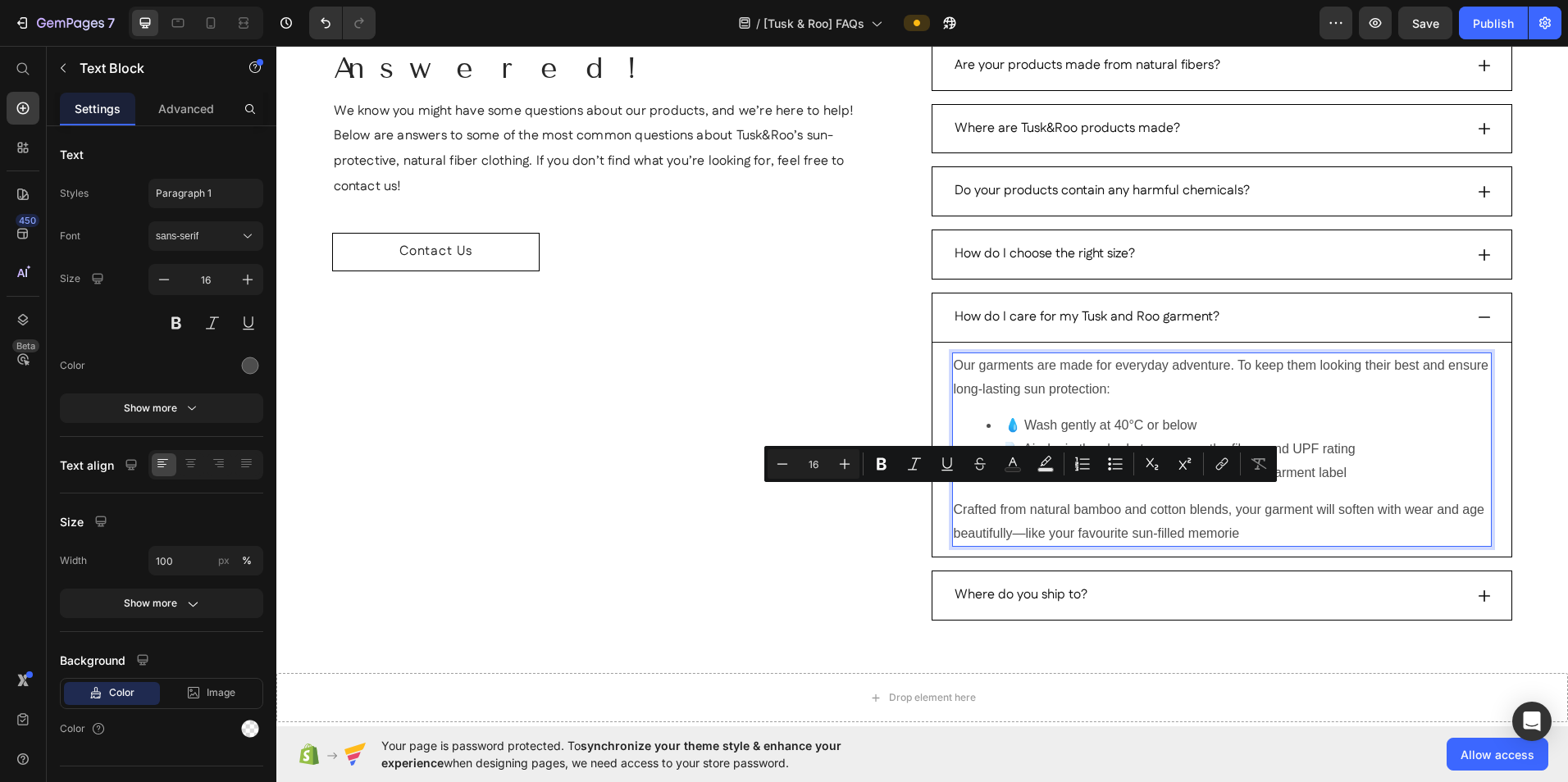 click on "🌬️ Air dry in the shade to preserve the fibres and UPF rating" at bounding box center [1238, 449] 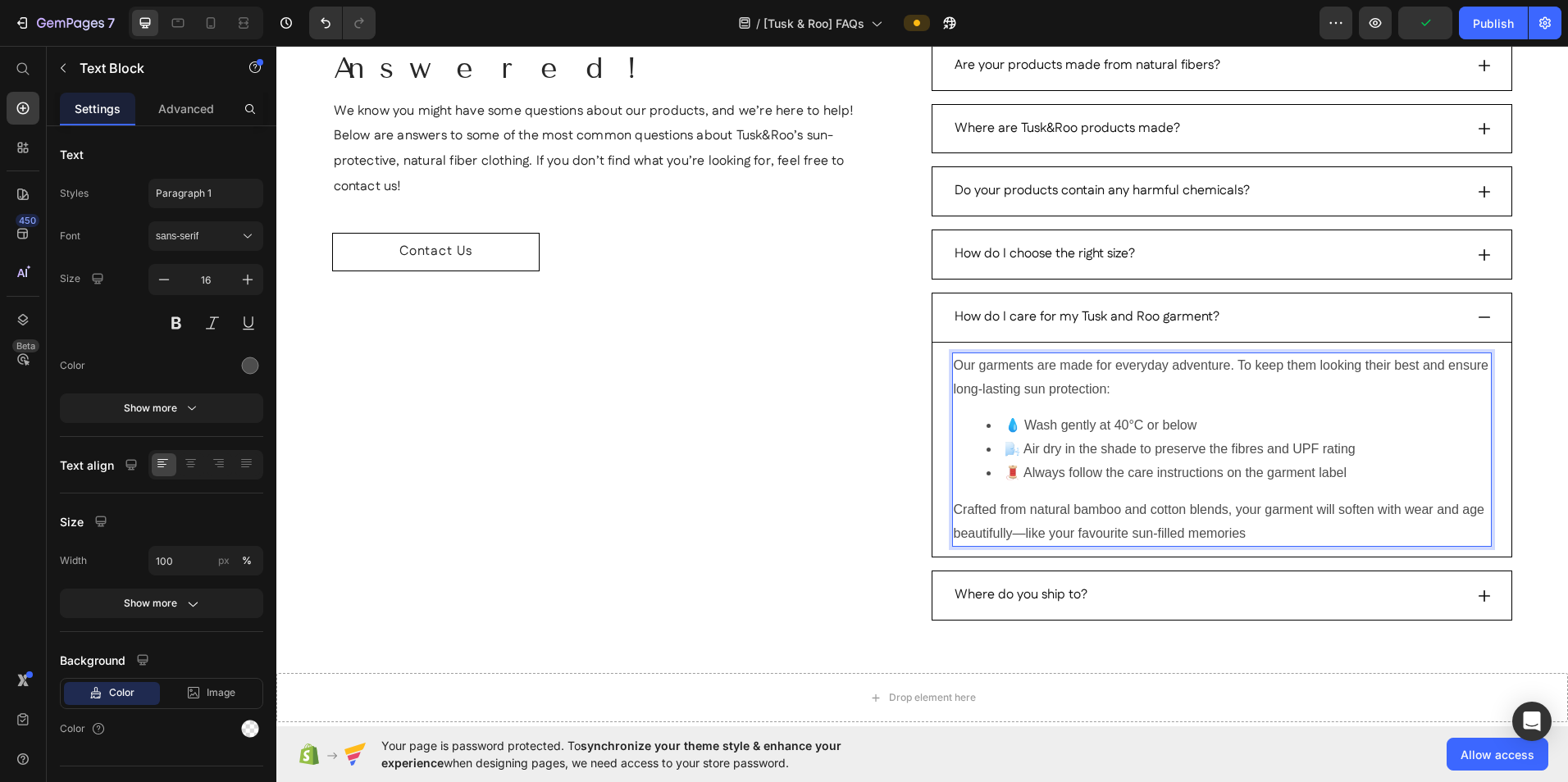 click on "Crafted from natural bamboo and cotton blends, your garment will soften with wear and age beautifully—like your favourite sun-filled memories" at bounding box center (1222, 522) 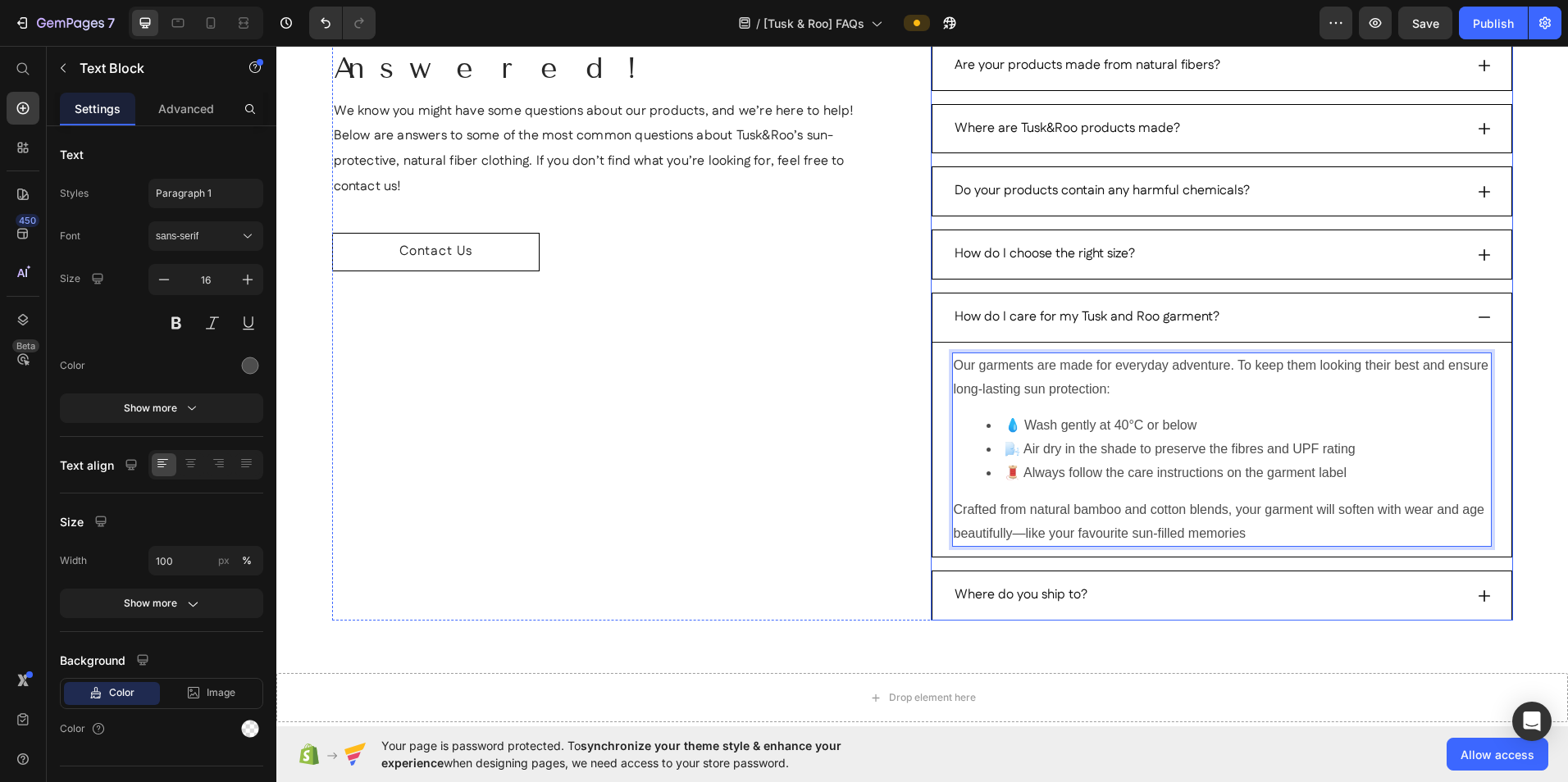 click 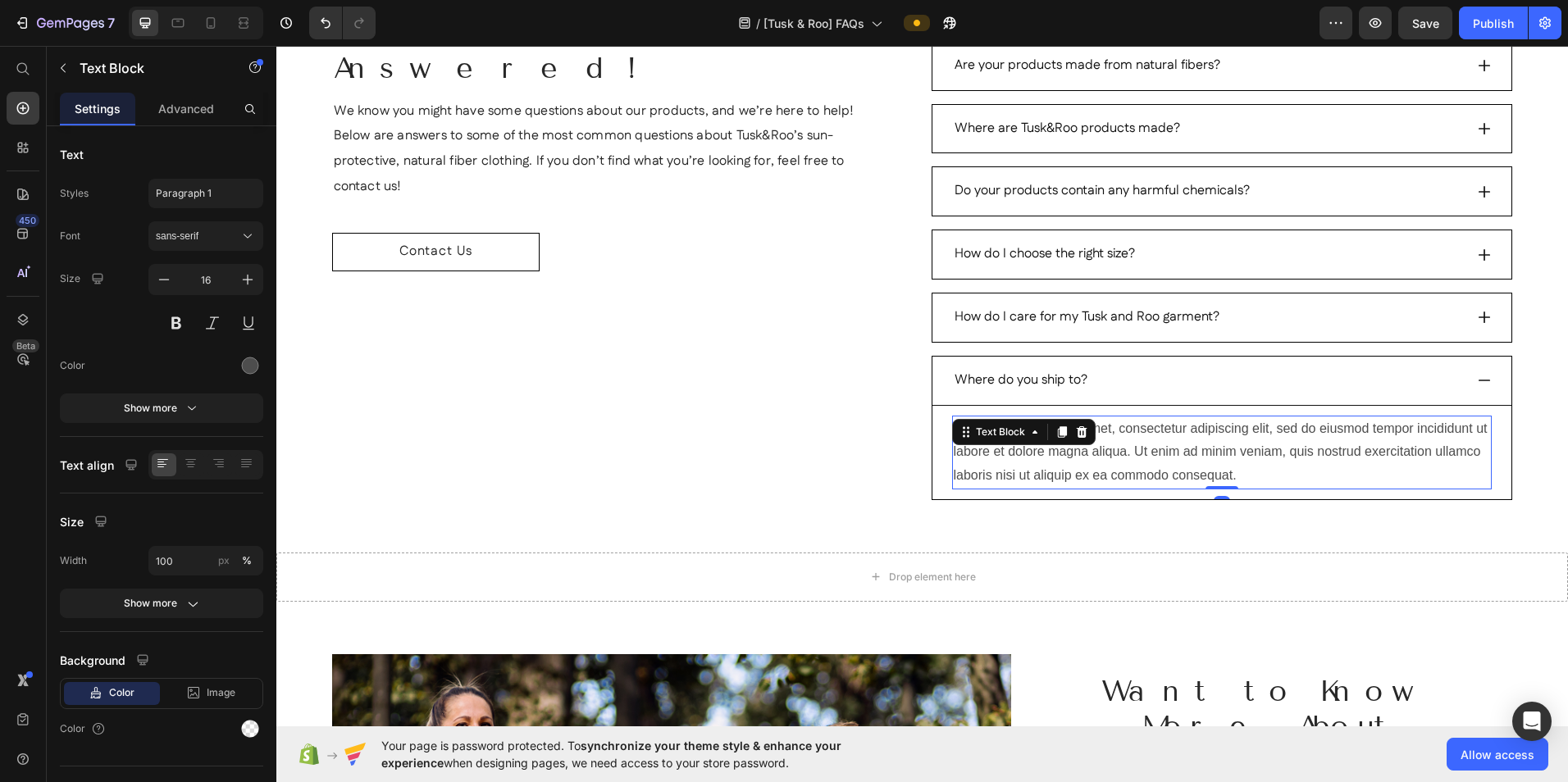 click on "Lorem ipsum dolor sit amet, consectetur adipiscing elit, sed do eiusmod tempor incididunt ut labore et dolore magna aliqua. Ut enim ad minim veniam, quis nostrud exercitation ullamco laboris nisi ut aliquip ex ea commodo consequat." at bounding box center [1222, 452] 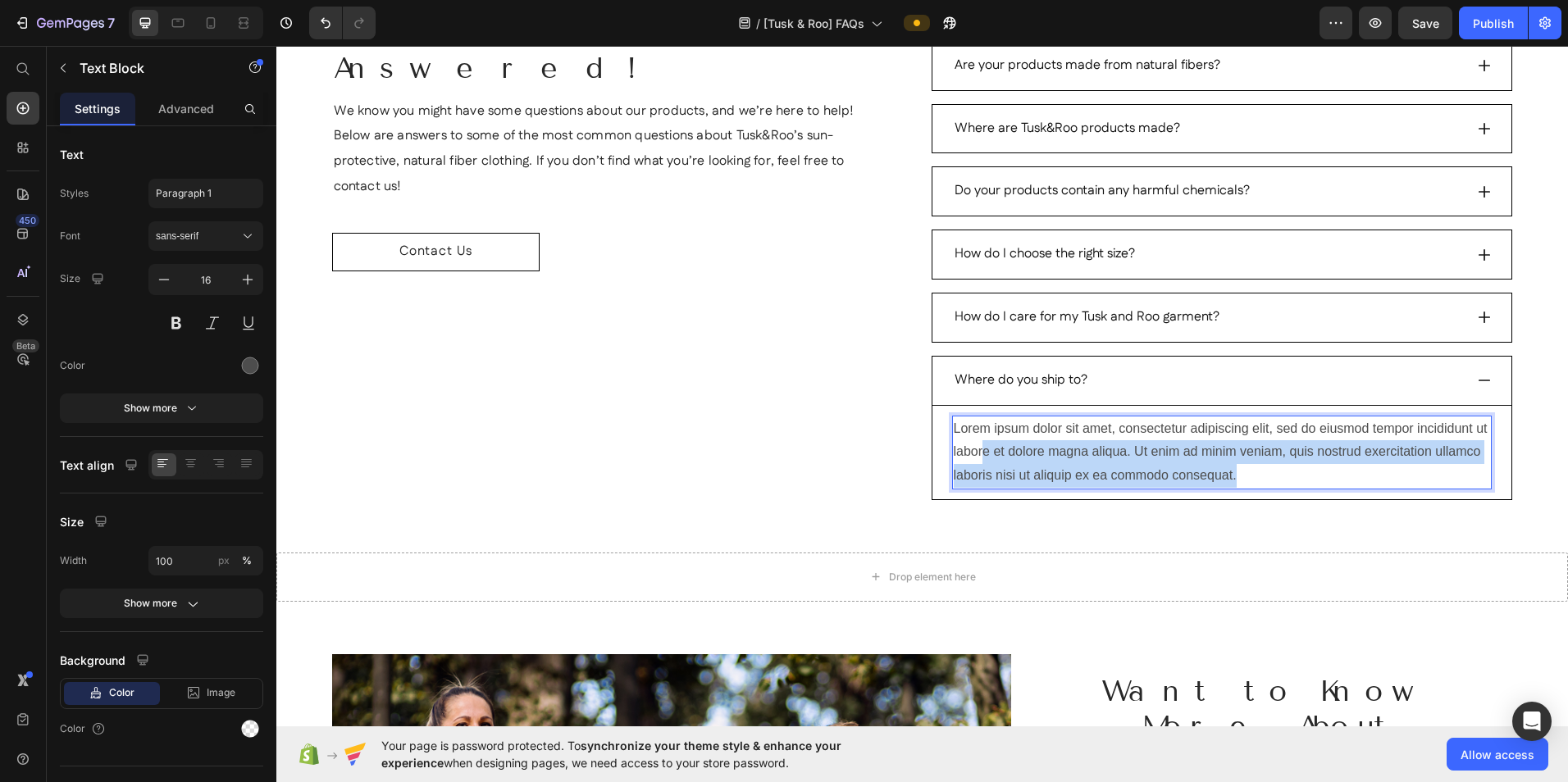 drag, startPoint x: 1234, startPoint y: 478, endPoint x: 979, endPoint y: 456, distance: 255.94726 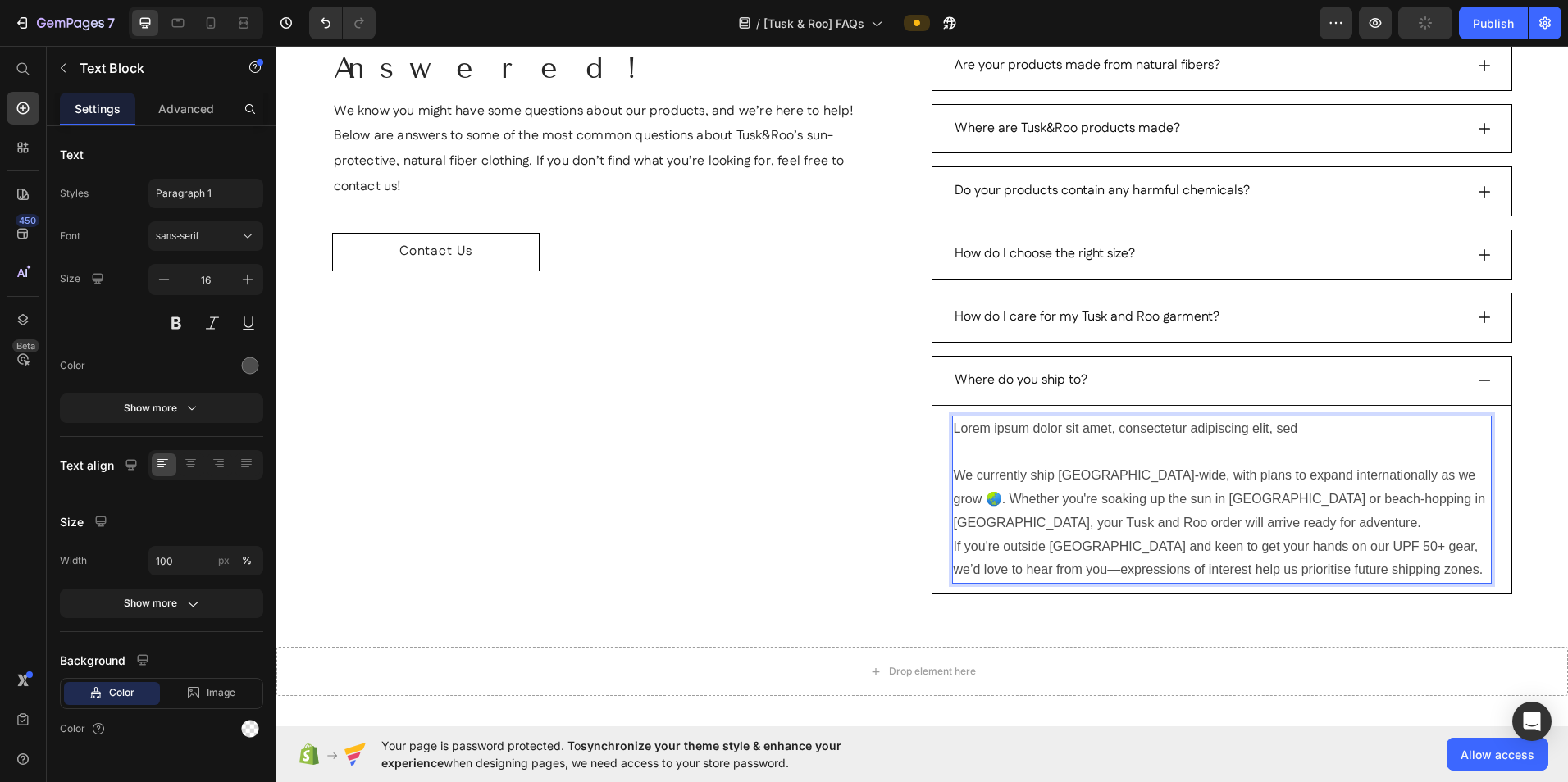 click on "We currently ship [GEOGRAPHIC_DATA]-wide, with plans to expand internationally as we grow 🌏. Whether you're soaking up the sun in [GEOGRAPHIC_DATA] or beach-hopping in [GEOGRAPHIC_DATA], your Tusk and Roo order will arrive ready for adventure." at bounding box center (1222, 499) 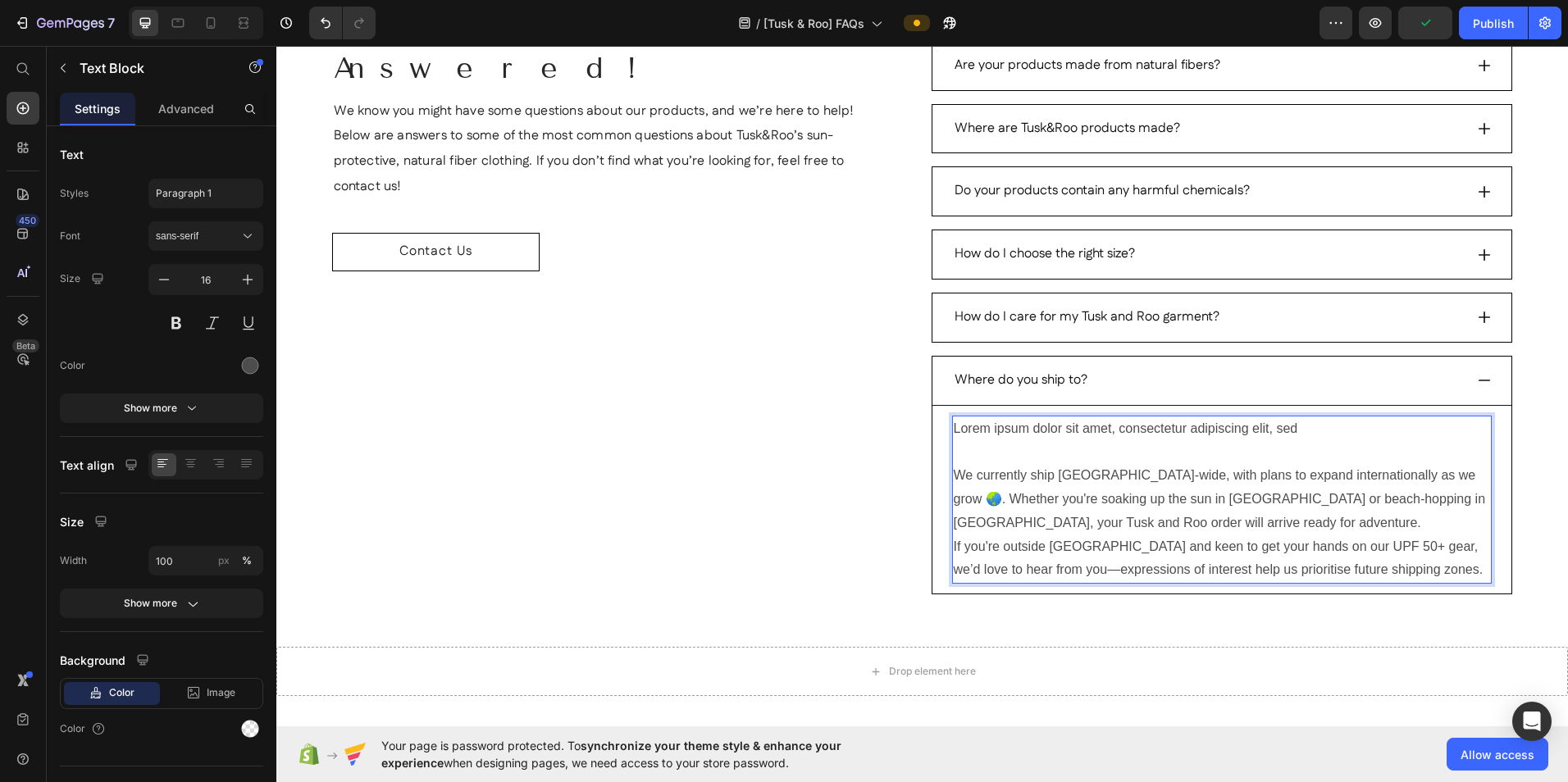 click on "We currently ship [GEOGRAPHIC_DATA]-wide, with plans to expand internationally as we grow 🌏. Whether you're soaking up the sun in [GEOGRAPHIC_DATA] or beach-hopping in [GEOGRAPHIC_DATA], your Tusk and Roo order will arrive ready for adventure." at bounding box center (1222, 499) 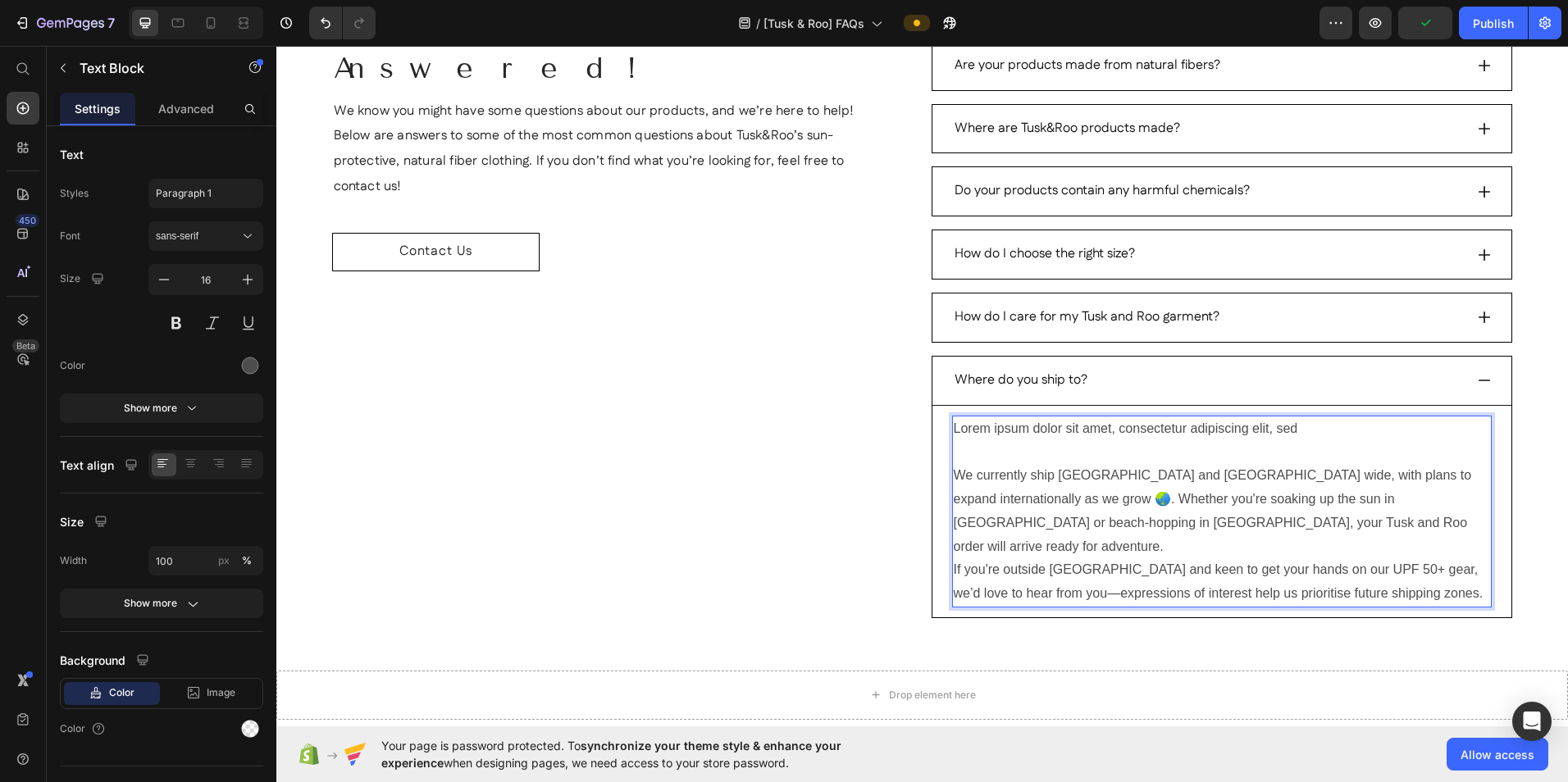 click on "We currently ship [GEOGRAPHIC_DATA] and [GEOGRAPHIC_DATA] wide, with plans to expand internationally as we grow 🌏. Whether you're soaking up the sun in [GEOGRAPHIC_DATA] or beach-hopping in [GEOGRAPHIC_DATA], your Tusk and Roo order will arrive ready for adventure." at bounding box center [1222, 511] 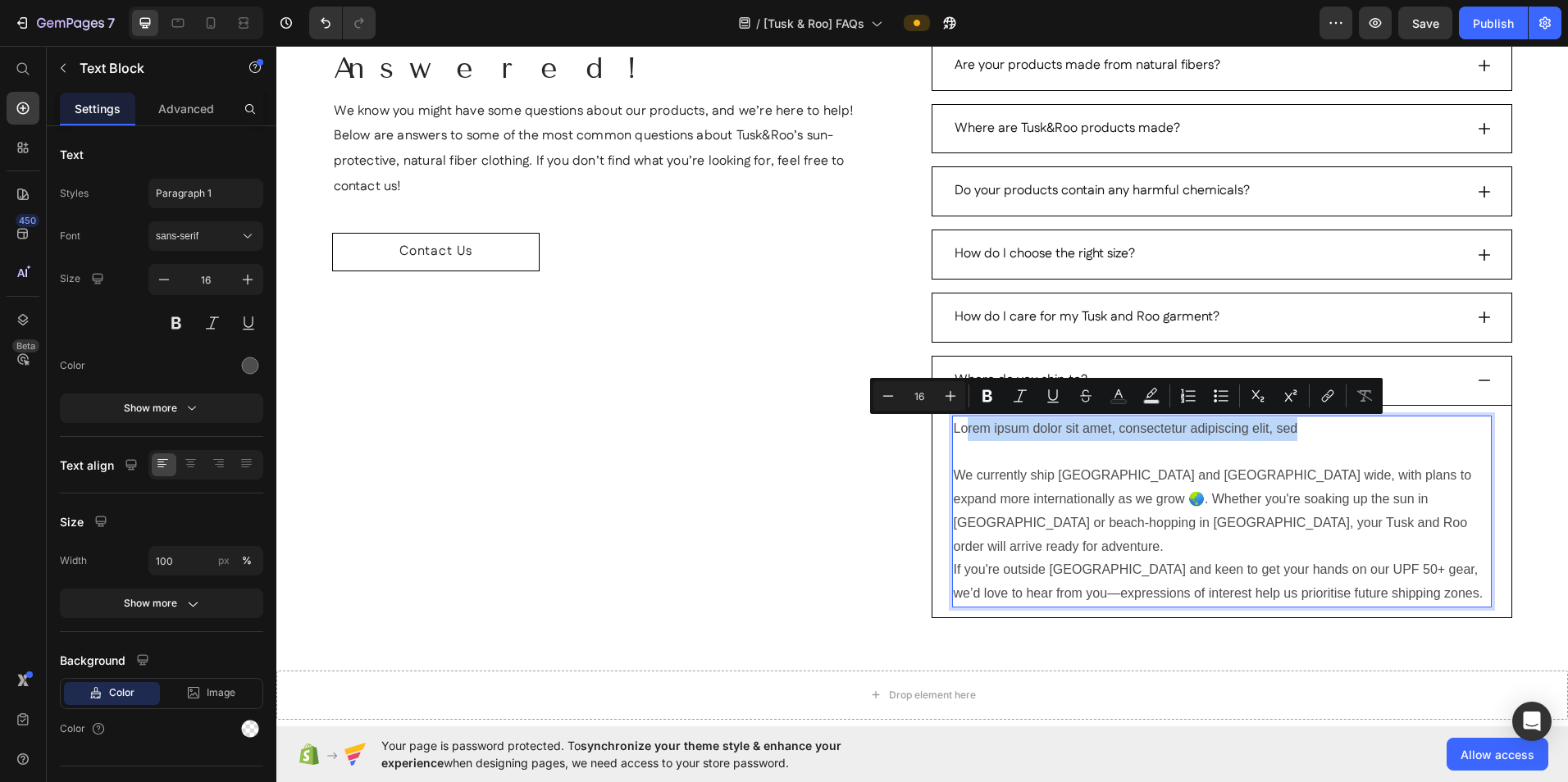 drag, startPoint x: 1330, startPoint y: 418, endPoint x: 964, endPoint y: 430, distance: 366.19667 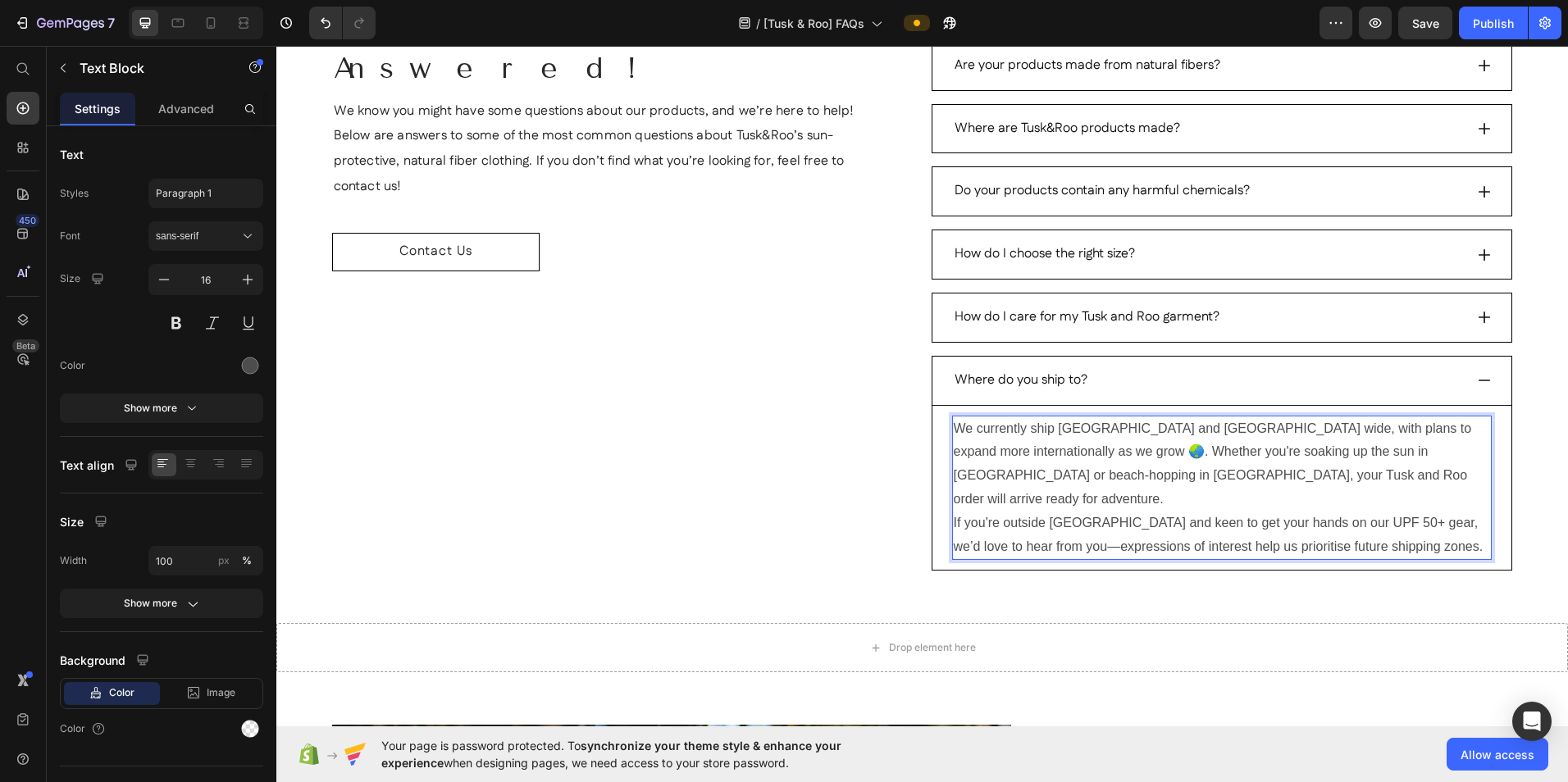 click on "We currently ship [GEOGRAPHIC_DATA] and [GEOGRAPHIC_DATA] wide, with plans to expand more internationally as we grow 🌏. Whether you're soaking up the sun in [GEOGRAPHIC_DATA] or beach-hopping in [GEOGRAPHIC_DATA], your Tusk and Roo order will arrive ready for adventure." at bounding box center [1222, 464] 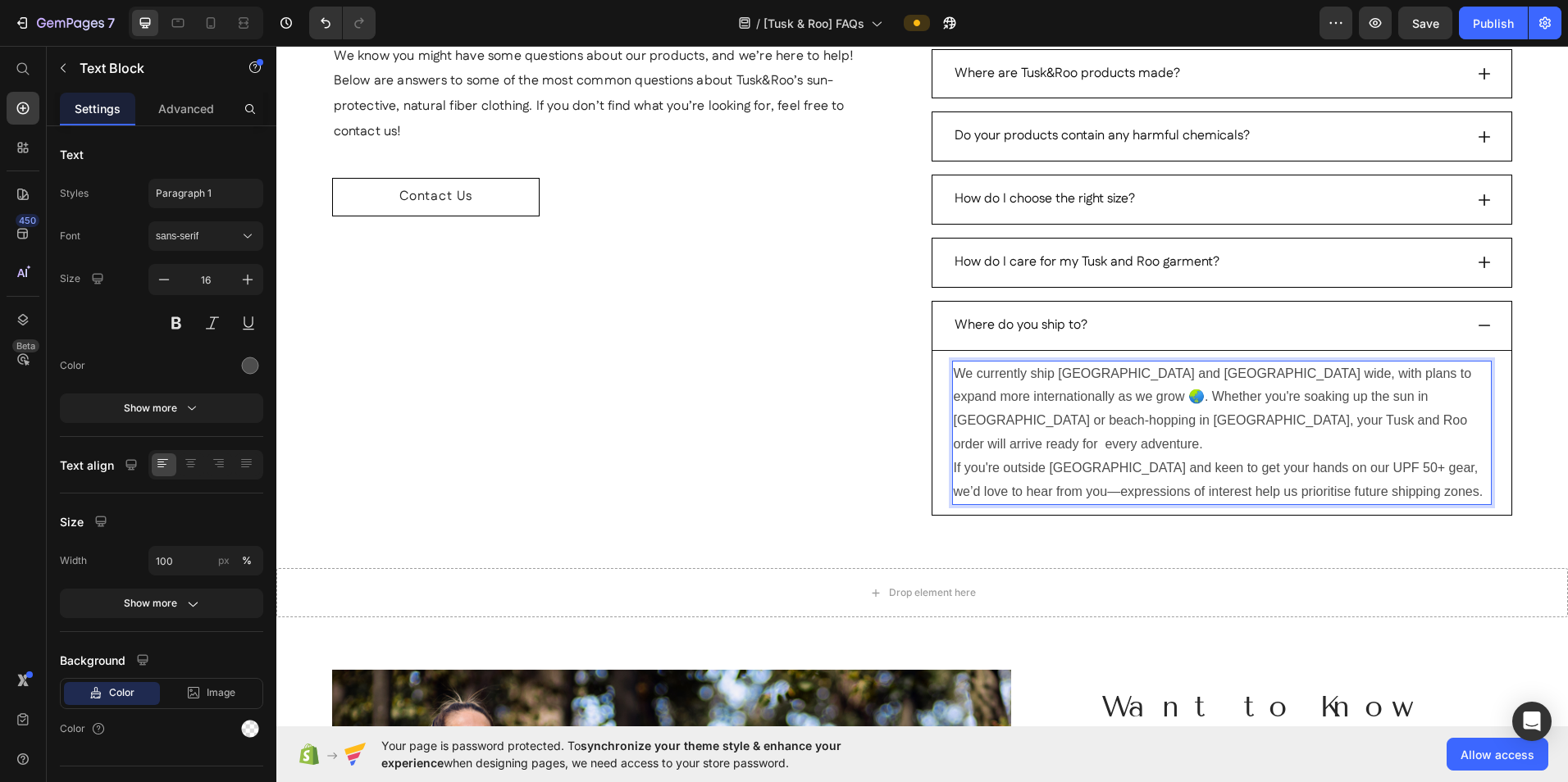 scroll, scrollTop: 311, scrollLeft: 0, axis: vertical 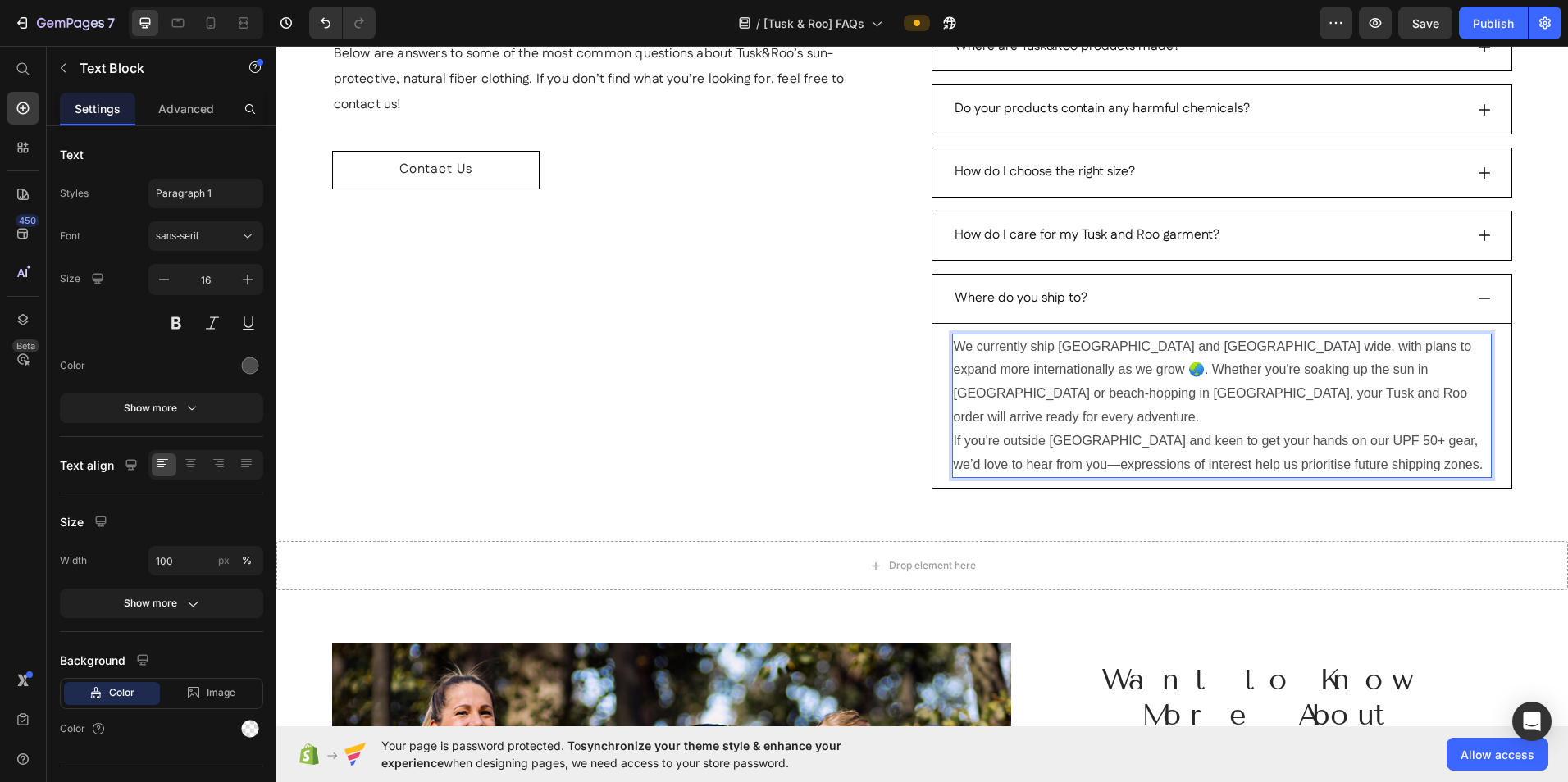 click on "We currently ship [GEOGRAPHIC_DATA] and [GEOGRAPHIC_DATA] wide, with plans to expand more internationally as we grow 🌏. Whether you're soaking up the sun in [GEOGRAPHIC_DATA] or beach-hopping in [GEOGRAPHIC_DATA], your Tusk and Roo order will arrive ready for every adventure." at bounding box center [1222, 382] 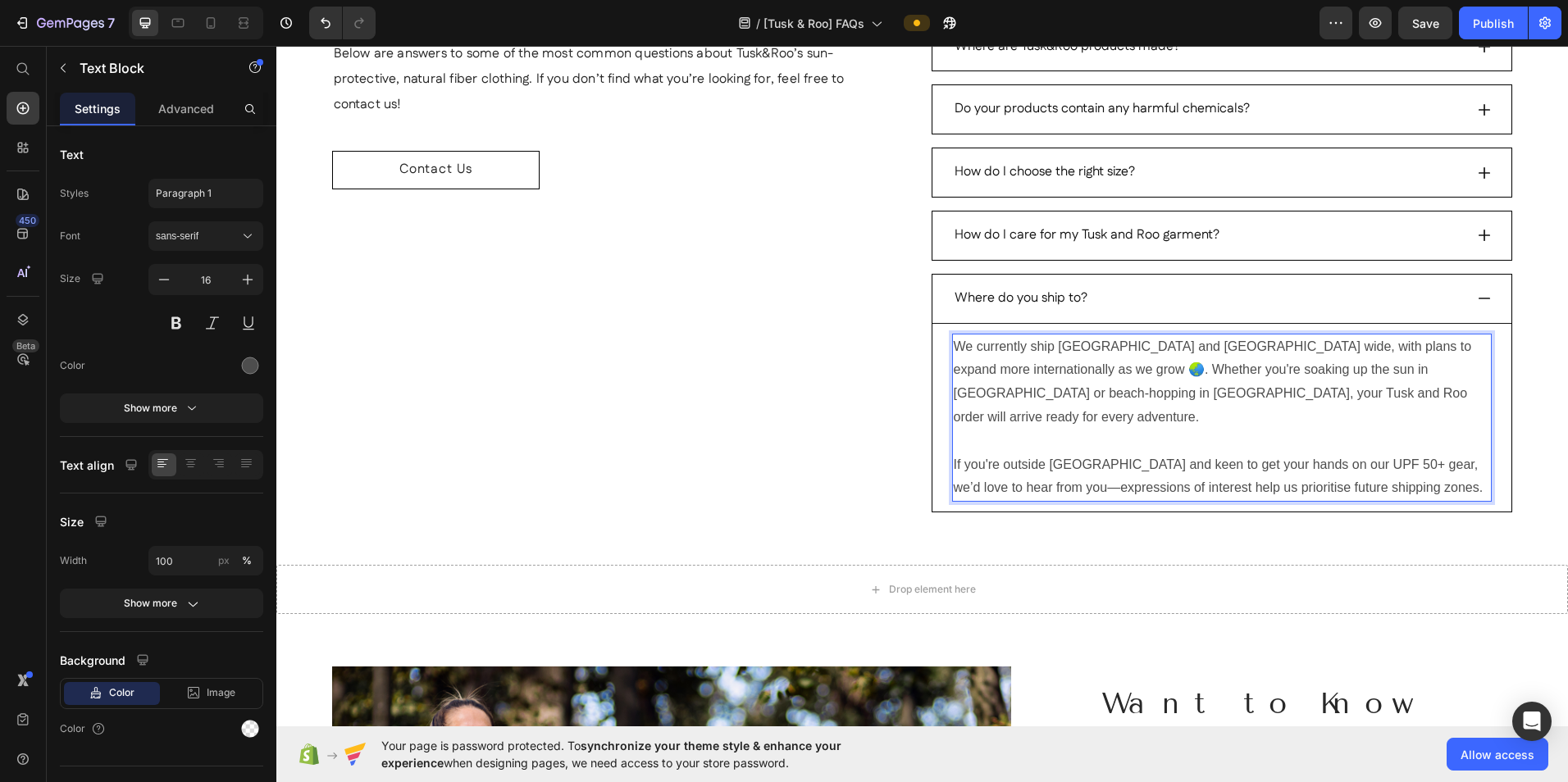 click on "If you're outside [GEOGRAPHIC_DATA] and keen to get your hands on our UPF 50+ gear, we’d love to hear from you—expressions of interest help us prioritise future shipping zones." at bounding box center (1222, 477) 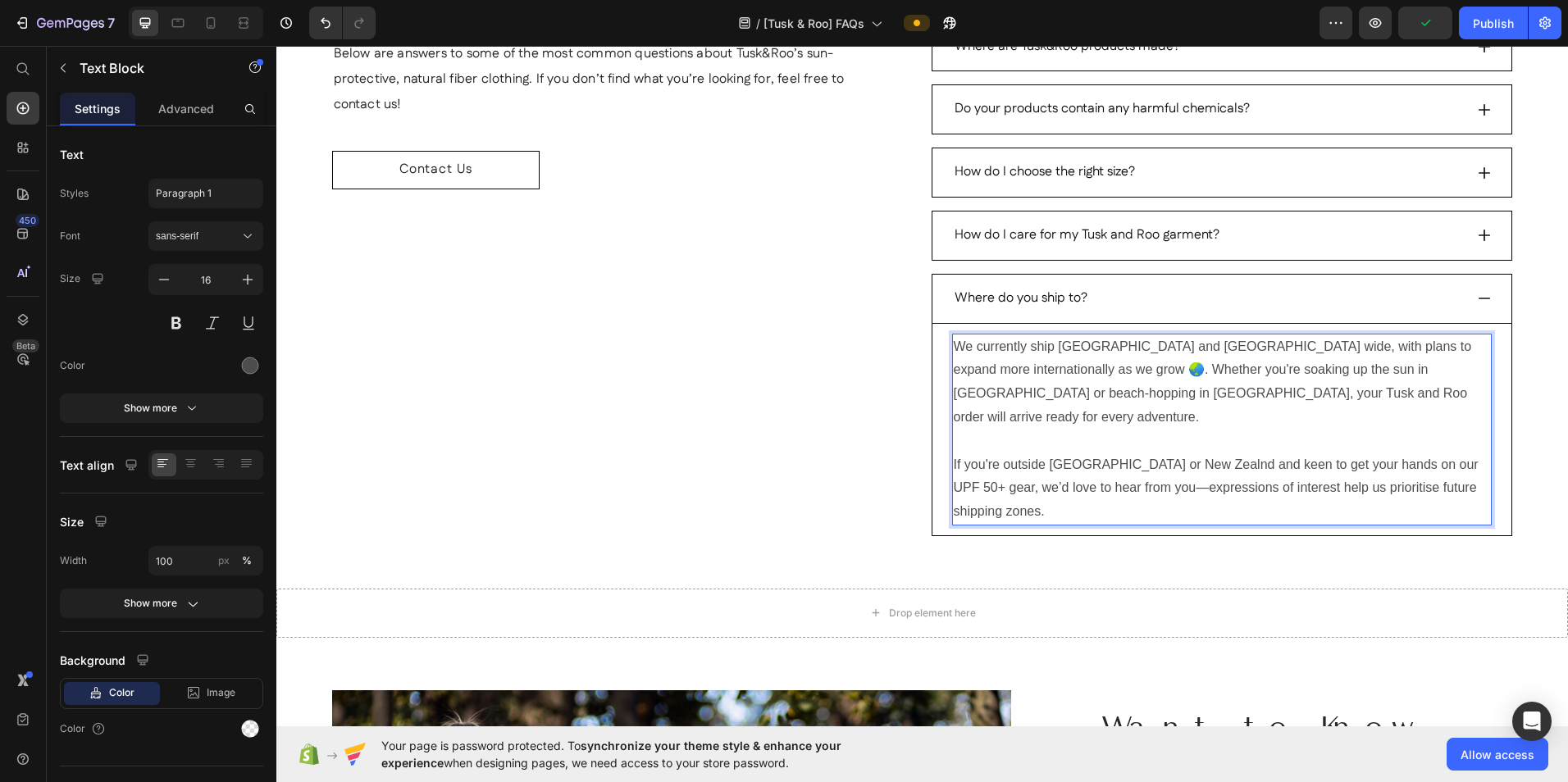 drag, startPoint x: 1327, startPoint y: 462, endPoint x: 1333, endPoint y: 407, distance: 55.3263 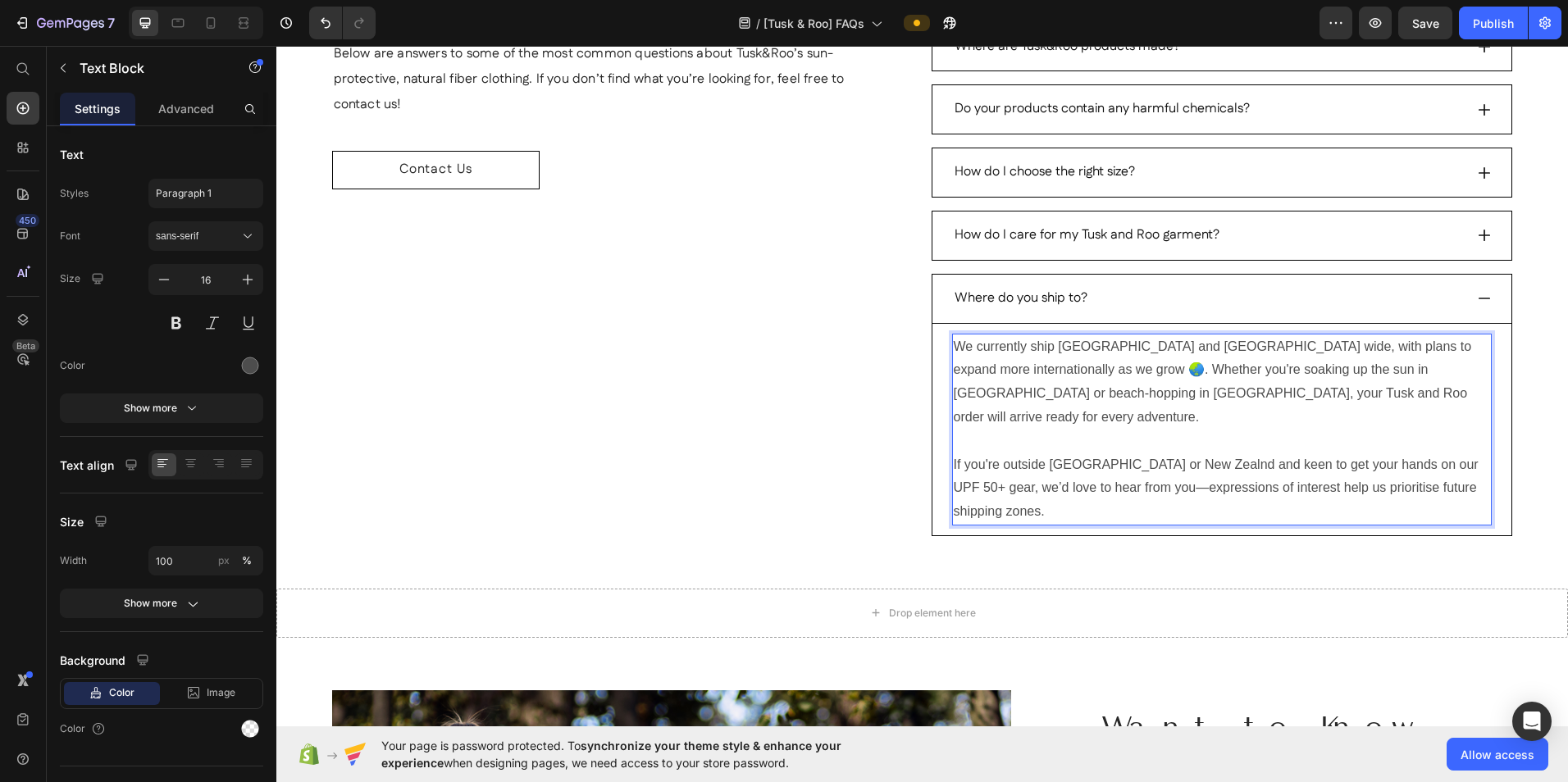 scroll, scrollTop: 393, scrollLeft: 0, axis: vertical 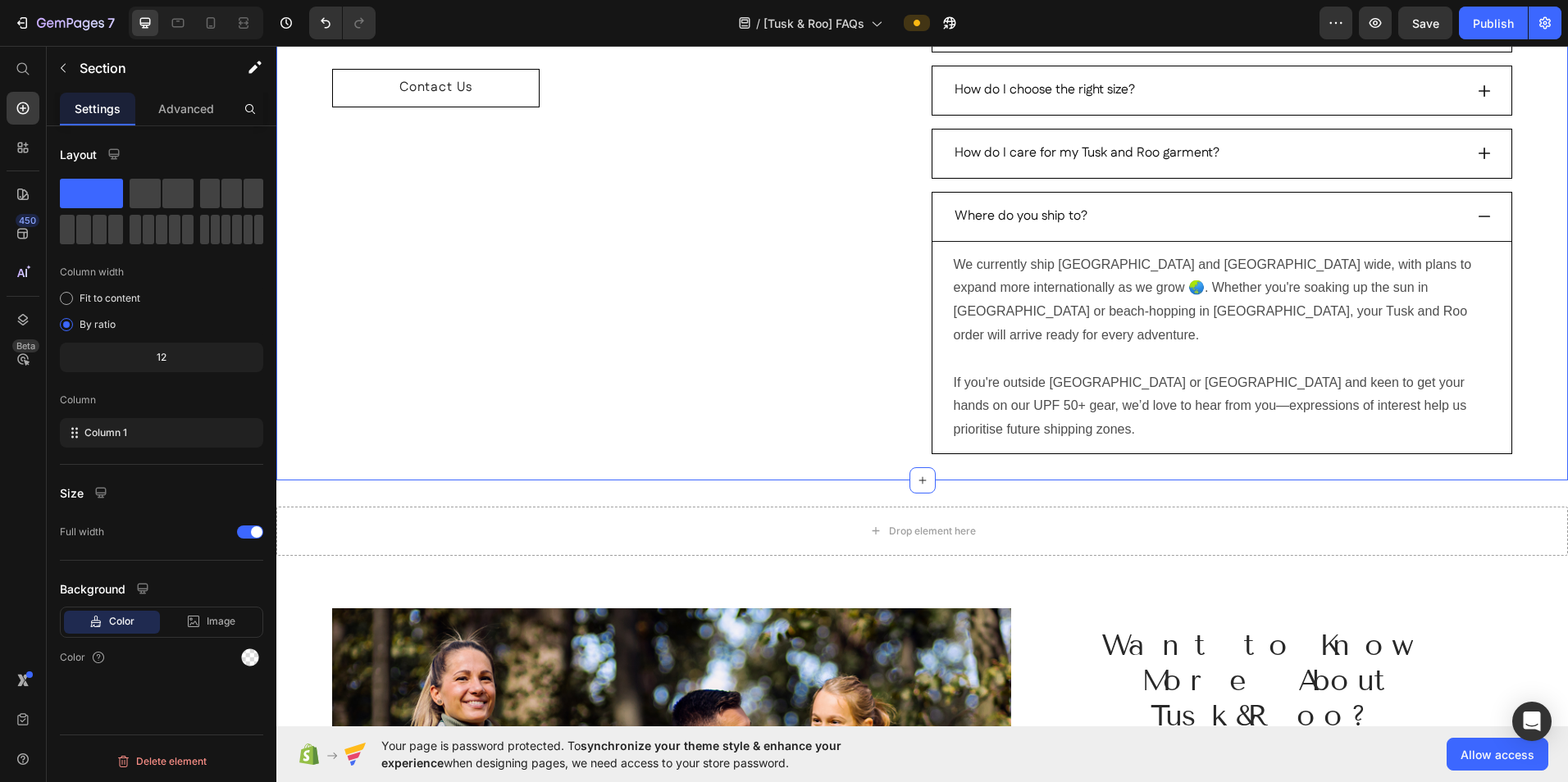 click on "What makes Tusk&Roo clothing sun-protective?
Are your products made from natural fibers?
Where are Tusk&Roo products made?
Do your products contain any harmful chemicals?
How do I choose the right size?
How do I care for my Tusk and Roo garment?
Where do you ship to? We currently ship [GEOGRAPHIC_DATA] and [GEOGRAPHIC_DATA] wide, with plans to expand more internationally as we grow 🌏. Whether you're soaking up the sun in [GEOGRAPHIC_DATA] or beach-hopping in [GEOGRAPHIC_DATA], your Tusk and Roo order will arrive ready for every adventure. If you're outside [GEOGRAPHIC_DATA] or [GEOGRAPHIC_DATA] and keen to get your hands on our UPF 50+ gear, we’d love to hear from you—expressions of interest help us prioritise future shipping zones. Text Block Accordion FAQs – Your Questions,  Answered! Heading Text Block Contact Us Button Row Section 2   Create Theme Section AI Content Write with GemAI What would you like to describe here? Persuasive" at bounding box center (922, 134) 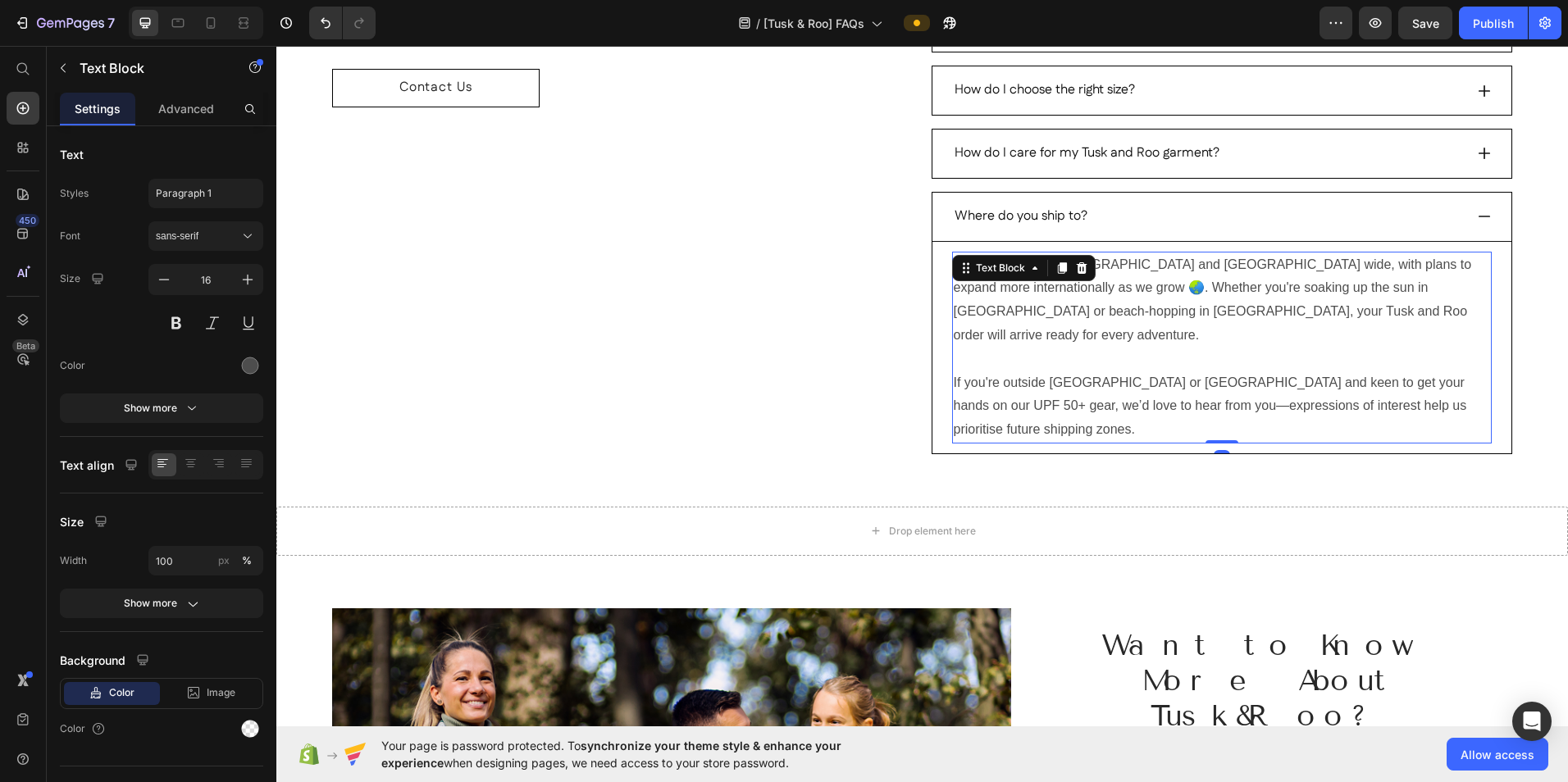 click at bounding box center [1222, 359] 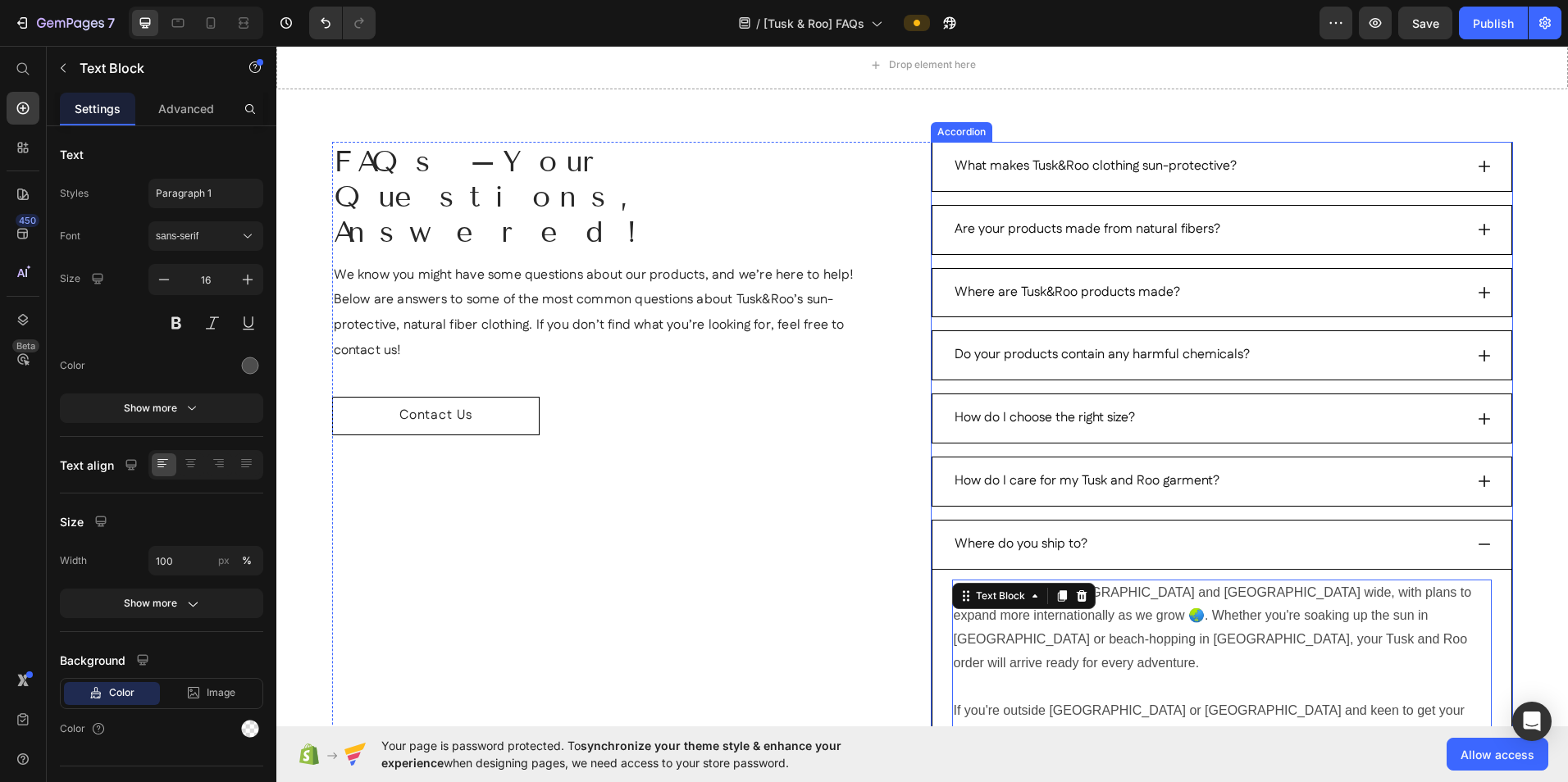 scroll, scrollTop: 0, scrollLeft: 0, axis: both 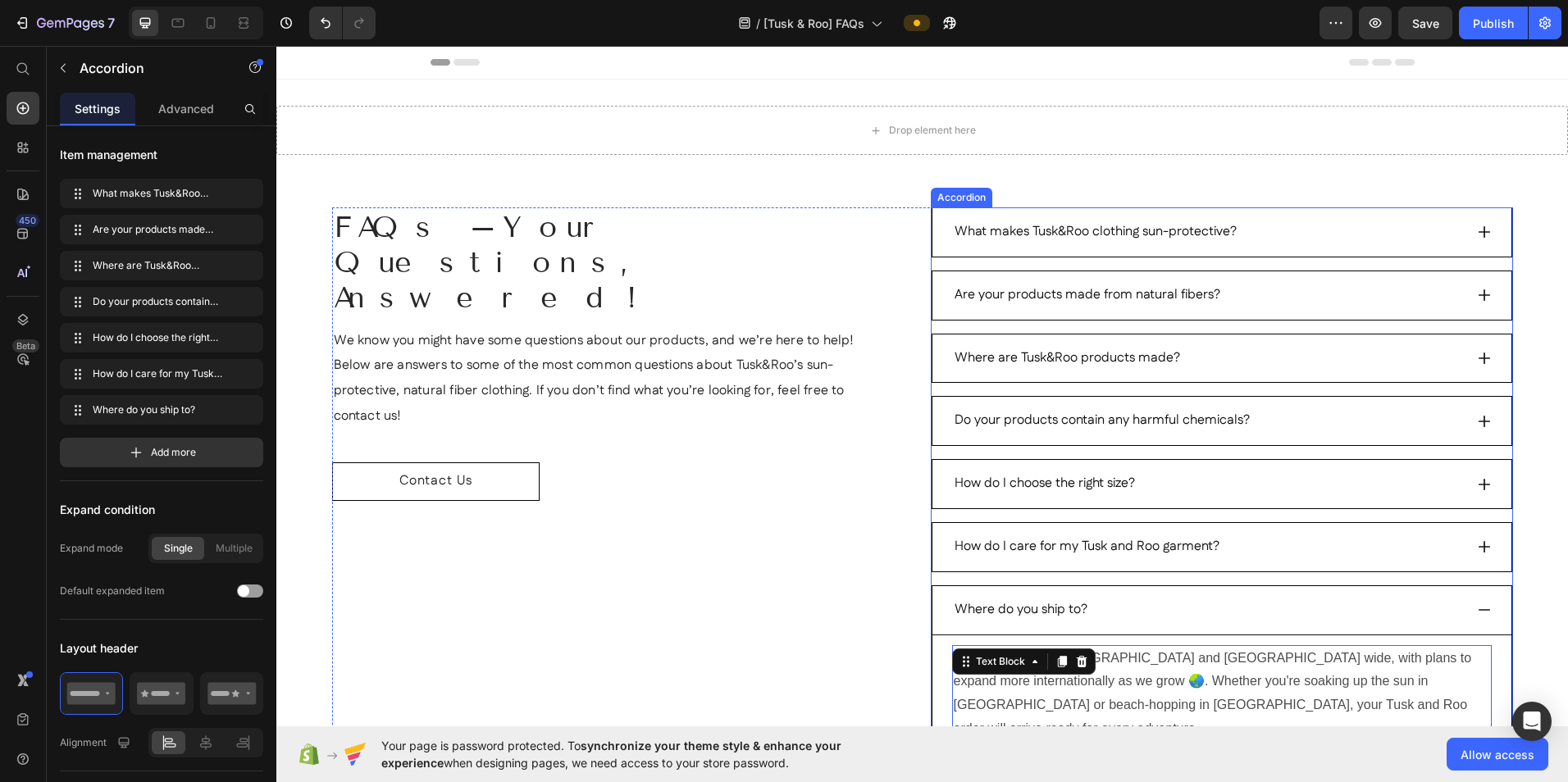 click 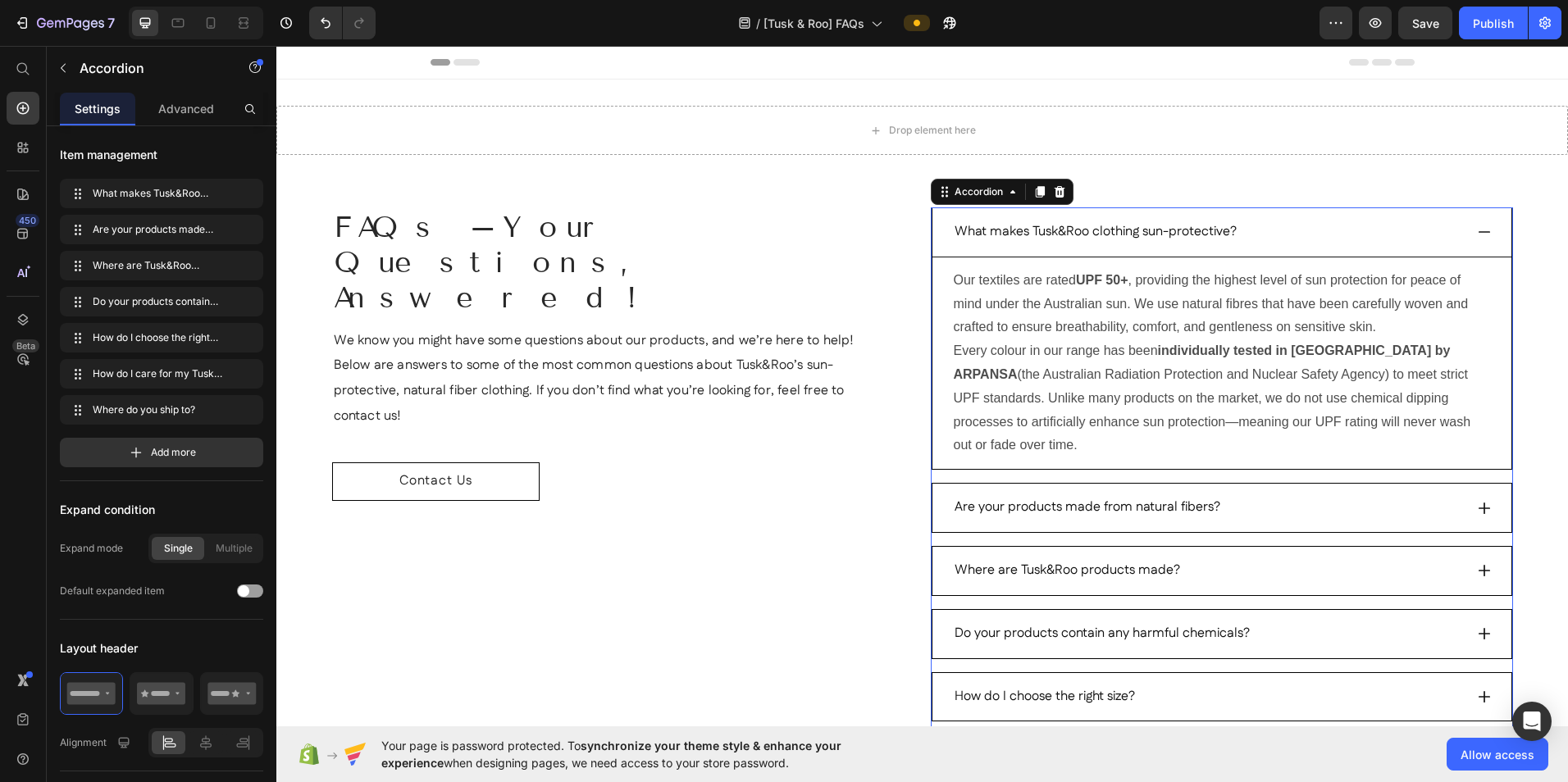 click 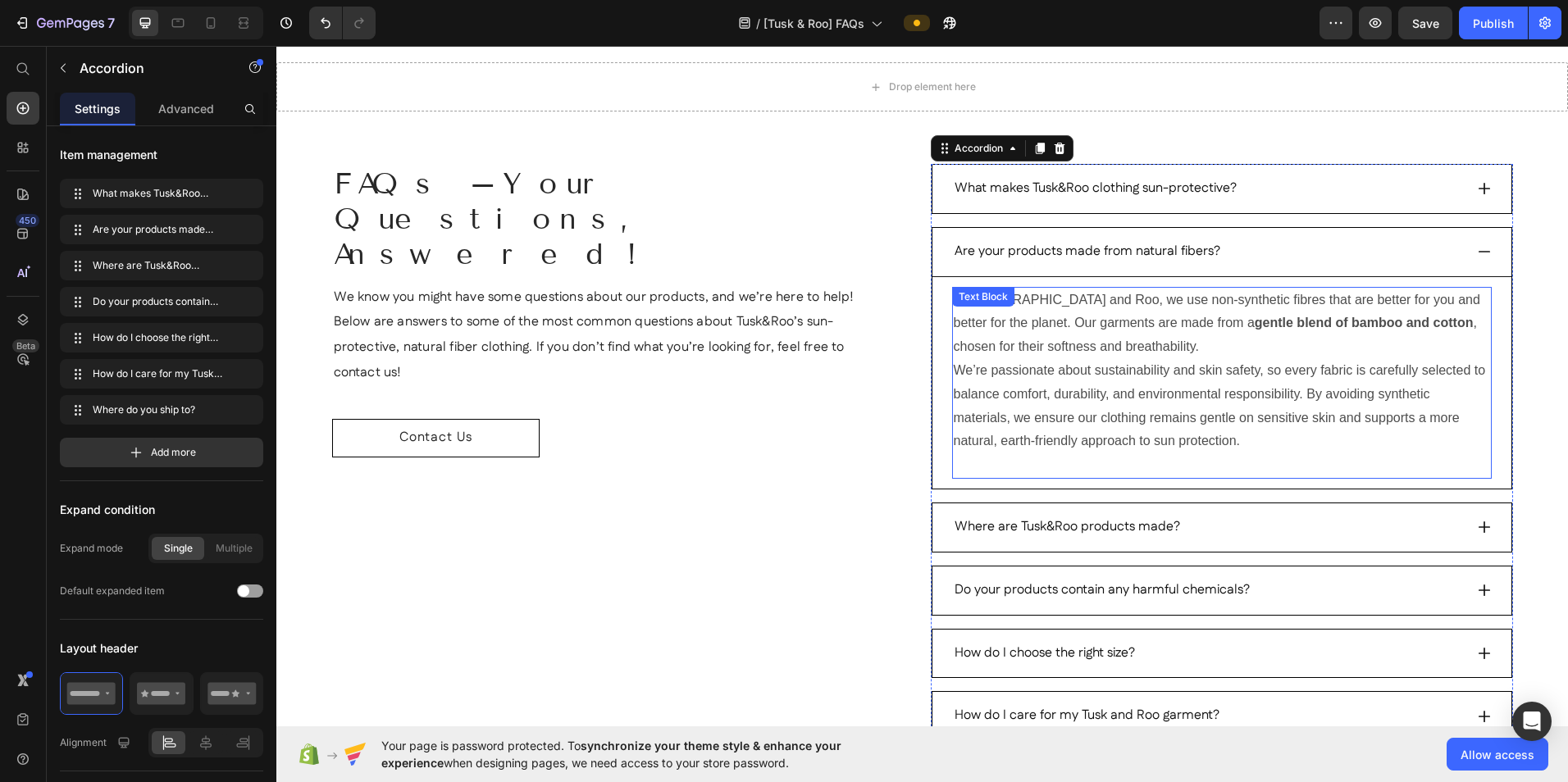 scroll, scrollTop: 82, scrollLeft: 0, axis: vertical 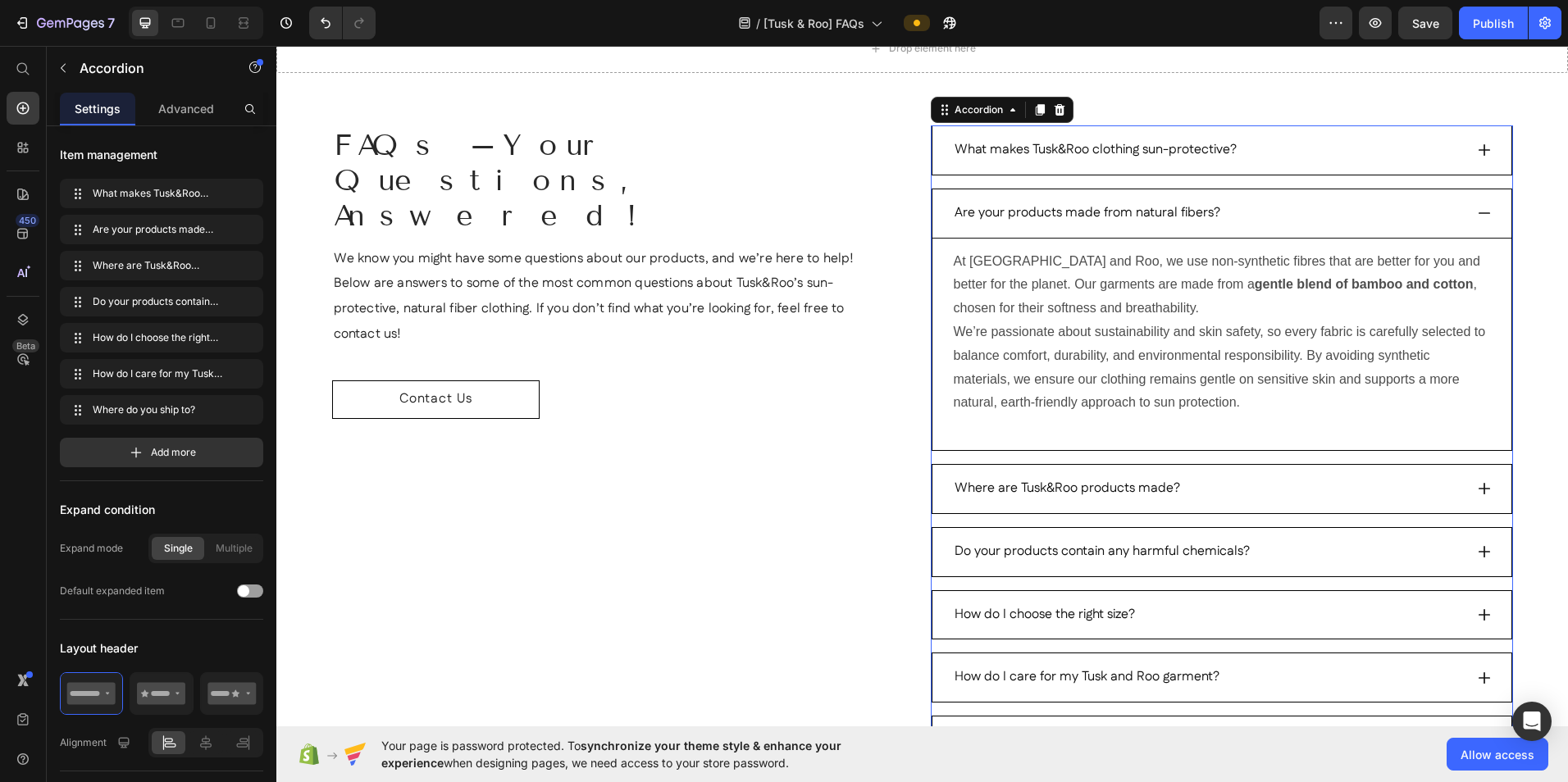 click 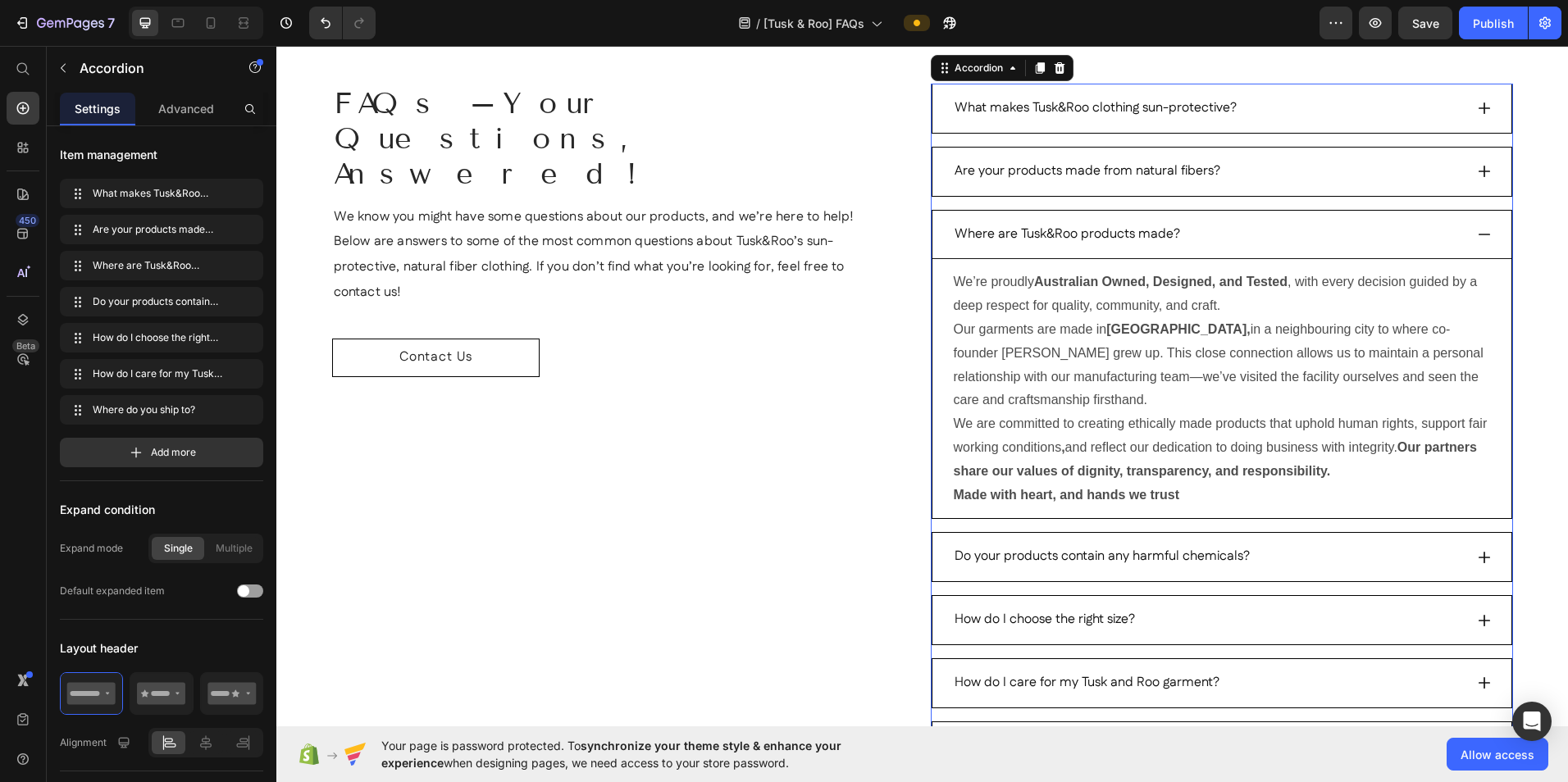 scroll, scrollTop: 164, scrollLeft: 0, axis: vertical 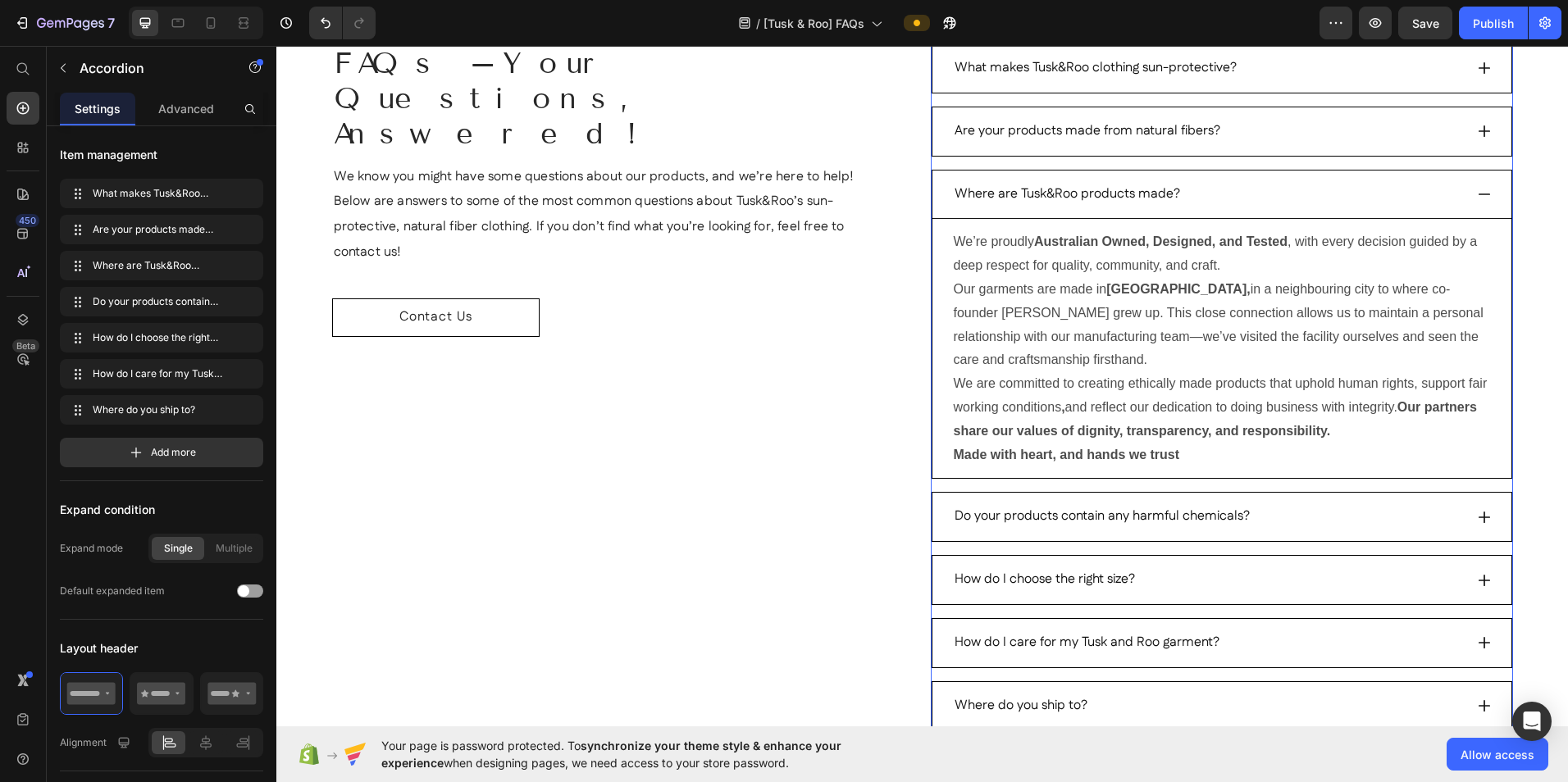 click on "Do your products contain any harmful chemicals?" at bounding box center (1222, 516) 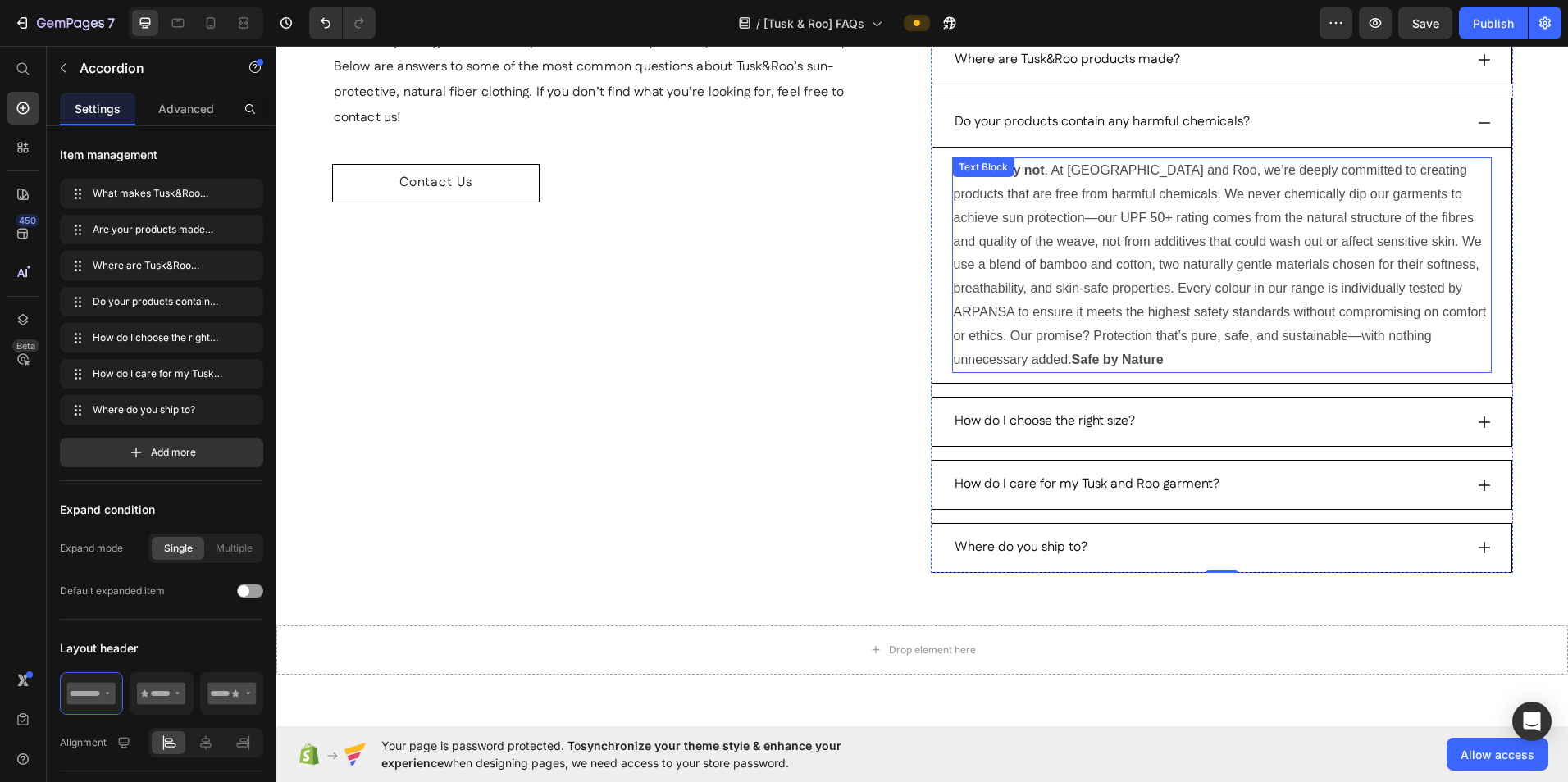 scroll, scrollTop: 328, scrollLeft: 0, axis: vertical 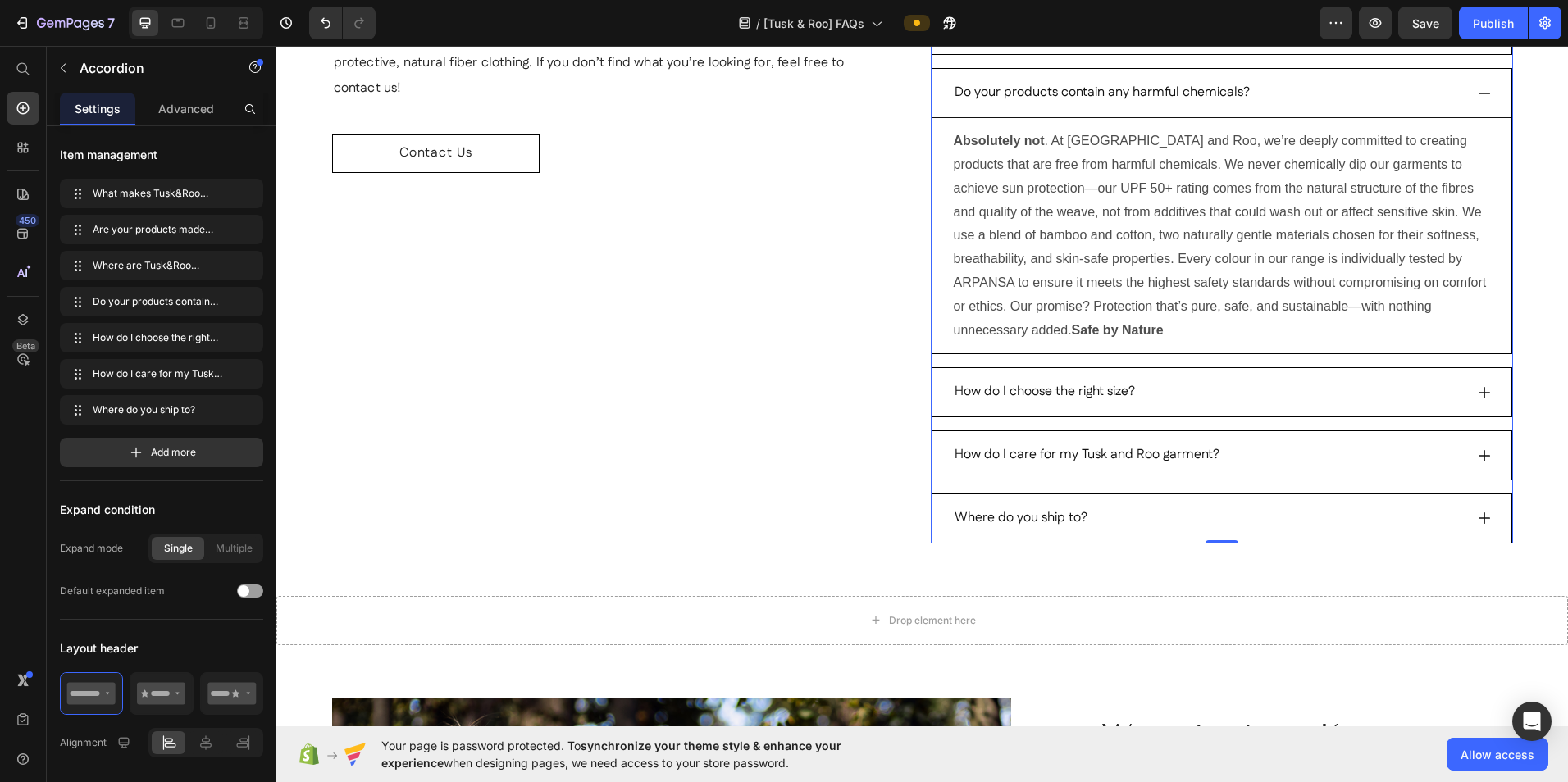 click on "How do I choose the right size?" at bounding box center [1222, 392] 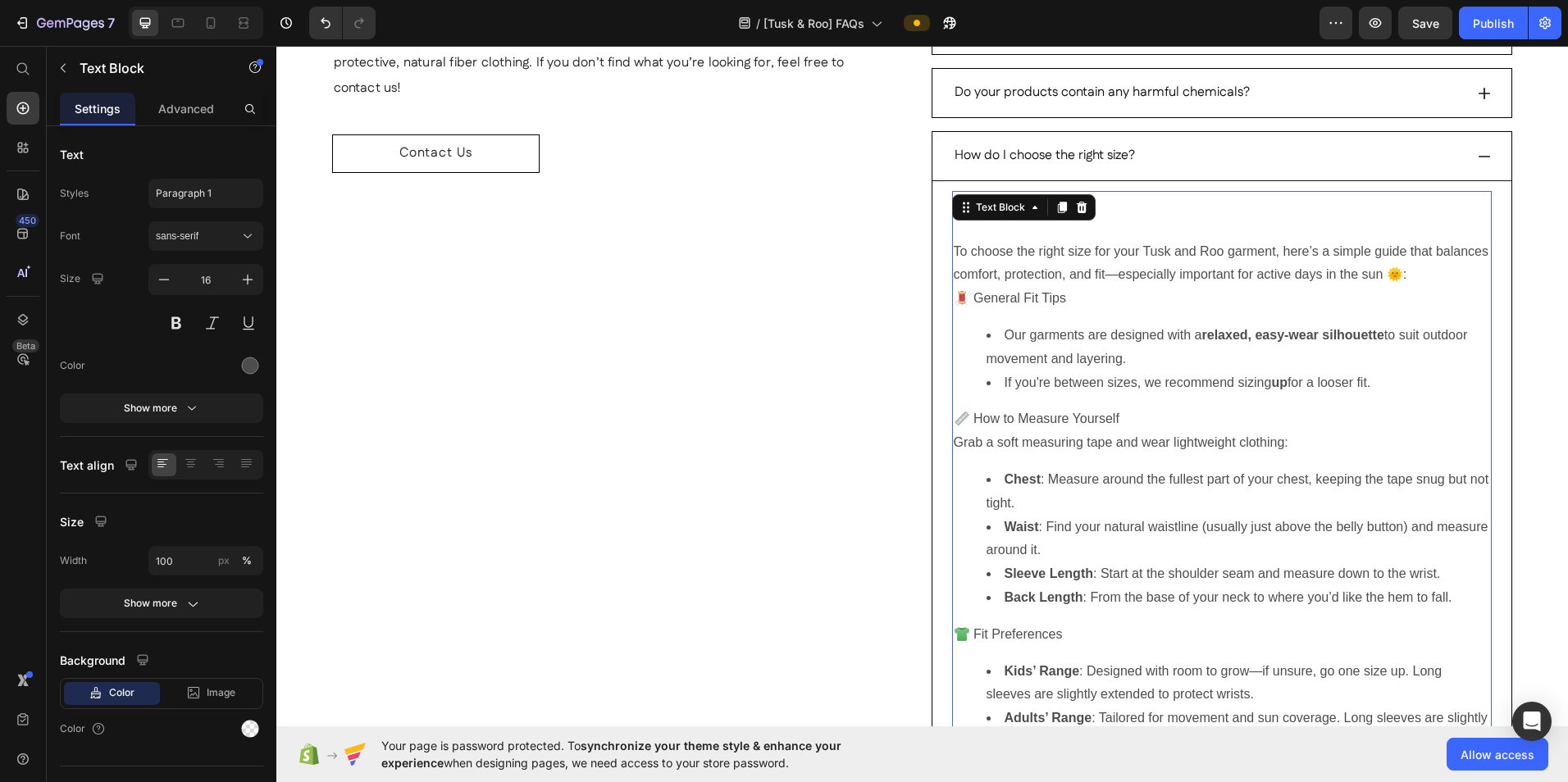 click on "Lorem ipsu   To choose the right size for your Tusk and Roo garment, here’s a simple guide that balances comfort, protection, and fit—especially important for active days in the sun 🌞: 🧵 General Fit Tips Our garments are designed with a  relaxed, easy-wear silhouette  to suit outdoor movement and layering. If you're between sizes, we recommend sizing  up  for a looser fit. 📏 How to Measure Yourself Grab a soft measuring tape and wear lightweight clothing: Chest : Measure around the fullest part of your chest, keeping the tape snug but not tight. Waist : Find your natural waistline (usually just above the belly button) and measure around it. Sleeve Length : Start at the shoulder seam and measure down to the wrist. Back Length : From the base of your neck to where you’d like the hem to fall. 👕 Fit Preferences Kids’ Range : Designed with room to grow—if unsure, go one size up. Long sleeves are slightly extended to protect wrists. Adults’ Range Text Block   0" at bounding box center [1222, 492] 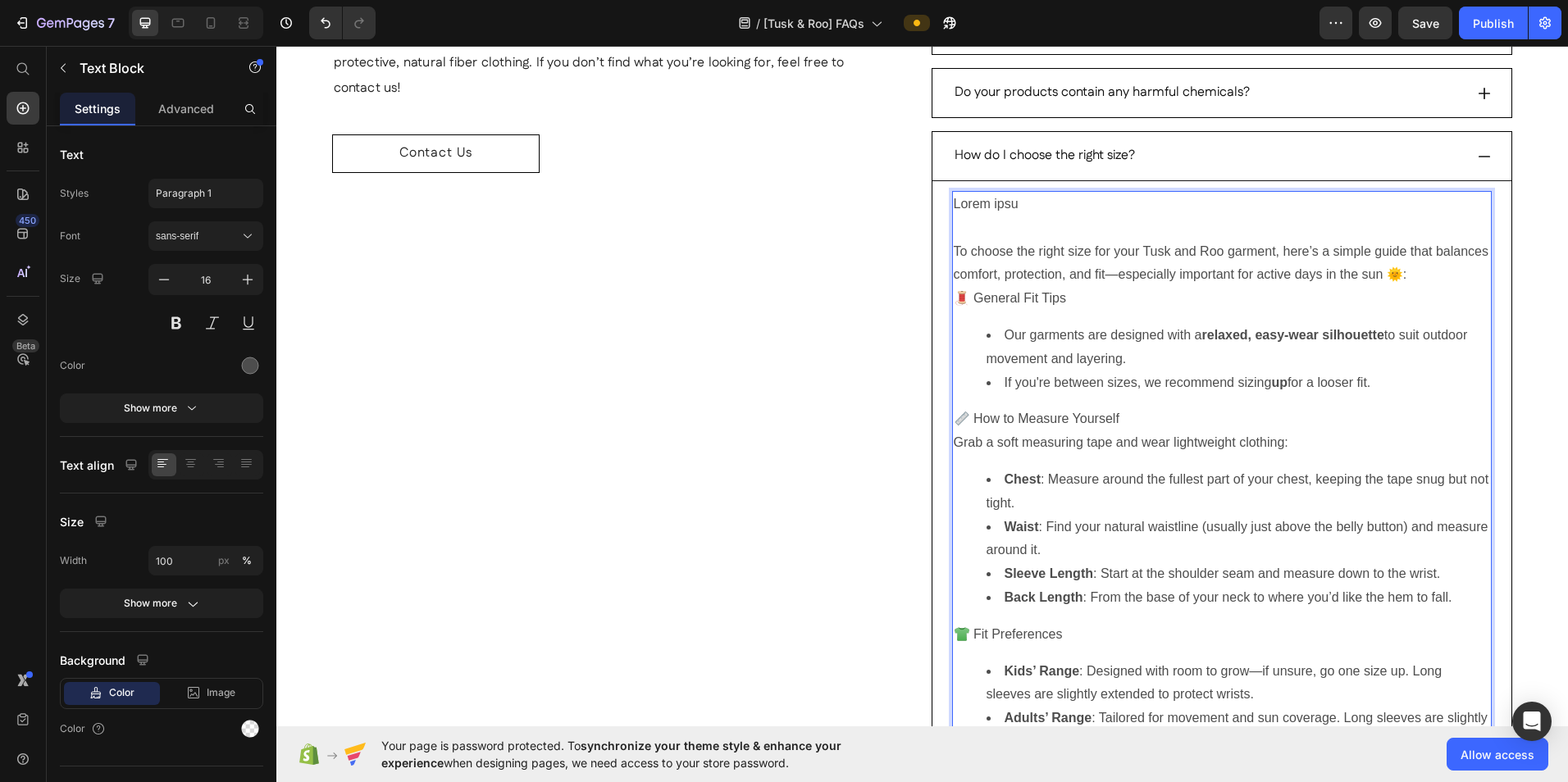 click at bounding box center (1222, 228) 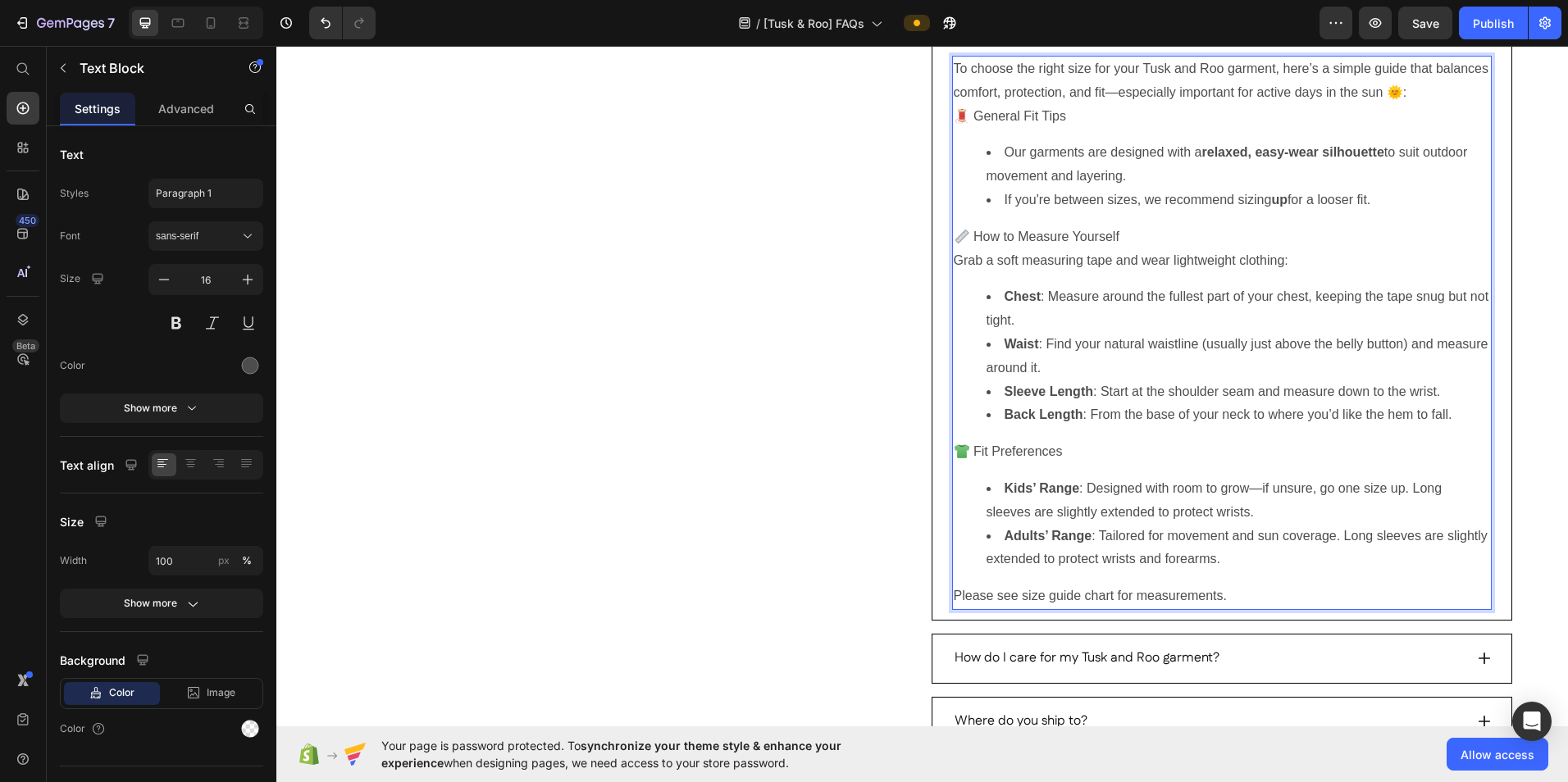scroll, scrollTop: 492, scrollLeft: 0, axis: vertical 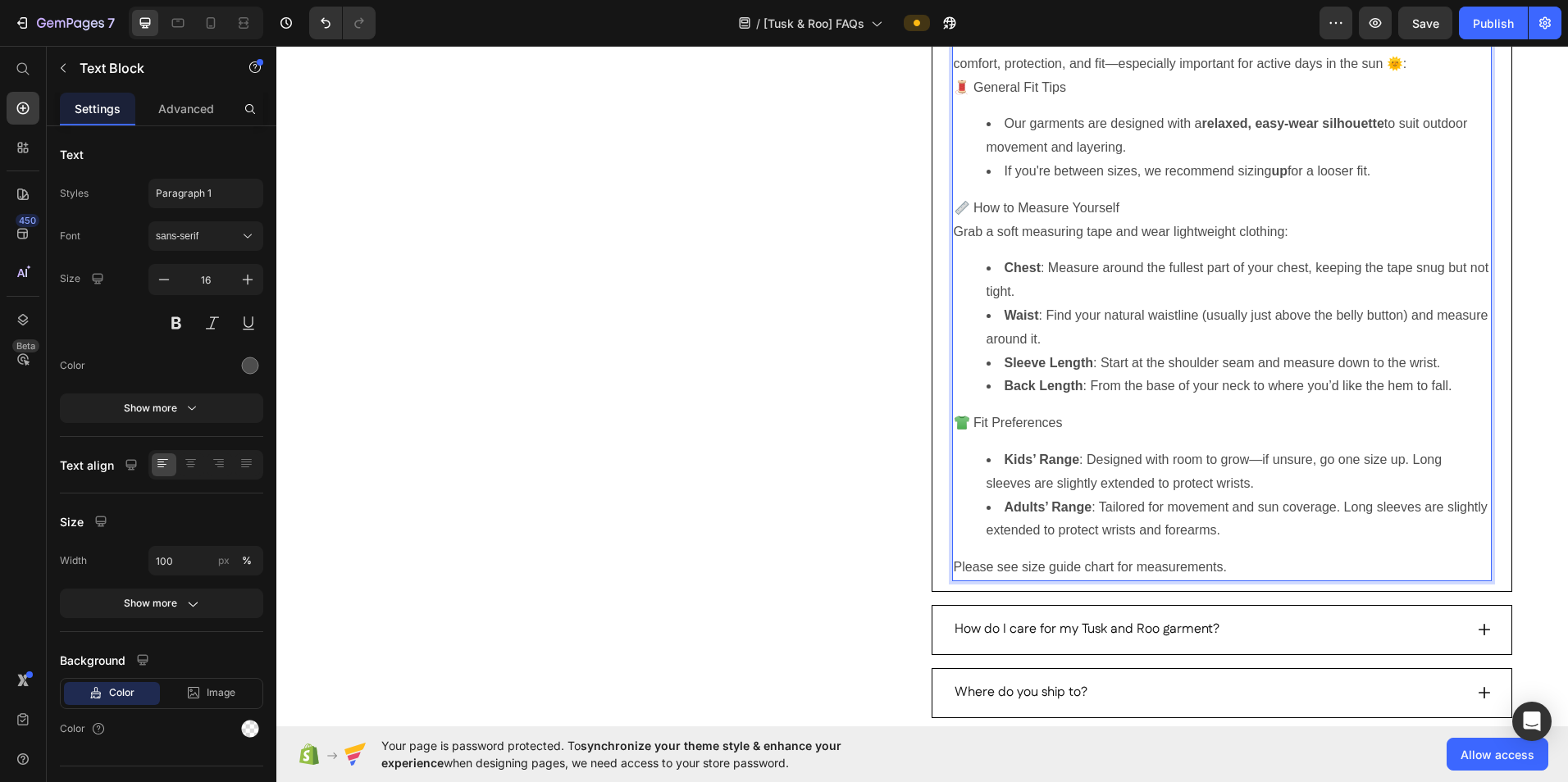 click on "Kids’ Range : Designed with room to grow—if unsure, go one size up. Long sleeves are slightly extended to protect wrists." at bounding box center [1238, 472] 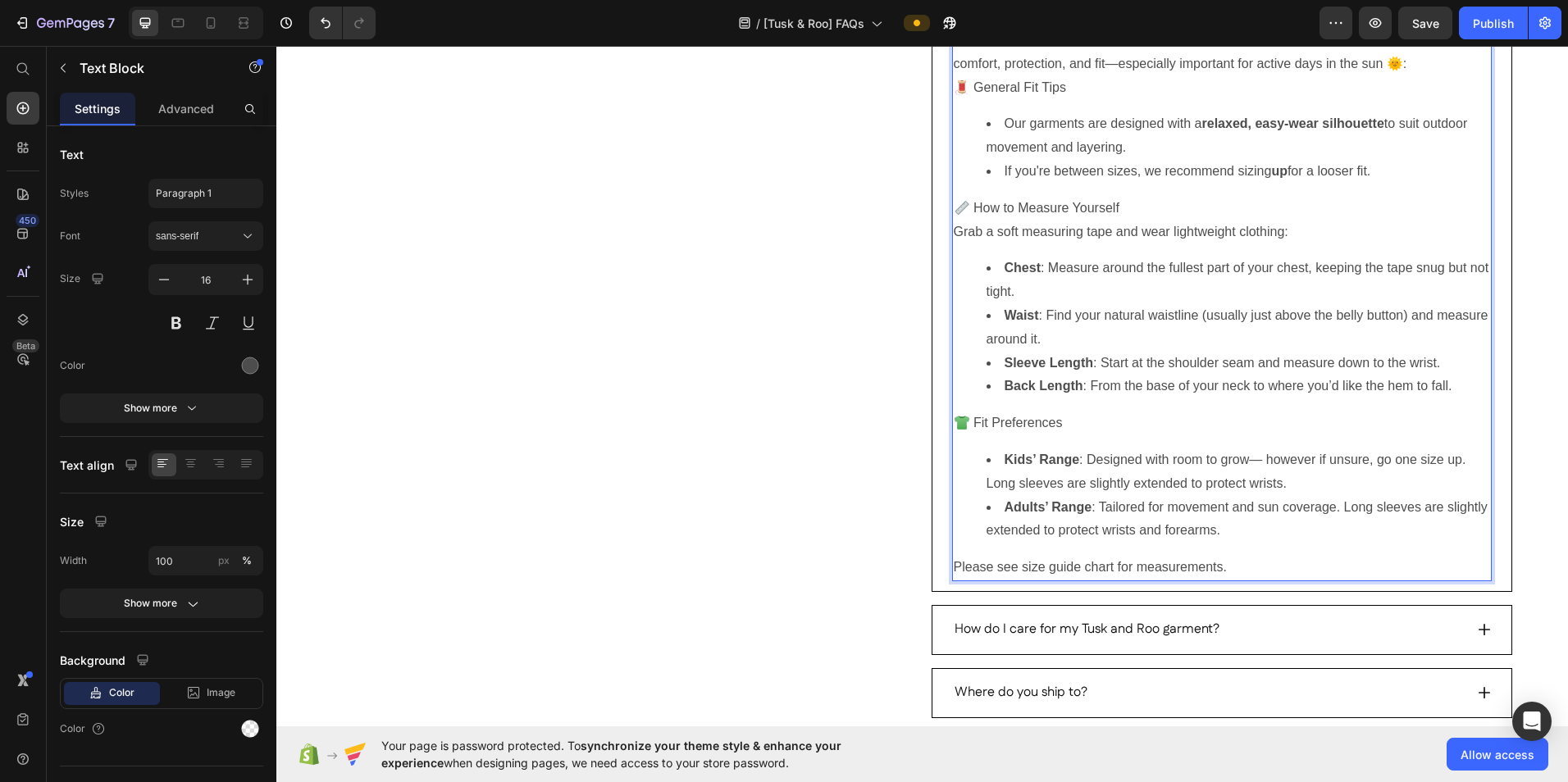 click on "Kids’ Range : Designed with room to grow— however if unsure, go one size up. Long sleeves are slightly extended to protect wrists." at bounding box center [1238, 472] 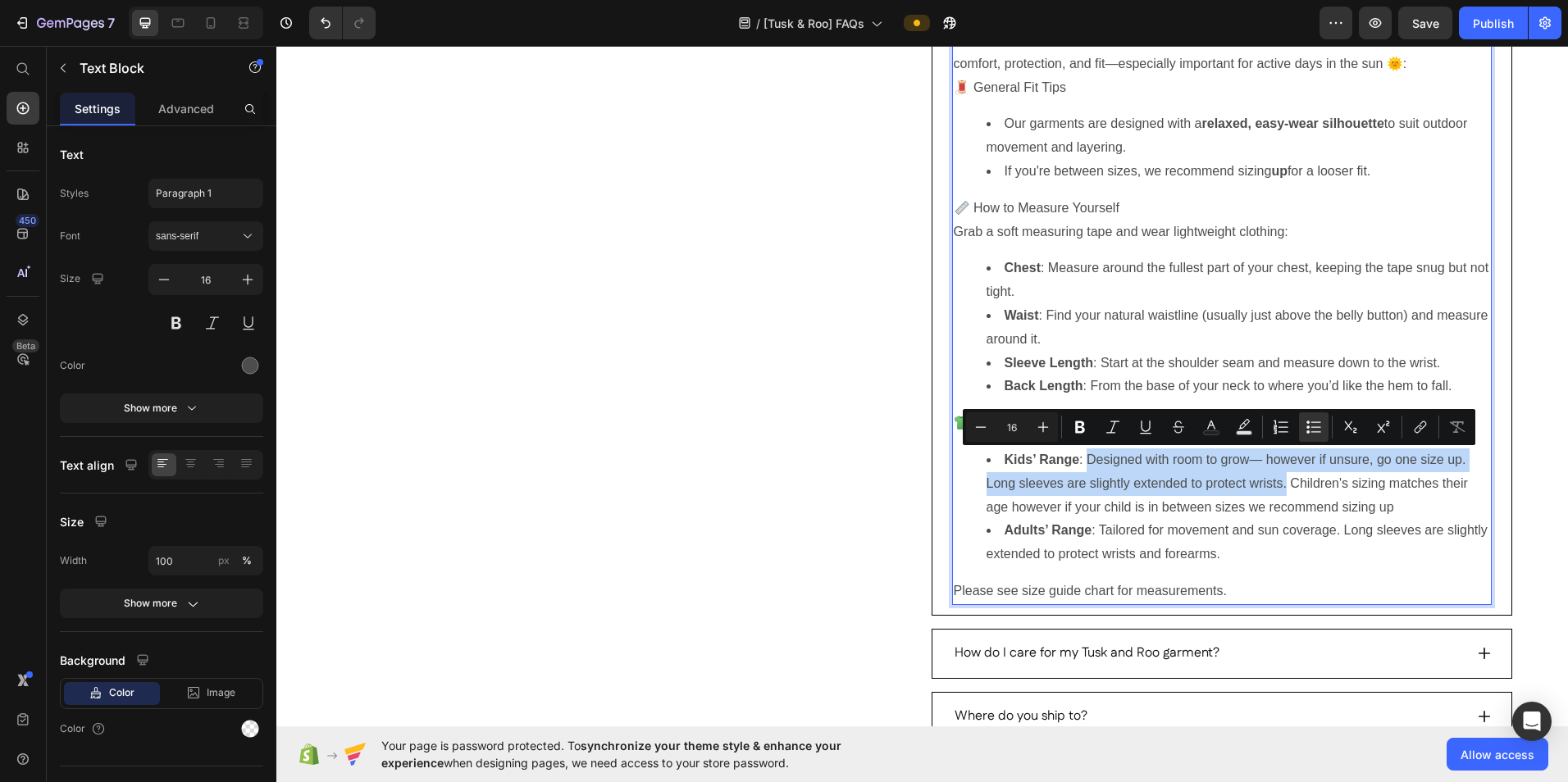drag, startPoint x: 1282, startPoint y: 486, endPoint x: 1083, endPoint y: 465, distance: 200.10497 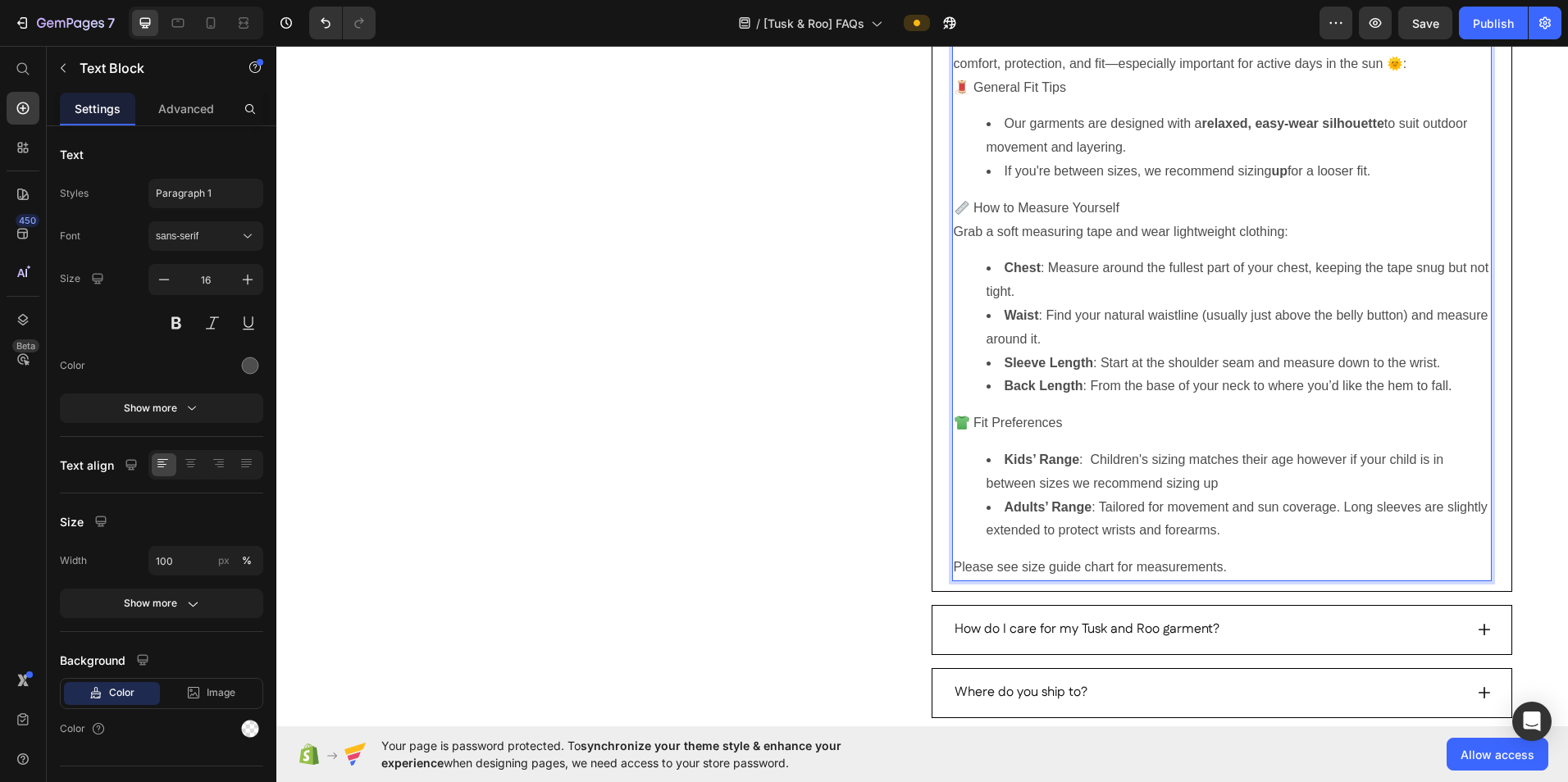 click on "Kids’ Range :  Children's sizing matches their age however if your child is in between sizes we recommend sizing up" at bounding box center [1238, 472] 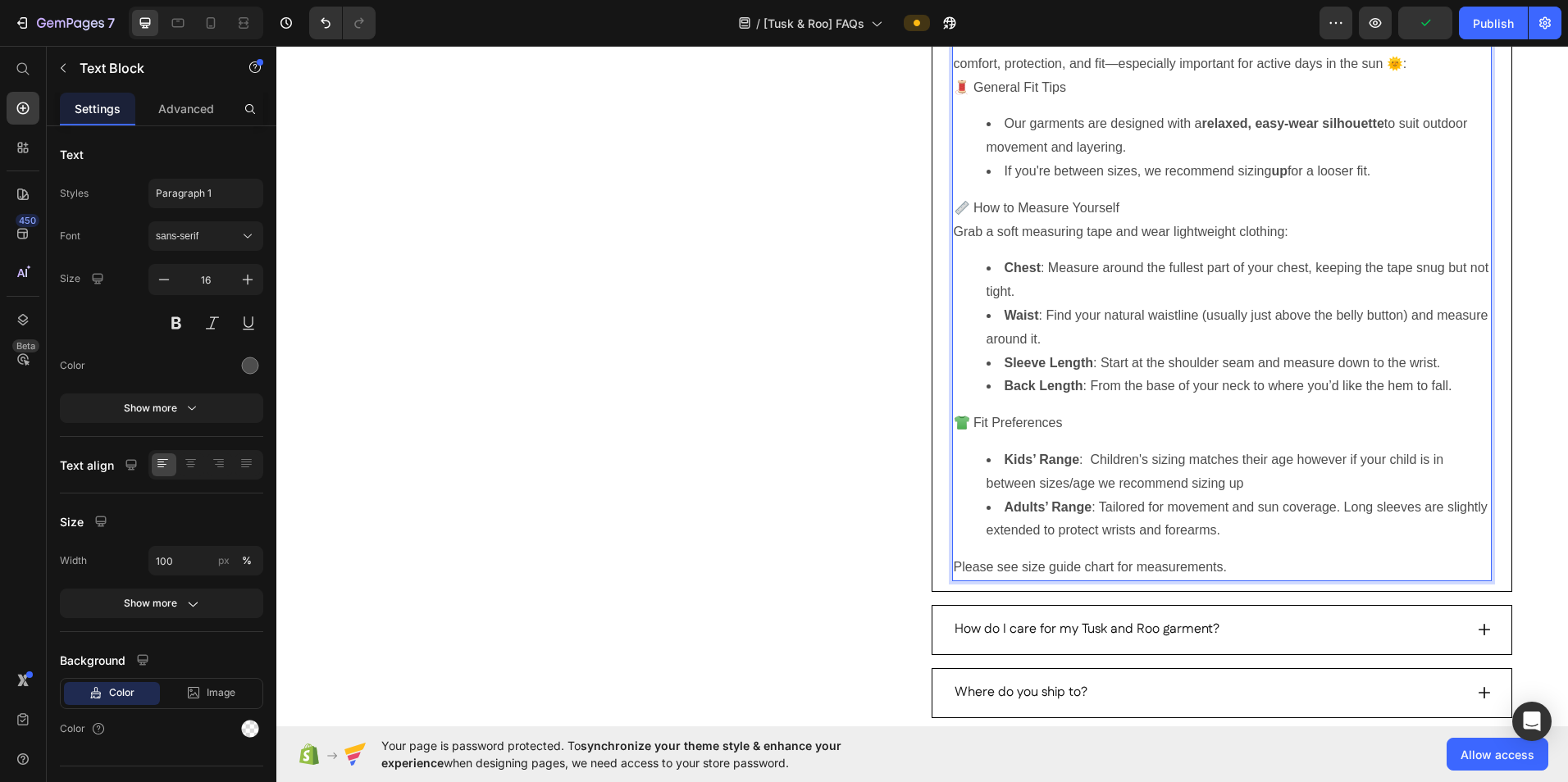 click on "Kids’ Range :  Children's sizing matches their age however if your child is in between sizes/age we recommend sizing up" at bounding box center [1238, 472] 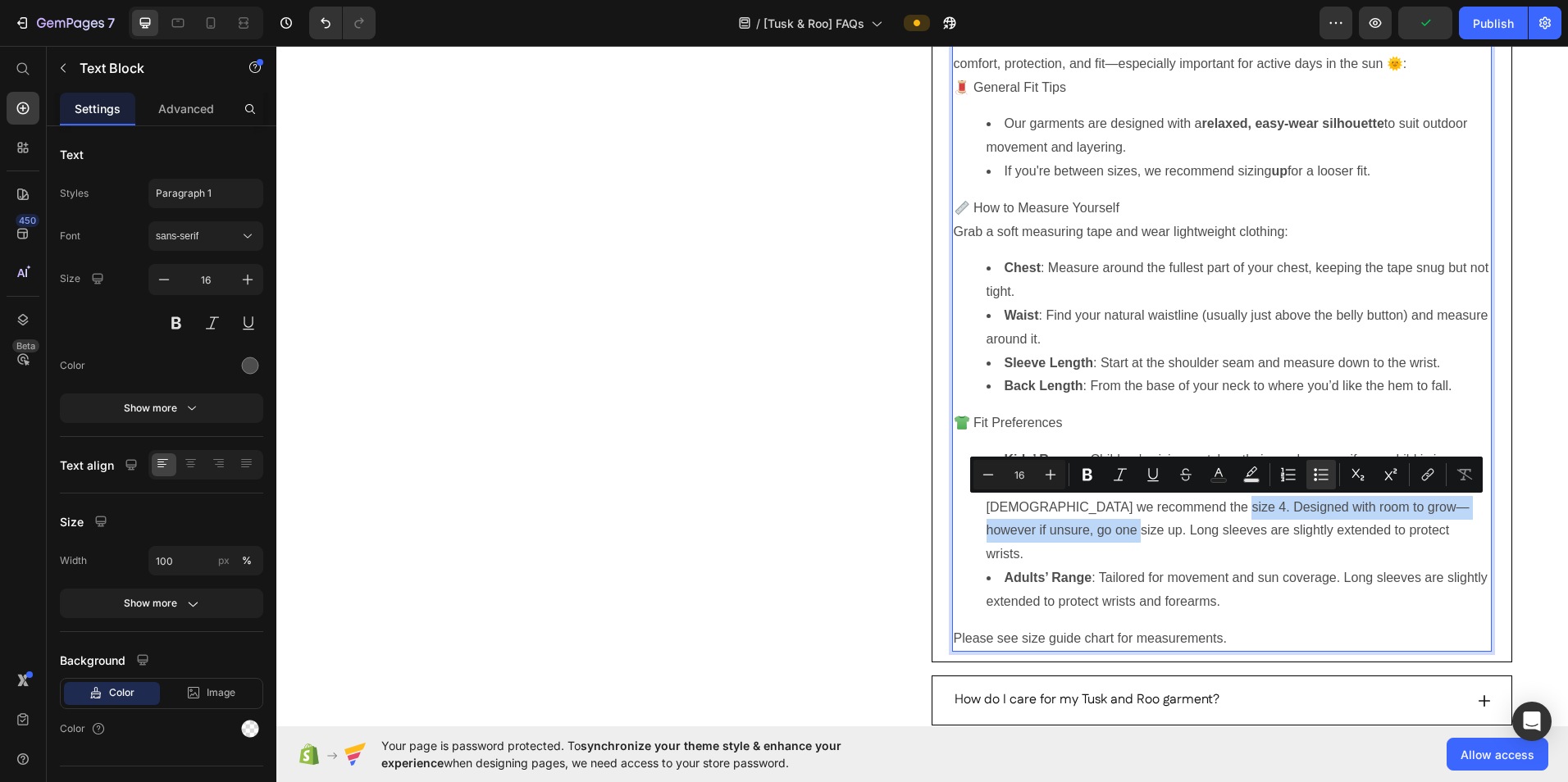 drag, startPoint x: 1191, startPoint y: 510, endPoint x: 1069, endPoint y: 537, distance: 124.95199 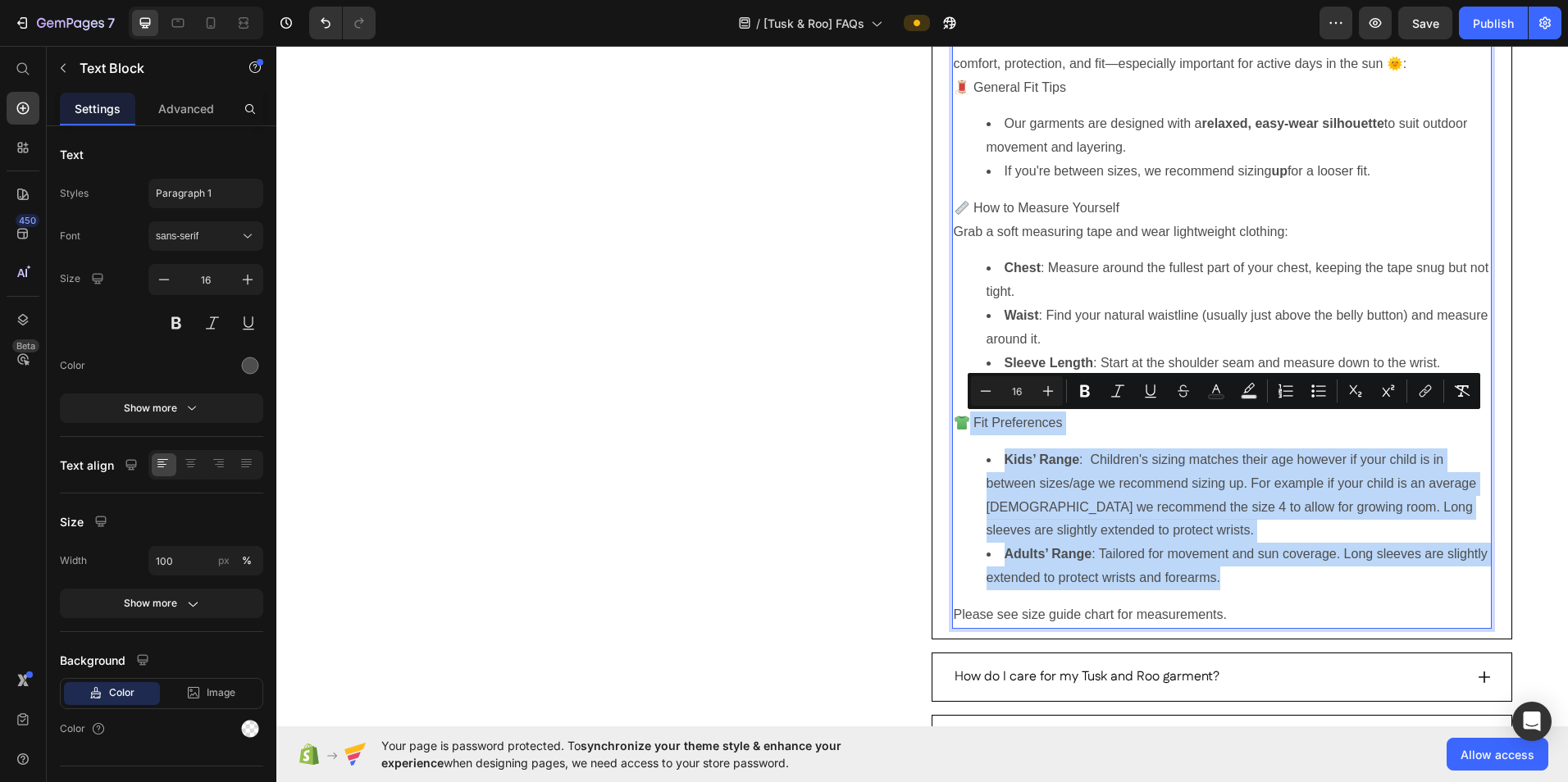 drag, startPoint x: 1228, startPoint y: 583, endPoint x: 956, endPoint y: 427, distance: 313.5602 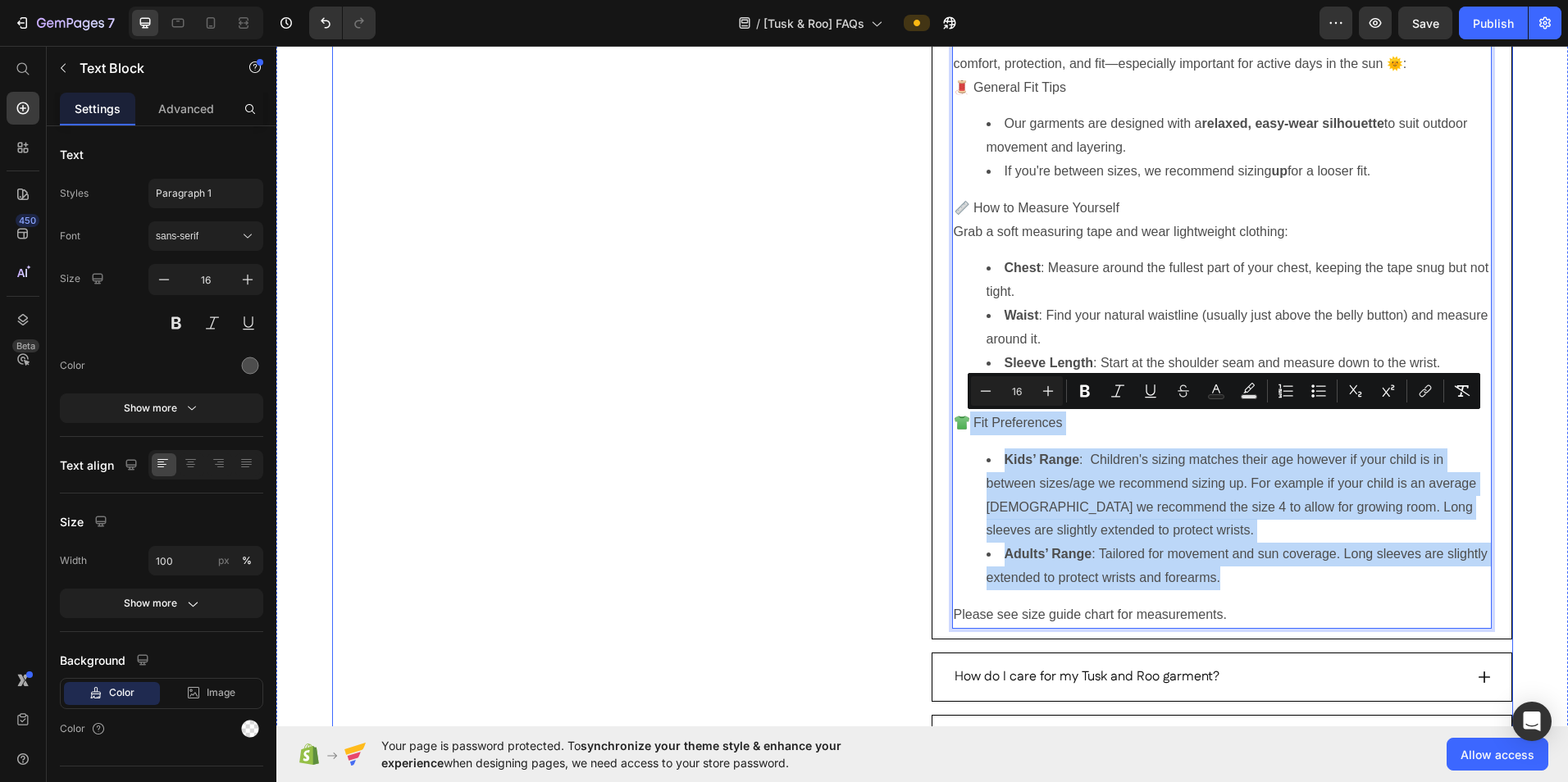 copy on "Fit Preferences Kids’ Range :  Children's sizing matches their age however if your child is in between sizes/age we recommend sizing up. For example if your child is an average [DEMOGRAPHIC_DATA] we recommend the size 4 to allow for growing room. Long sleeves are slightly extended to protect wrists. Adults’ Range : Tailored for movement and sun coverage. Long sleeves are slightly extended to protect wrists and forearms." 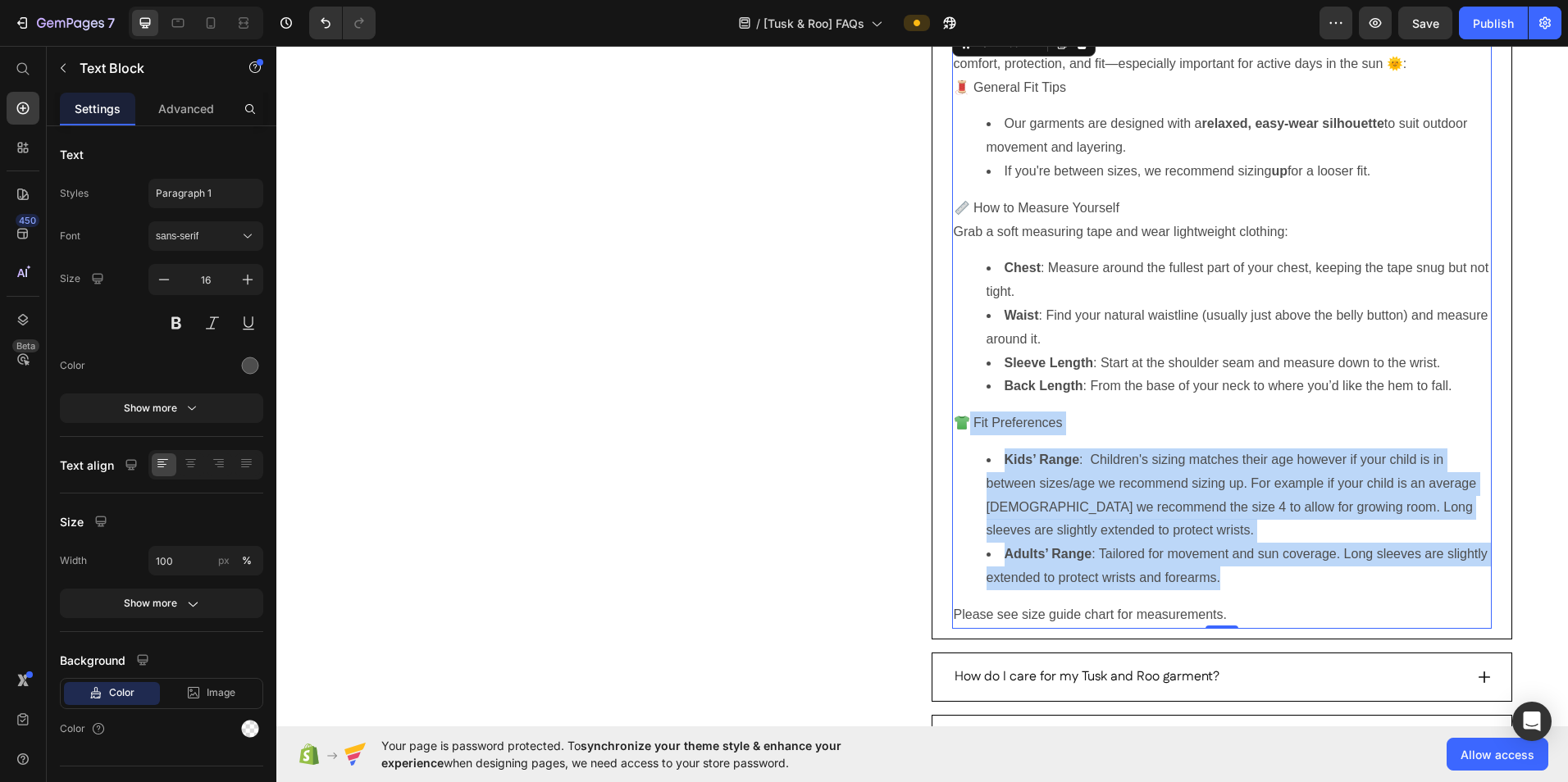 click on "Kids’ Range :  Children's sizing matches their age however if your child is in between sizes/age we recommend sizing up. For example if your child is an average [DEMOGRAPHIC_DATA] we recommend the size 4 to allow for growing room. Long sleeves are slightly extended to protect wrists." at bounding box center (1238, 495) 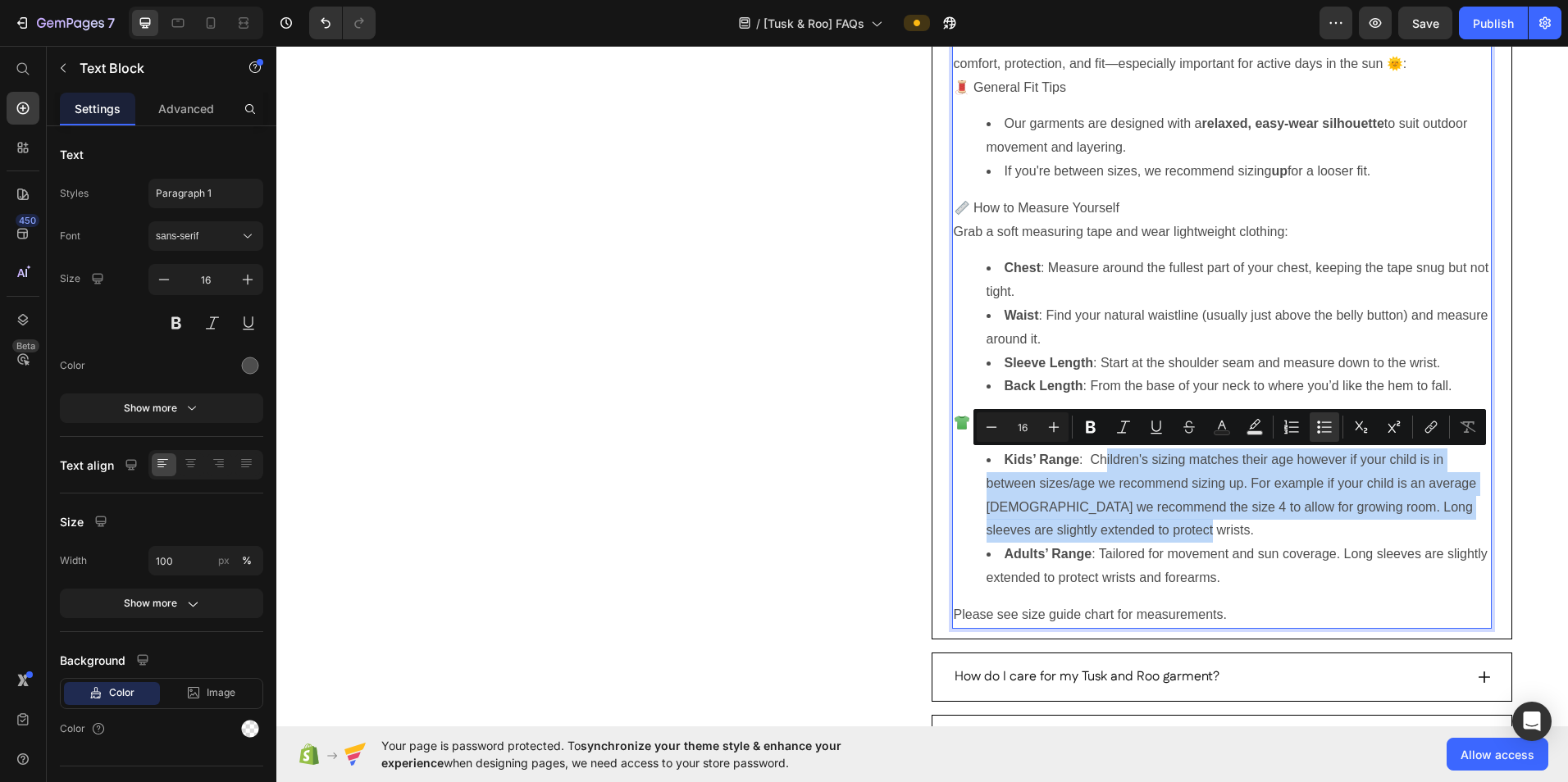 drag, startPoint x: 1157, startPoint y: 532, endPoint x: 1098, endPoint y: 471, distance: 84.8646 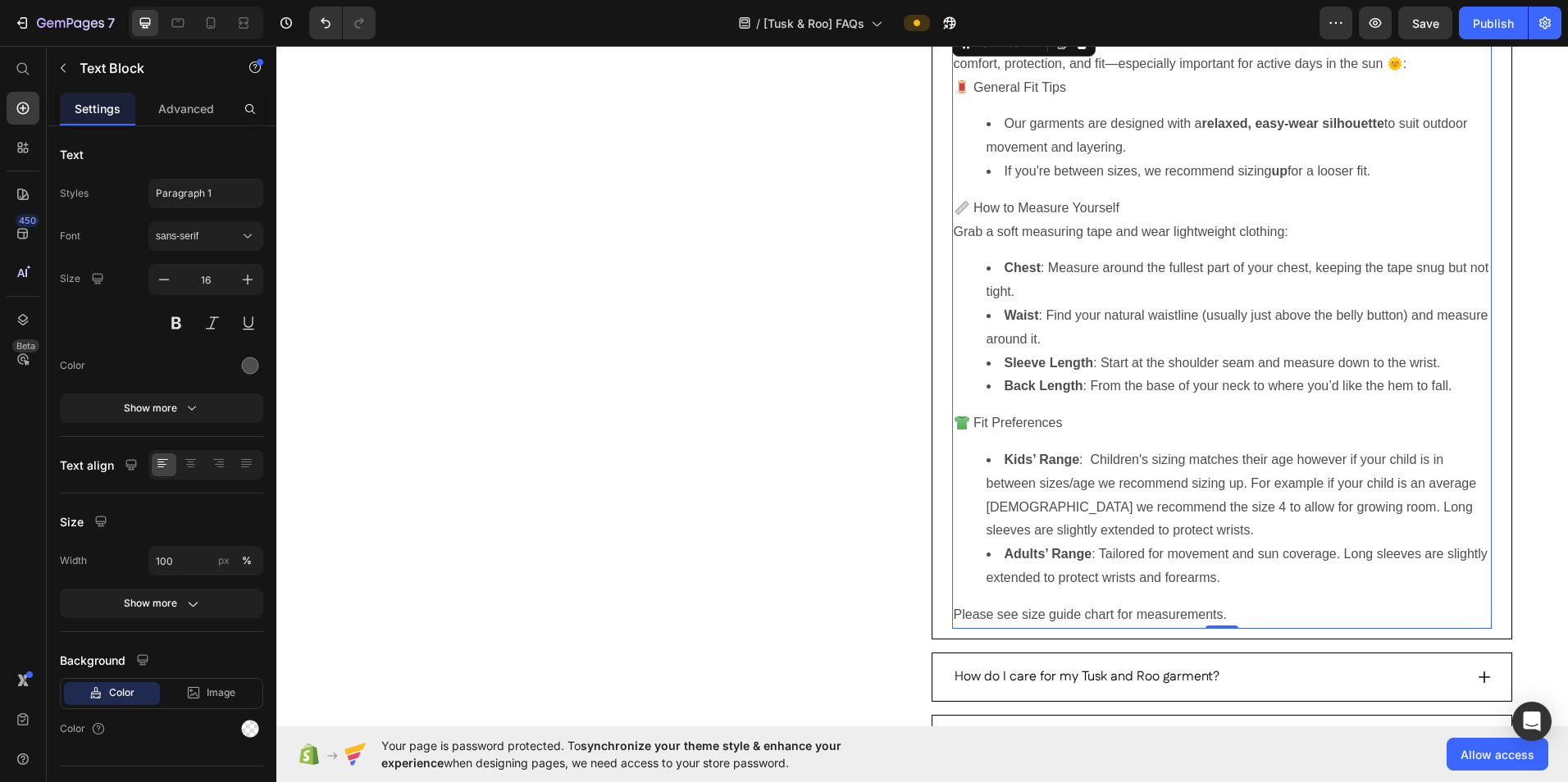 click on "Adults’ Range : Tailored for movement and sun coverage. Long sleeves are slightly extended to protect wrists and forearms." at bounding box center [1238, 566] 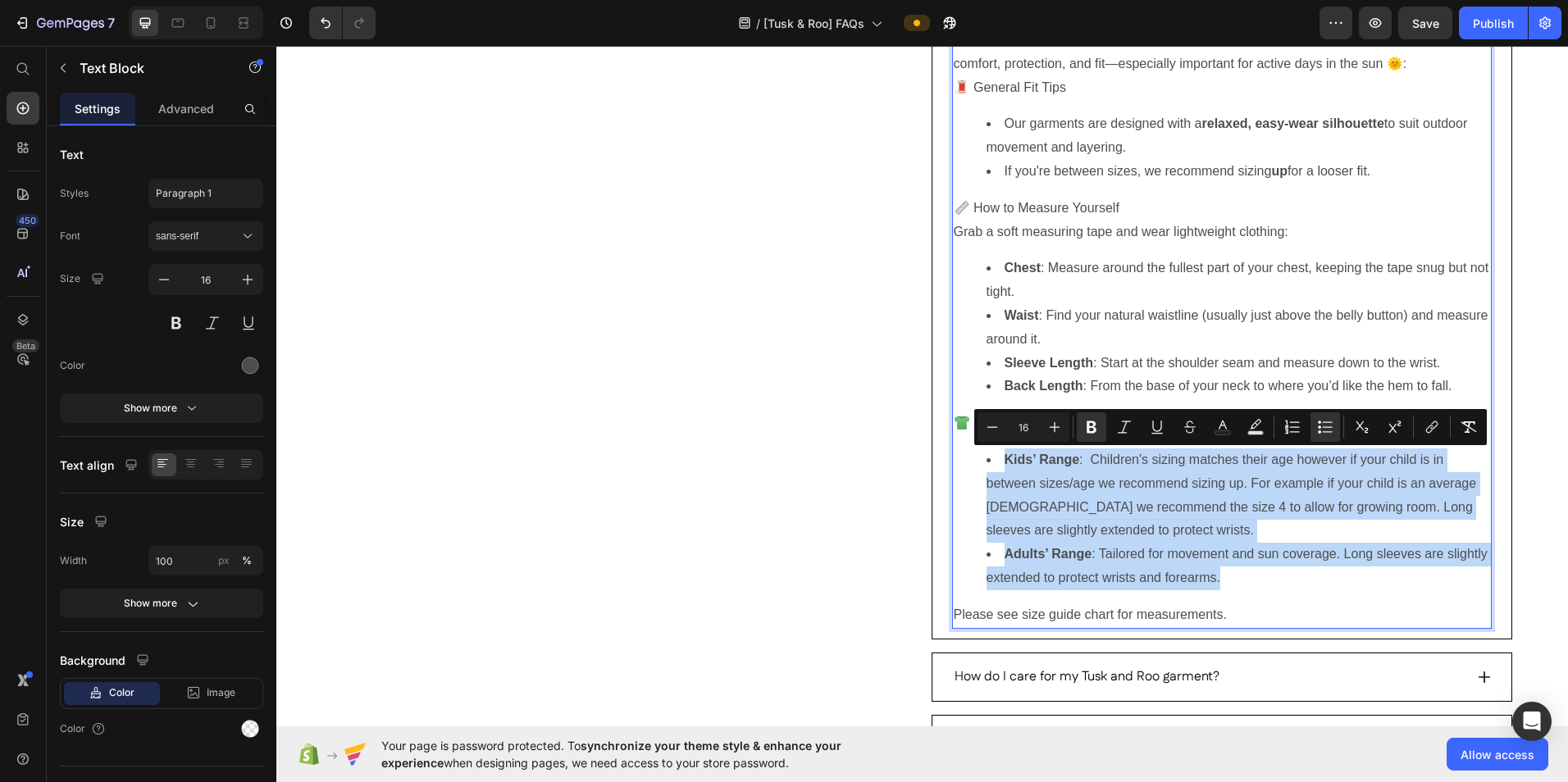 drag, startPoint x: 1225, startPoint y: 574, endPoint x: 987, endPoint y: 461, distance: 263.46347 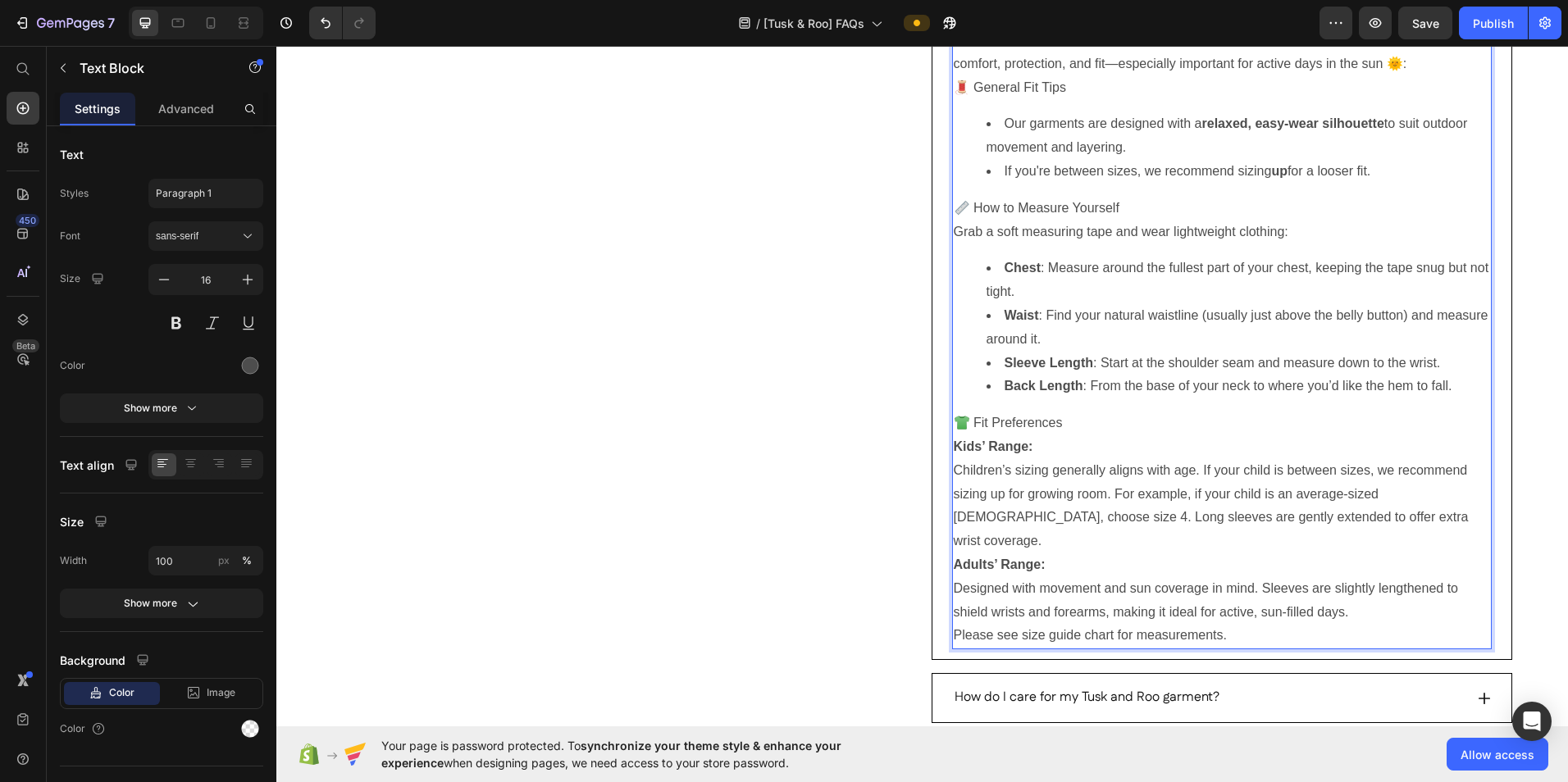 click on "Kids’ Range:" at bounding box center [993, 446] 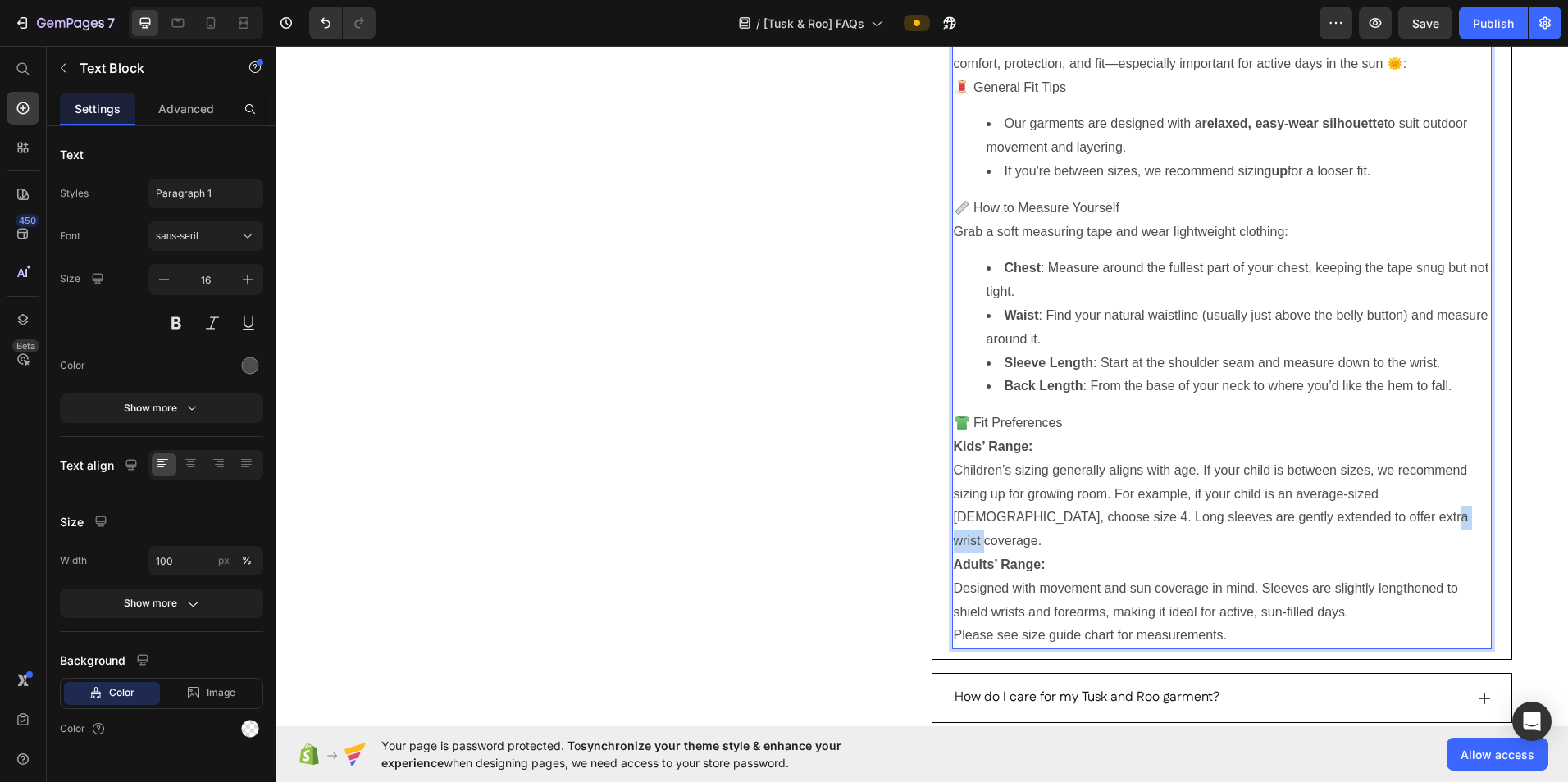 click on "Kids’ Range: Children’s sizing generally aligns with age. If your child is between sizes, we recommend sizing up for growing room. For example, if your child is an average-sized [DEMOGRAPHIC_DATA], choose size 4. Long sleeves are gently extended to offer extra wrist coverage." at bounding box center (1222, 494) 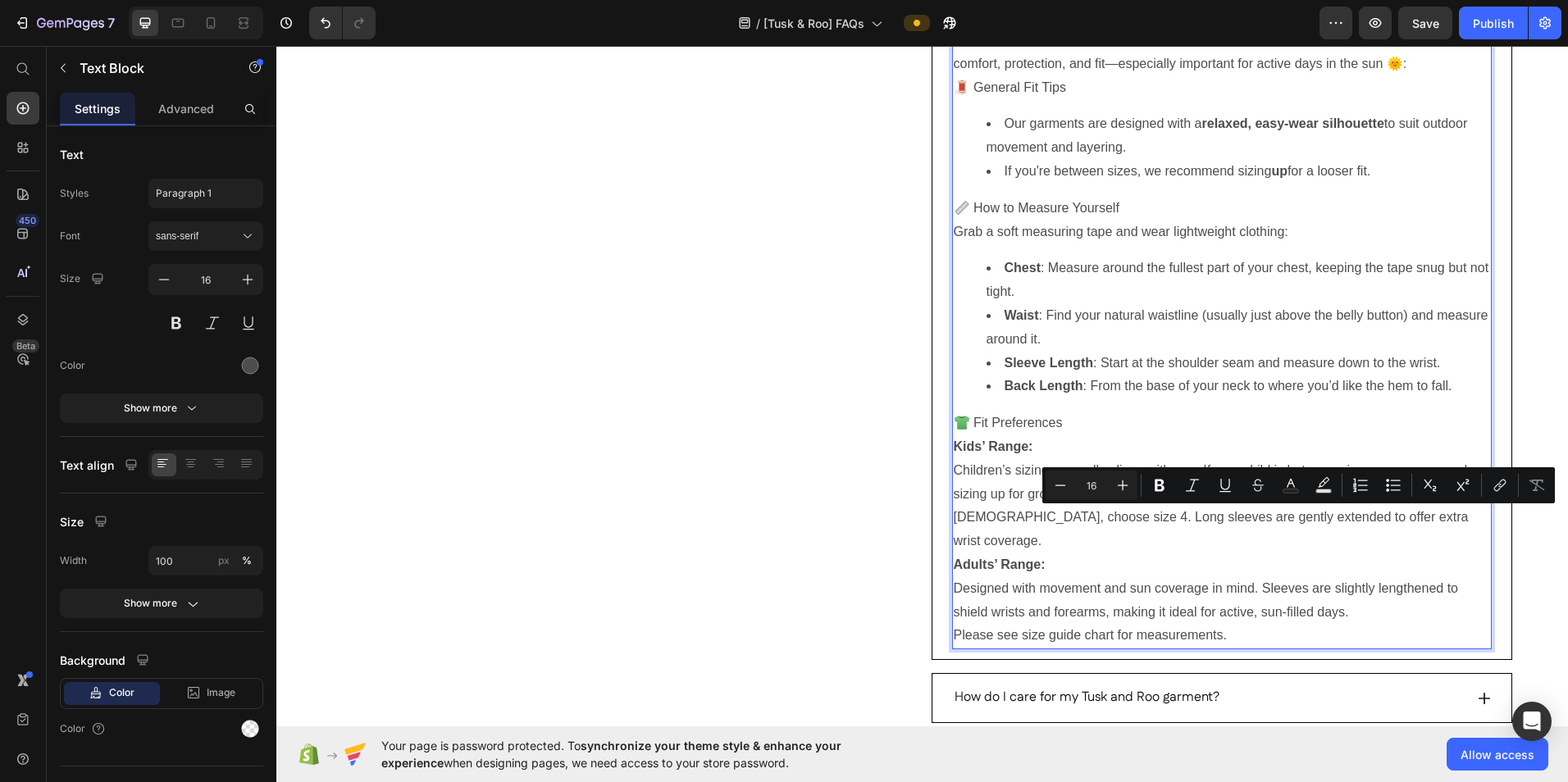 click on "Kids’ Range: Children’s sizing generally aligns with age. If your child is between sizes, we recommend sizing up for growing room. For example, if your child is an average-sized [DEMOGRAPHIC_DATA], choose size 4. Long sleeves are gently extended to offer extra wrist coverage." at bounding box center [1222, 494] 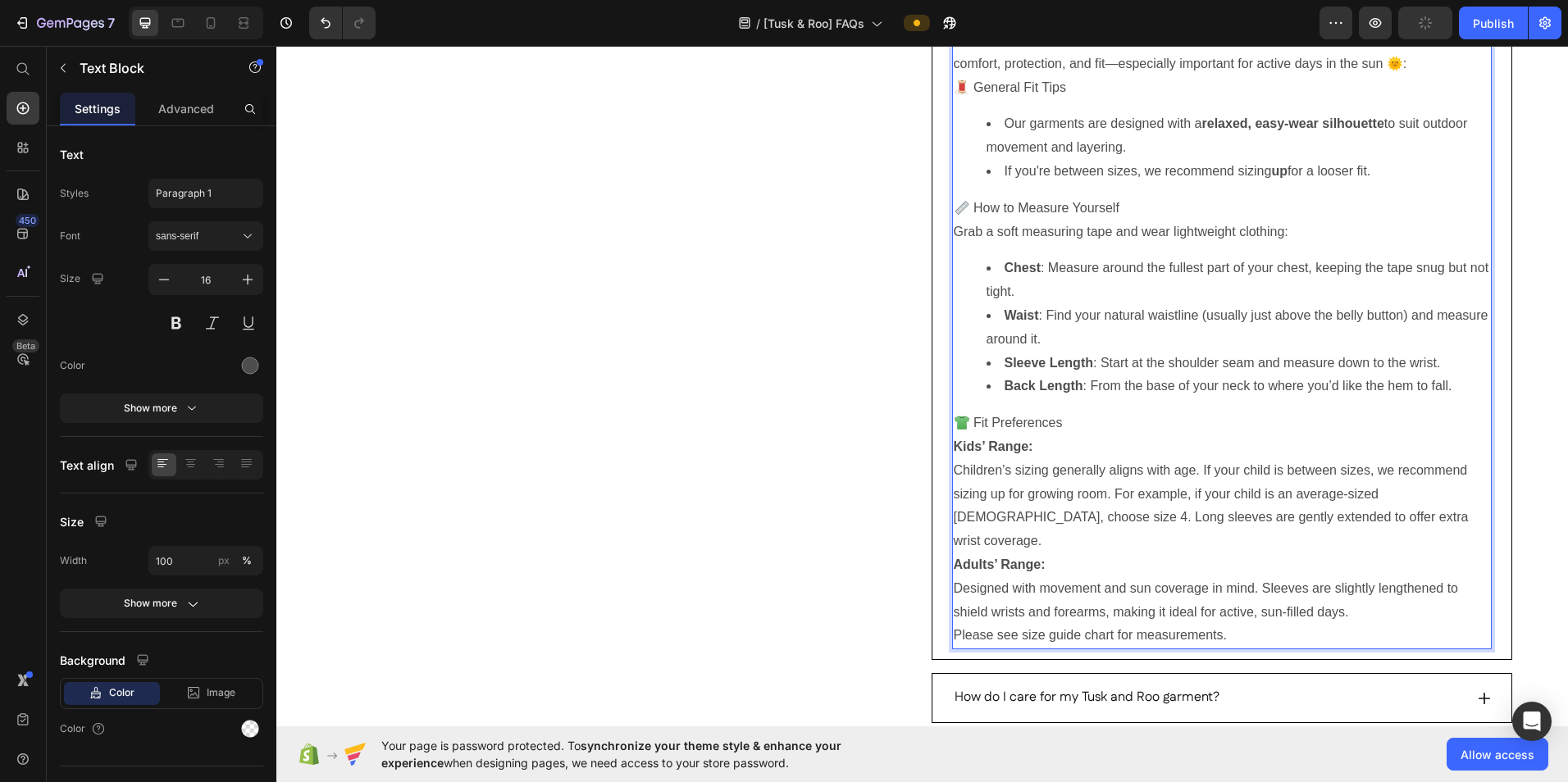 click on "Adults’ Range: Designed with movement and sun coverage in mind. Sleeves are slightly lengthened to shield wrists and forearms, making it ideal for active, sun-filled days." at bounding box center (1222, 589) 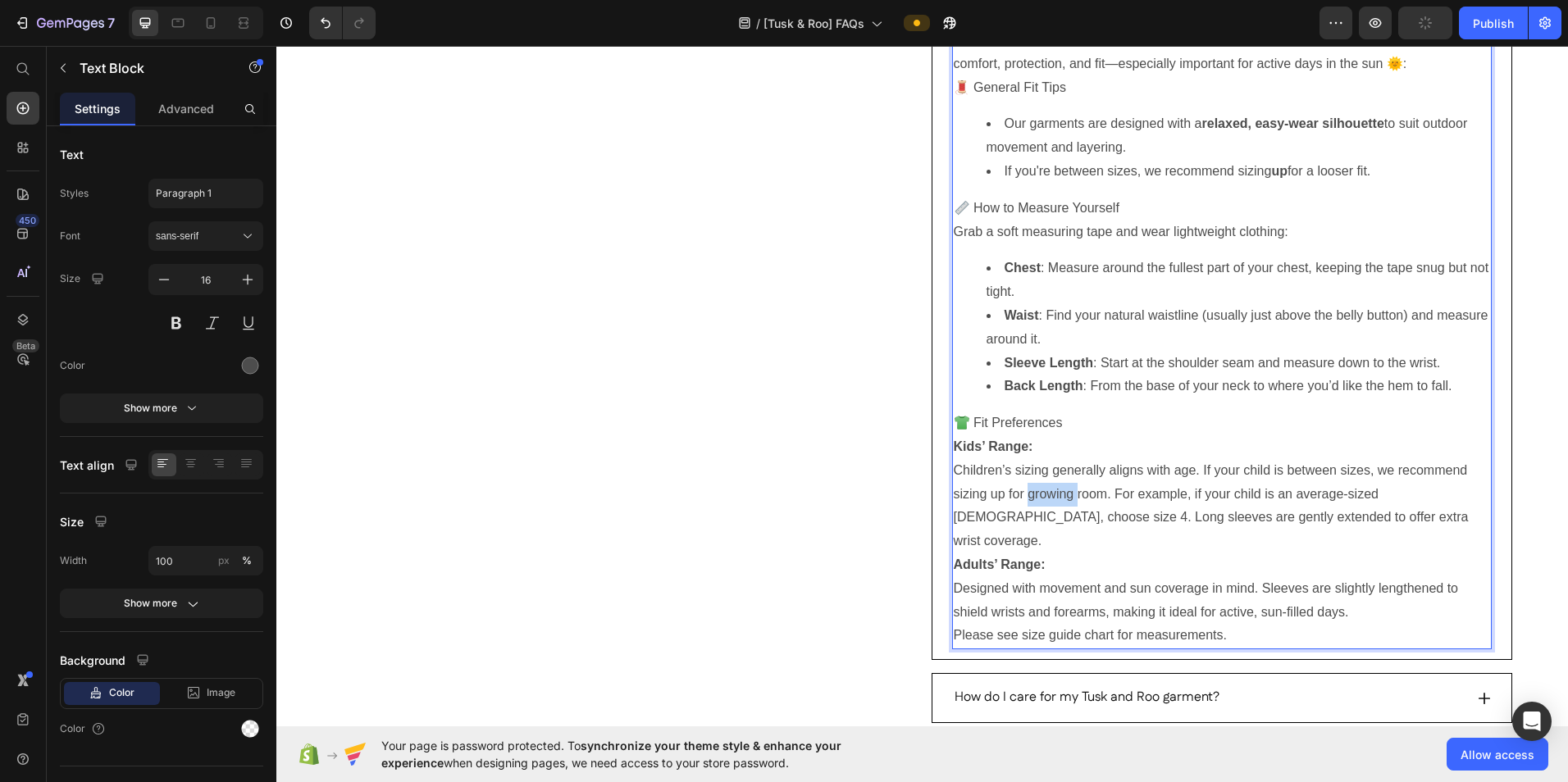 click on "Kids’ Range: Children’s sizing generally aligns with age. If your child is between sizes, we recommend sizing up for growing room. For example, if your child is an average-sized [DEMOGRAPHIC_DATA], choose size 4. Long sleeves are gently extended to offer extra wrist coverage." at bounding box center (1222, 494) 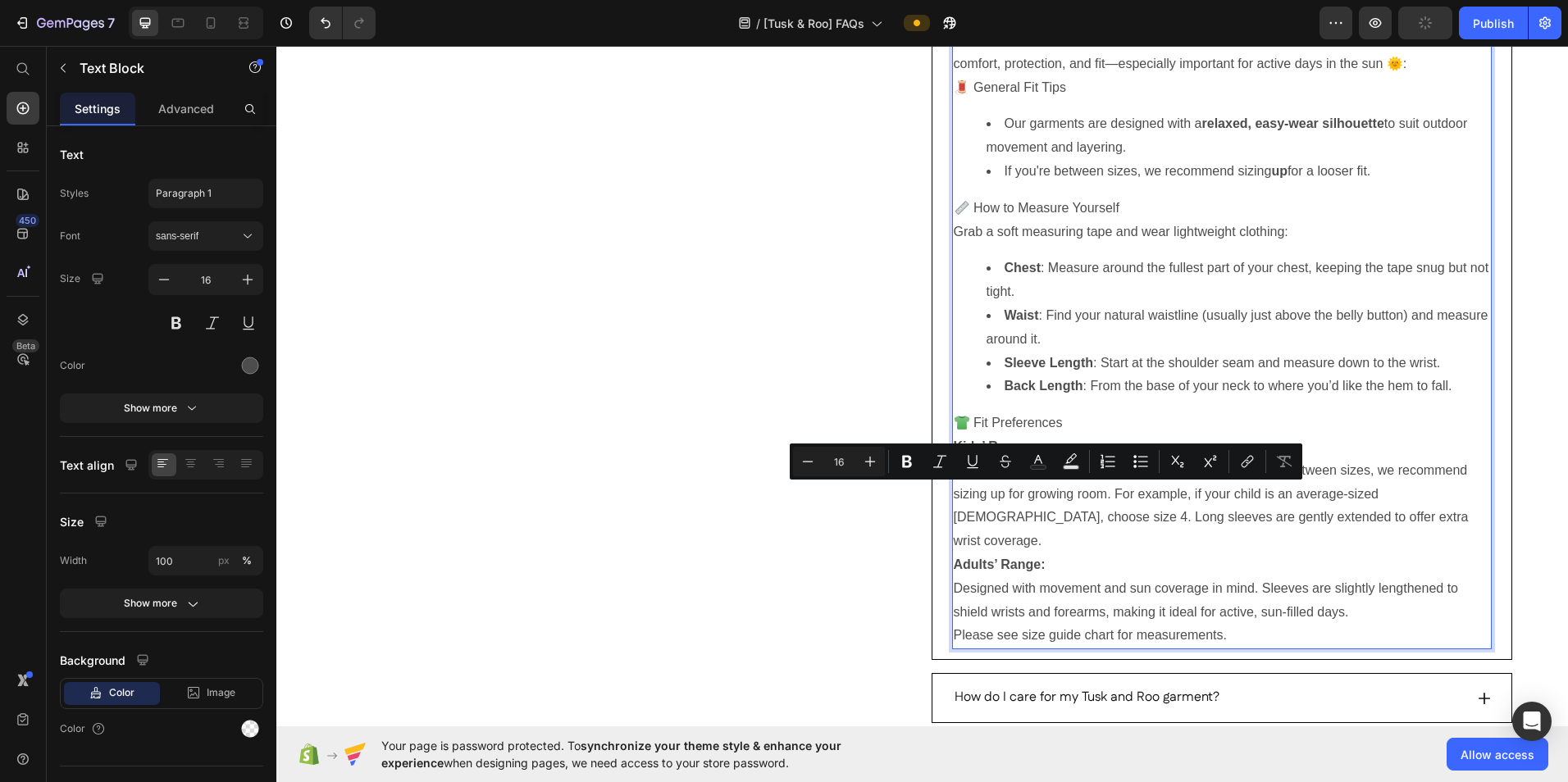 click on "Kids’ Range: Children’s sizing generally aligns with age. If your child is between sizes, we recommend sizing up for growing room. For example, if your child is an average-sized [DEMOGRAPHIC_DATA], choose size 4. Long sleeves are gently extended to offer extra wrist coverage." at bounding box center (1222, 494) 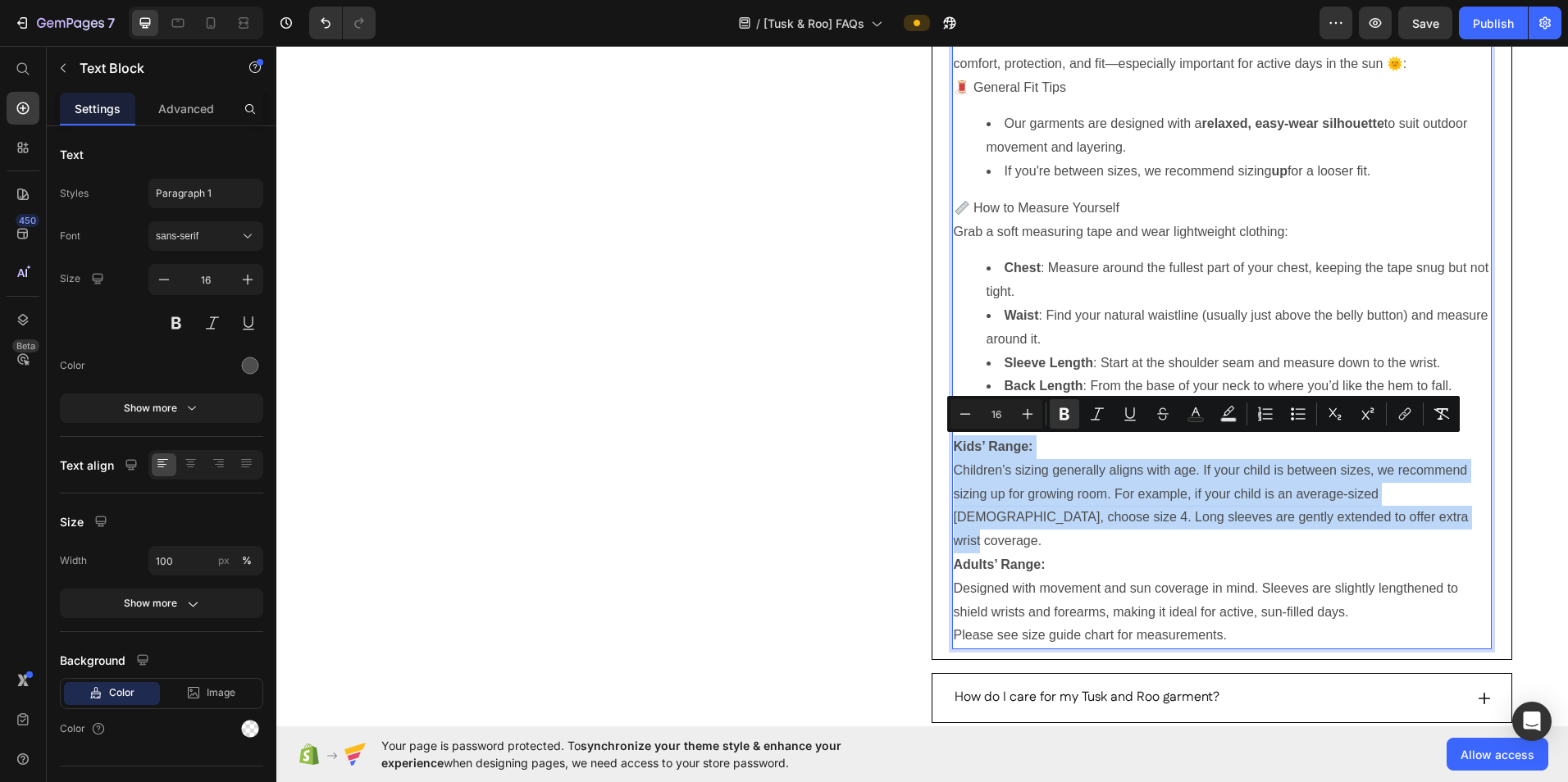 drag, startPoint x: 1392, startPoint y: 520, endPoint x: 951, endPoint y: 449, distance: 446.67886 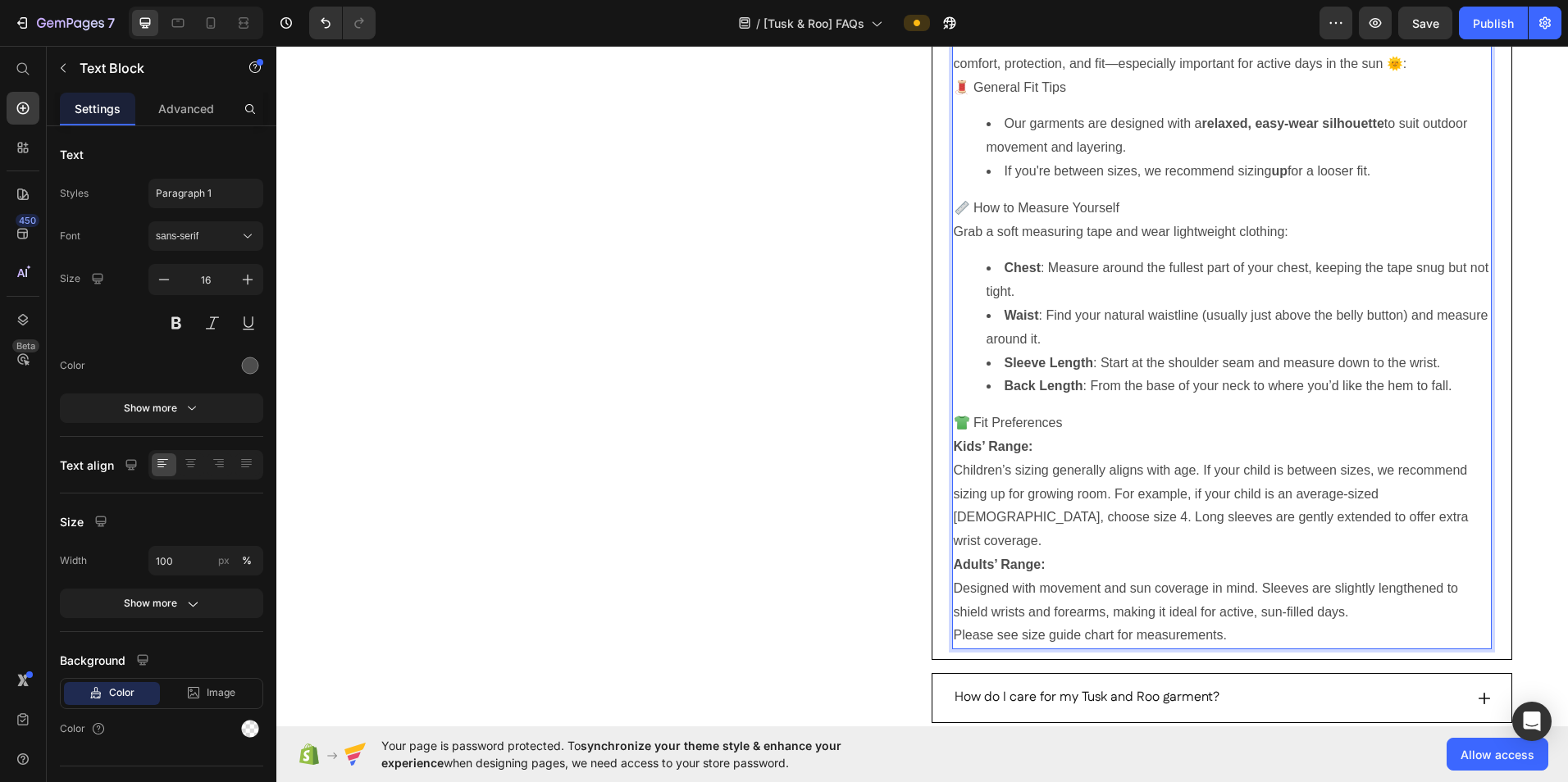 click on "Please see size guide chart for measurements." at bounding box center (1222, 635) 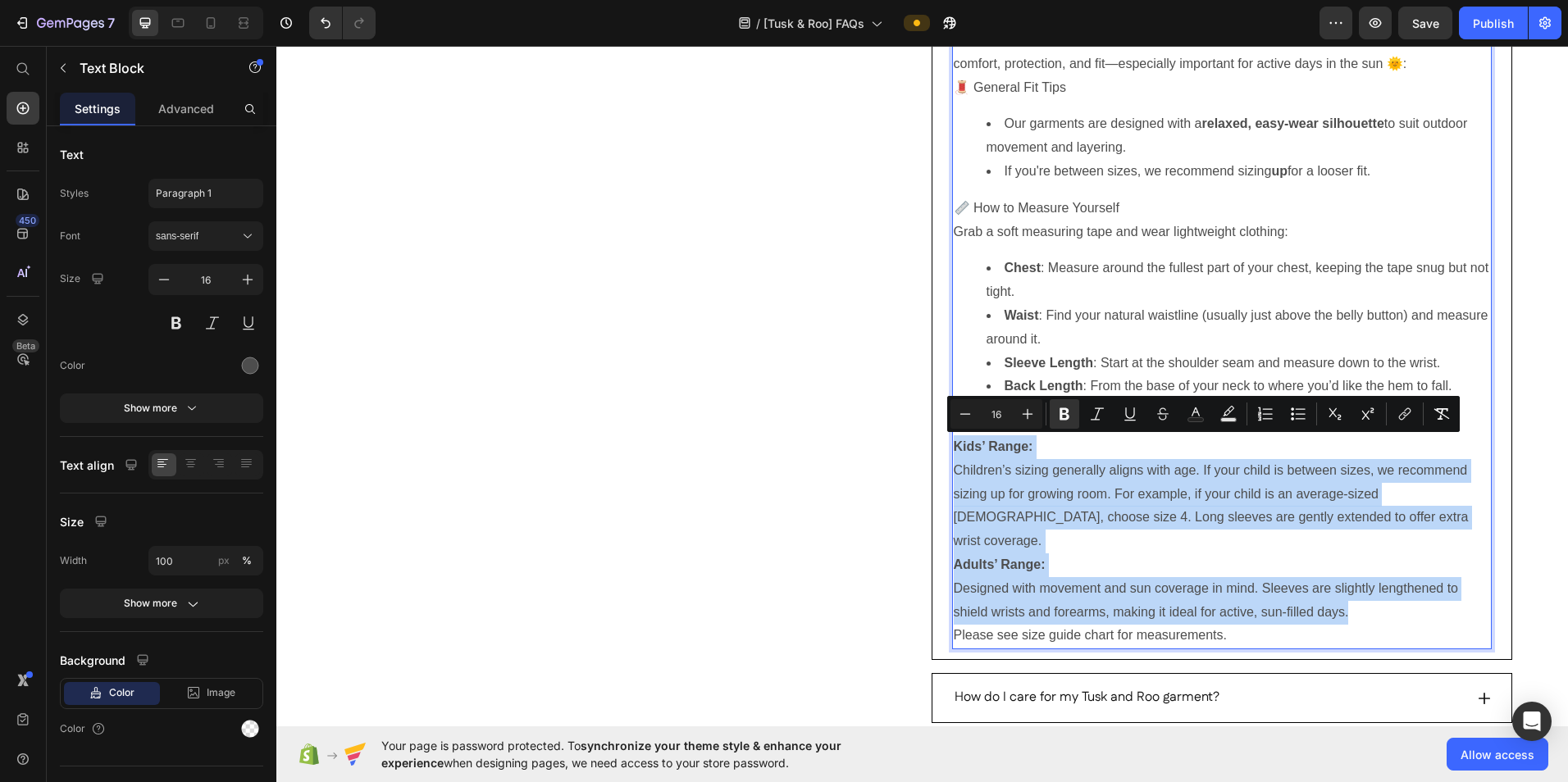 drag, startPoint x: 1284, startPoint y: 571, endPoint x: 947, endPoint y: 456, distance: 356.08145 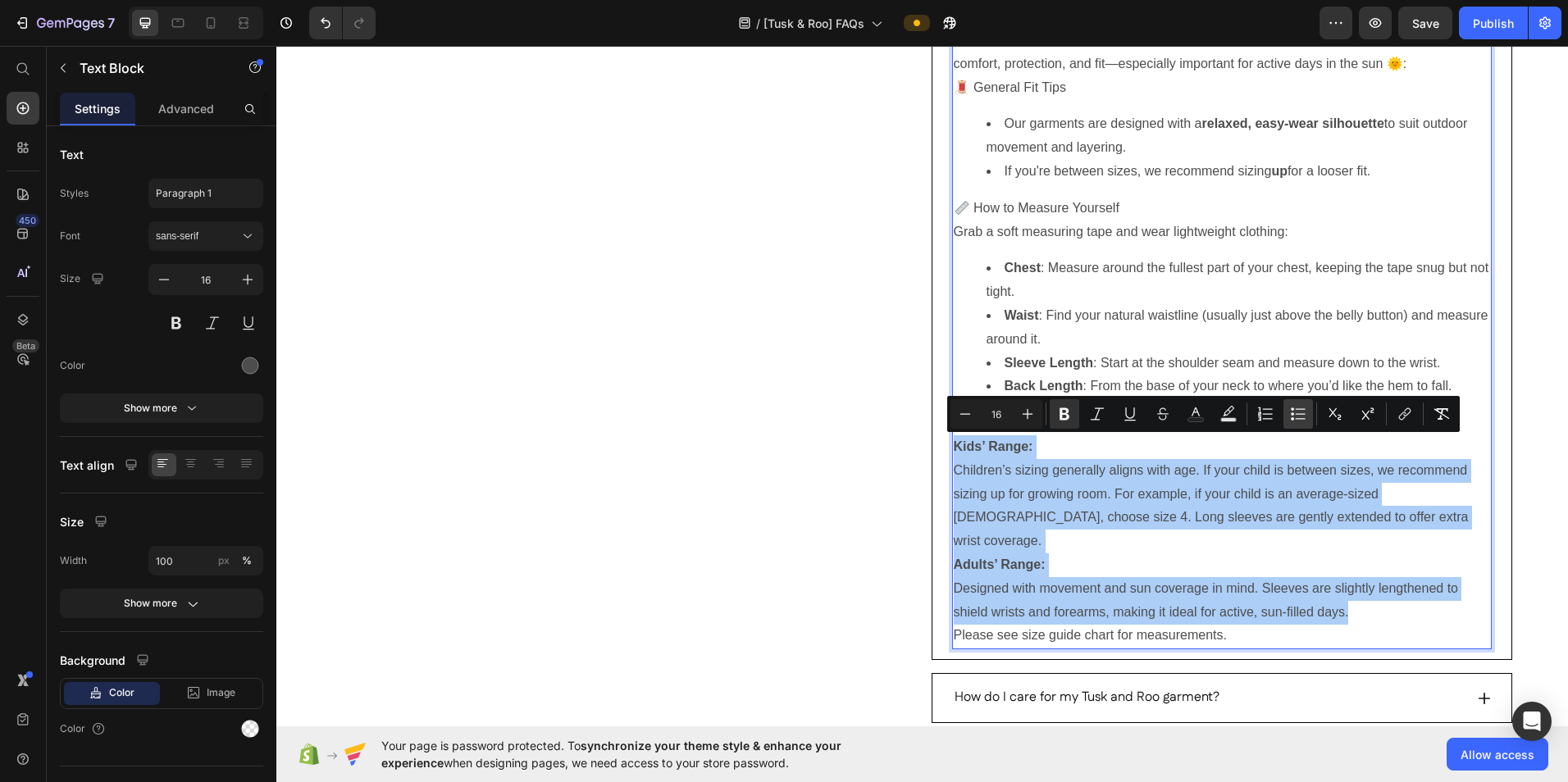 click on "Bulleted List" at bounding box center (1298, 414) 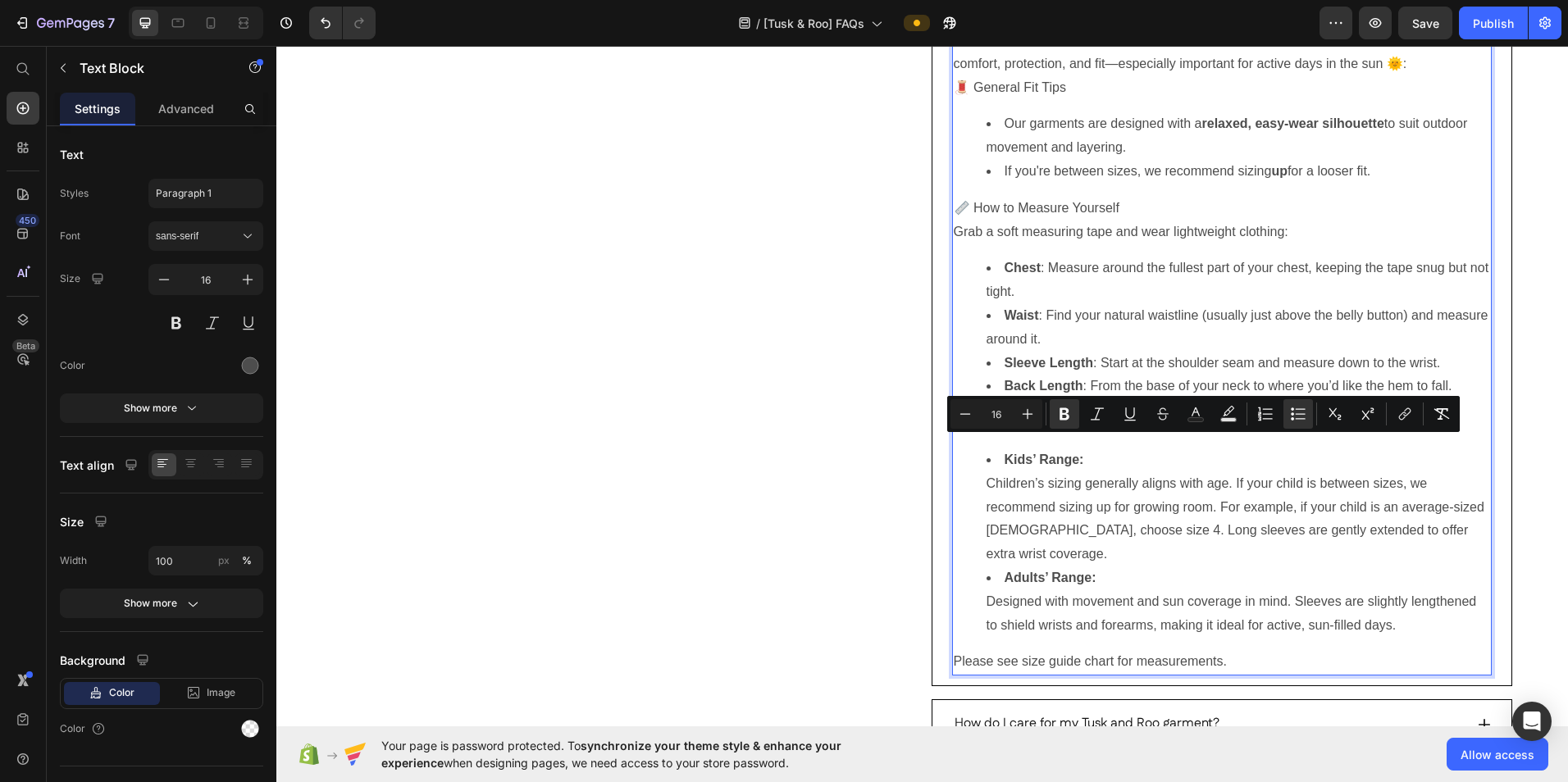 click on "Kids’ Range: Children’s sizing generally aligns with age. If your child is between sizes, we recommend sizing up for growing room. For example, if your child is an average-sized [DEMOGRAPHIC_DATA], choose size 4. Long sleeves are gently extended to offer extra wrist coverage." at bounding box center [1238, 507] 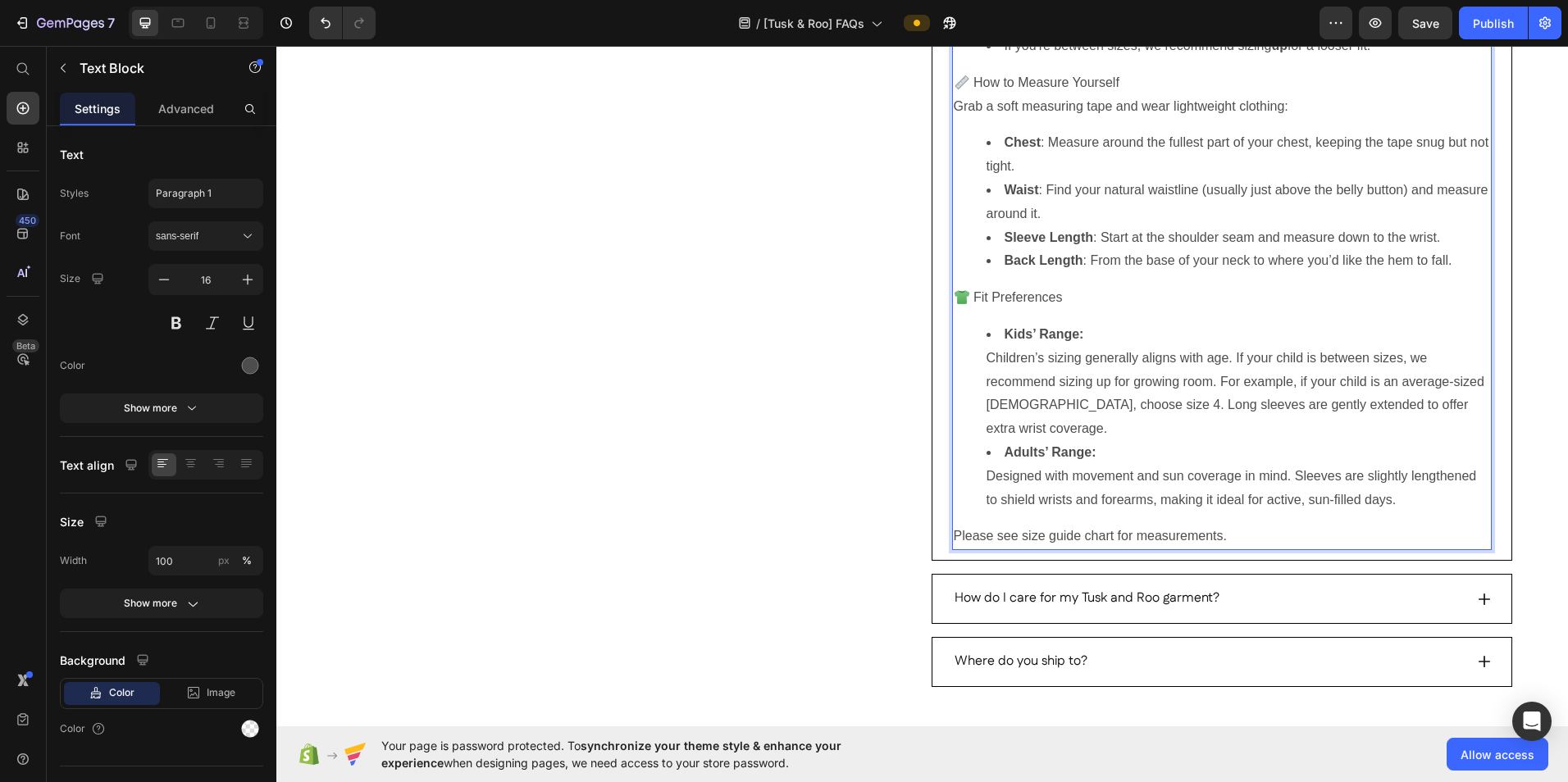 scroll, scrollTop: 656, scrollLeft: 0, axis: vertical 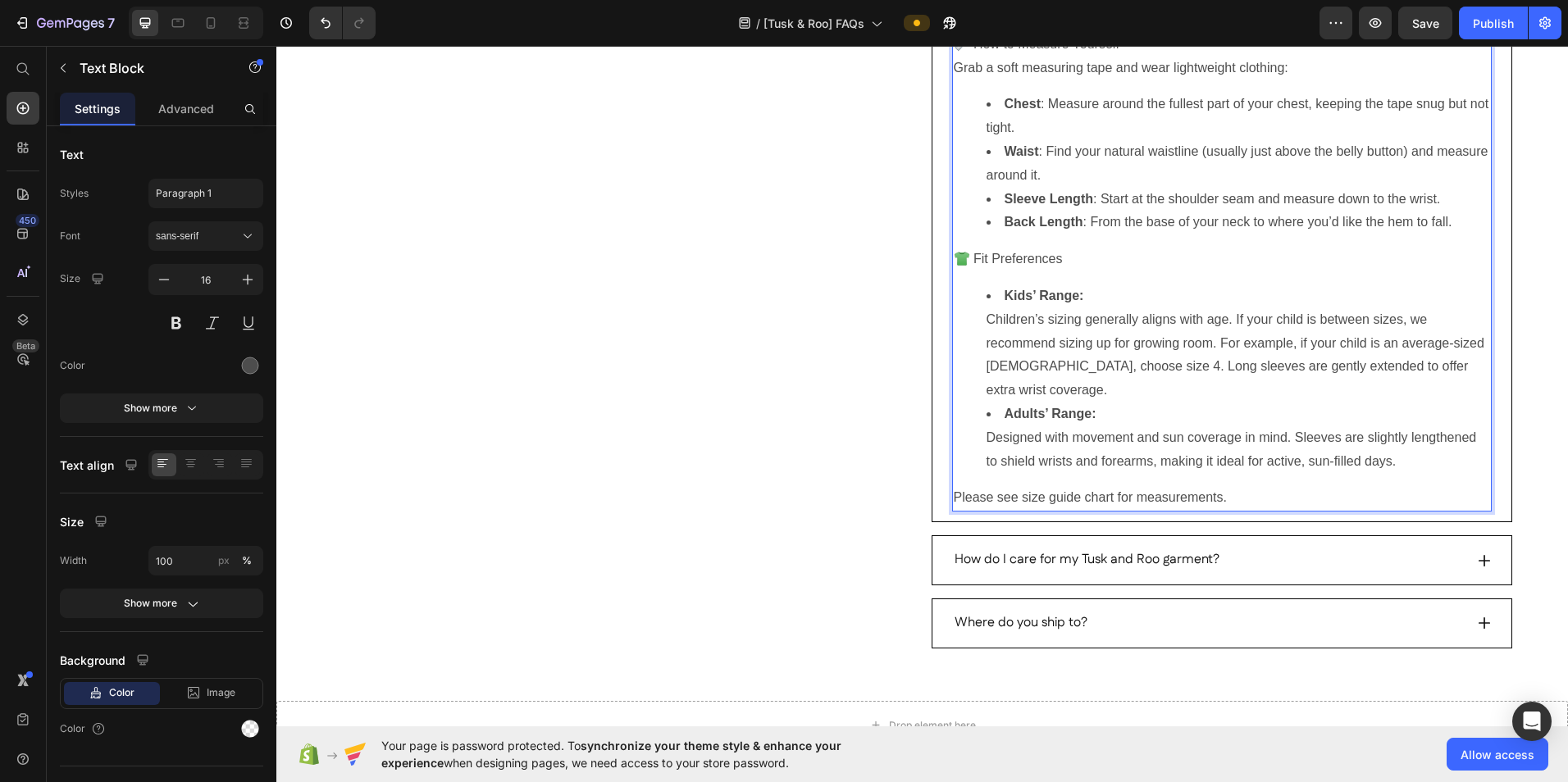 click on "Kids’ Range: Children’s sizing generally aligns with age. If your child is between sizes, we recommend sizing up for growing room. For example, if your child is an average-sized [DEMOGRAPHIC_DATA], choose size 4. Long sleeves are gently extended to offer extra wrist coverage." at bounding box center [1238, 343] 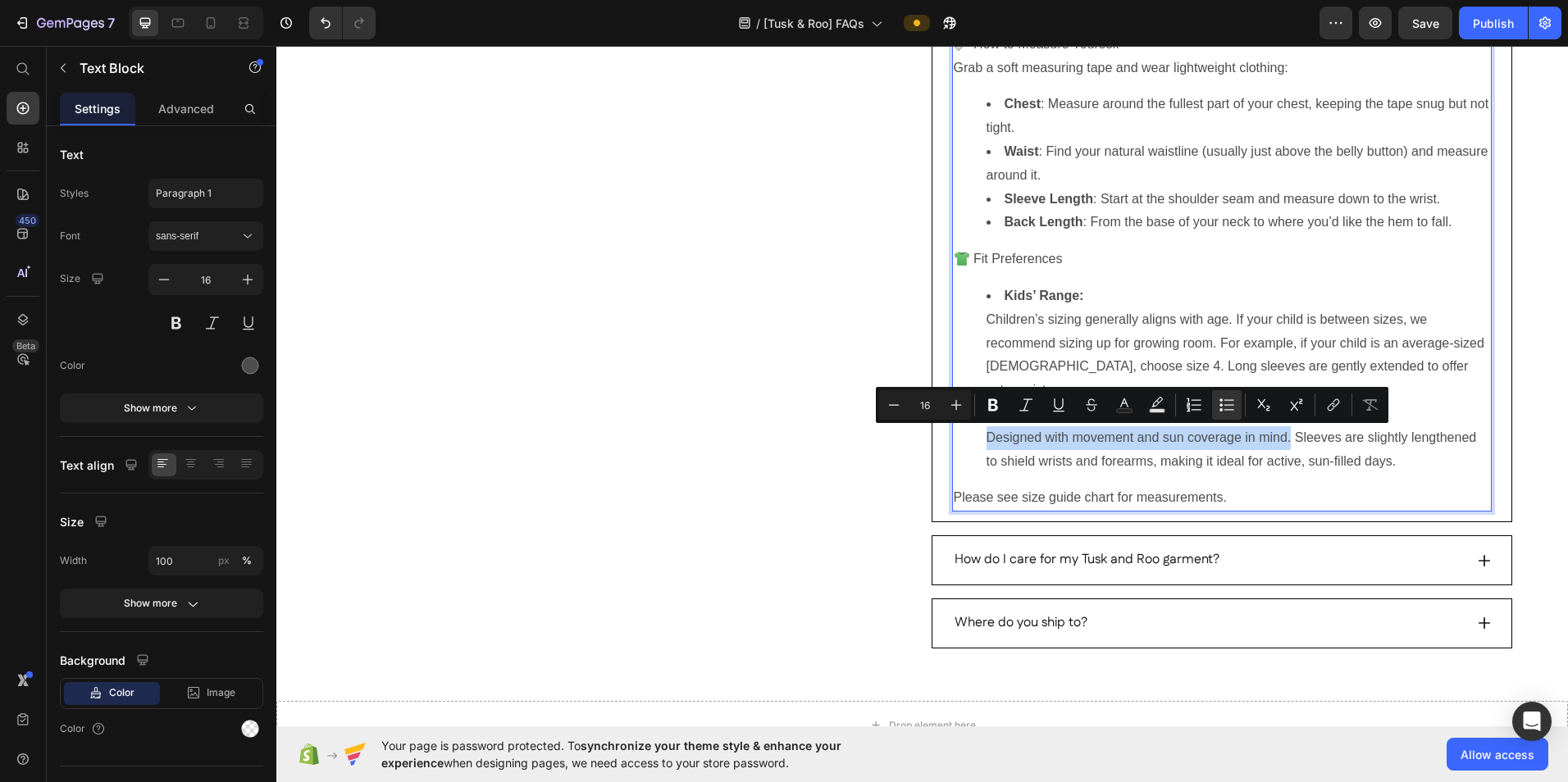 drag, startPoint x: 1286, startPoint y: 435, endPoint x: 973, endPoint y: 445, distance: 313.1597 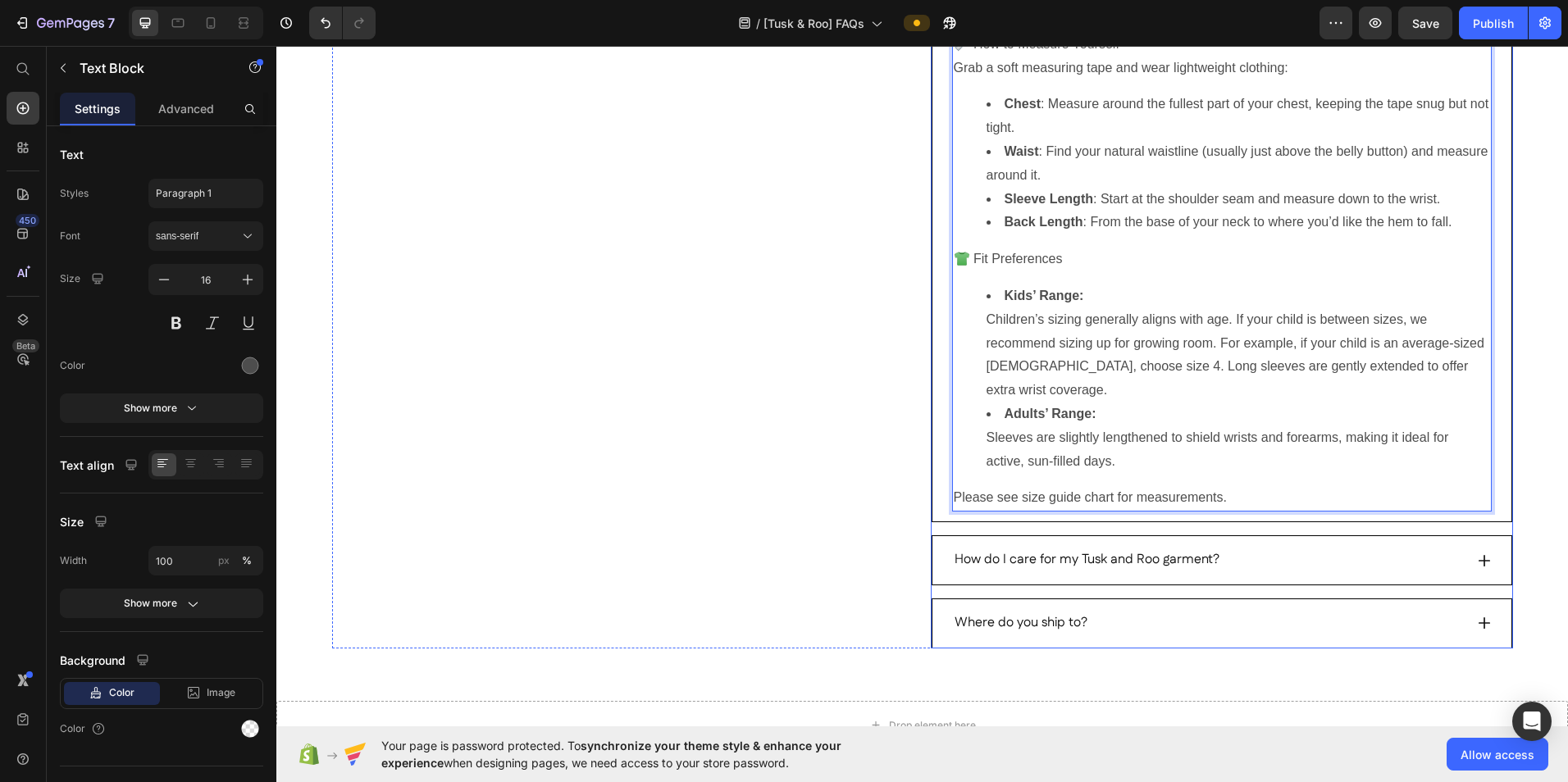 click 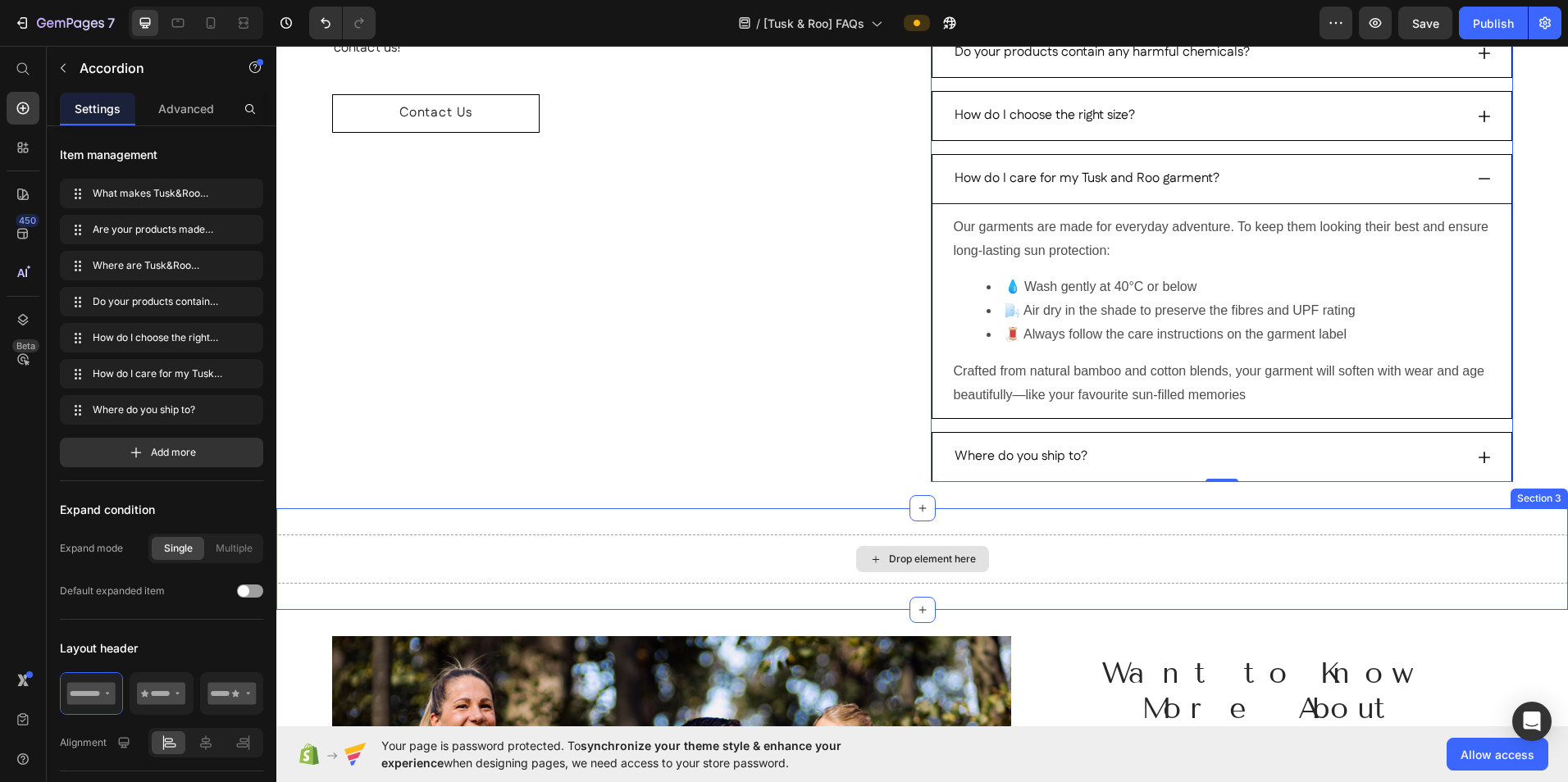 scroll, scrollTop: 286, scrollLeft: 0, axis: vertical 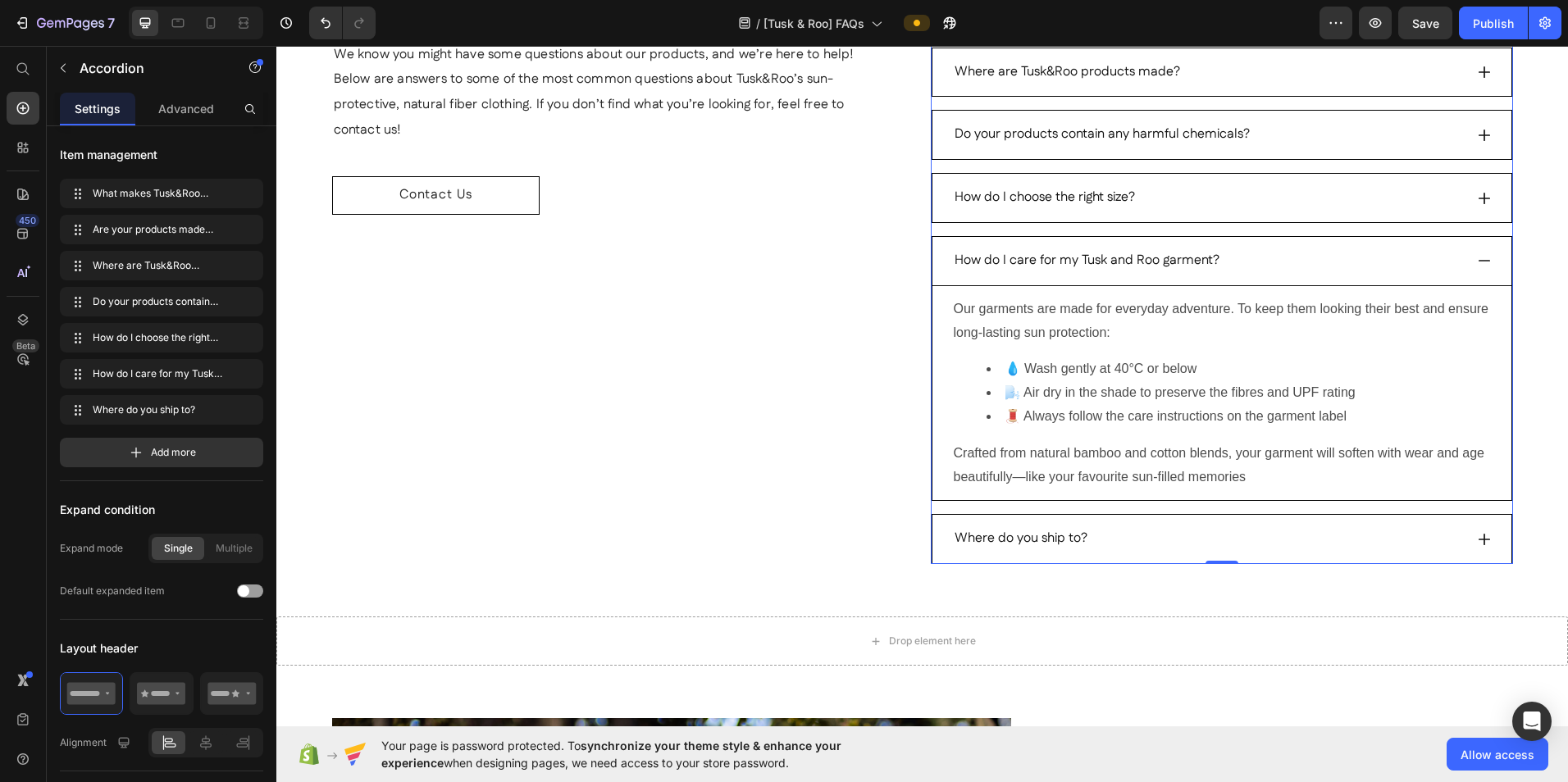 click on "Where do you ship to?" at bounding box center [1222, 539] 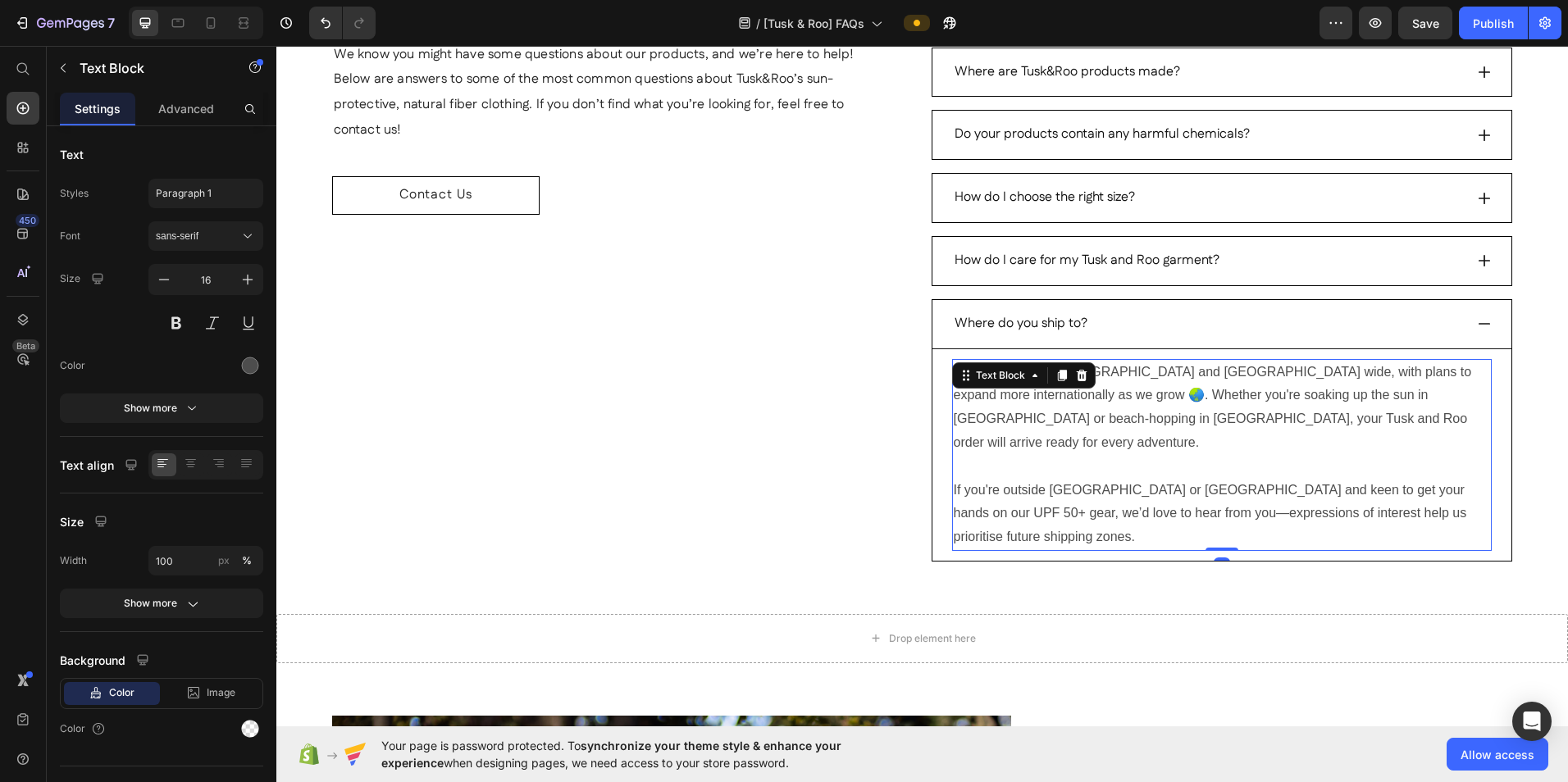 click on "We currently ship [GEOGRAPHIC_DATA] and [GEOGRAPHIC_DATA] wide, with plans to expand more internationally as we grow 🌏. Whether you're soaking up the sun in [GEOGRAPHIC_DATA] or beach-hopping in [GEOGRAPHIC_DATA], your Tusk and Roo order will arrive ready for every adventure.   If you're outside [GEOGRAPHIC_DATA] or [GEOGRAPHIC_DATA] and keen to get your hands on our UPF 50+ gear, we’d love to hear from you—expressions of interest help us prioritise future shipping zones. Text Block   0" at bounding box center (1222, 455) 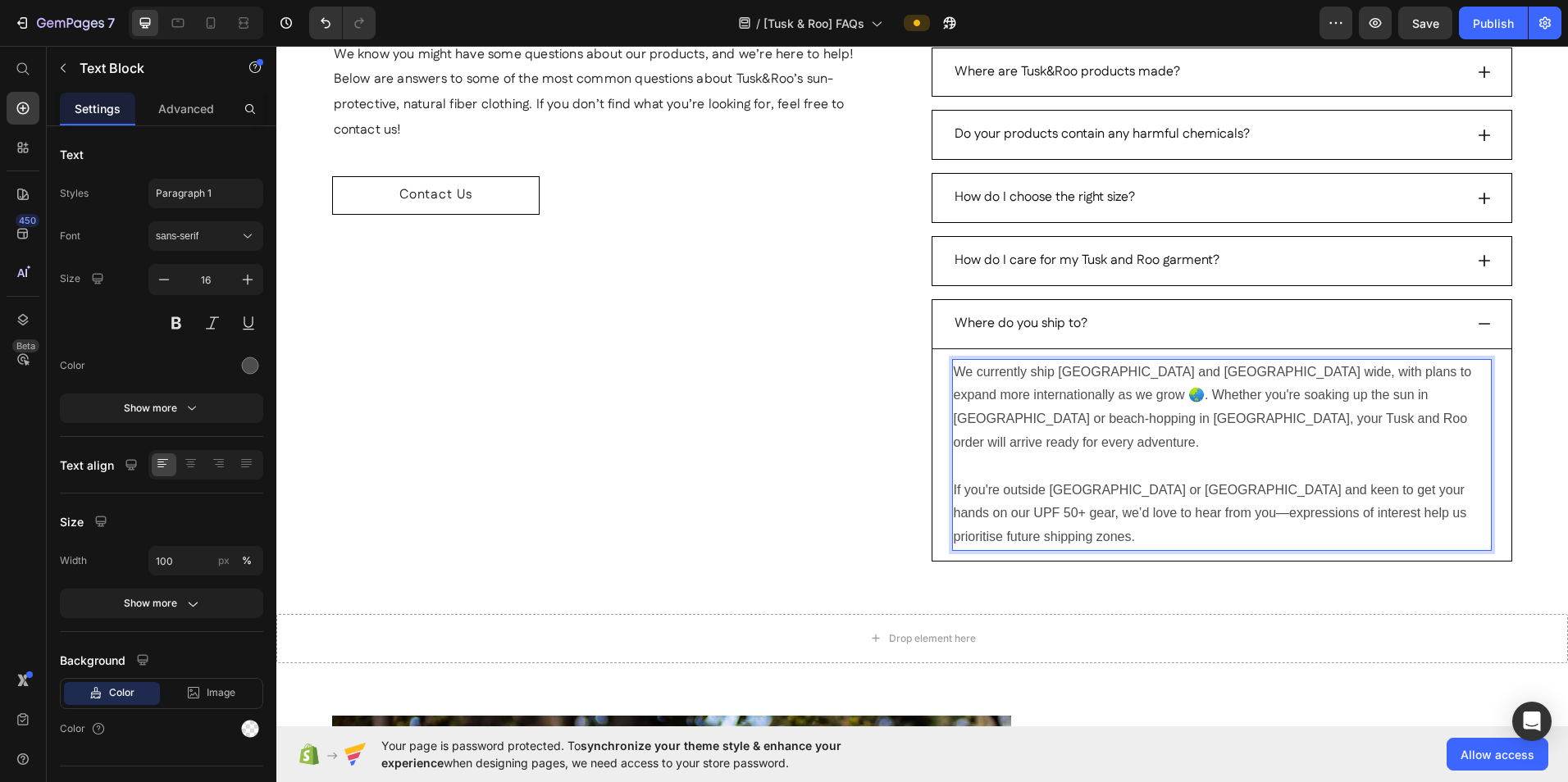 click on "We currently ship [GEOGRAPHIC_DATA] and [GEOGRAPHIC_DATA] wide, with plans to expand more internationally as we grow 🌏. Whether you're soaking up the sun in [GEOGRAPHIC_DATA] or beach-hopping in [GEOGRAPHIC_DATA], your Tusk and Roo order will arrive ready for every adventure." at bounding box center [1222, 407] 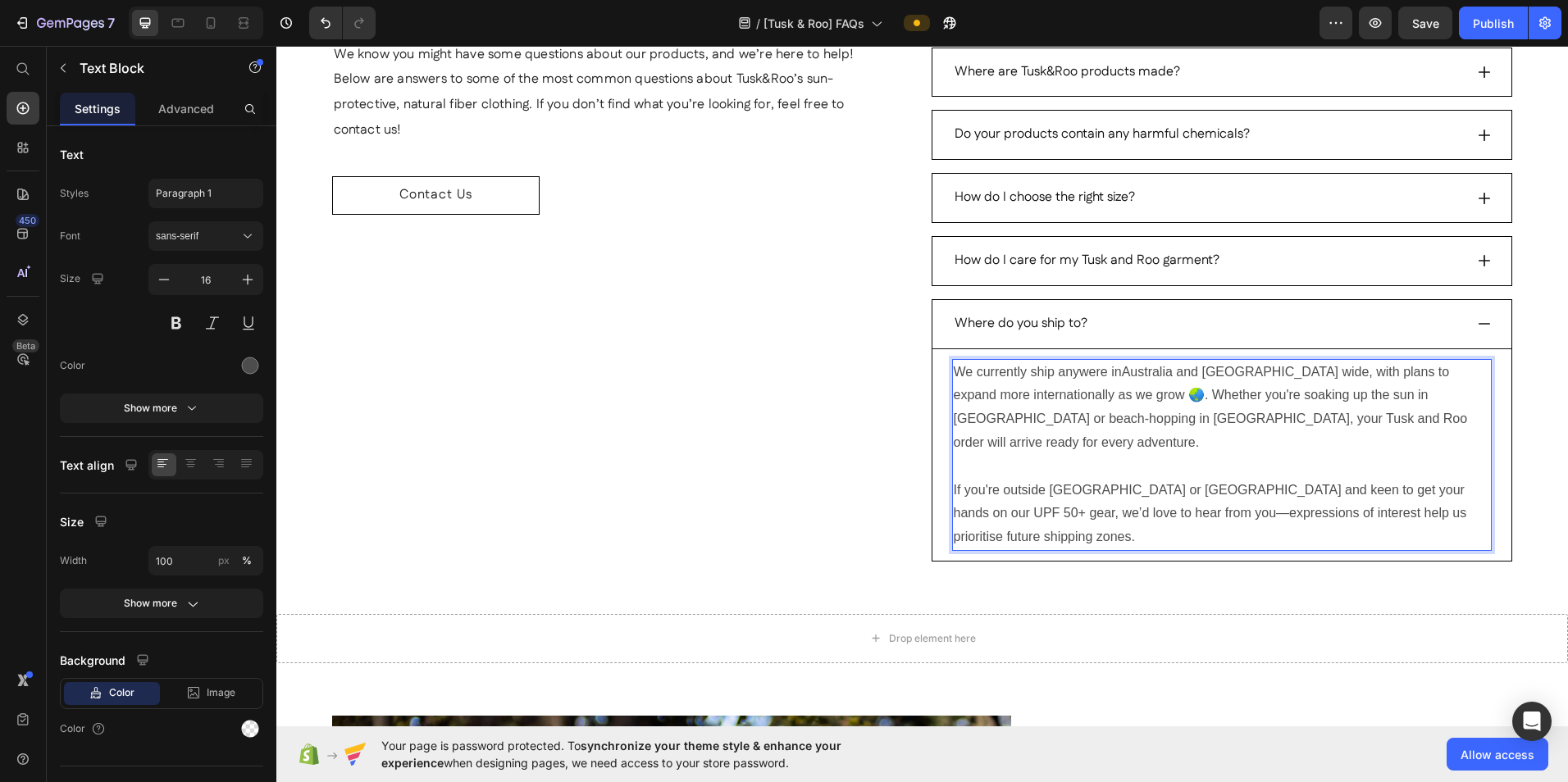 click on "We currently ship anywere inAustralia and [GEOGRAPHIC_DATA] wide, with plans to expand more internationally as we grow 🌏. Whether you're soaking up the sun in [GEOGRAPHIC_DATA] or beach-hopping in [GEOGRAPHIC_DATA], your Tusk and Roo order will arrive ready for every adventure." at bounding box center [1222, 407] 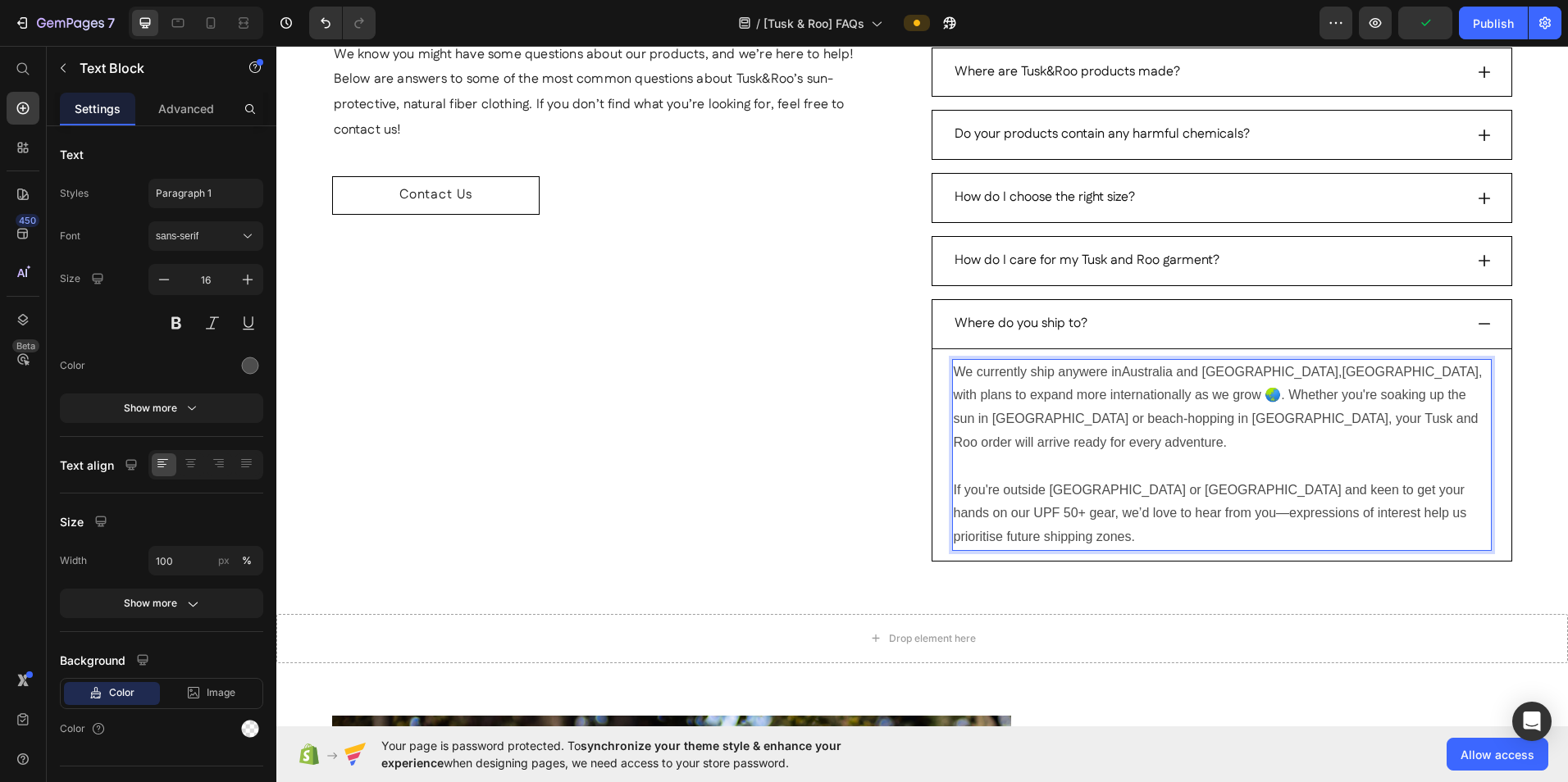 click on "We currently ship anywere inAustralia and [GEOGRAPHIC_DATA],[GEOGRAPHIC_DATA], with plans to expand more internationally as we grow 🌏. Whether you're soaking up the sun in [GEOGRAPHIC_DATA] or beach-hopping in [GEOGRAPHIC_DATA], your Tusk and Roo order will arrive ready for every adventure." at bounding box center (1222, 407) 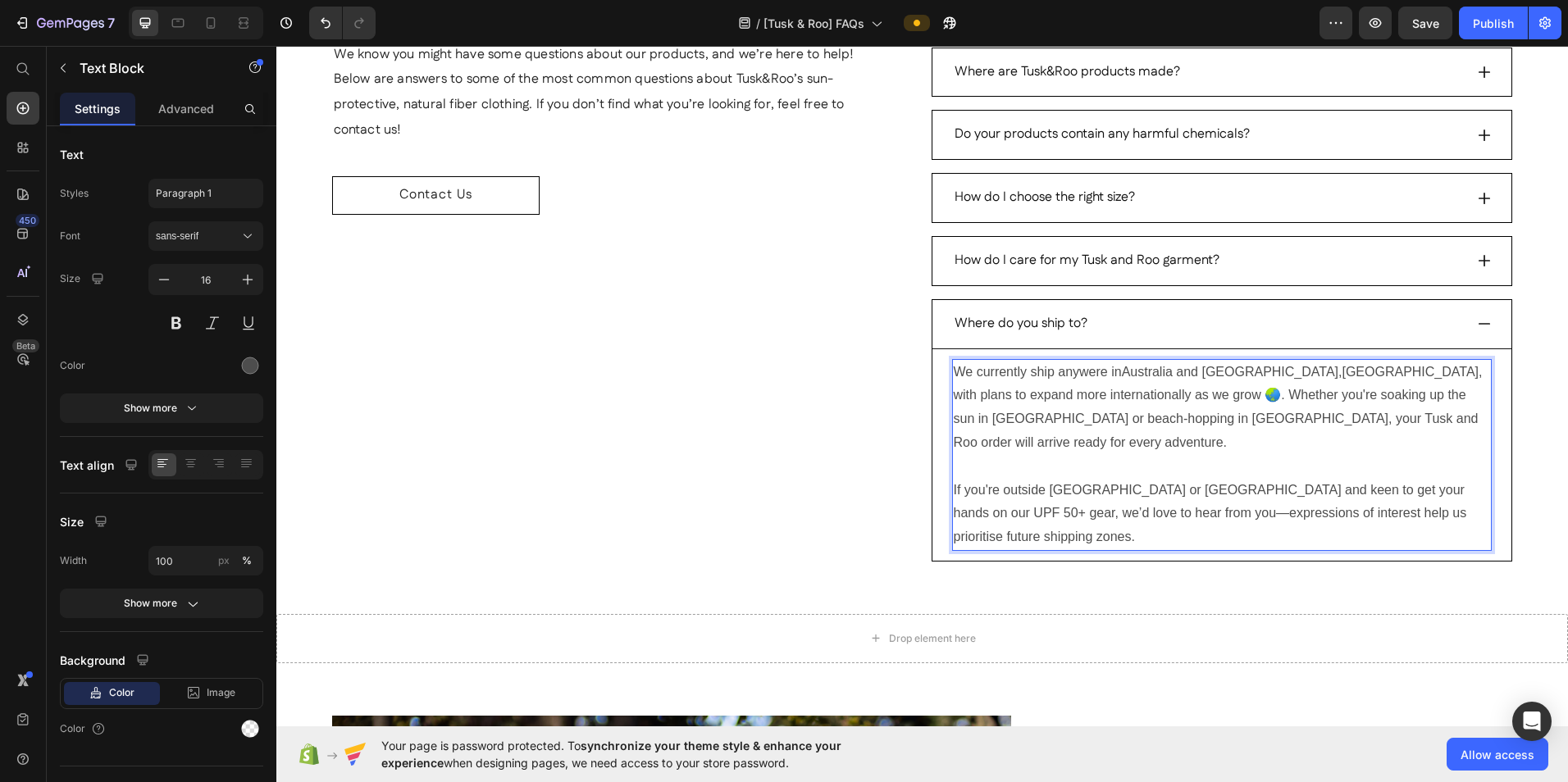 click on "We currently ship anywere inAustralia and [GEOGRAPHIC_DATA],[GEOGRAPHIC_DATA], with plans to expand more internationally as we grow 🌏. Whether you're soaking up the sun in [GEOGRAPHIC_DATA] or beach-hopping in [GEOGRAPHIC_DATA], your Tusk and Roo order will arrive ready for every adventure." at bounding box center [1222, 407] 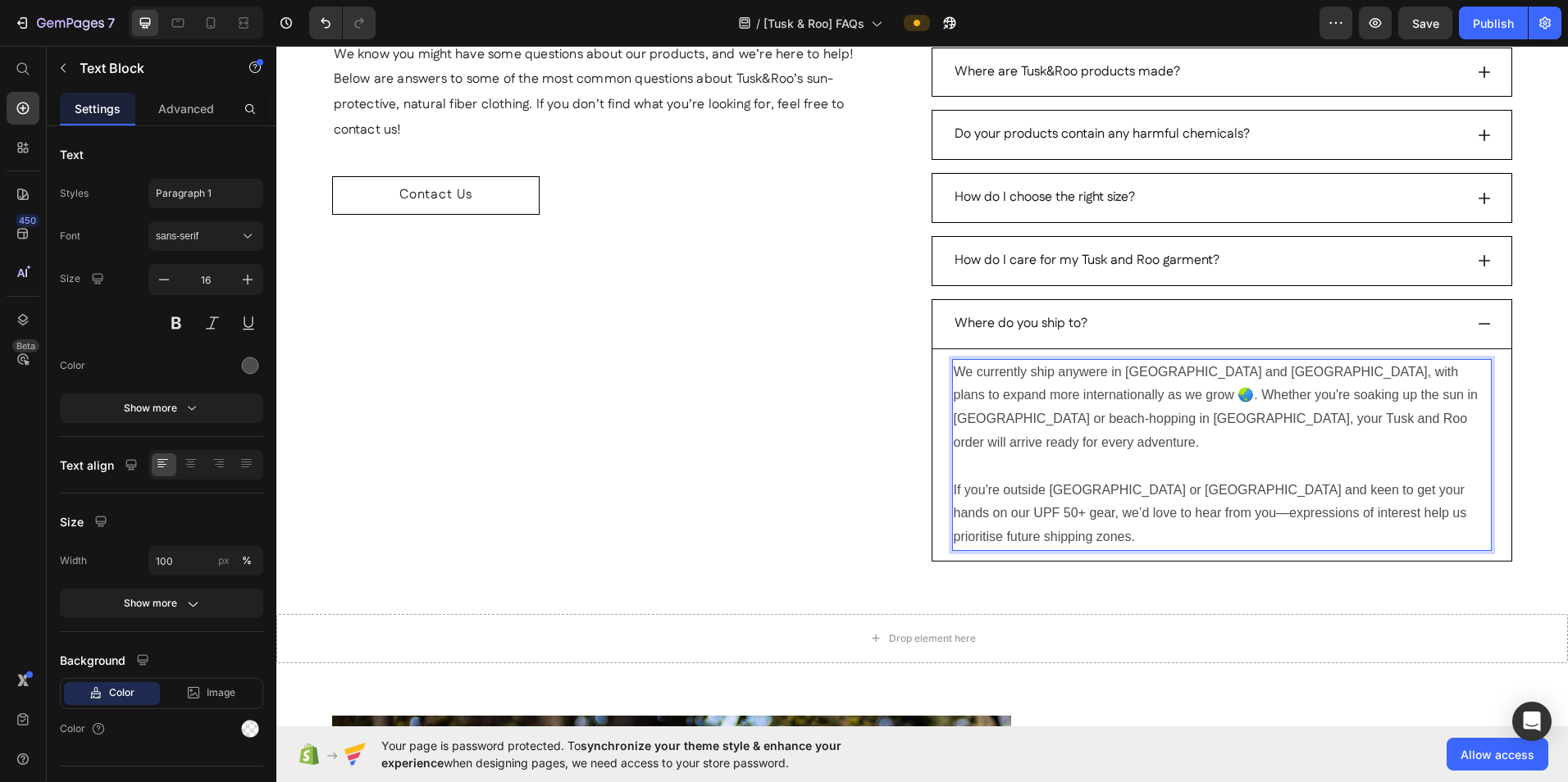 drag, startPoint x: 1081, startPoint y: 366, endPoint x: 1014, endPoint y: 421, distance: 86.68333 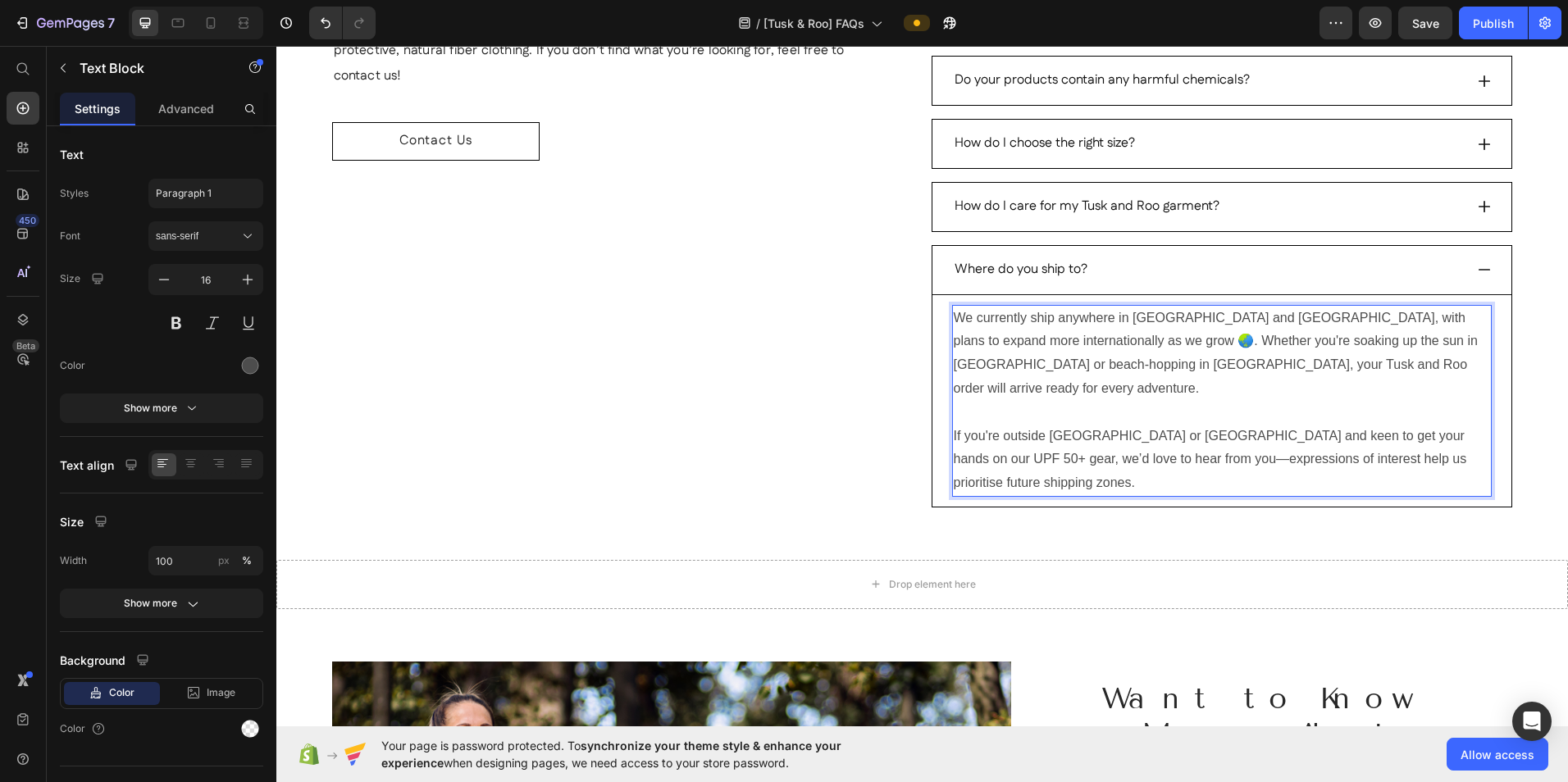 scroll, scrollTop: 368, scrollLeft: 0, axis: vertical 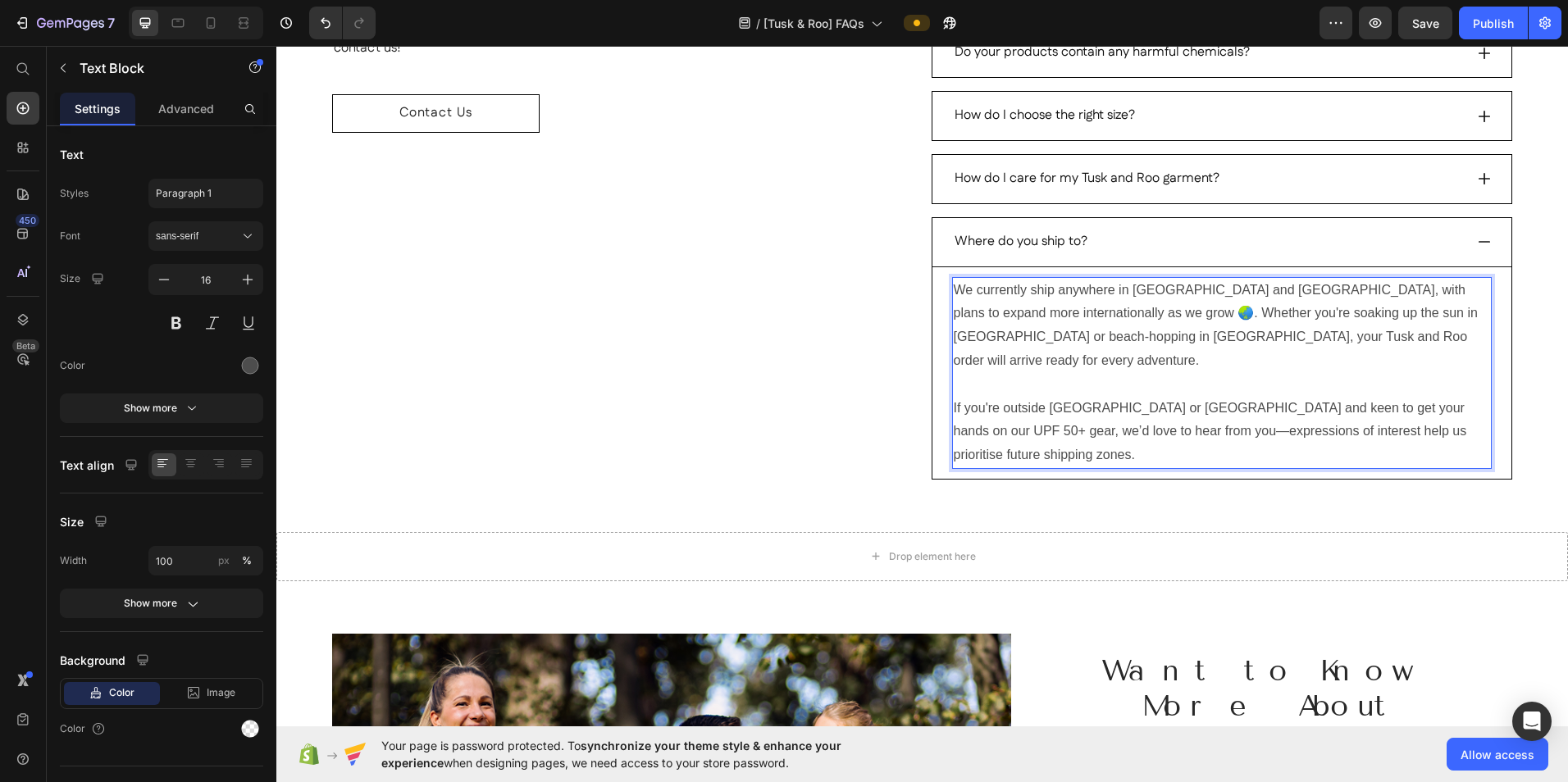 click on "We currently ship anywhere in [GEOGRAPHIC_DATA] and [GEOGRAPHIC_DATA], with plans to expand more internationally as we grow 🌏. Whether you're soaking up the sun in [GEOGRAPHIC_DATA] or beach-hopping in [GEOGRAPHIC_DATA], your Tusk and Roo order will arrive ready for every adventure." at bounding box center [1222, 325] 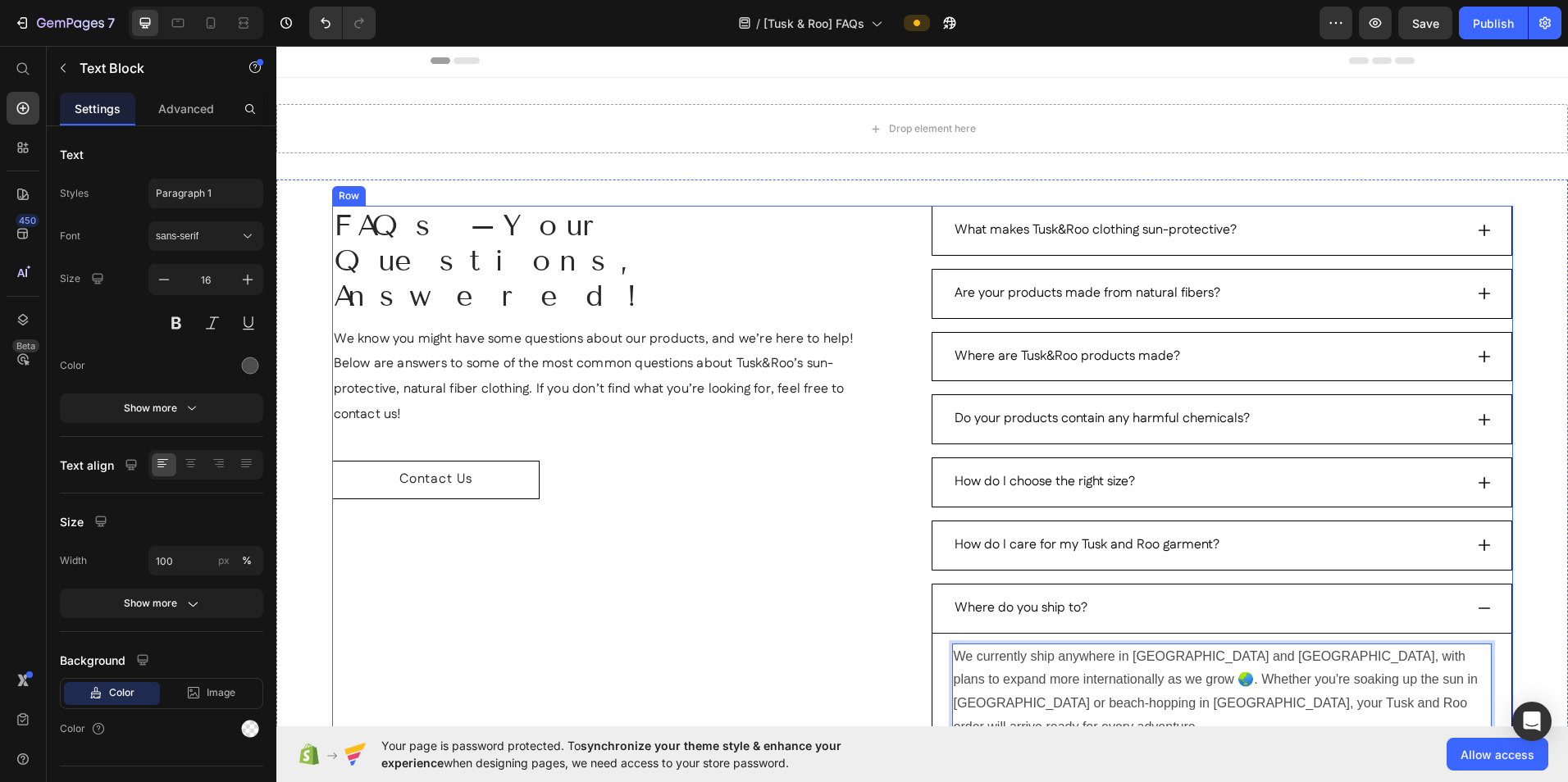 scroll, scrollTop: 0, scrollLeft: 0, axis: both 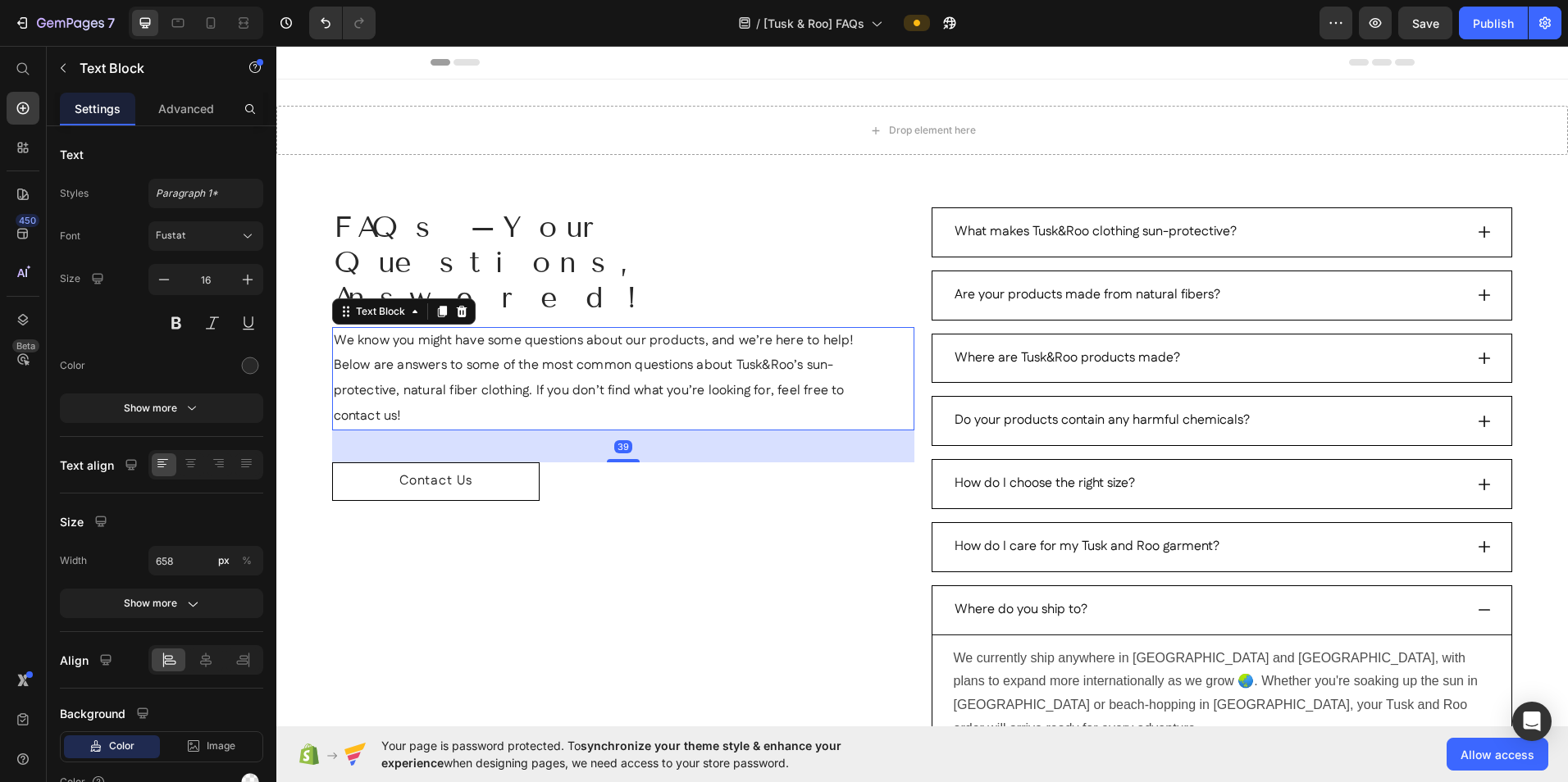 click on "We know you might have some questions about our products, and we’re here to help! Below are answers to some of the most common questions about Tusk&Roo’s sun-protective, natural fiber clothing. If you don’t find what you’re looking for, feel free to contact us!" at bounding box center [602, 379] 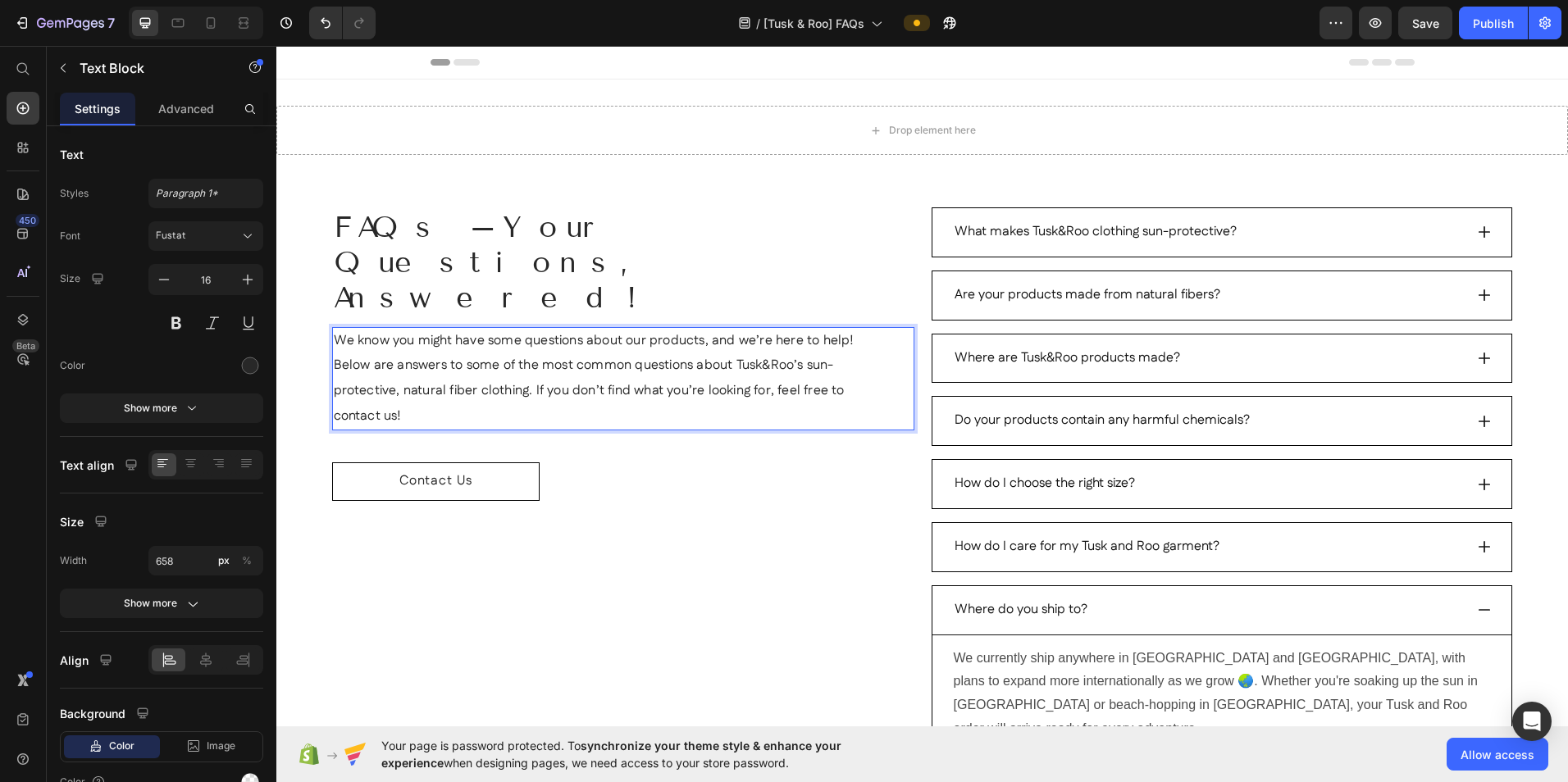 click on "We know you might have some questions about our products, and we’re here to help! Below are answers to some of the most common questions about Tusk&Roo’s sun-protective, natural fiber clothing. If you don’t find what you’re looking for, feel free to contact us!" at bounding box center [602, 379] 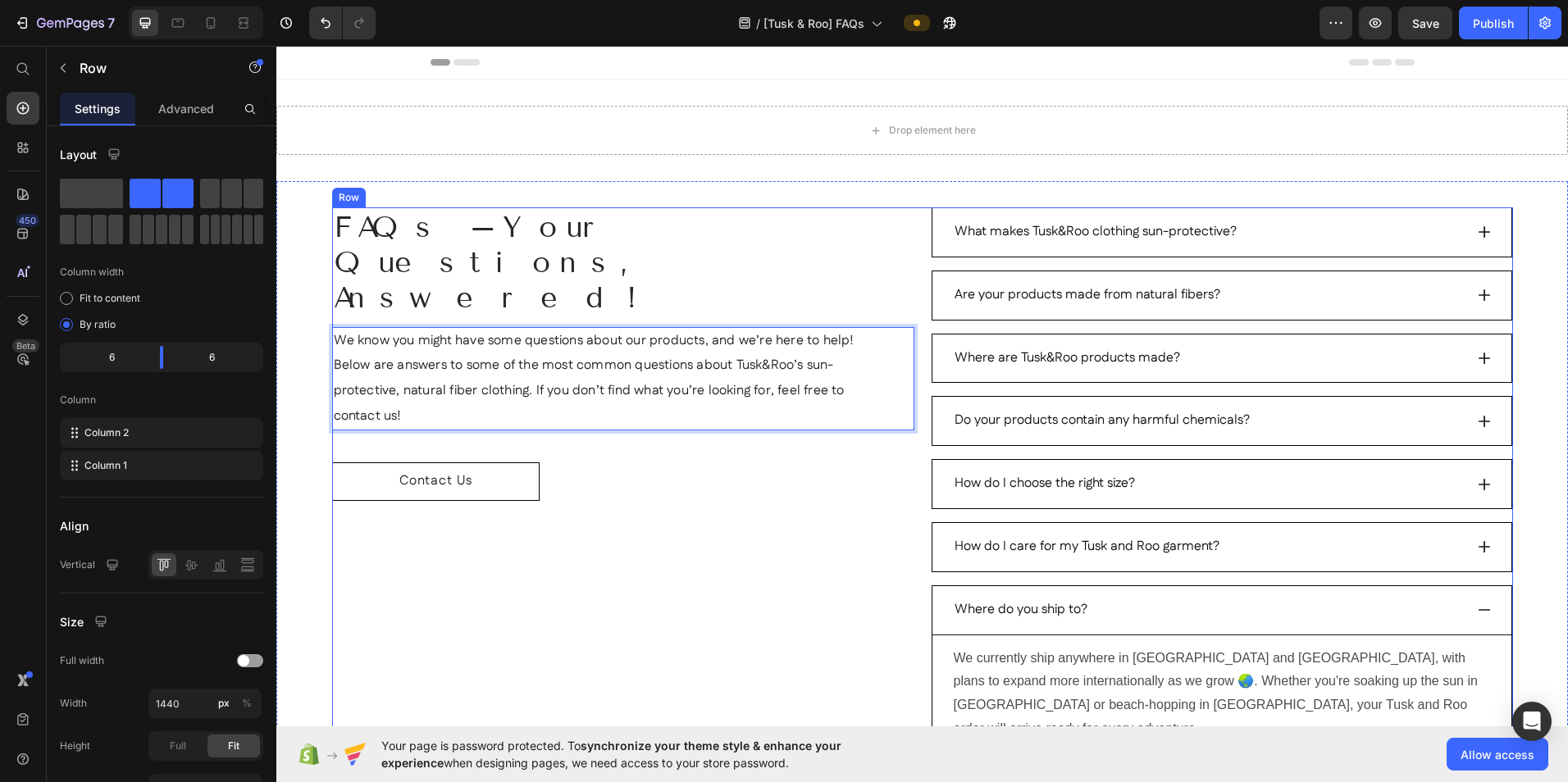 click on "FAQs – Your Questions,  Answered! Heading We know you might have some questions about our products, and we’re here to help! Below are answers to some of the most common questions about Tusk&Roo’s sun-protective, natural fiber clothing. If you don’t find what you’re looking for, feel free to contact us! Text Block   39 Contact Us Button" at bounding box center [623, 539] 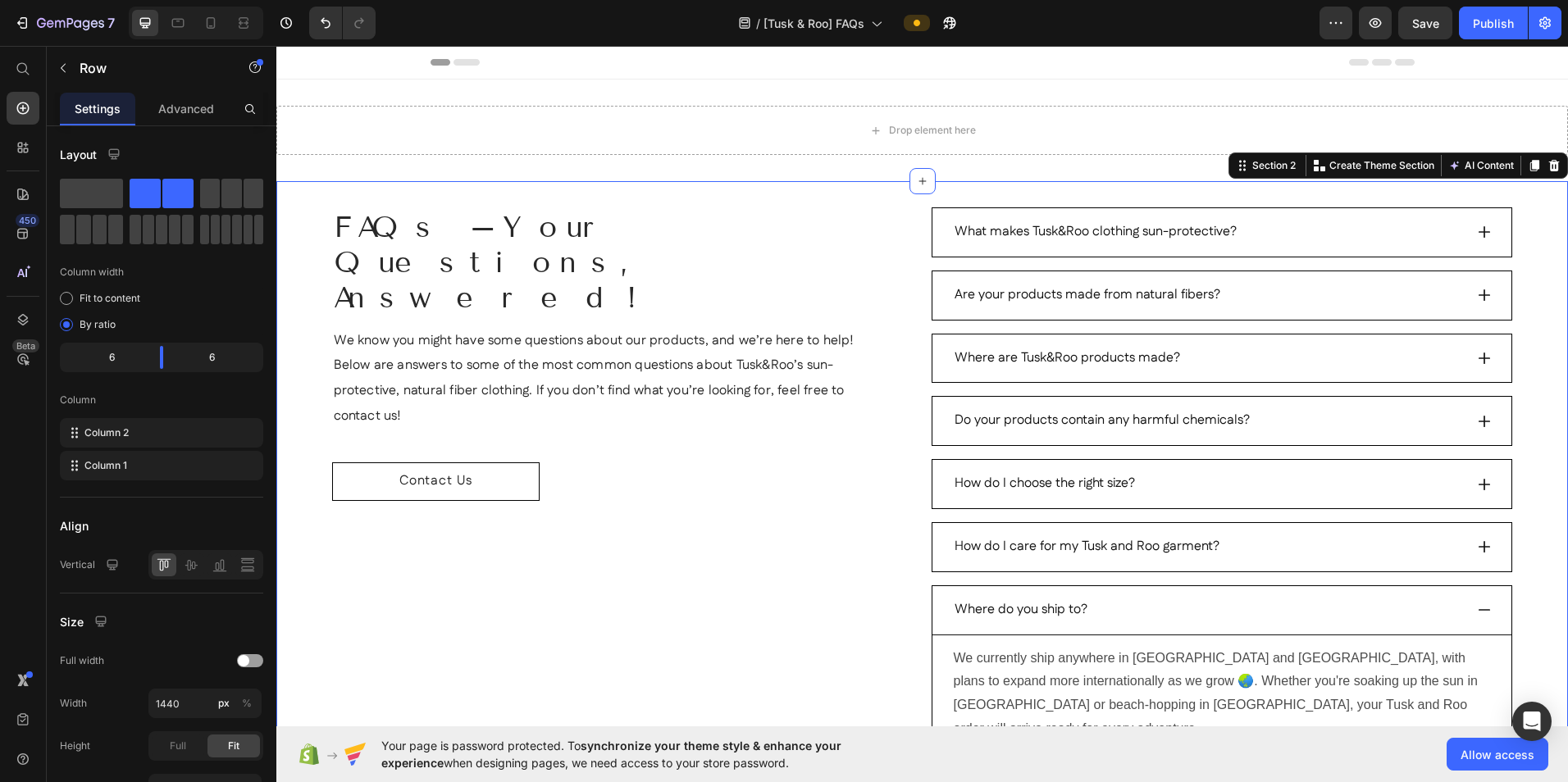 click on "What makes Tusk&Roo clothing sun-protective?
Are your products made from natural fibers?
Where are Tusk&Roo products made?
Do your products contain any harmful chemicals?
How do I choose the right size?
How do I care for my Tusk and Roo garment?
Where do you ship to? We currently ship anywhere in [GEOGRAPHIC_DATA] and [GEOGRAPHIC_DATA], with plans to expand more internationally as we grow 🌏. Whether you're soaking up the sun in [GEOGRAPHIC_DATA] or beach-hopping in [GEOGRAPHIC_DATA], your Tusk and Roo order will arrive ready for every adventure. We use Australia Post to ship our garments.  If you're outside [GEOGRAPHIC_DATA] or [GEOGRAPHIC_DATA] and keen to get your hands on our UPF 50+ gear, we’d love to hear from you—expressions of interest help us prioritise future shipping zones. Text Block Accordion FAQs – Your Questions,  Answered! Heading Text Block Contact Us Button Row Section 2   Create Theme Section AI Content Tone and Voice" at bounding box center (922, 539) 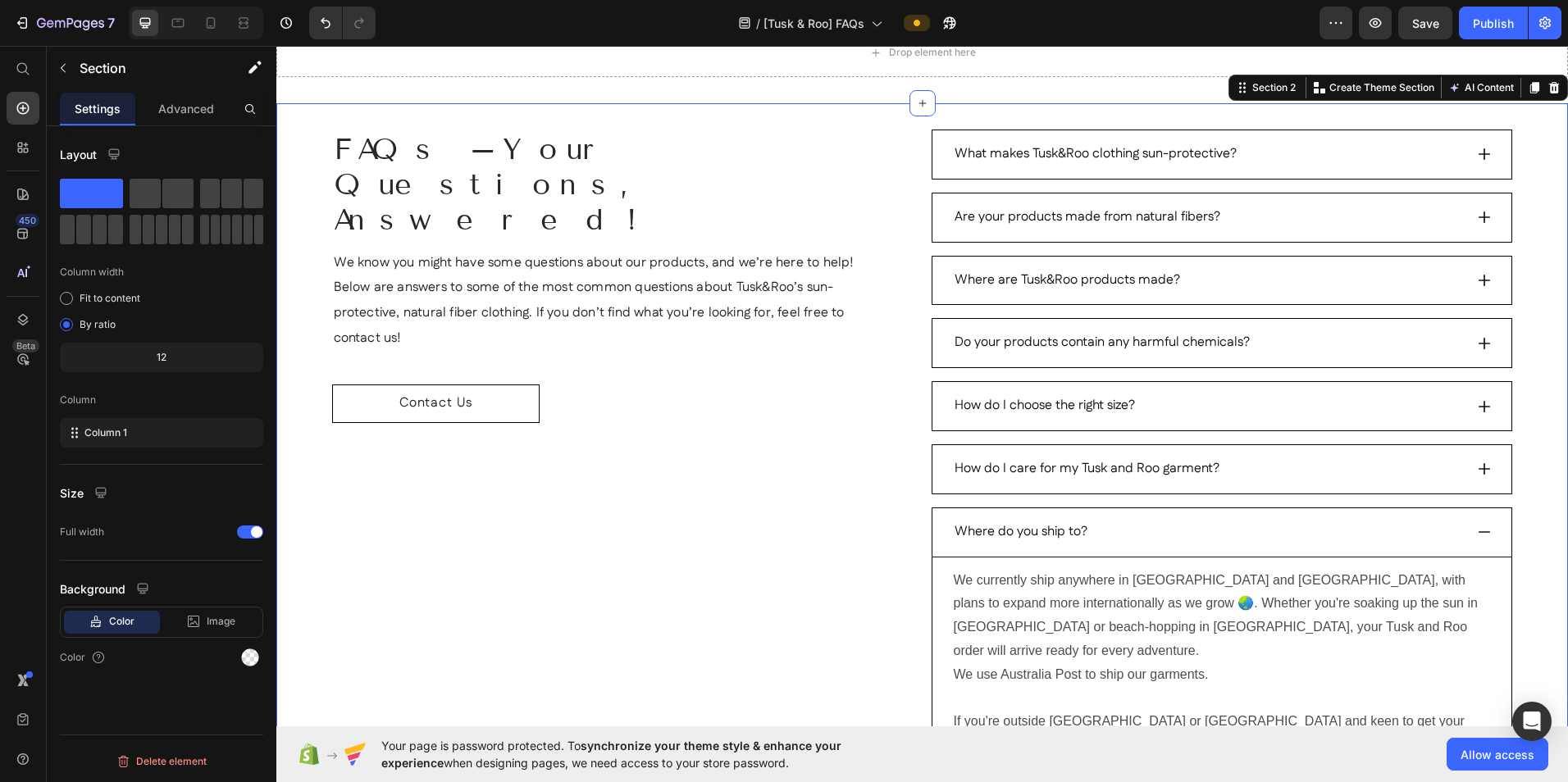 scroll, scrollTop: 0, scrollLeft: 0, axis: both 